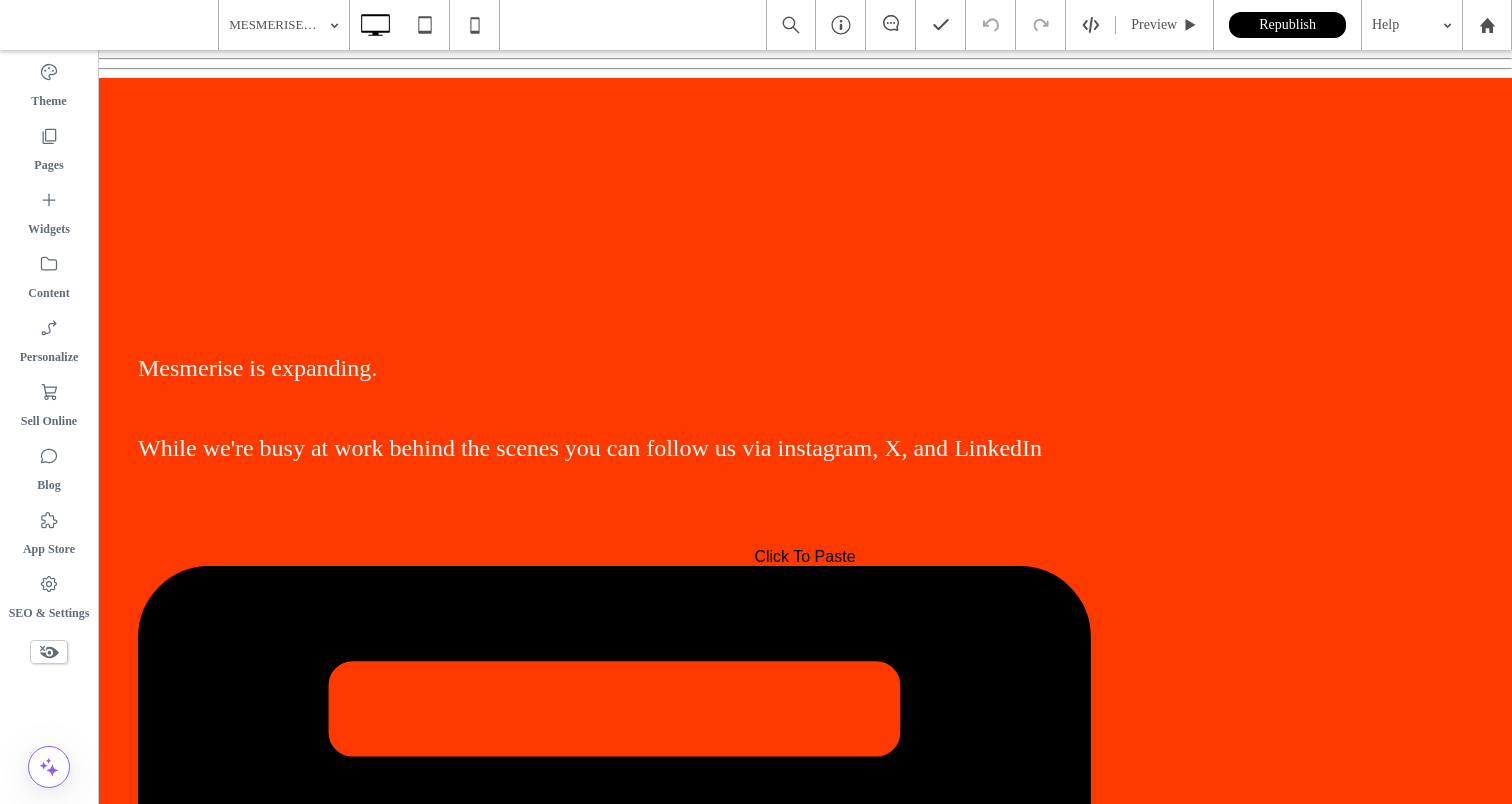 scroll, scrollTop: 0, scrollLeft: 0, axis: both 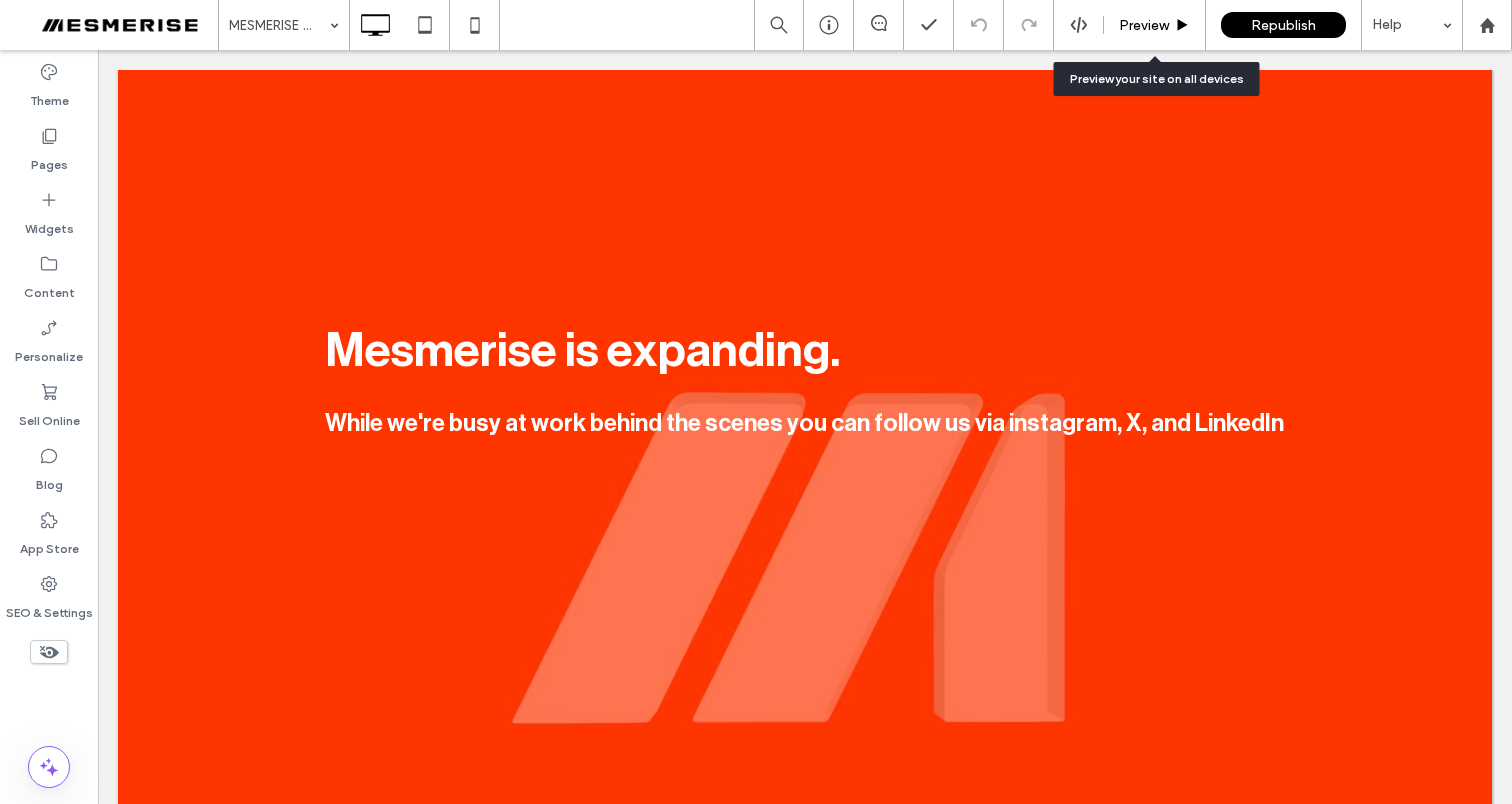 click on "Preview" at bounding box center [1144, 25] 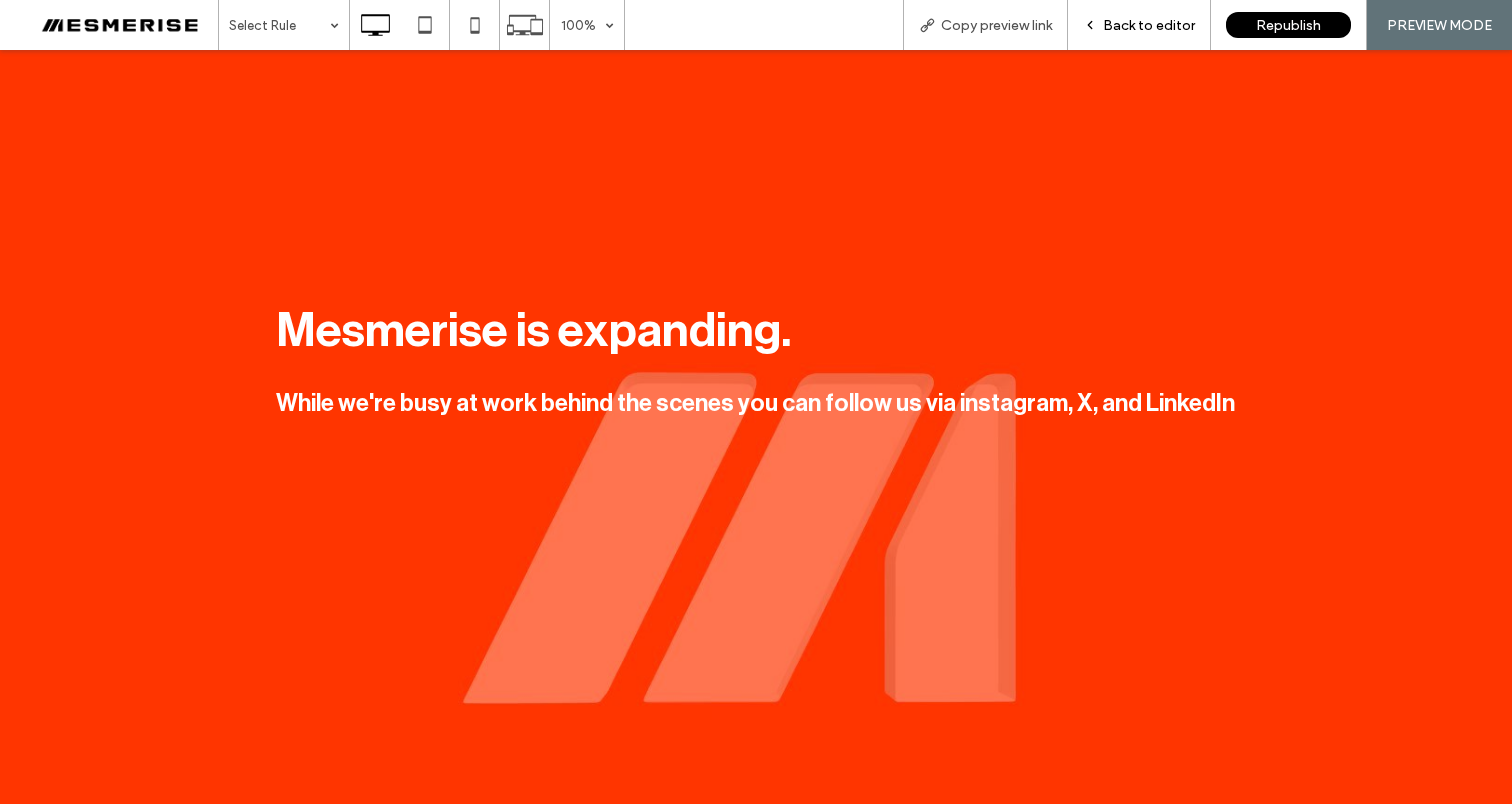click on "Back to editor" at bounding box center [1149, 25] 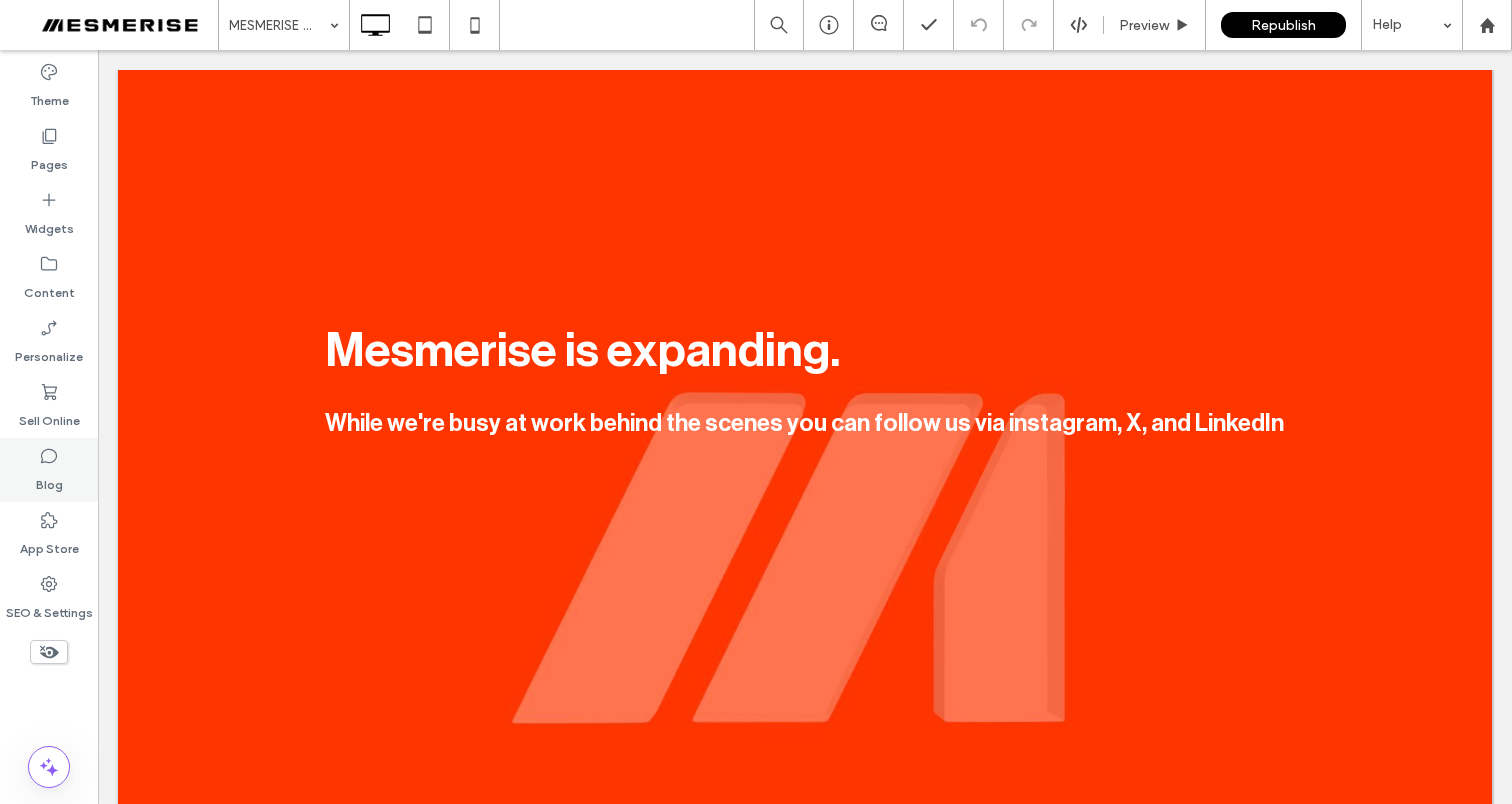 click on "Blog" at bounding box center [49, 480] 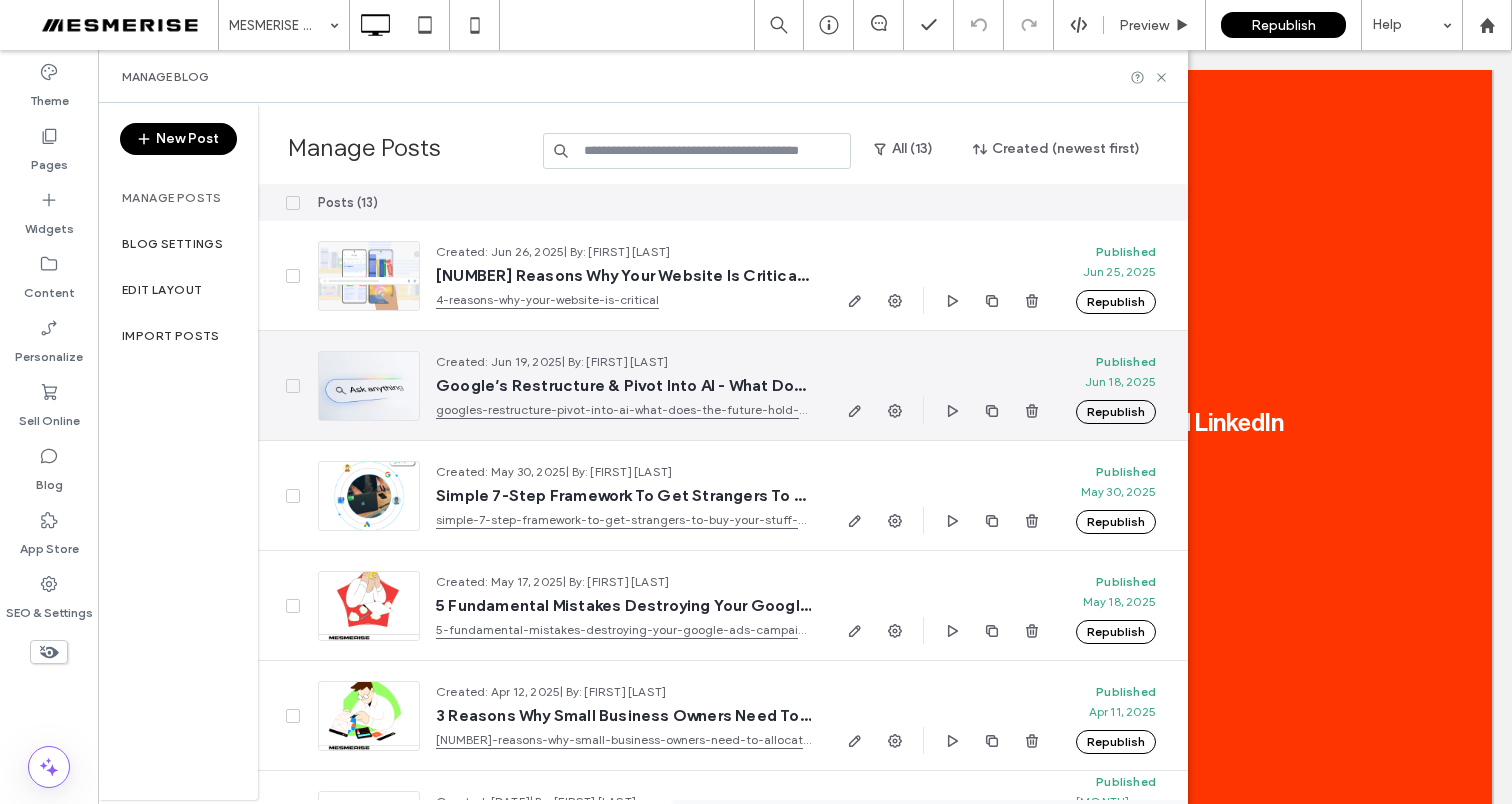 scroll, scrollTop: 862, scrollLeft: 0, axis: vertical 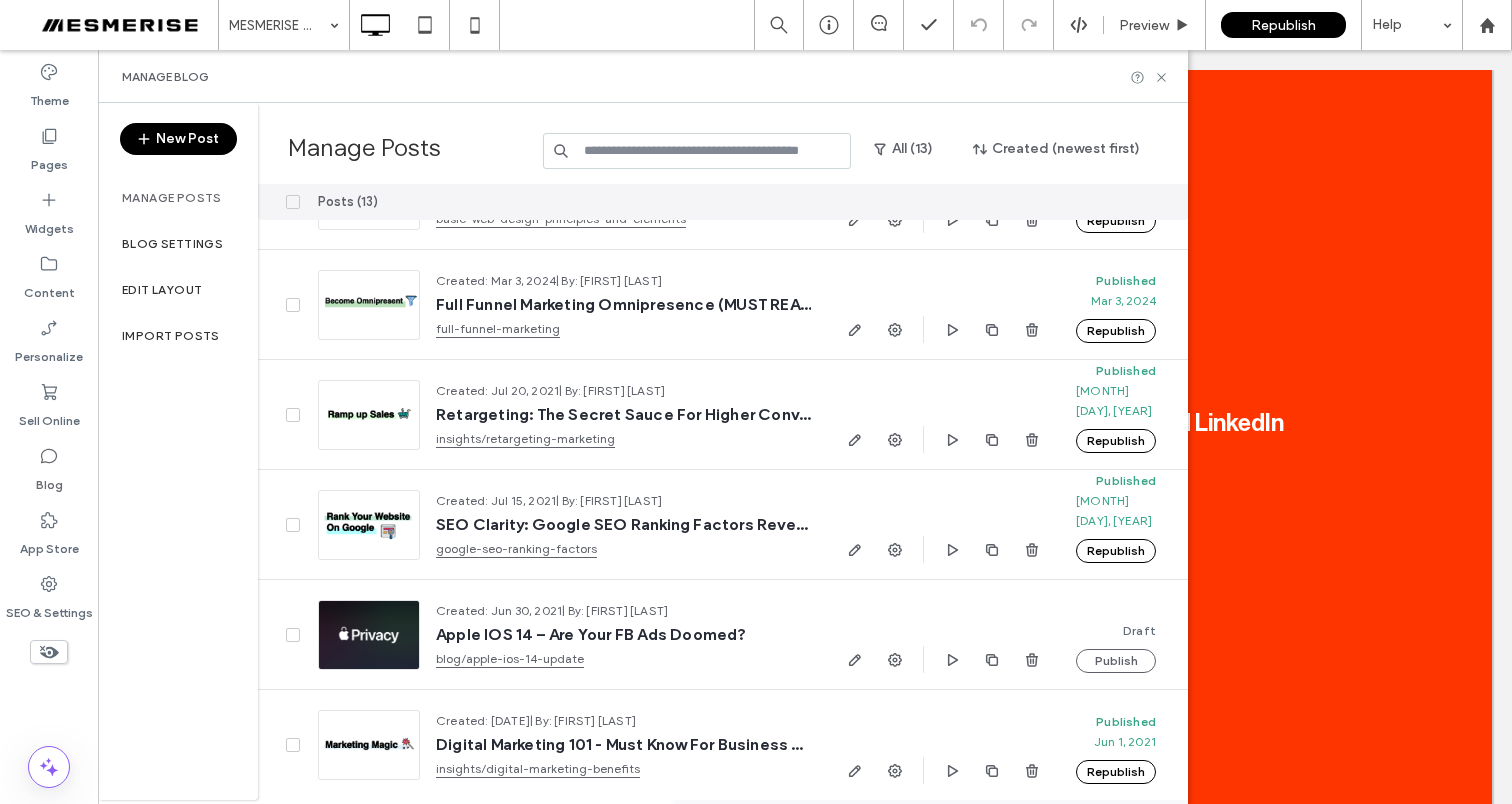 click on "Blog" at bounding box center [49, 480] 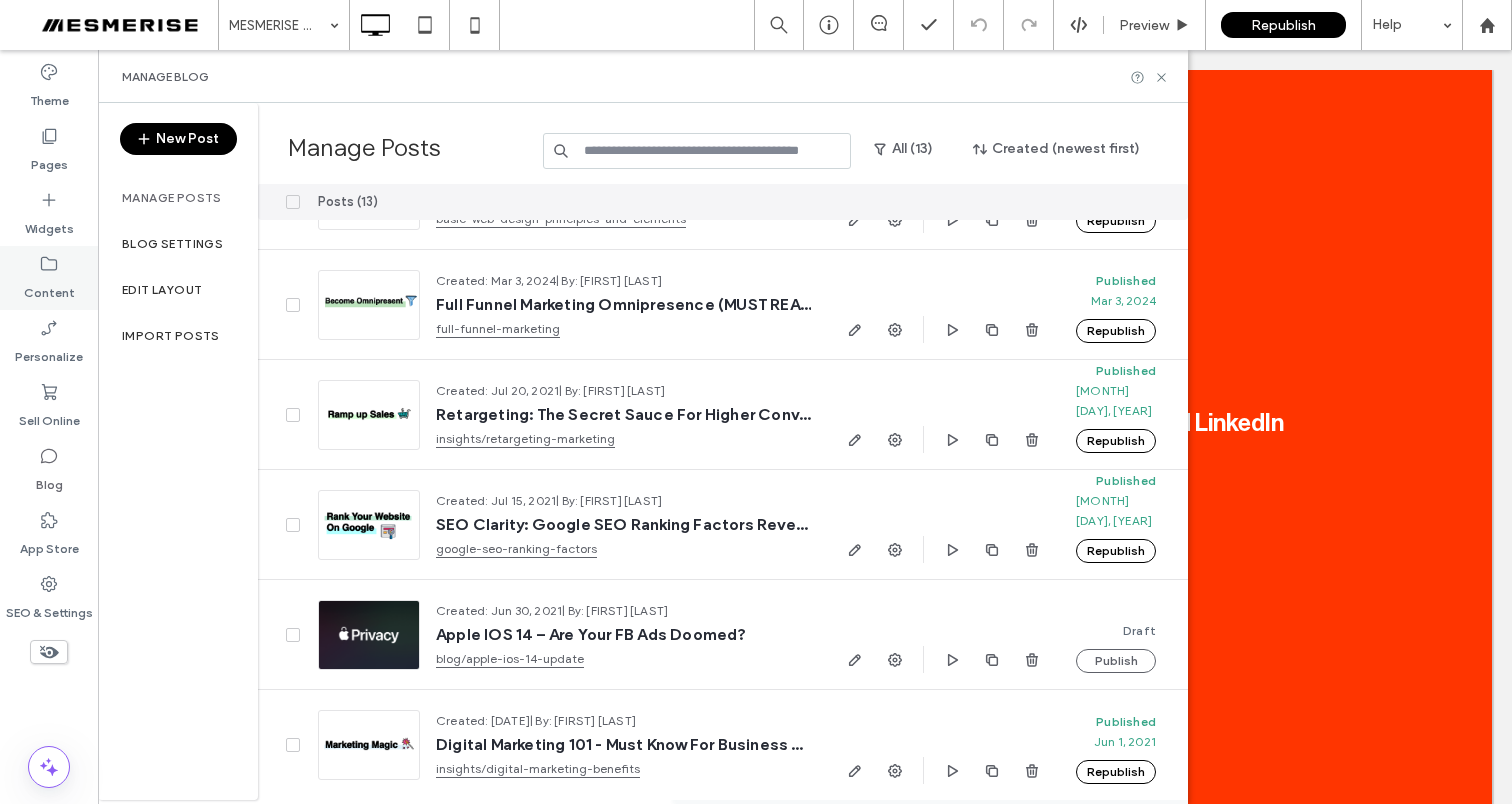 click on "Content" at bounding box center [49, 288] 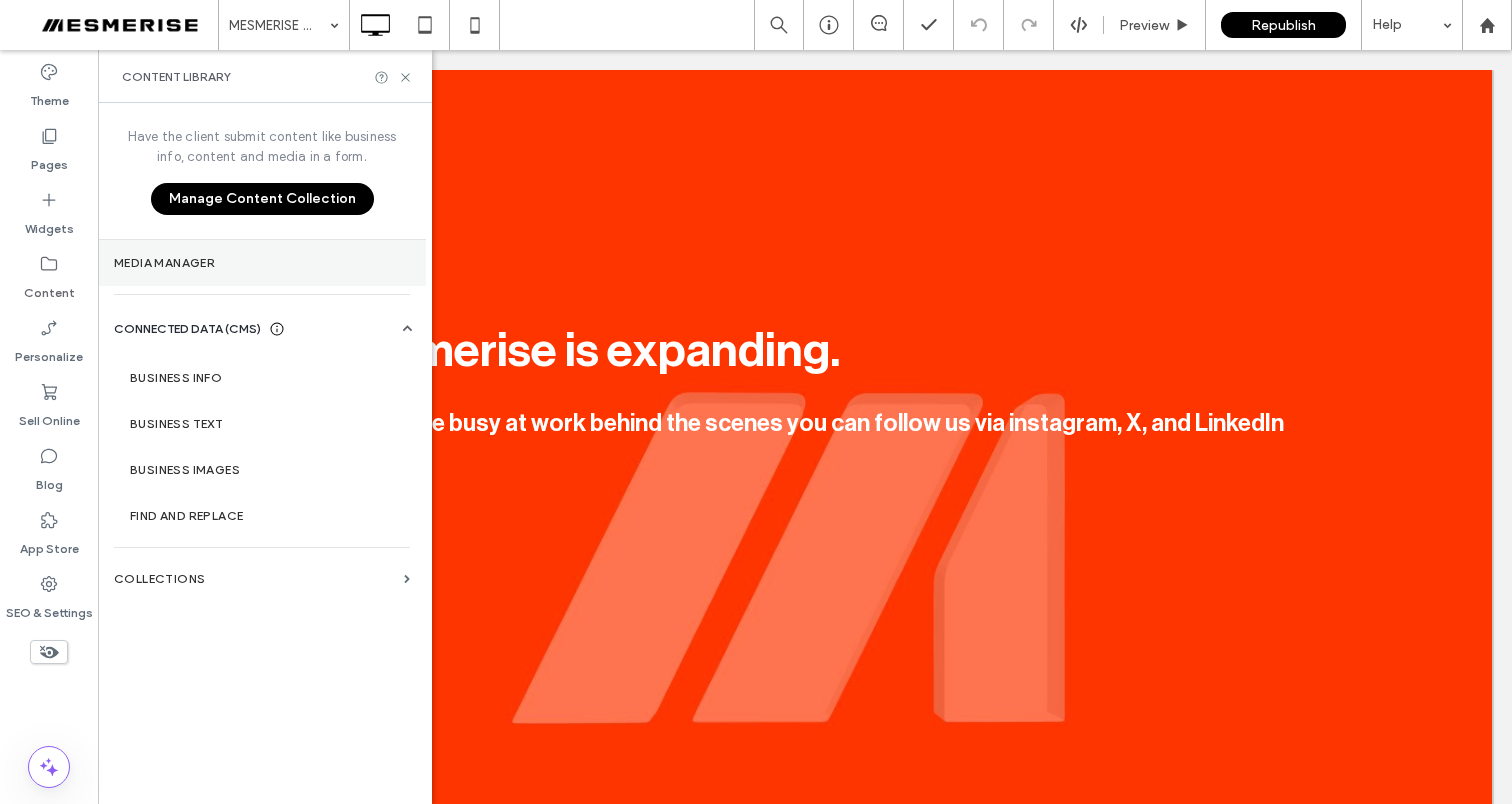 click on "Media Manager" at bounding box center (262, 263) 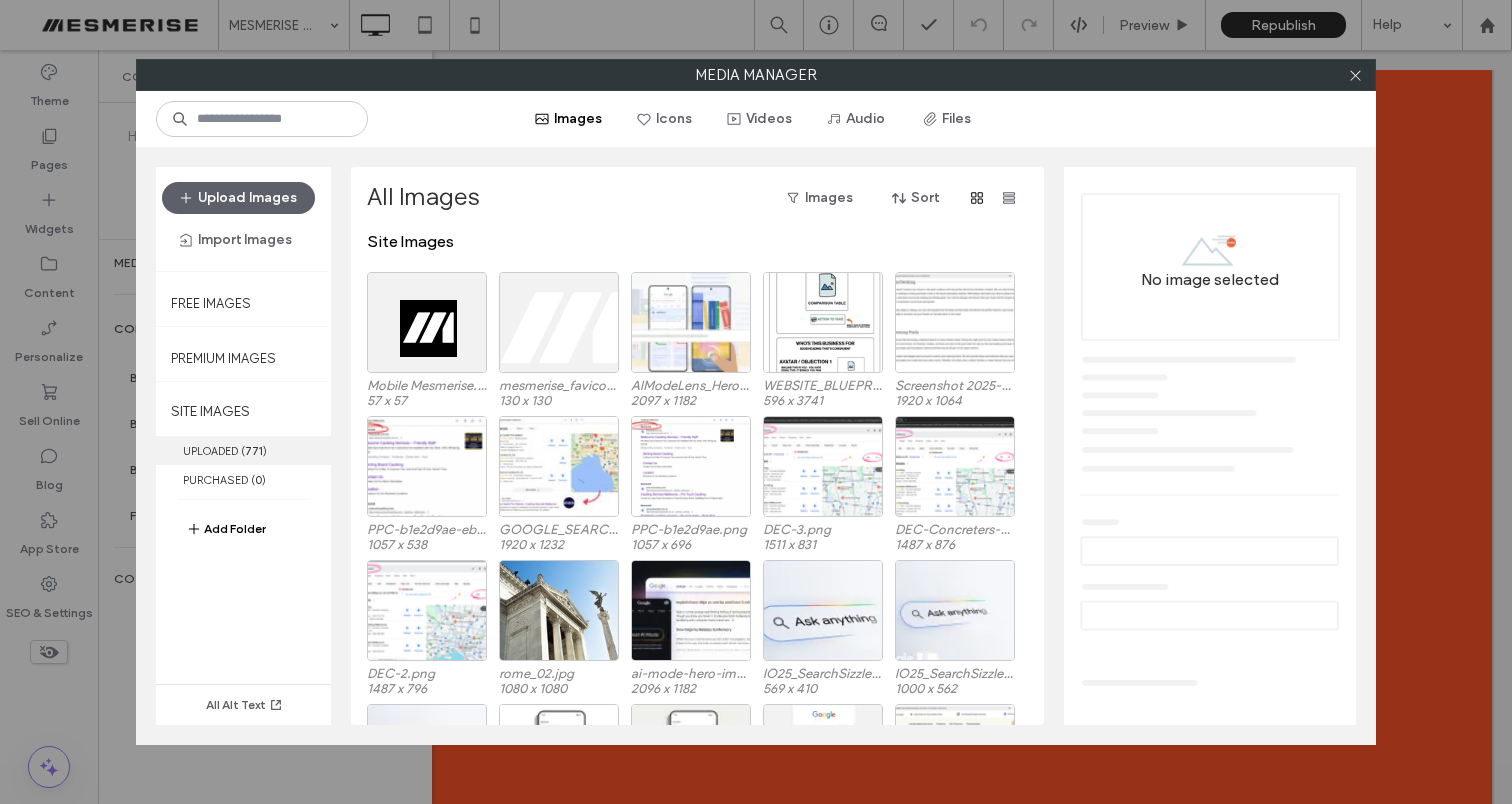click on "771" at bounding box center (254, 451) 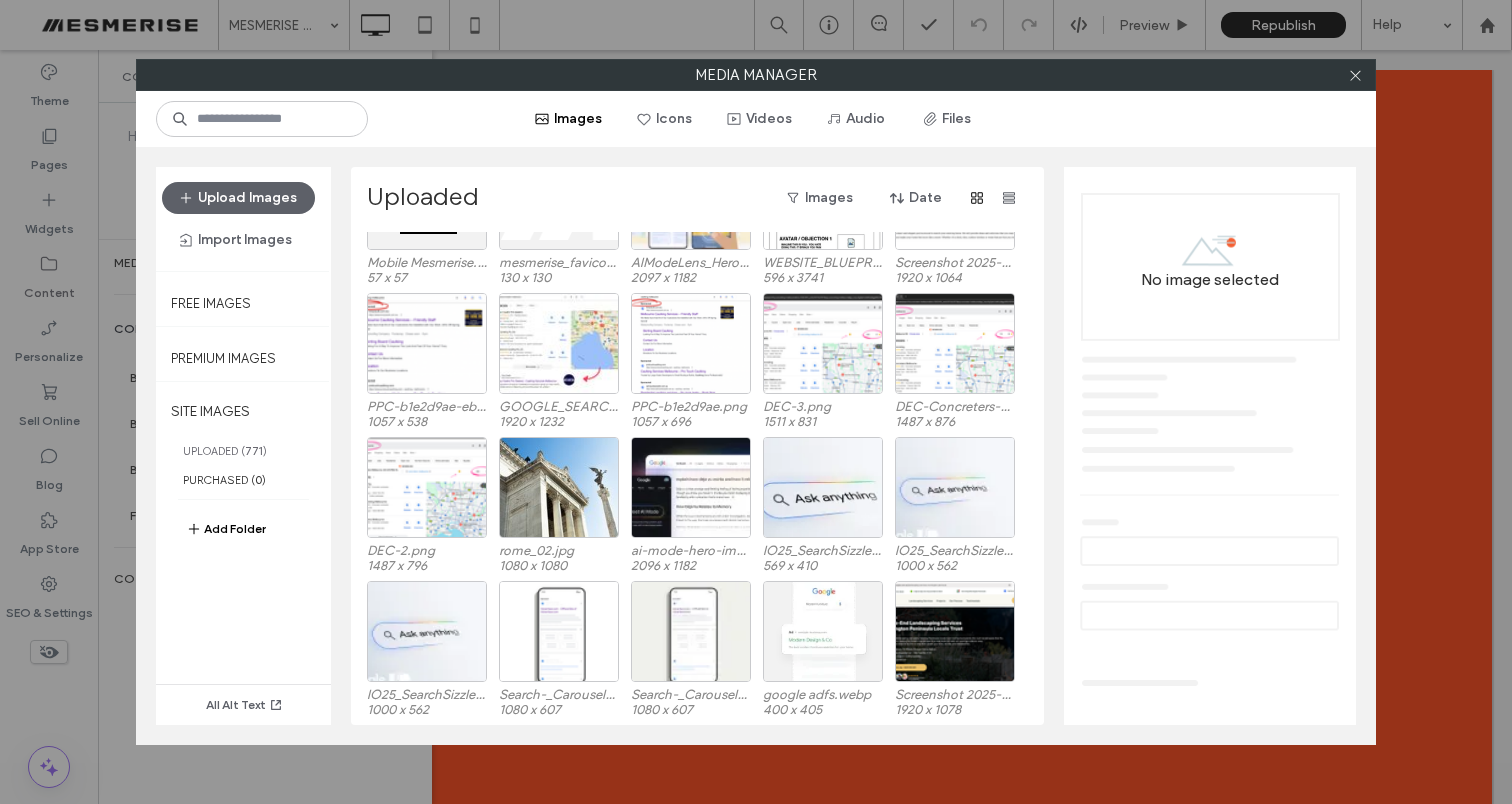 scroll, scrollTop: 102, scrollLeft: 0, axis: vertical 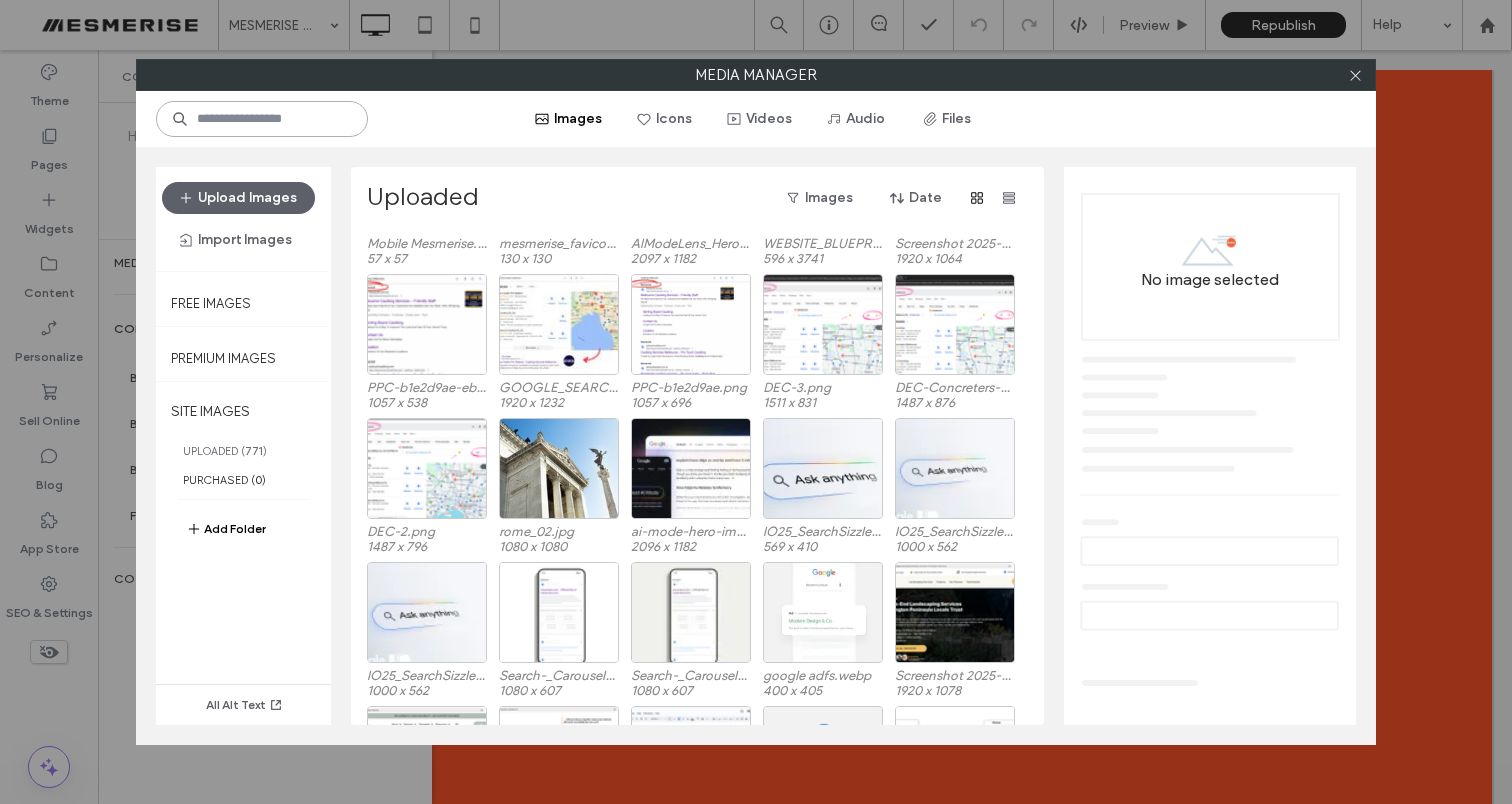 click at bounding box center [262, 119] 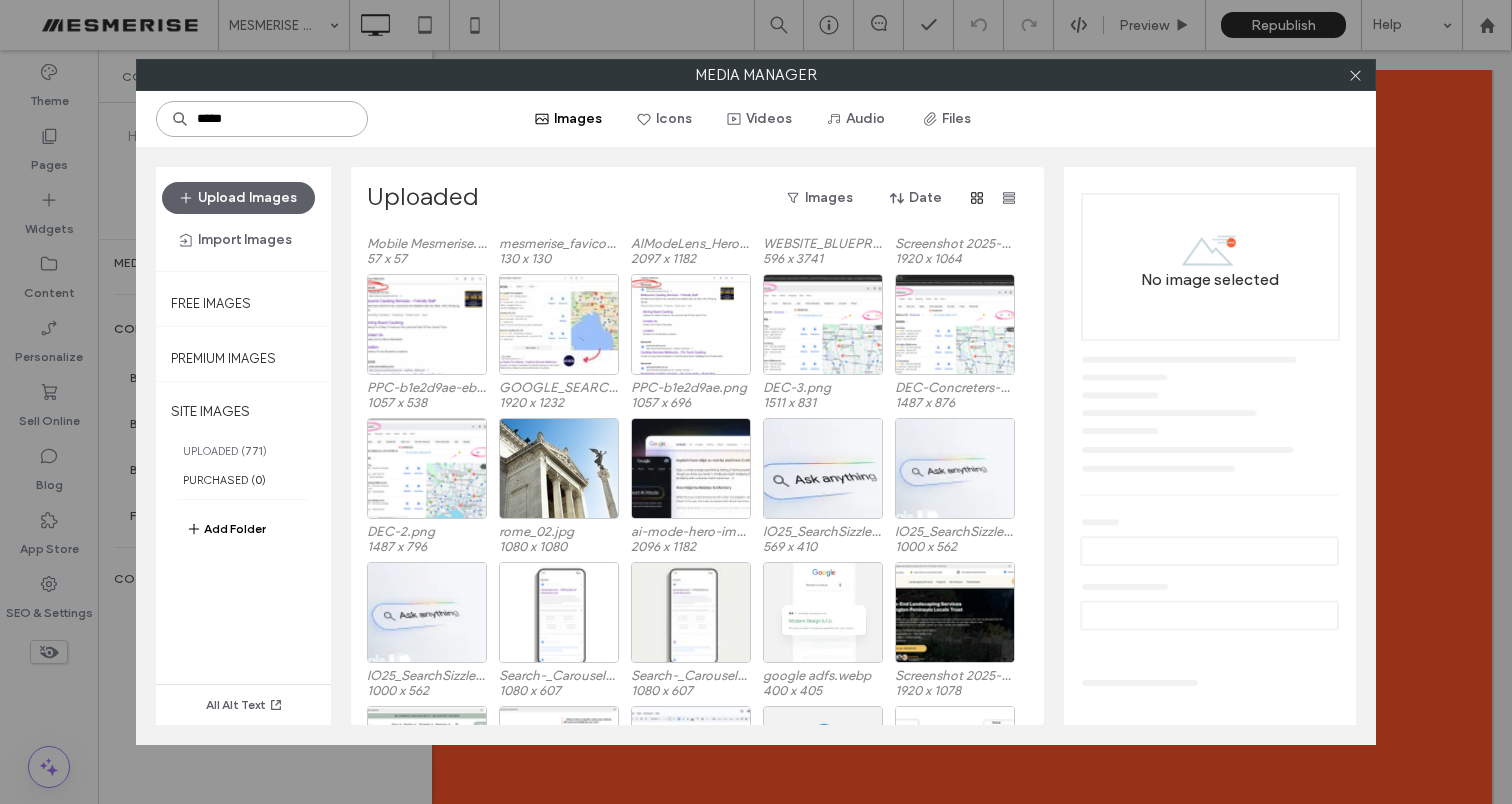 type on "*****" 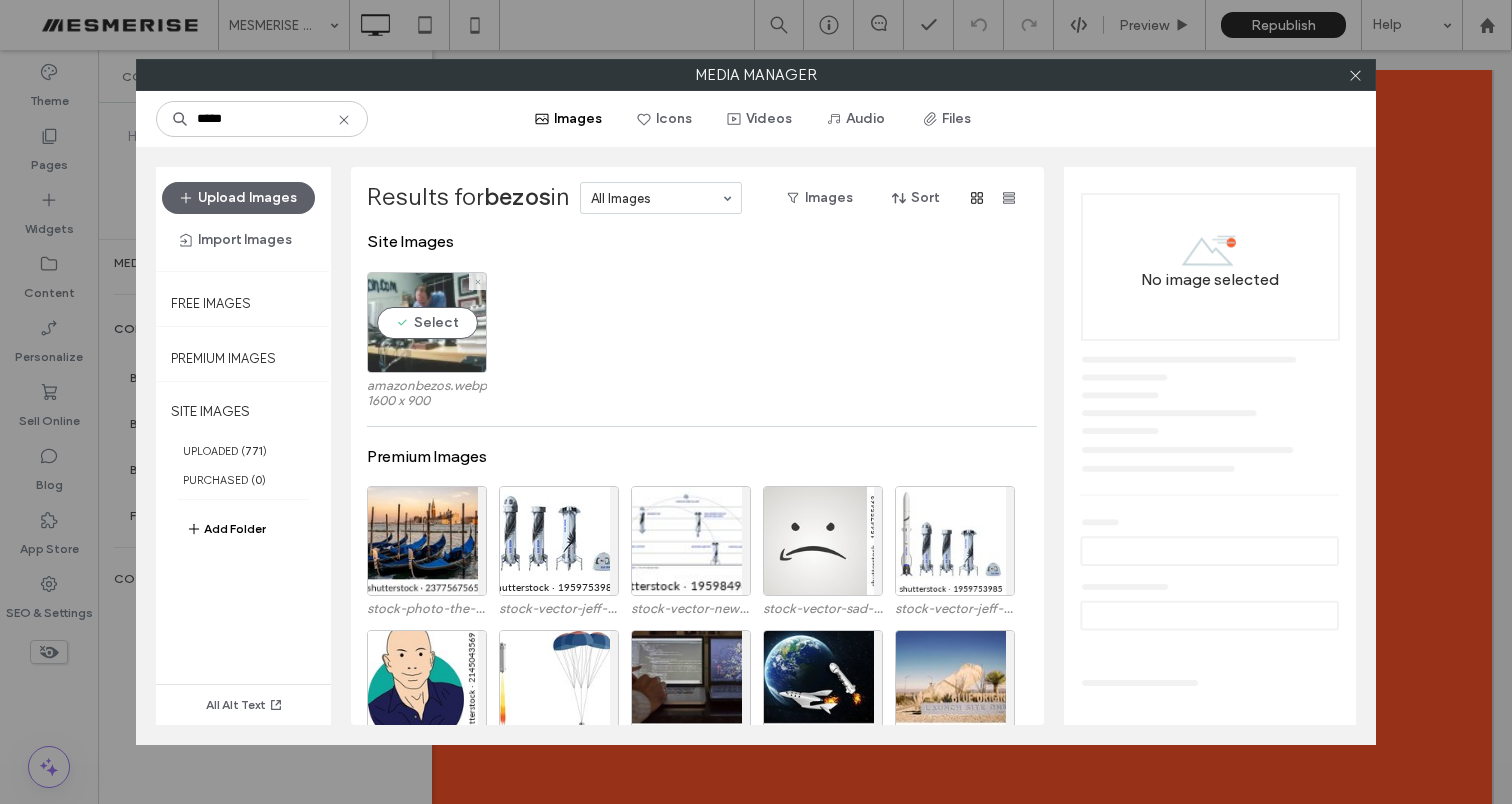 click on "Select" at bounding box center [427, 322] 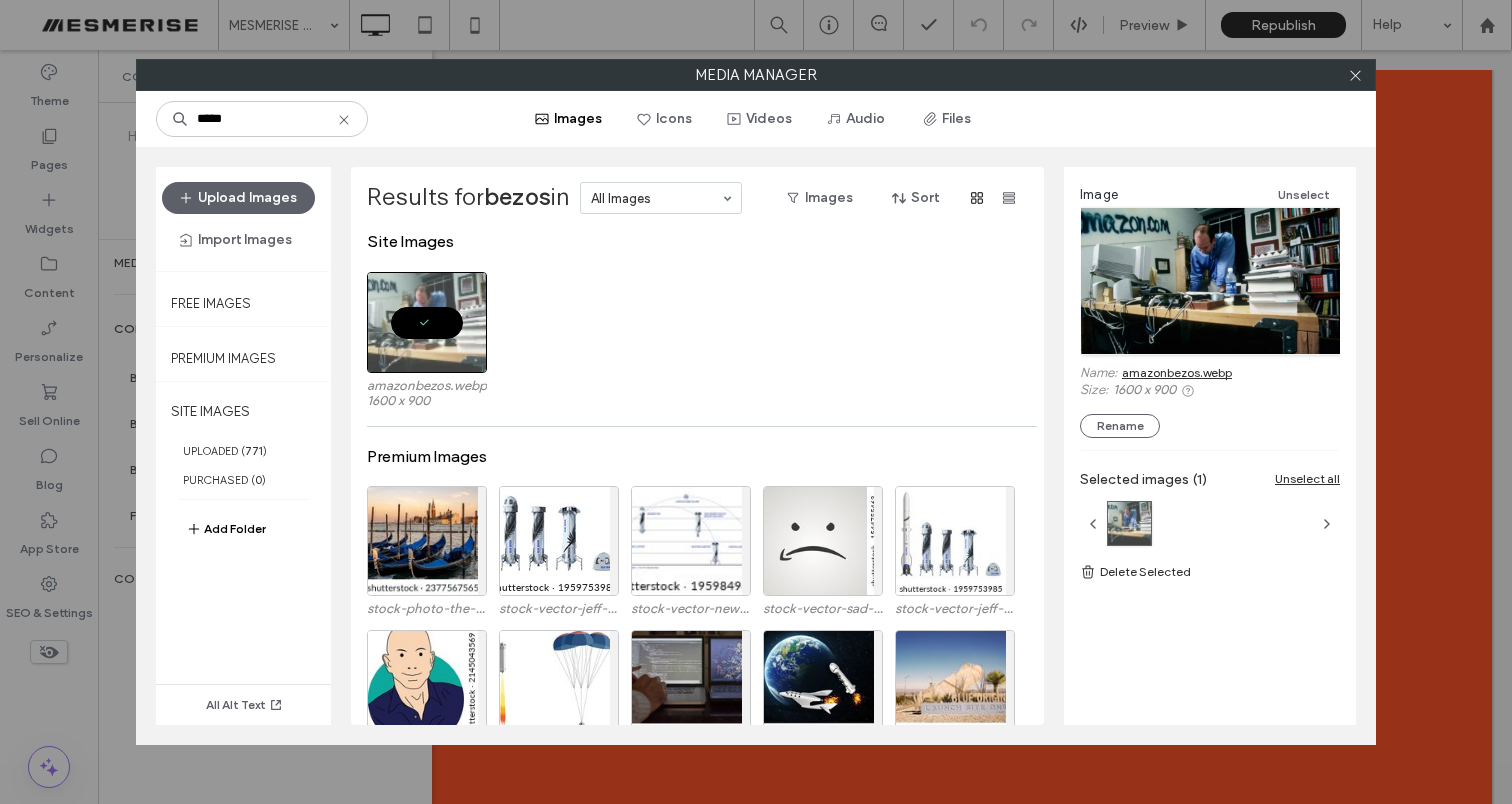 click on "amazonbezos.webp" at bounding box center (1177, 372) 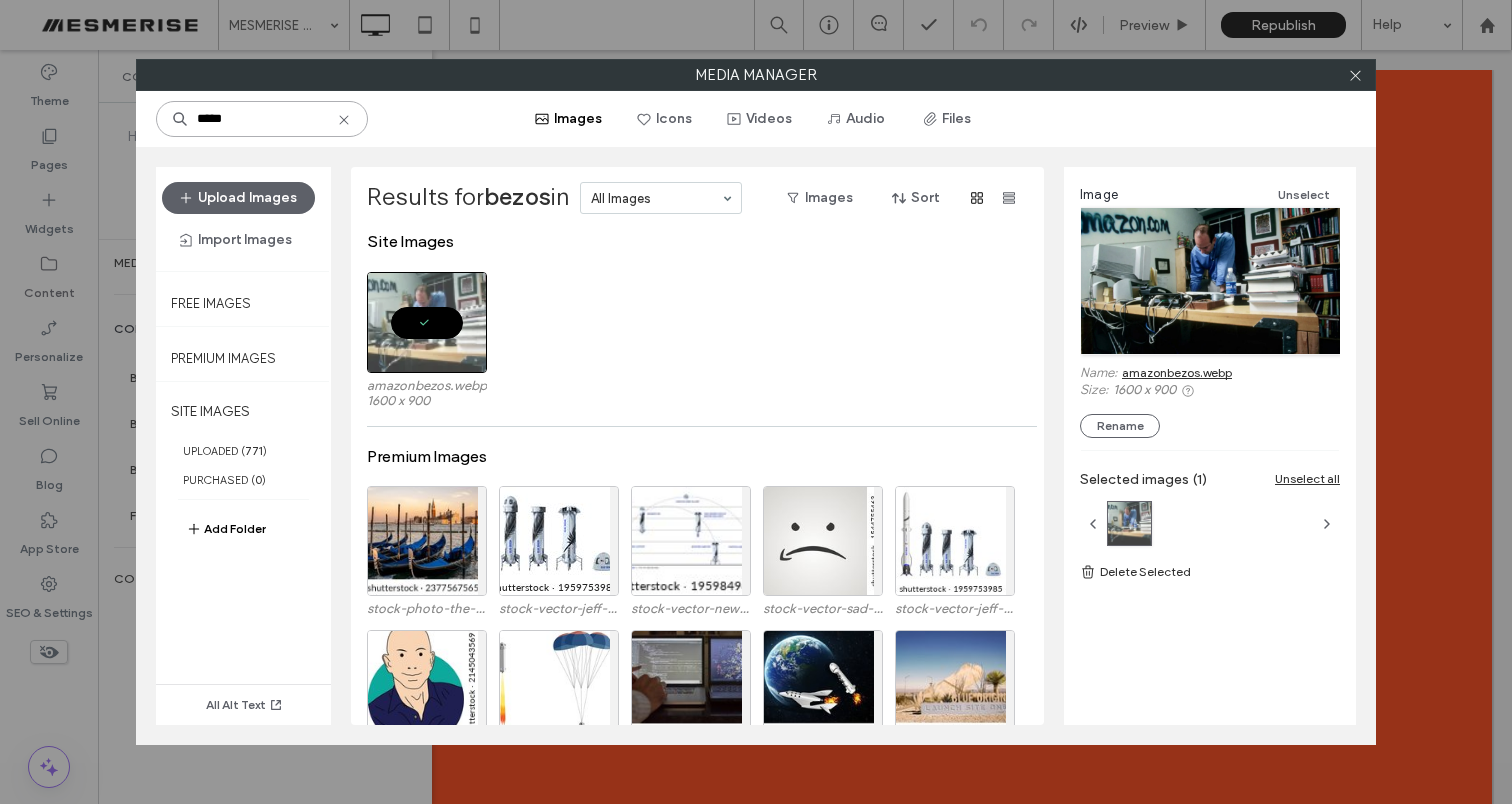 click on "*****" at bounding box center (262, 119) 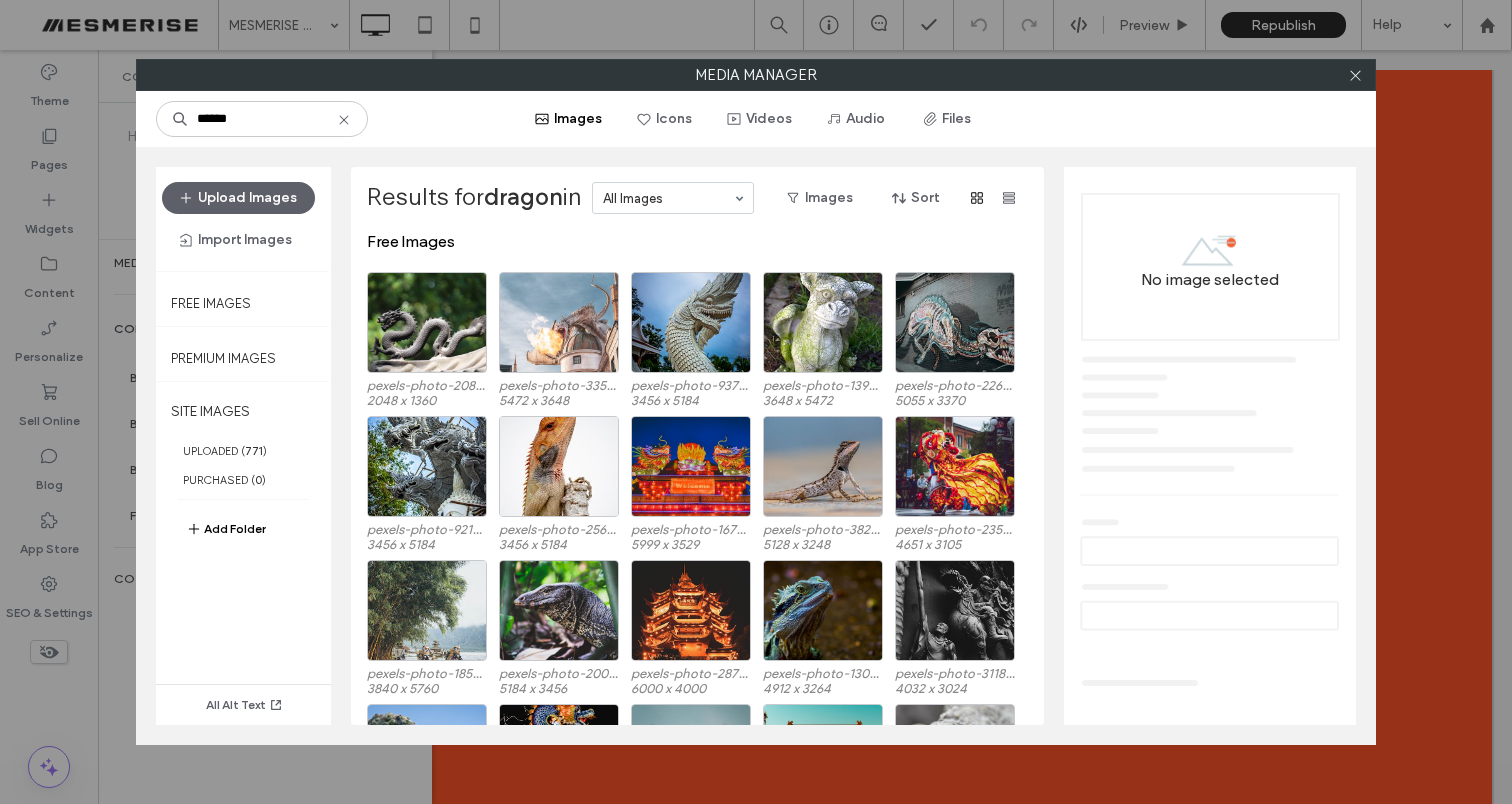 click on "Upload Images Import Images Free Images Premium Images SITE IMAGES UPLOADED ( 771 ) PURCHASED ( 0 ) Add Folder All Alt Text Results for dragon in All Images Images Sort Free Images pexels-photo-208326.jpeg 2048 x 1360 pexels-photo-3359734.jpeg 5472 x 3648 pexels-photo-937471.jpeg 3456 x 5184 pexels-photo-139641.jpeg 3648 x 5472 pexels-photo-2263686.jpeg 5055 x 3370 pexels-photo-921429.jpeg 3456 x 5184 pexels-photo-2566315.jpeg 3456 x 5184 pexels-photo-1677796.jpeg 5999 x 3529 pexels-photo-3826317.jpeg 5128 x 3248 pexels-photo-2354073.jpeg 4651 x 3105 pexels-photo-1850548.jpeg 3840 x 5760 pexels-photo-2003871.jpeg 5184 x 3456 pexels-photo-2872875.jpeg 6000 x 4000 pexels-photo-1308280.jpeg 4912 x 3264 pexels-photo-3118564.jpeg 4032 x 3024 pexels-photo-2846034.jpeg 6007 x 3273 pexels-photo-6068494.jpeg 4000 x 6000 pexels-photo-2240137.jpeg 3978 x 5967 pexels-photo-1482822.jpeg 6131 x 3801 pexels-photo-42754.jpeg 2144 x 1424 No image selected" at bounding box center [756, 446] 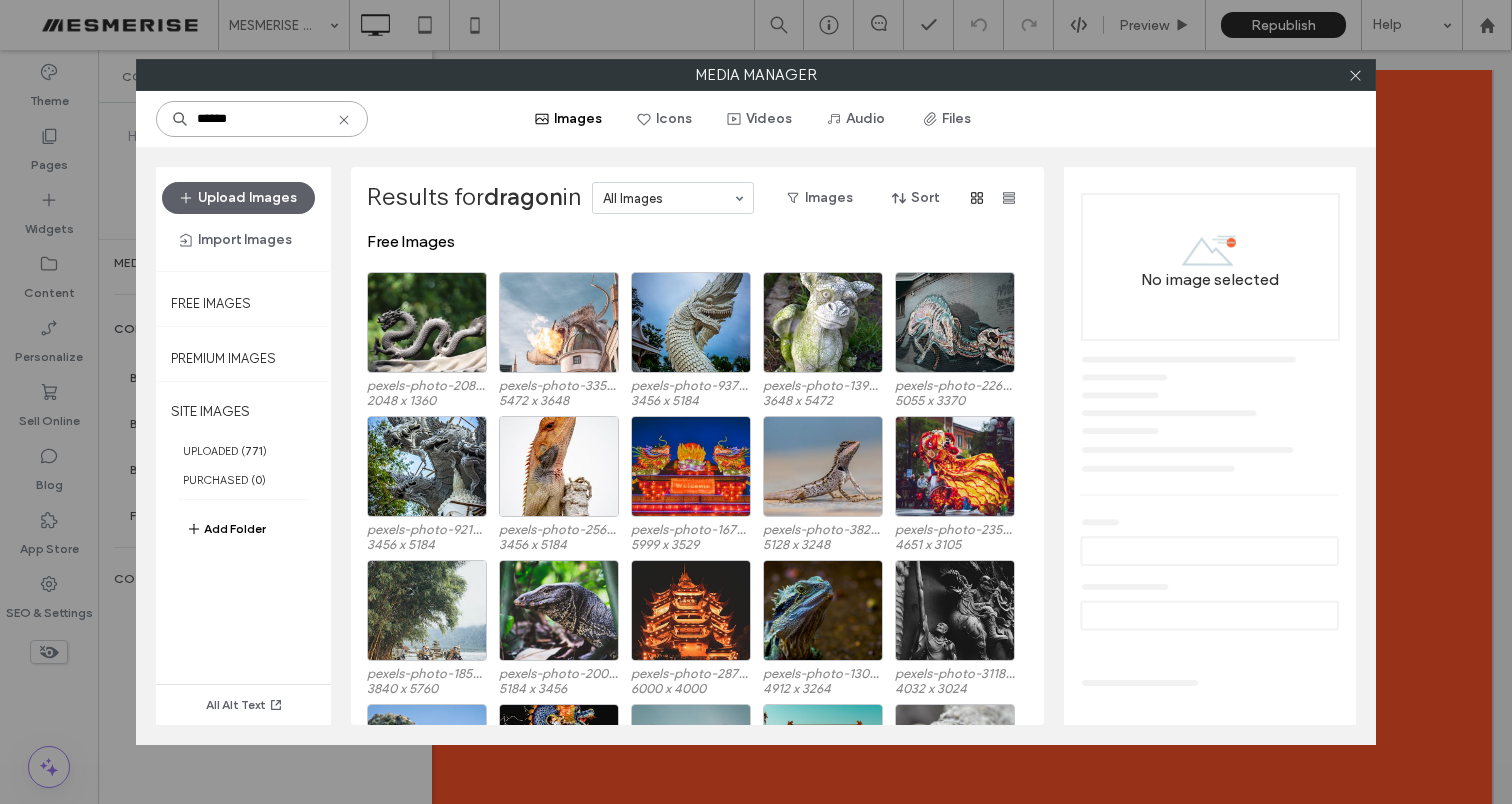 click on "******" at bounding box center (262, 119) 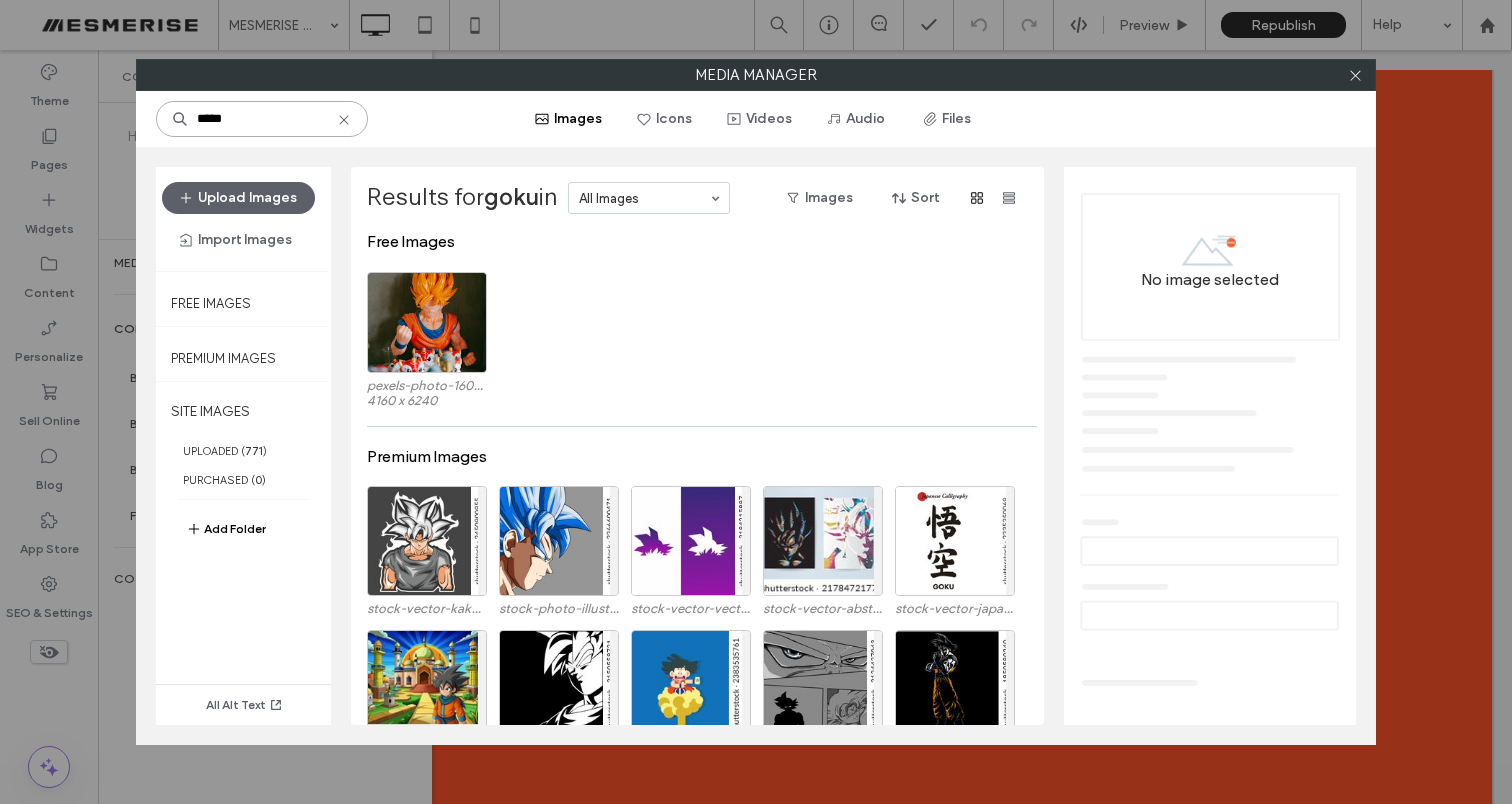 type on "*****" 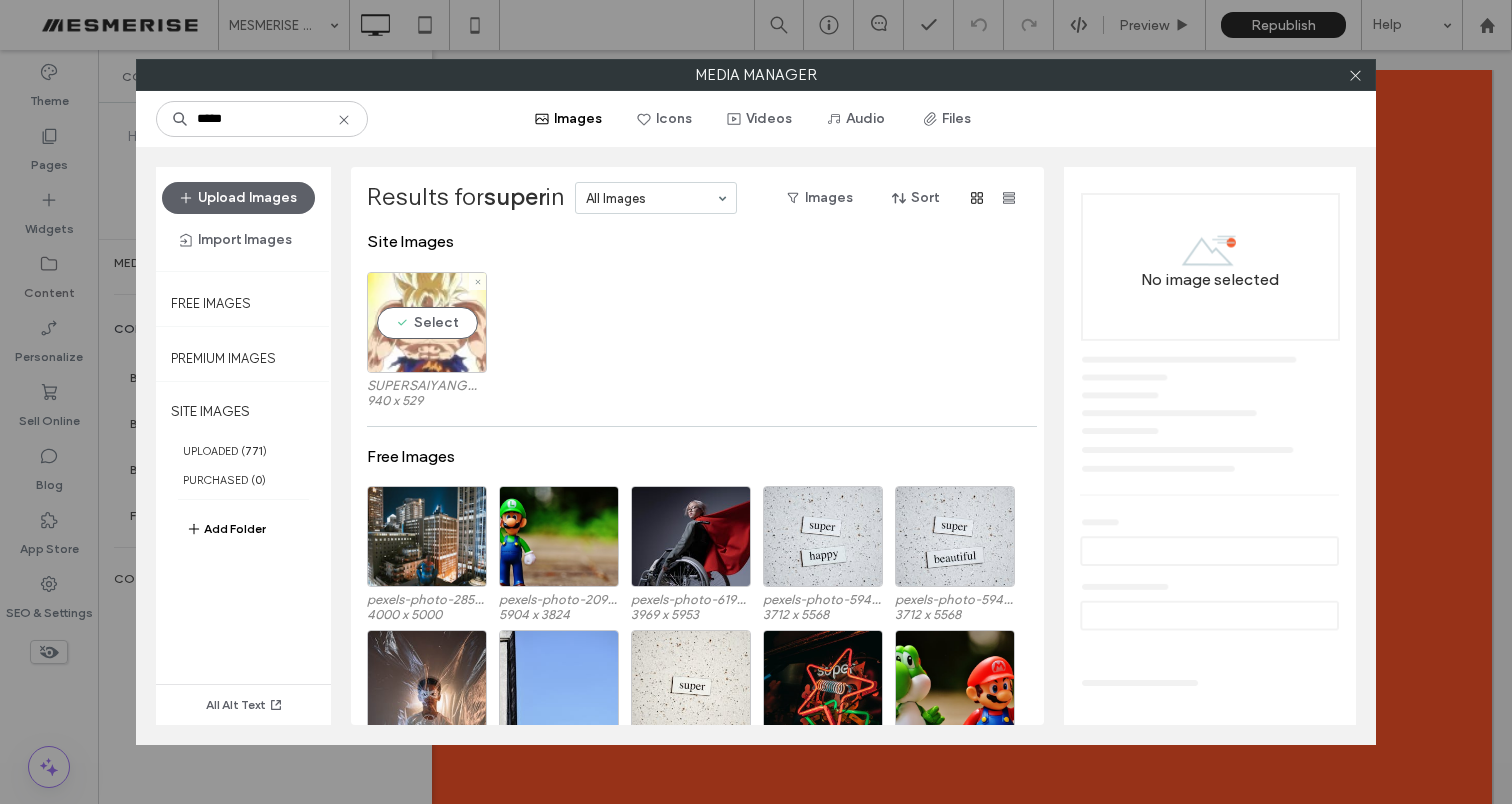 click on "Select" at bounding box center (427, 322) 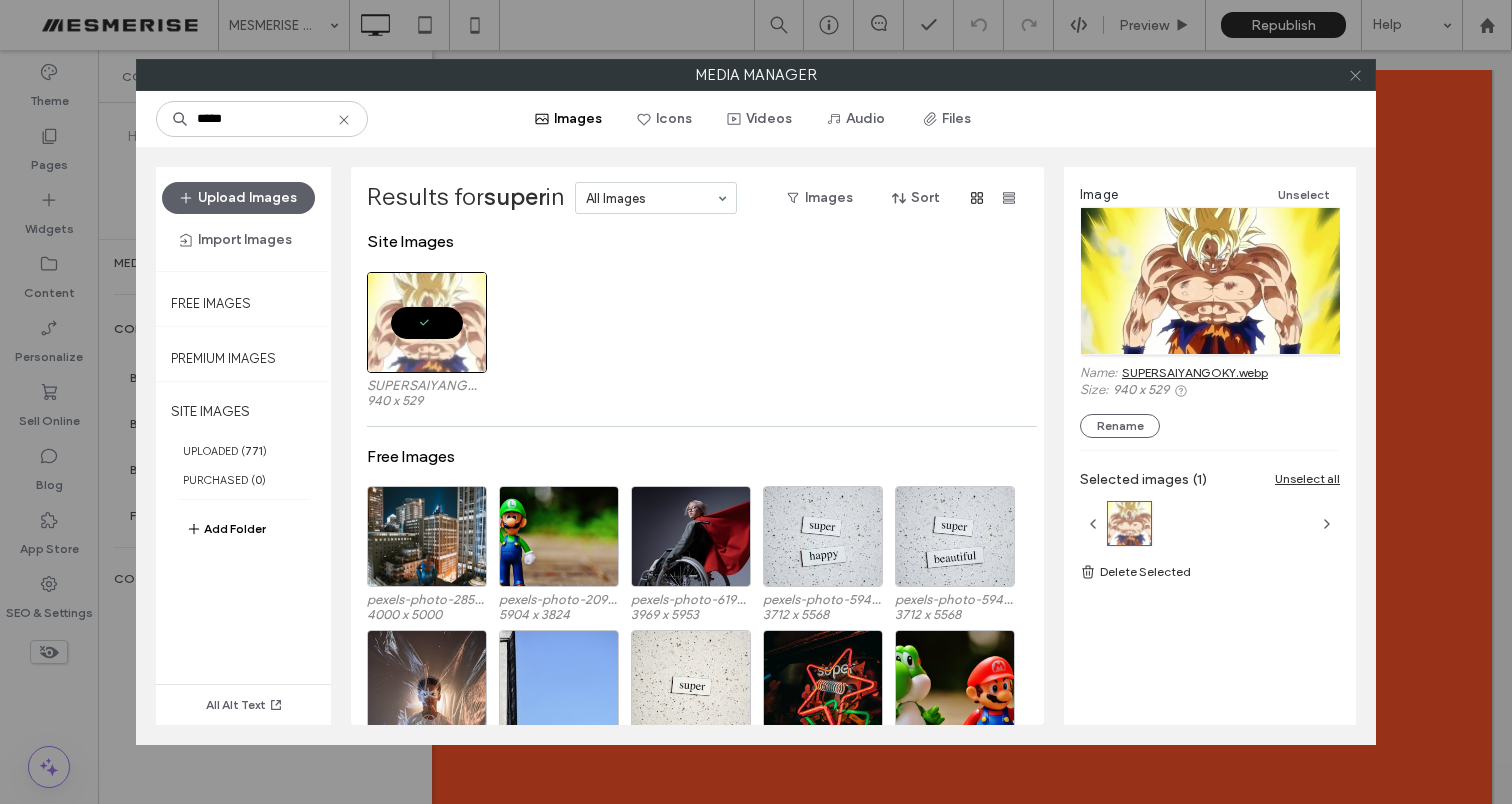 click 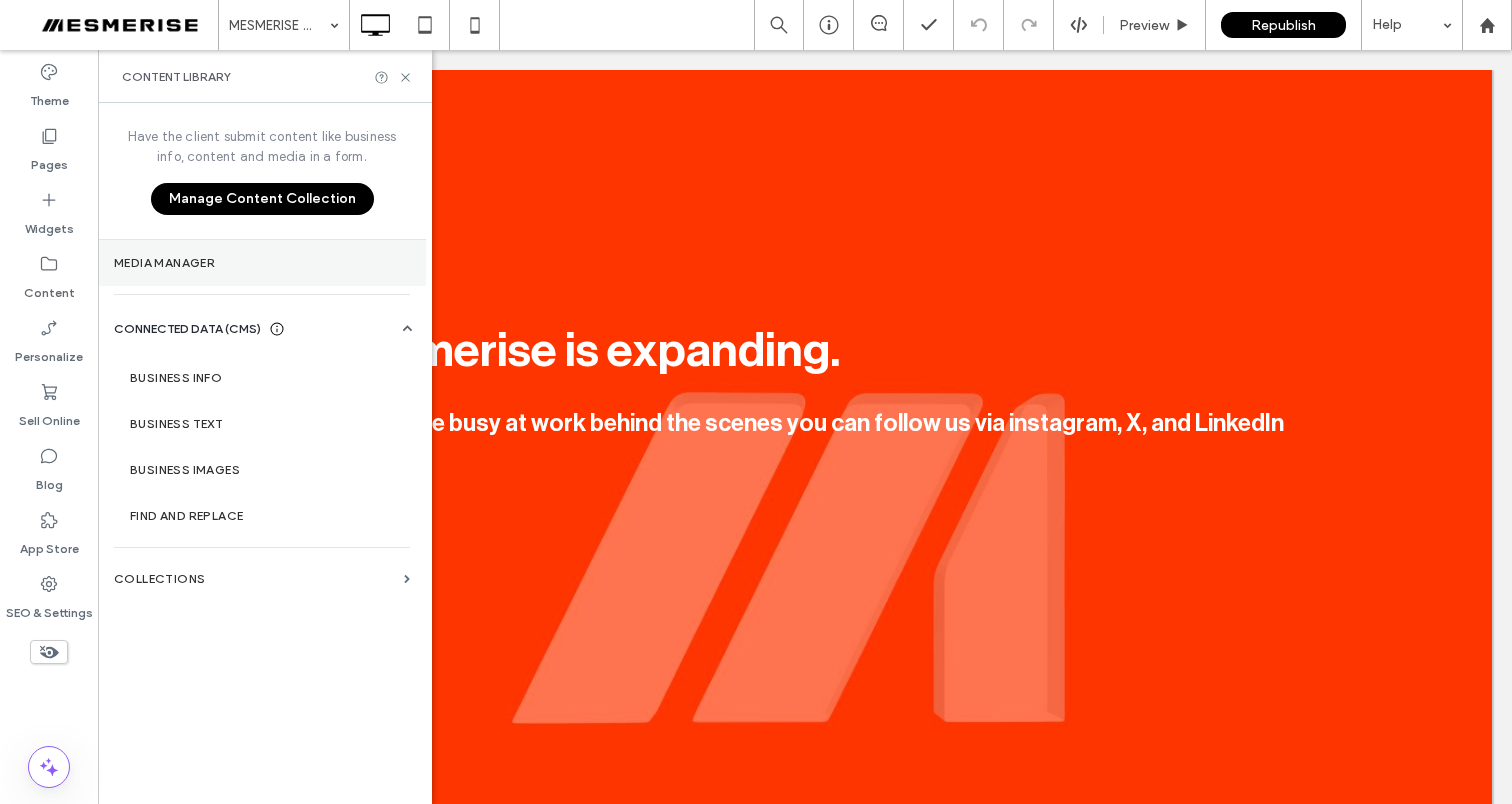 click on "Media Manager" at bounding box center (262, 263) 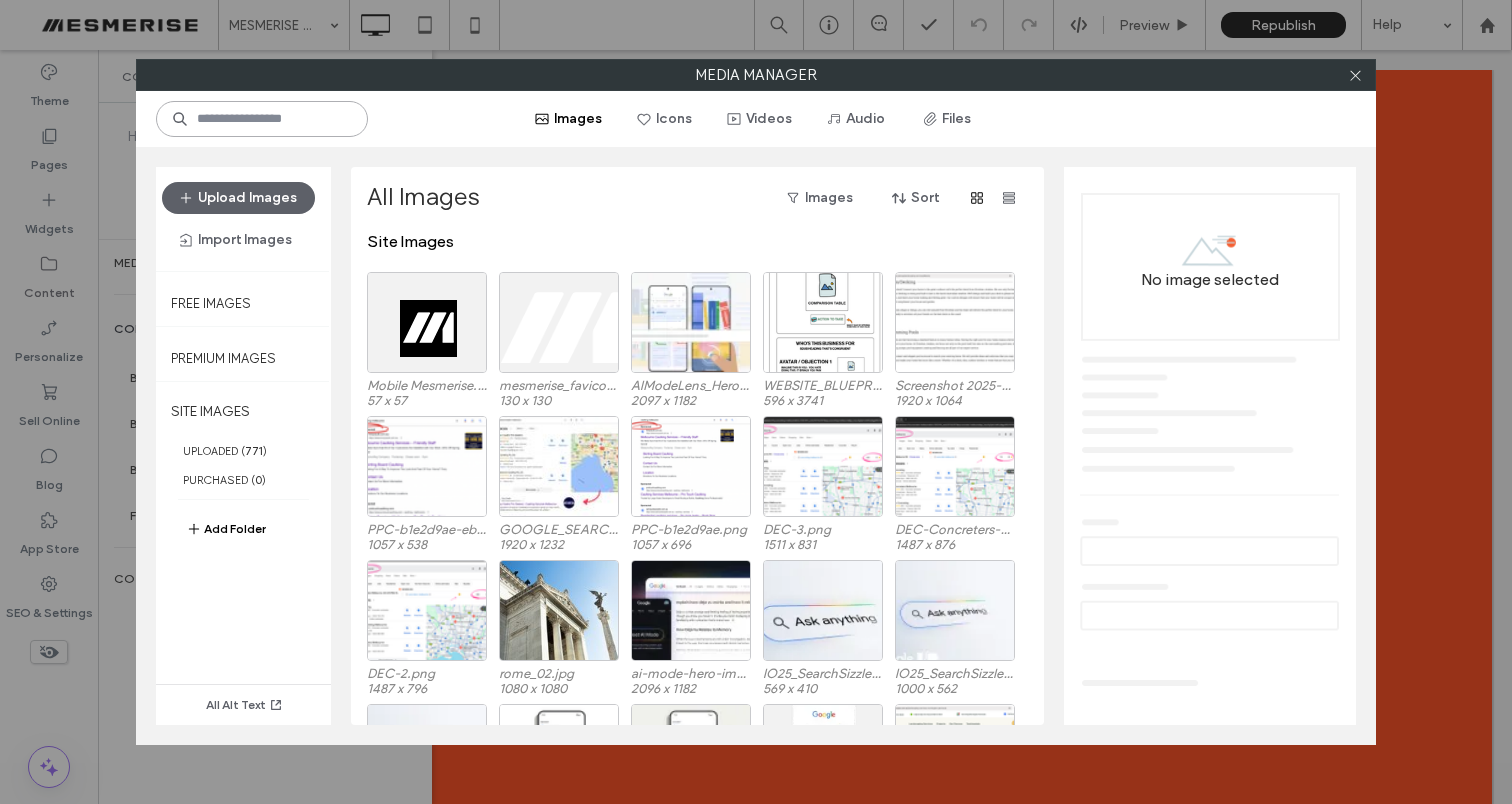 click at bounding box center (262, 119) 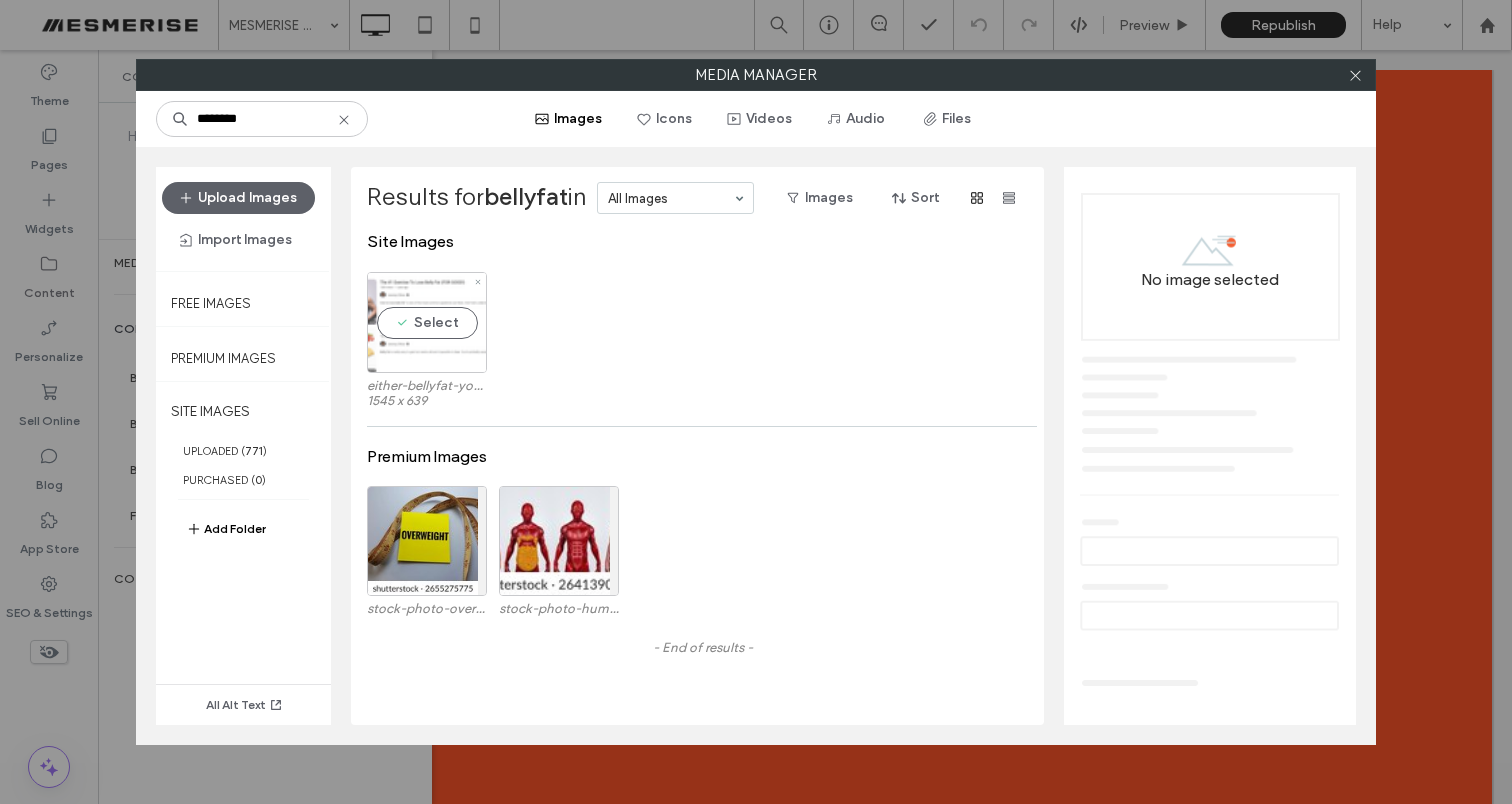 click on "Select" at bounding box center (427, 322) 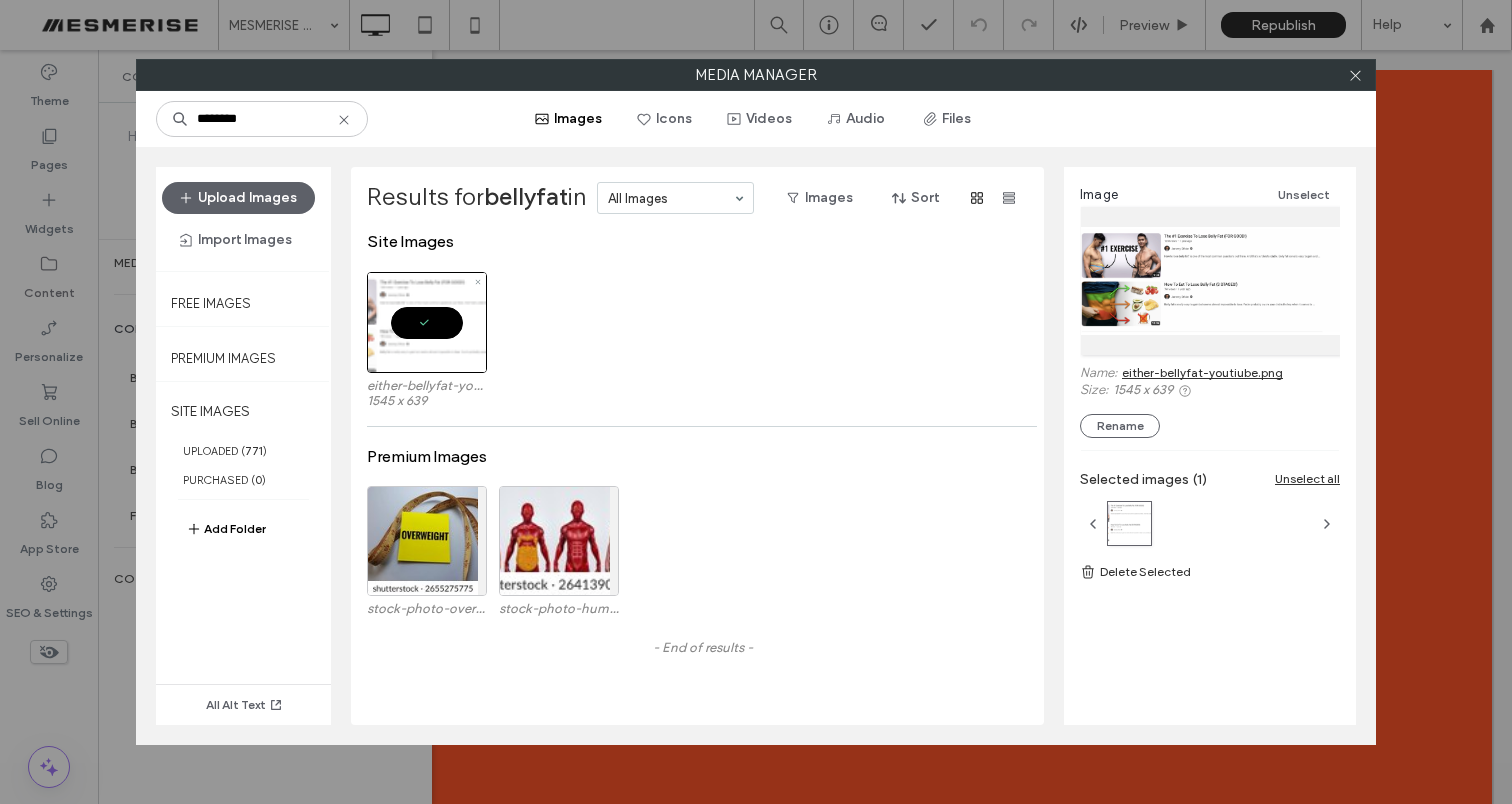 click at bounding box center (427, 322) 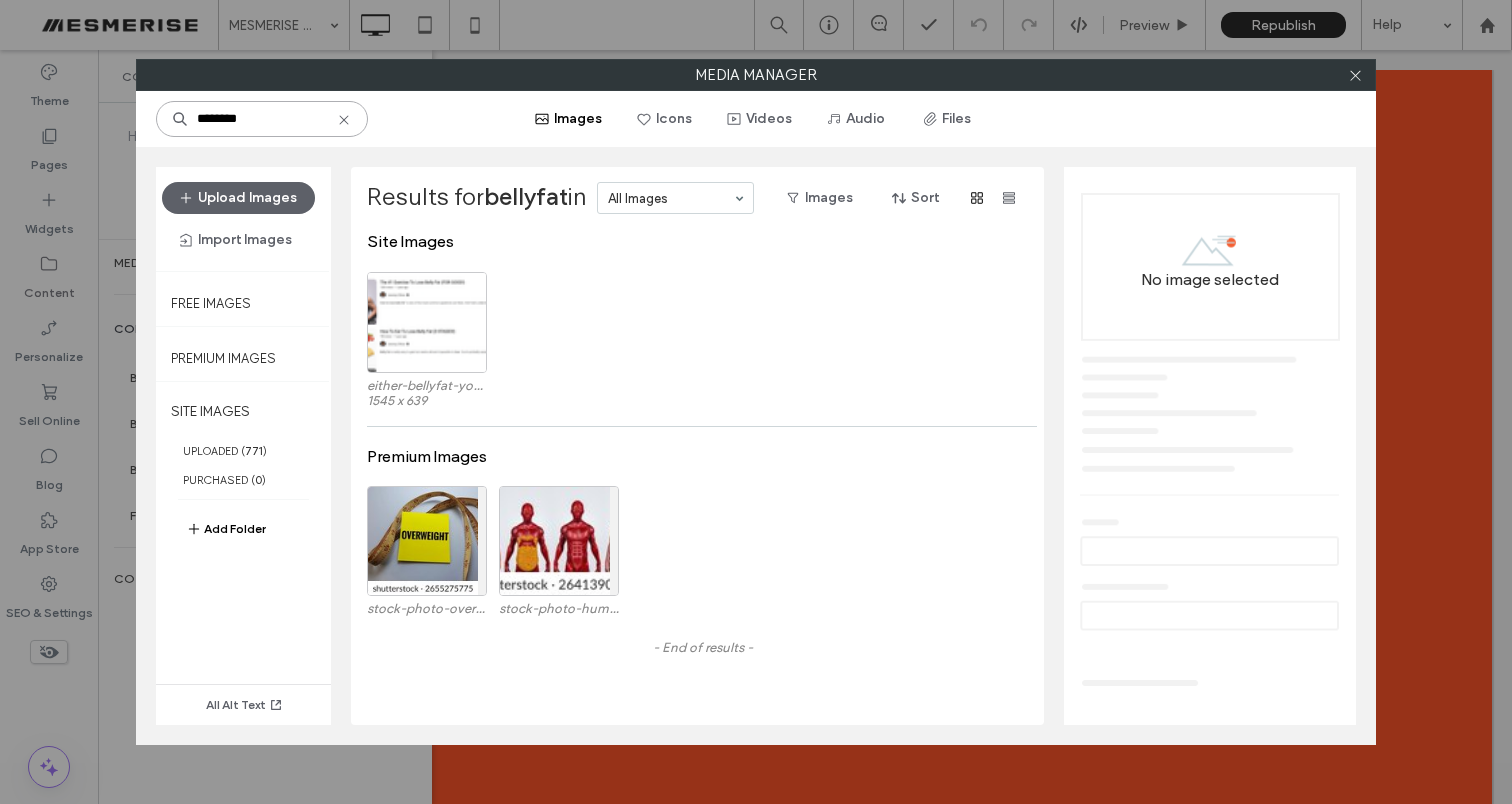 click on "********" at bounding box center (262, 119) 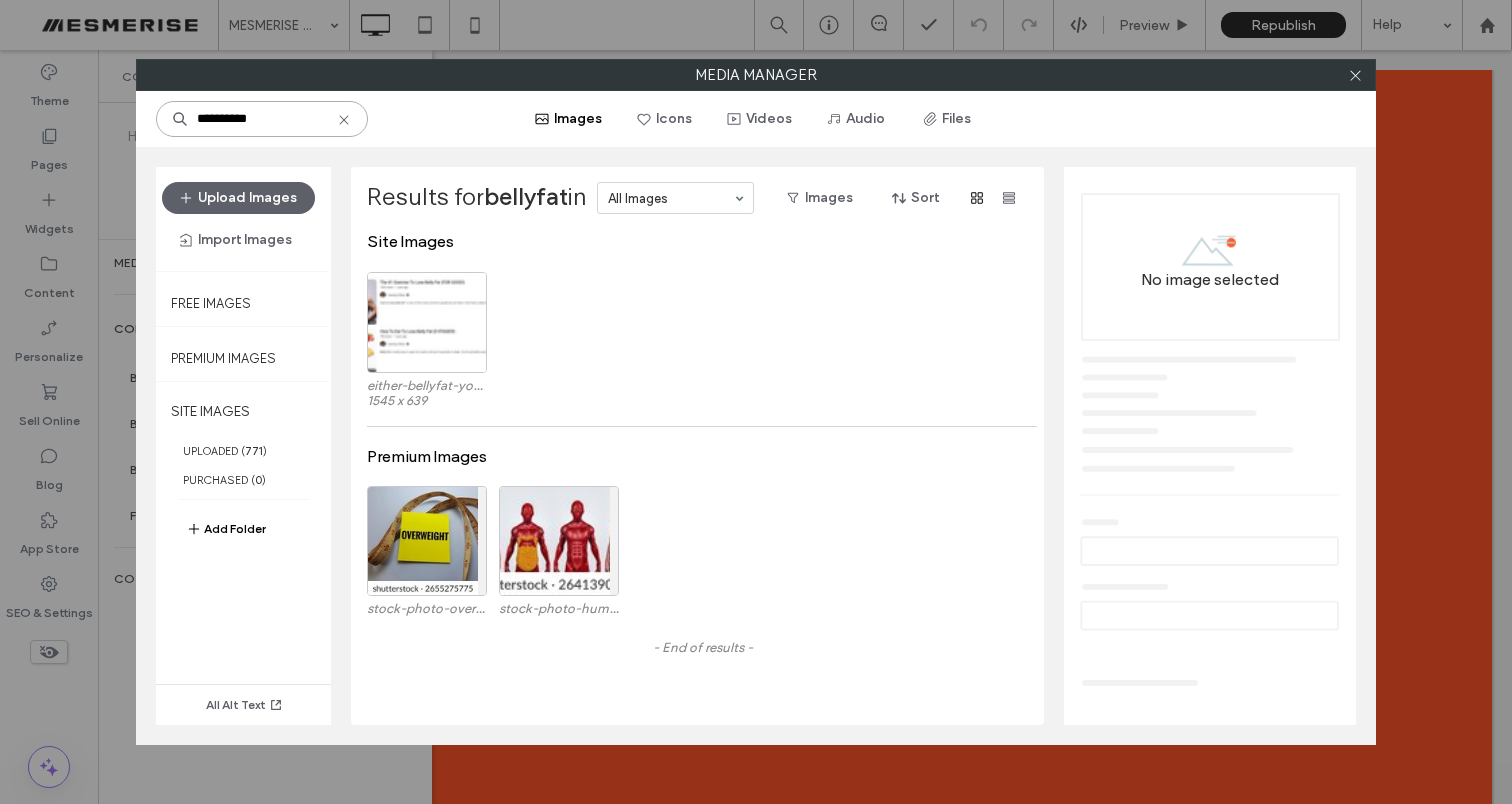 type on "**********" 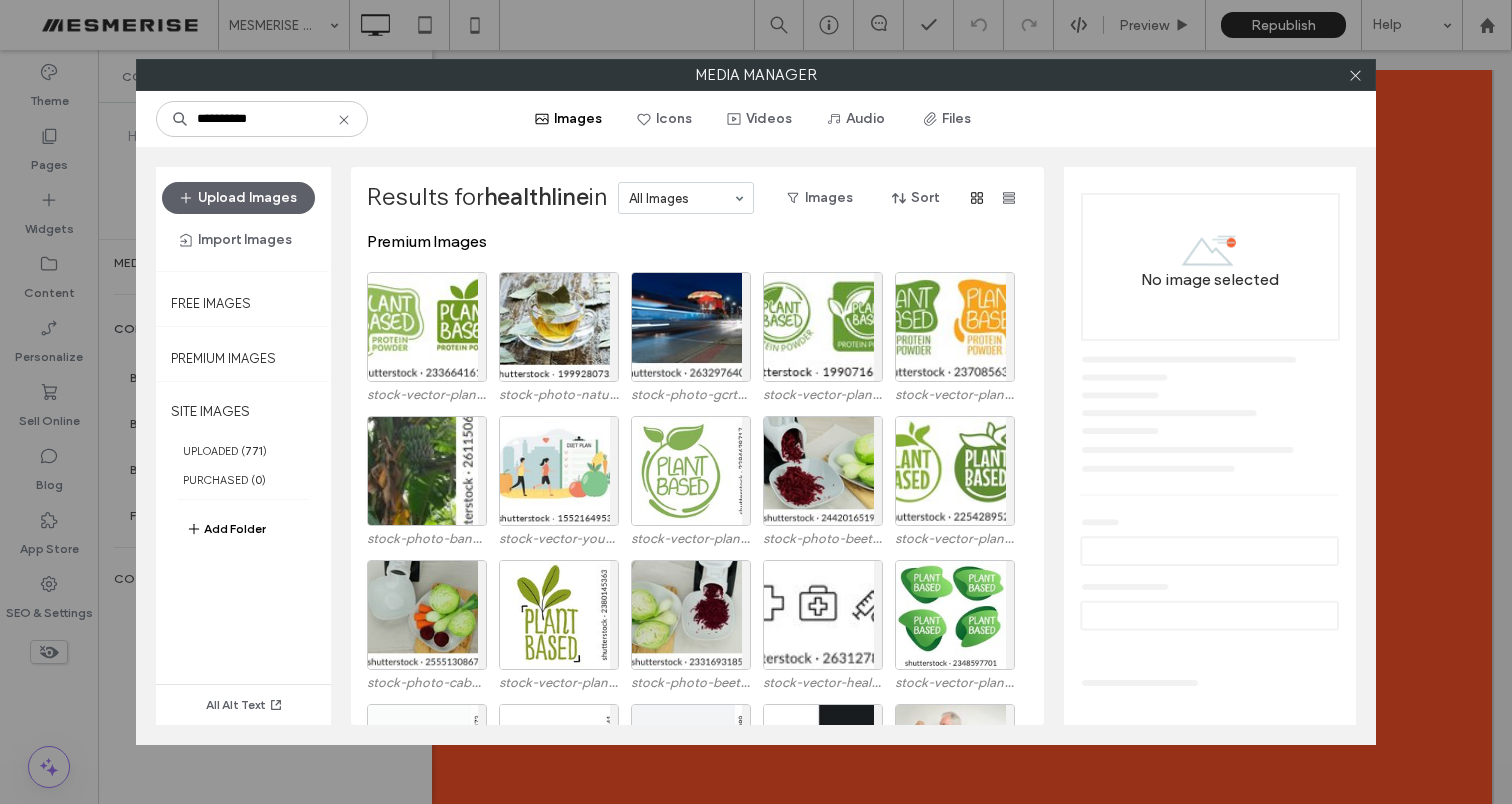 click 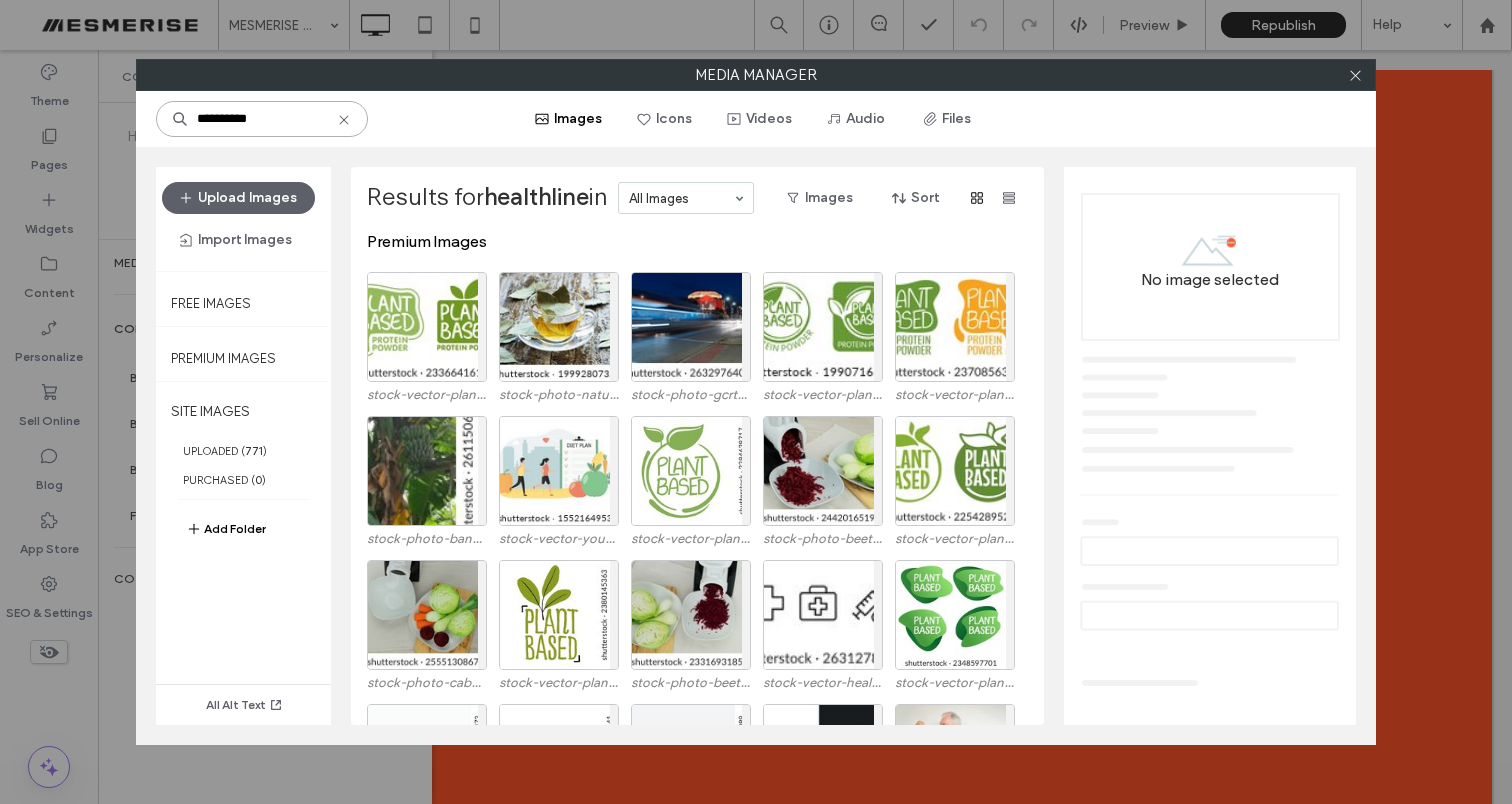 type 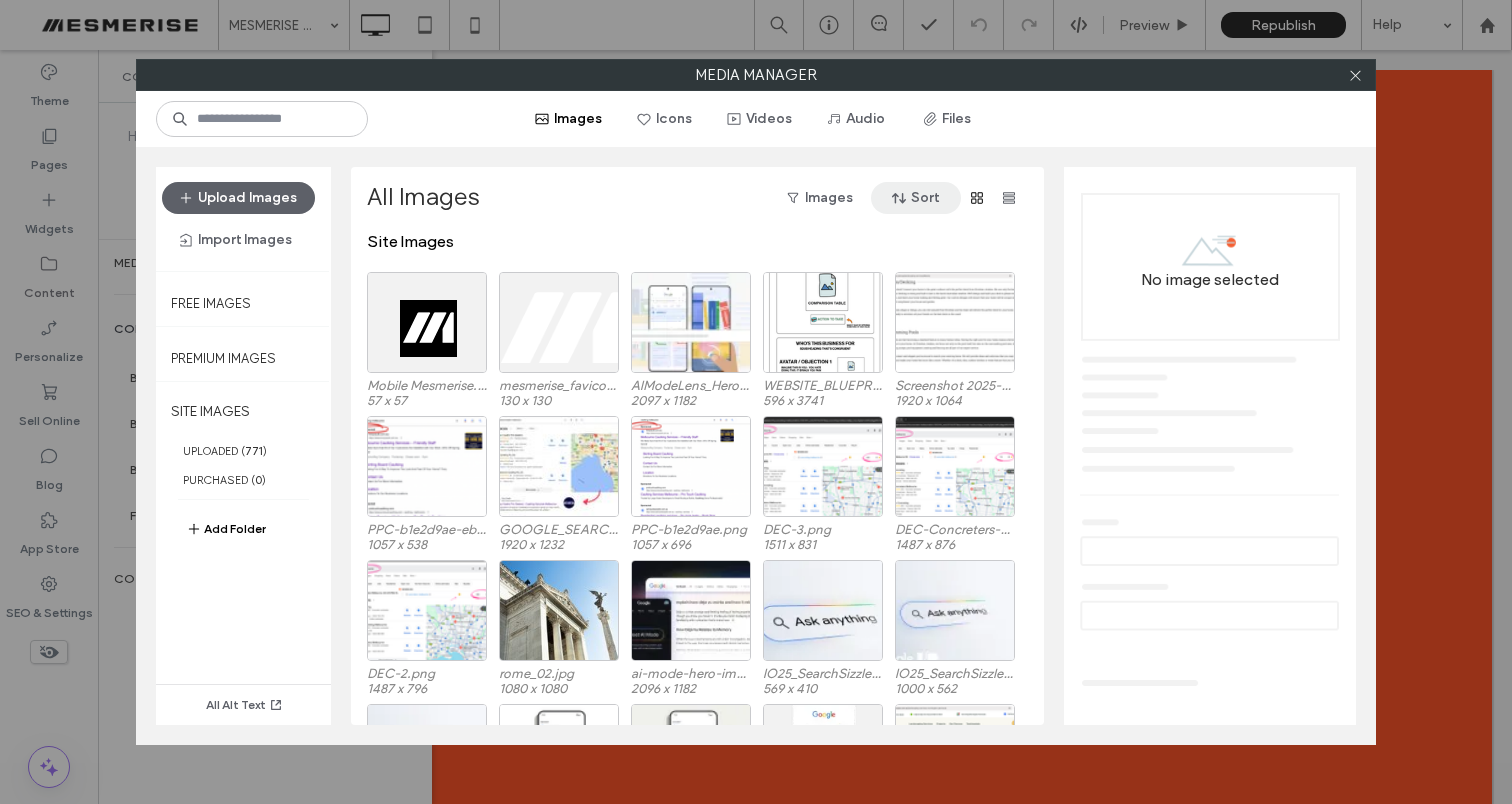 click on "Sort" at bounding box center (916, 198) 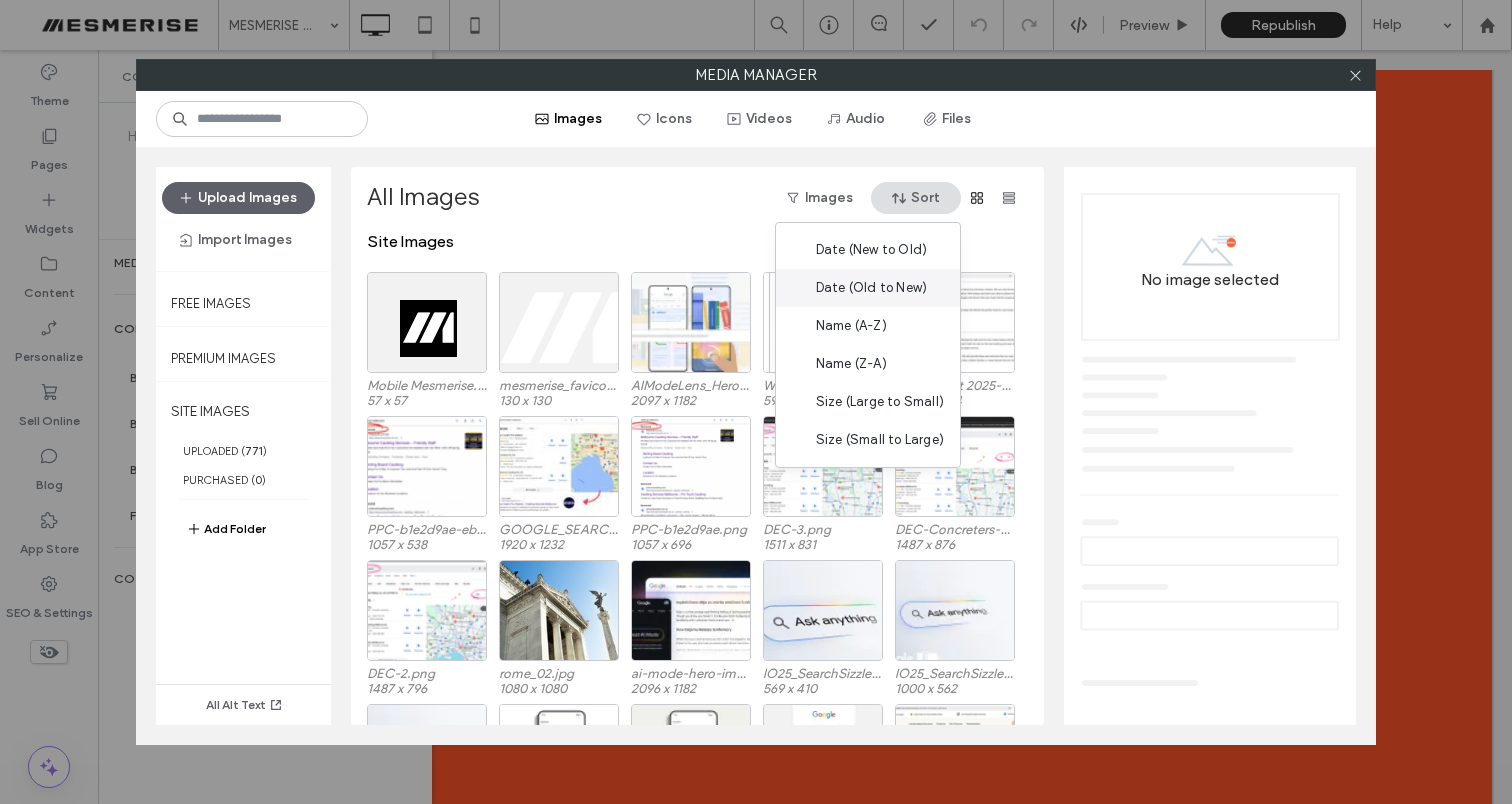 click on "Date  (Old to New)" at bounding box center (871, 288) 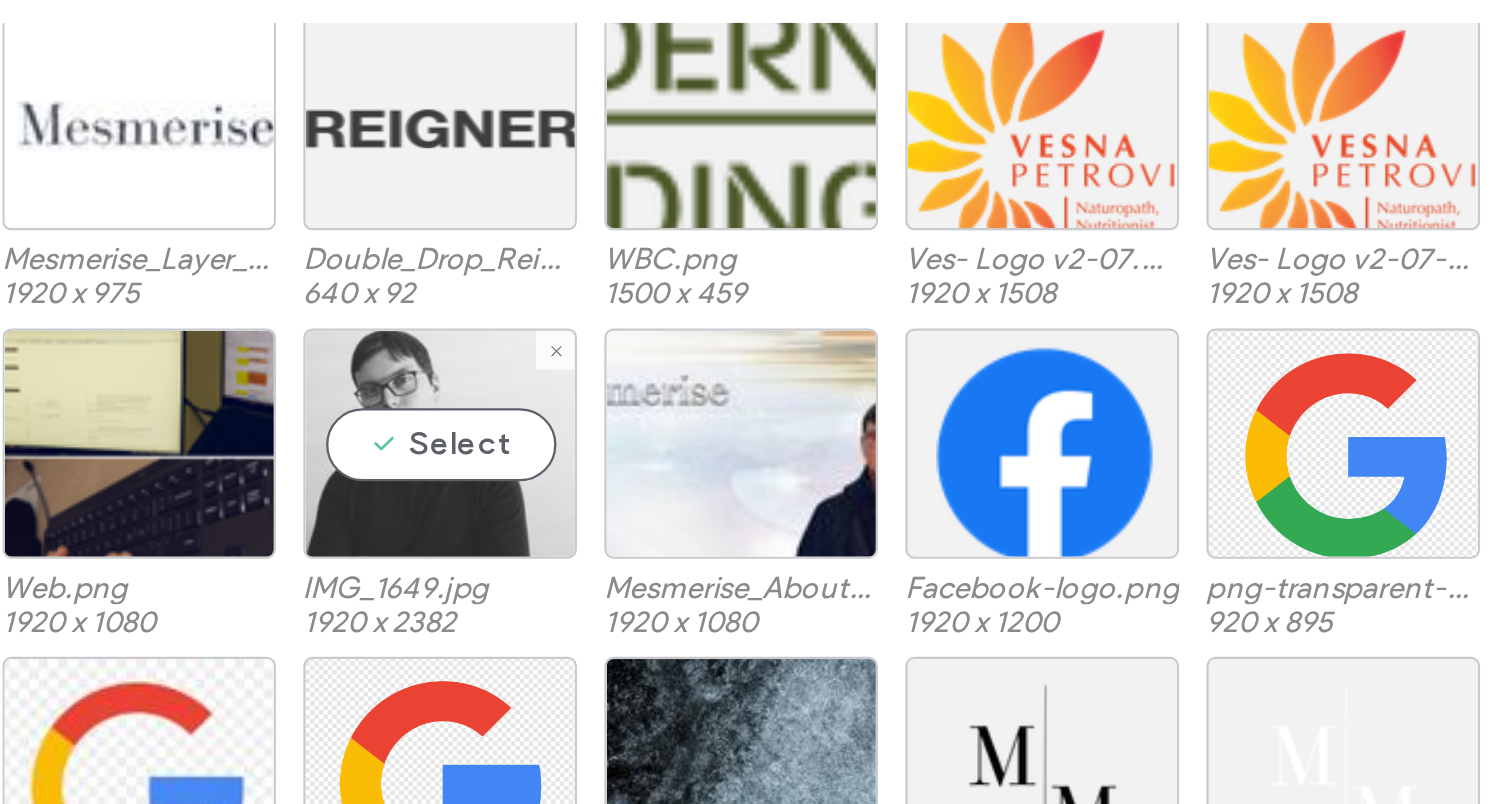 scroll, scrollTop: 585, scrollLeft: 0, axis: vertical 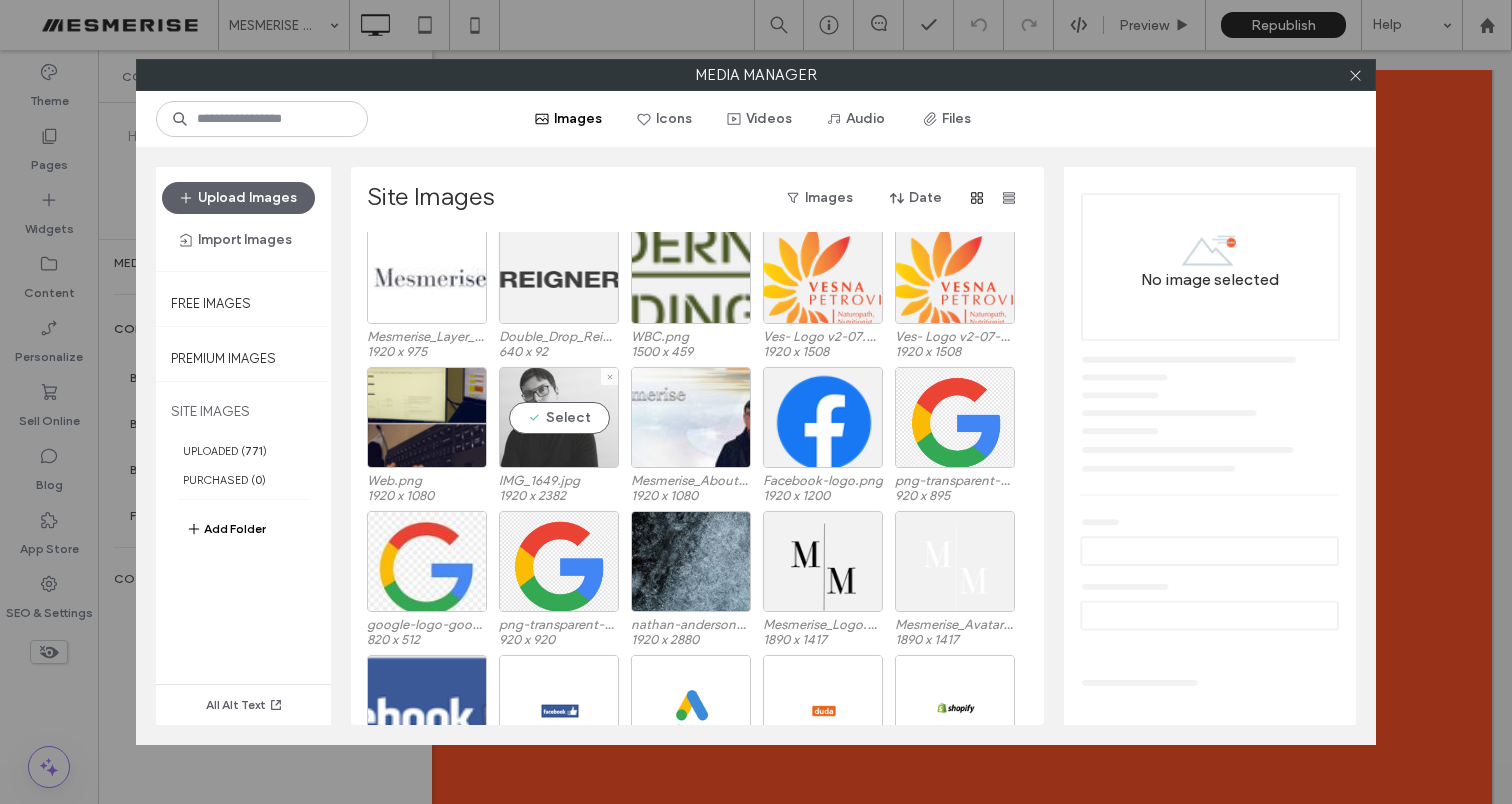 click on "Select" at bounding box center [559, 417] 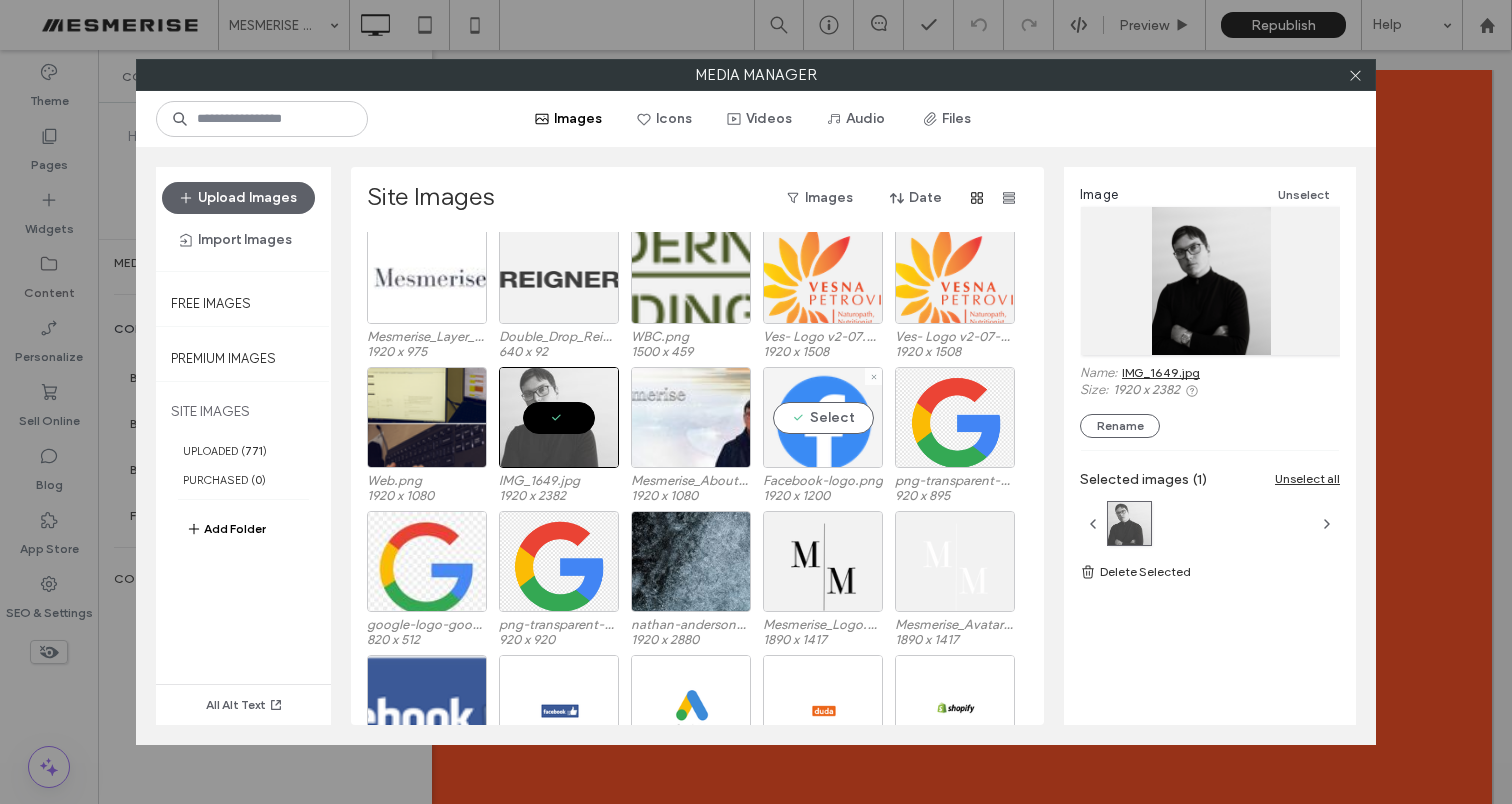 scroll, scrollTop: 542, scrollLeft: 0, axis: vertical 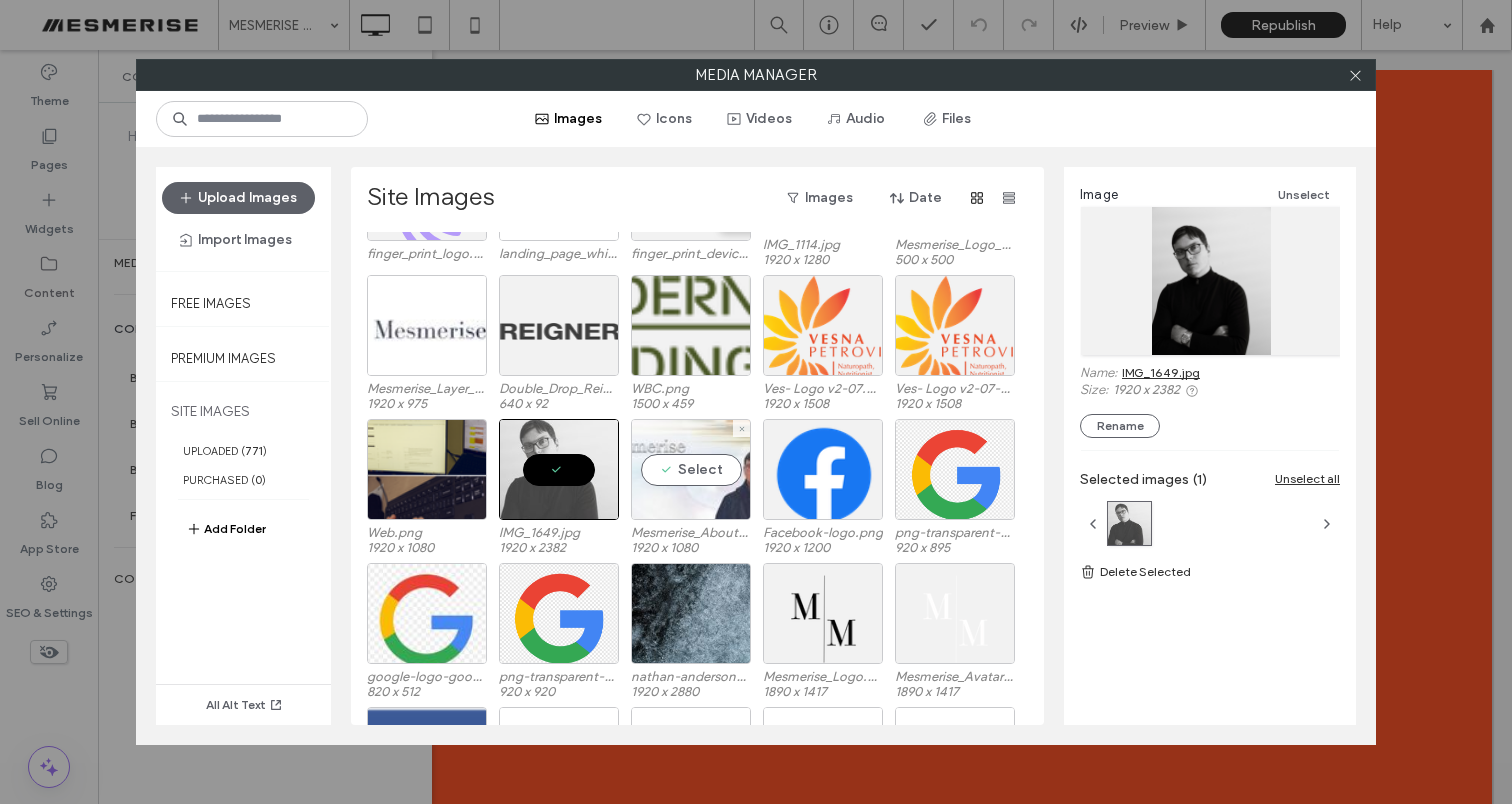 click on "Select" at bounding box center [691, 469] 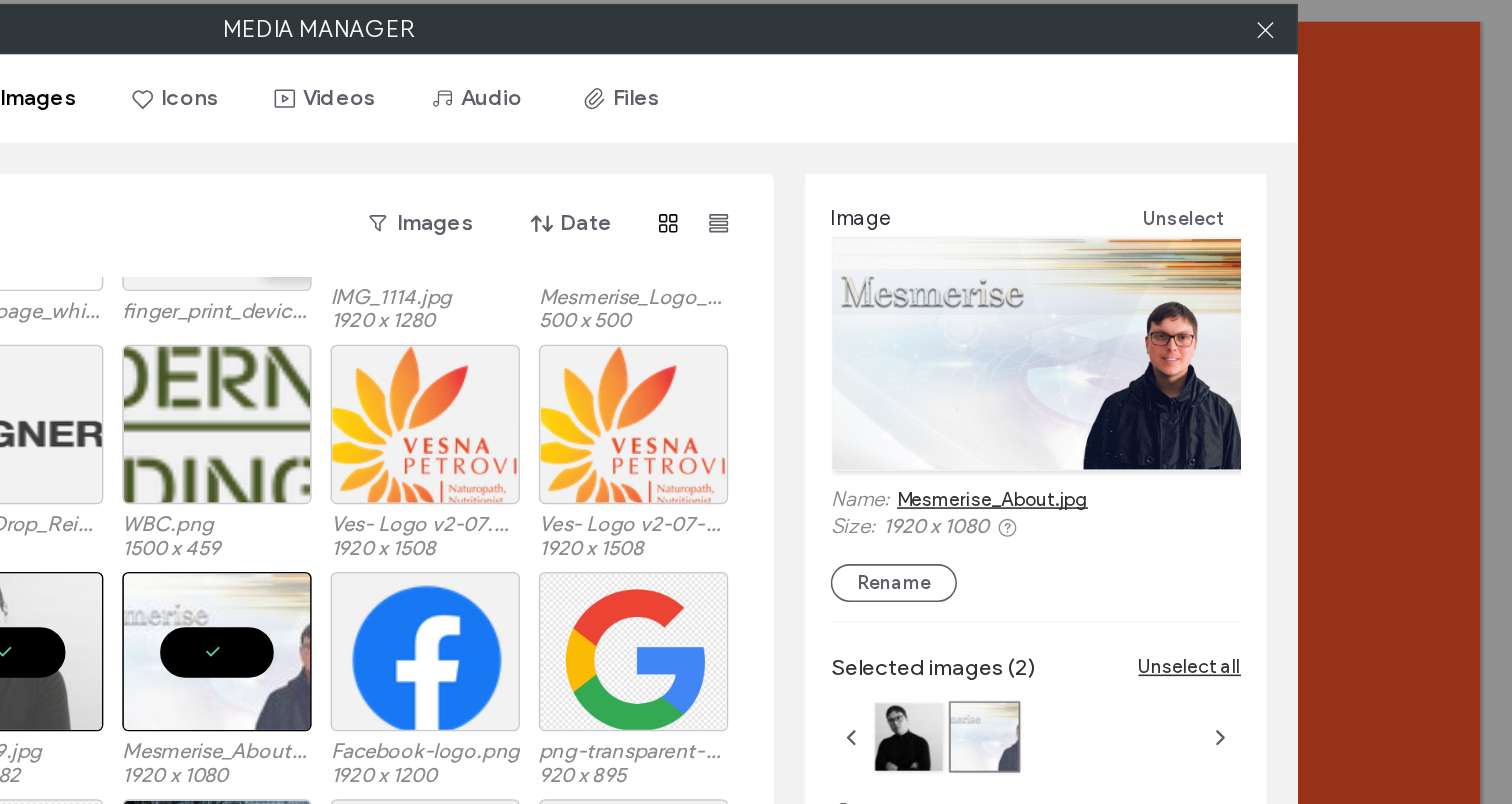 scroll, scrollTop: 0, scrollLeft: 0, axis: both 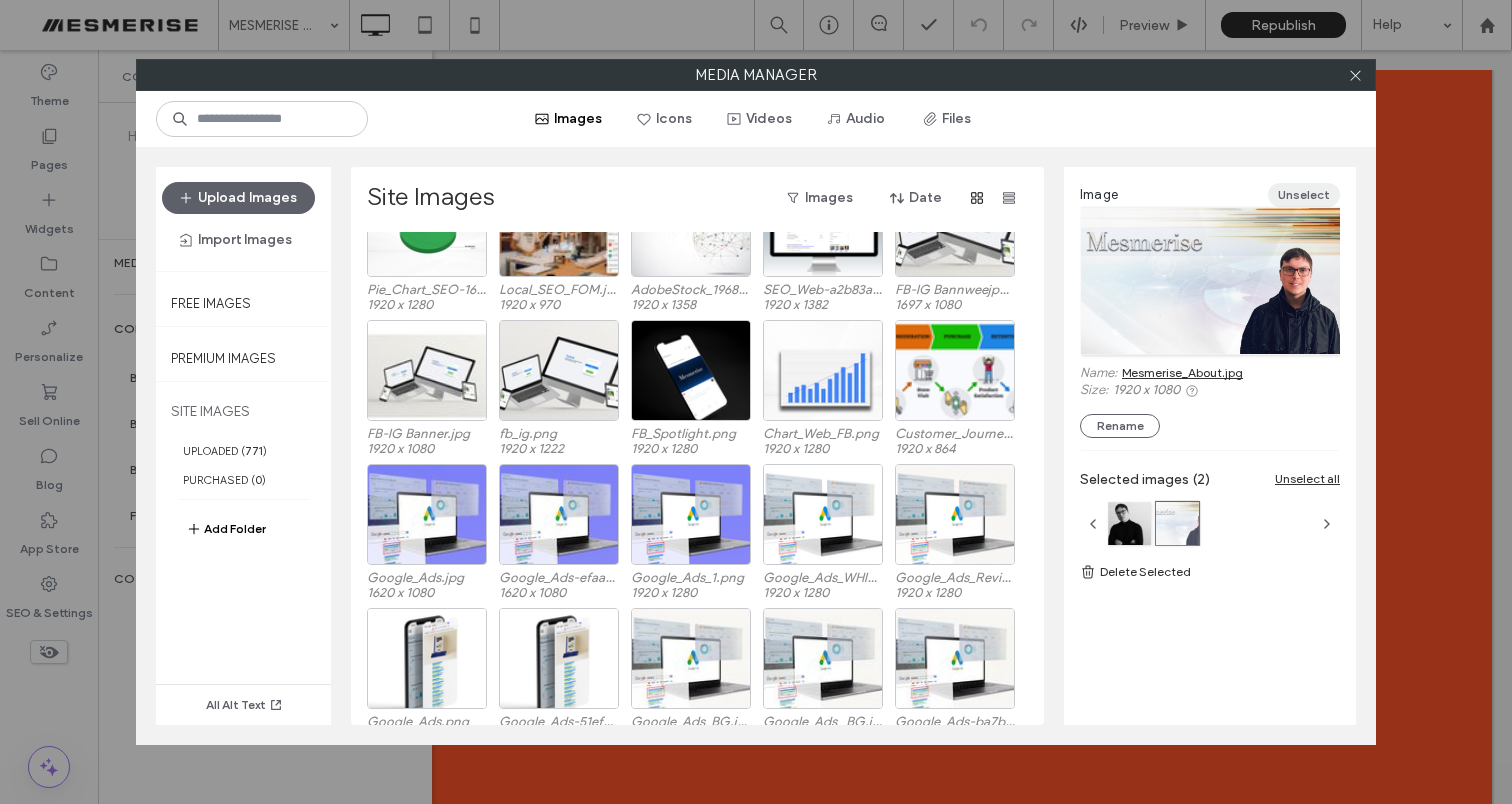 click on "Unselect" at bounding box center [1304, 195] 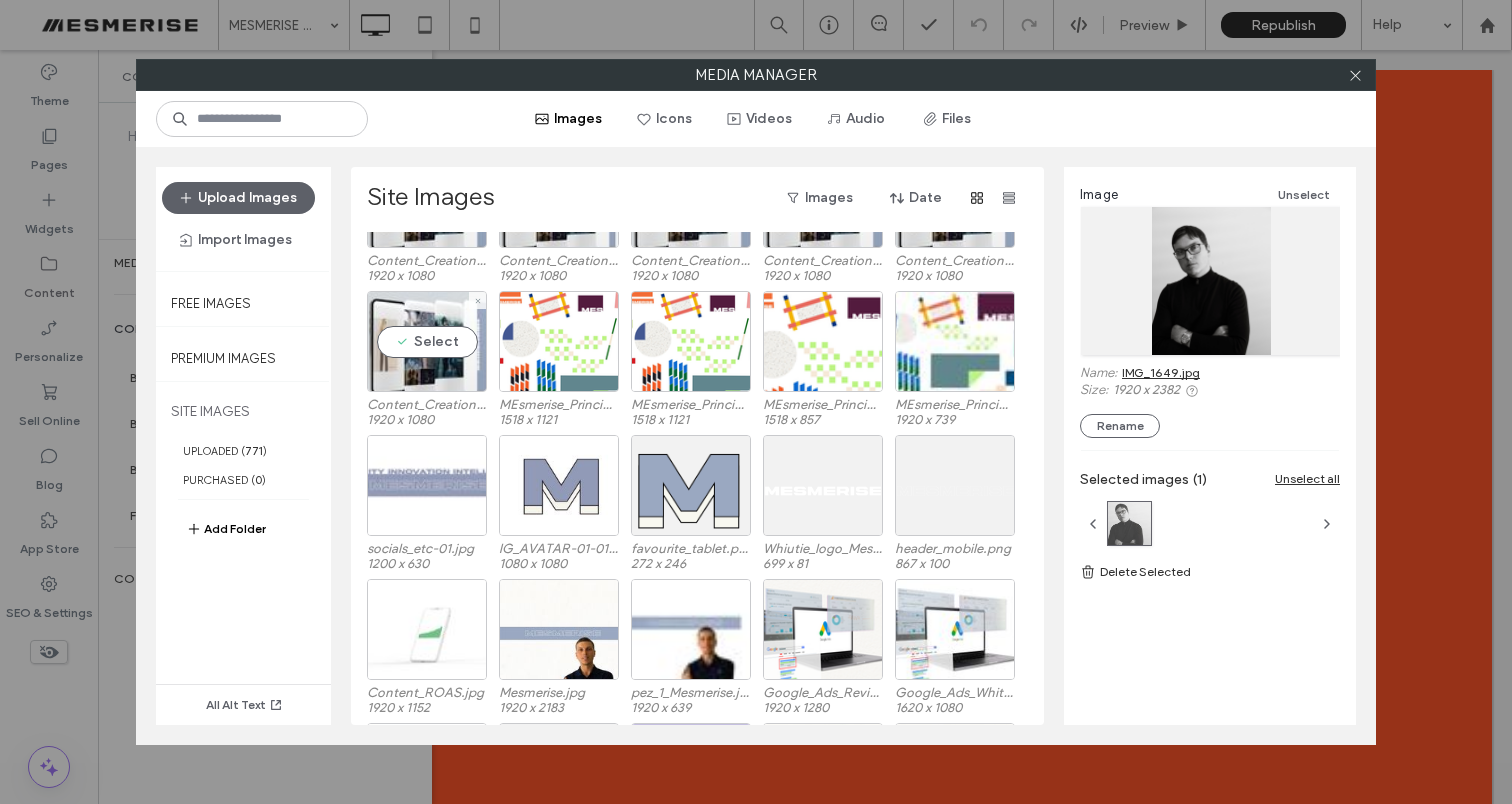scroll, scrollTop: 6145, scrollLeft: 0, axis: vertical 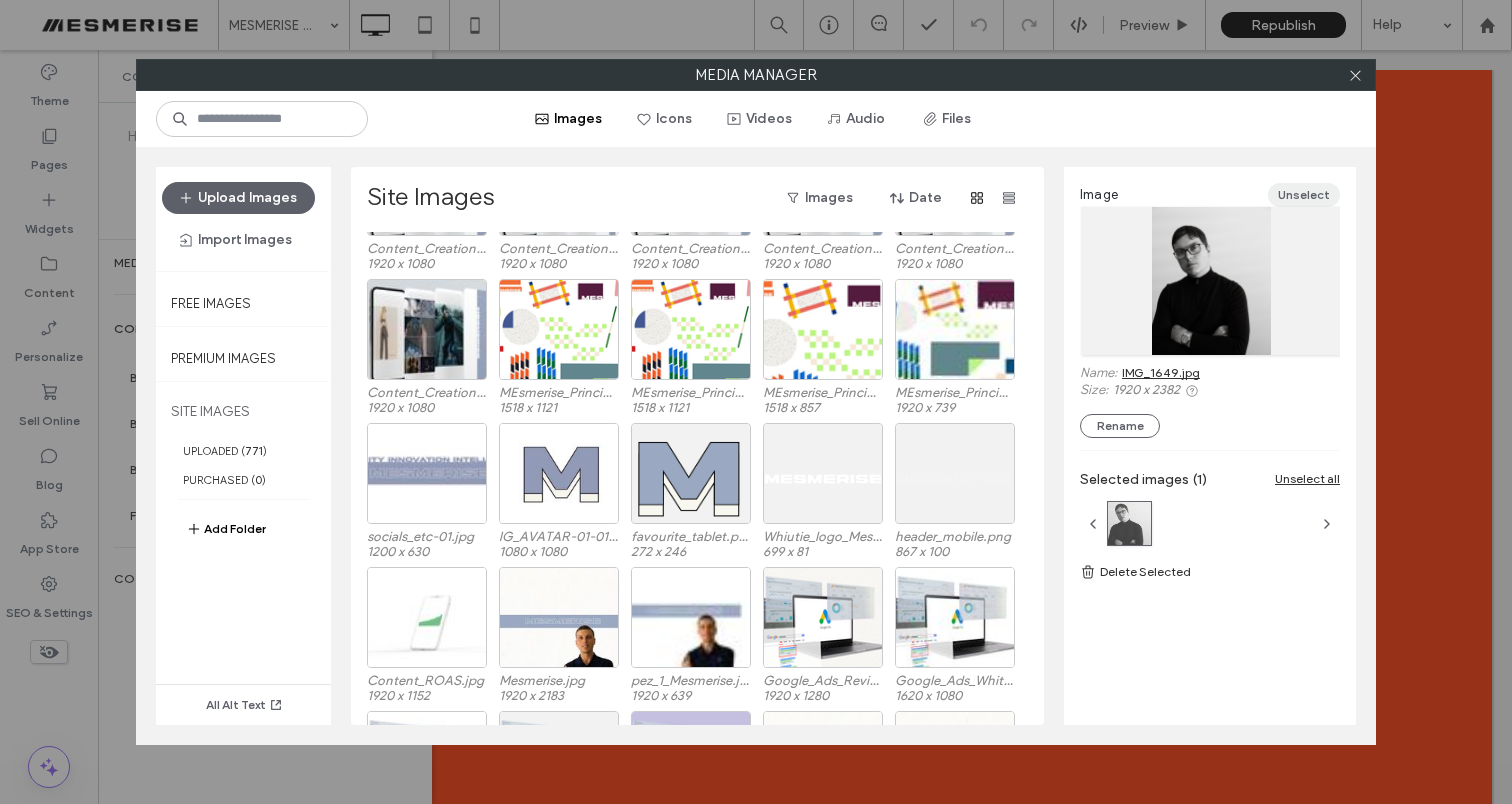 click on "Unselect" at bounding box center (1304, 195) 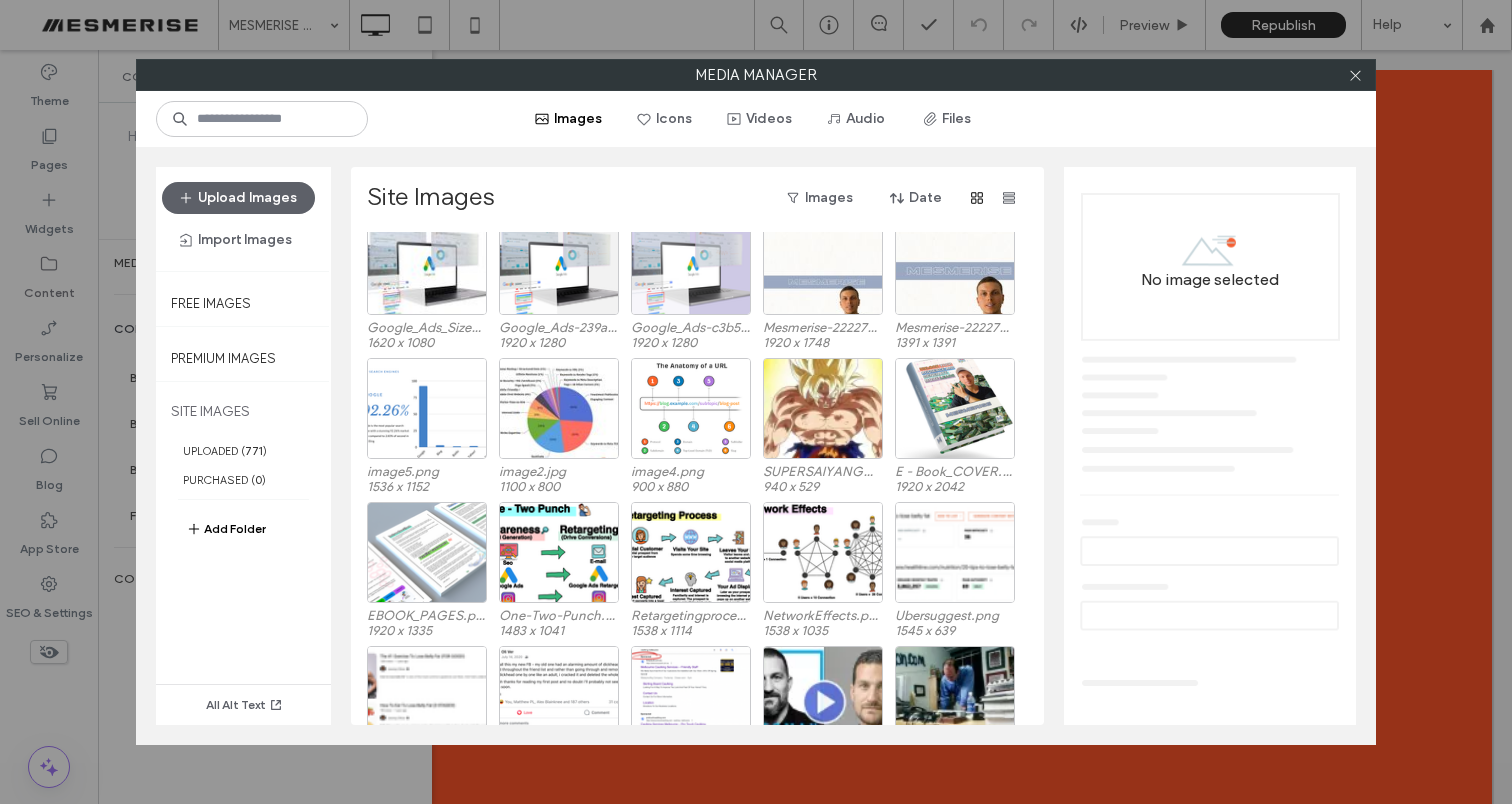 scroll, scrollTop: 6666, scrollLeft: 0, axis: vertical 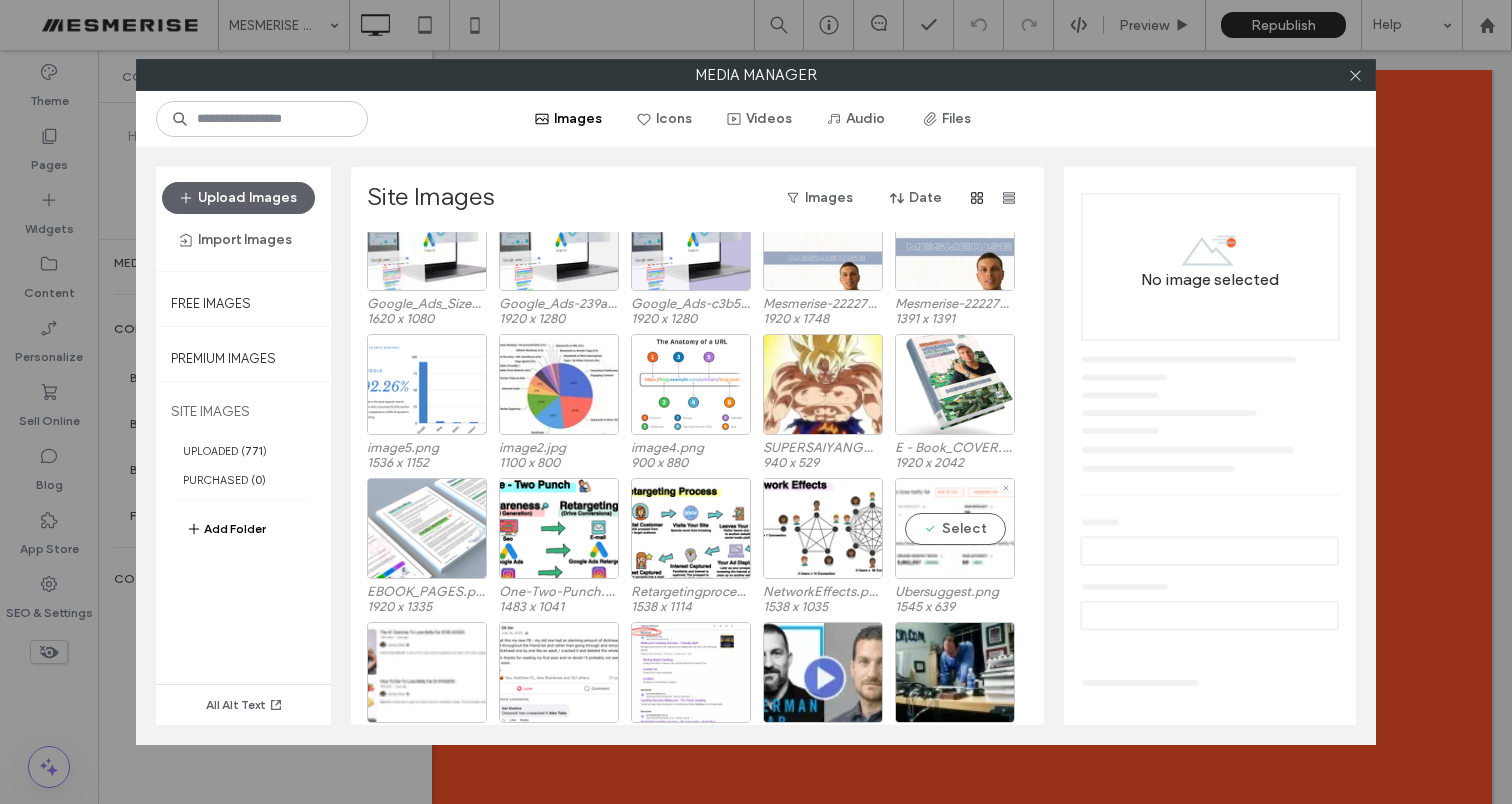 click on "Select" at bounding box center (955, 528) 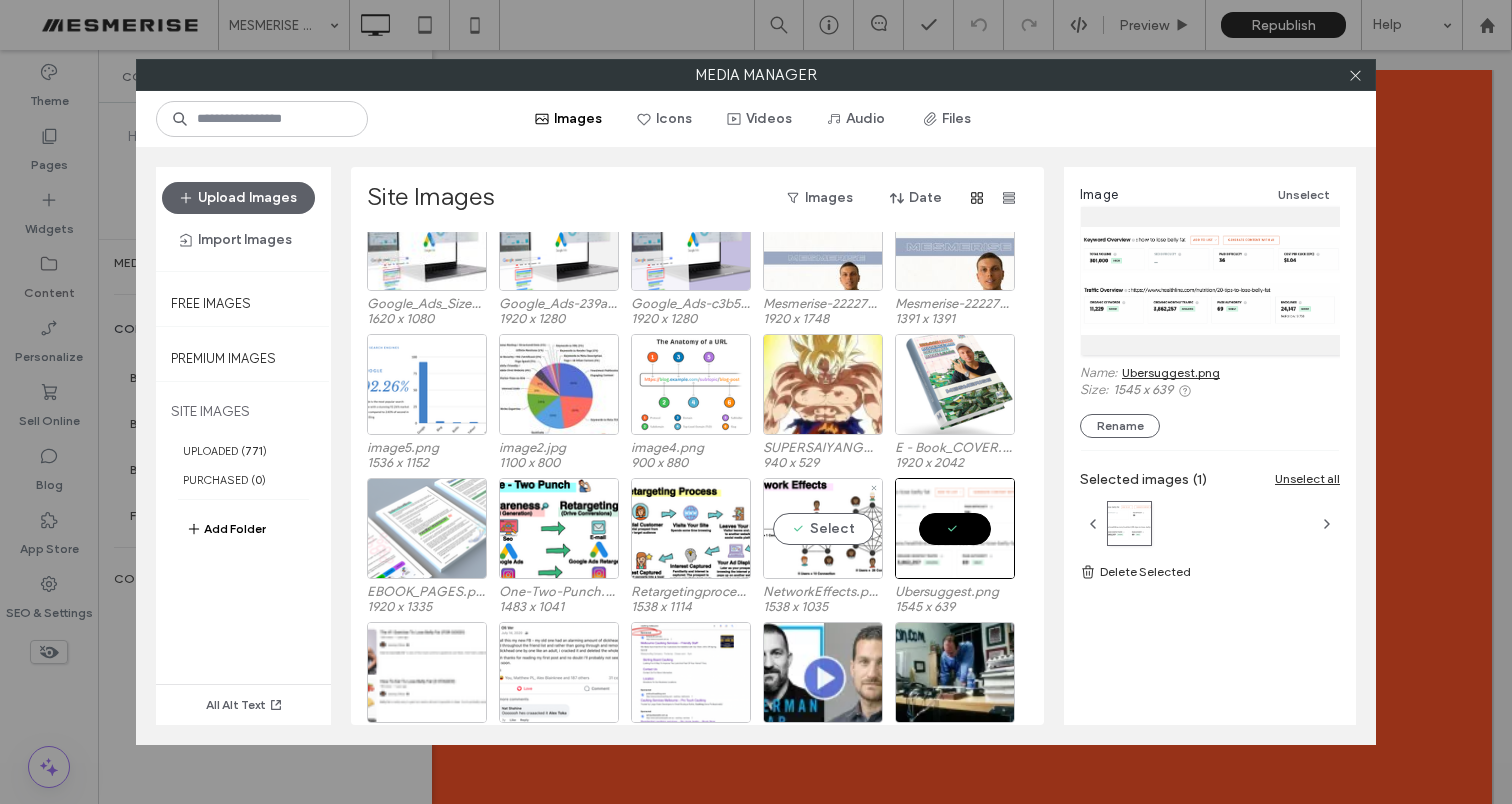scroll, scrollTop: 6680, scrollLeft: 0, axis: vertical 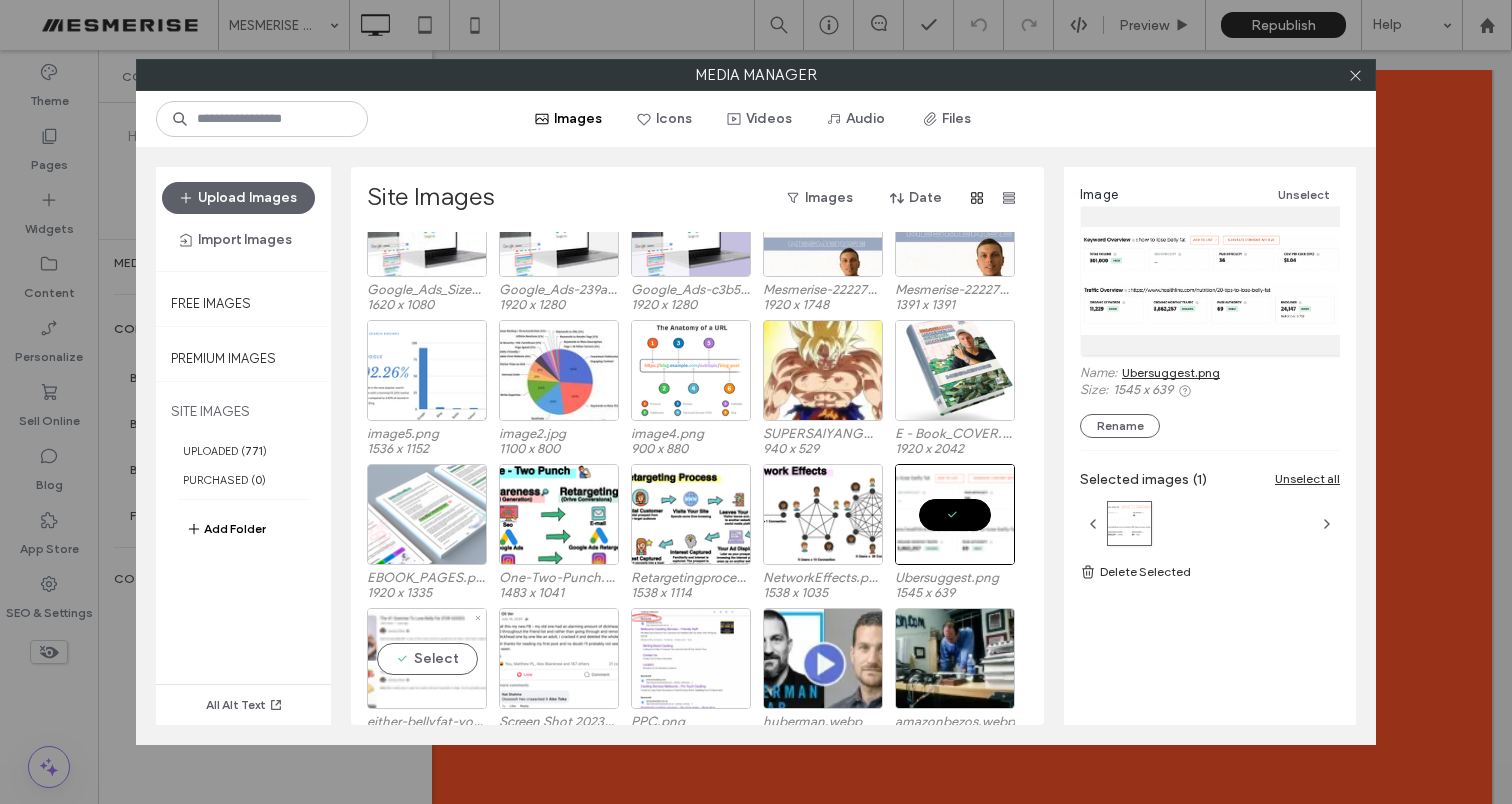 click on "Select" at bounding box center (427, 658) 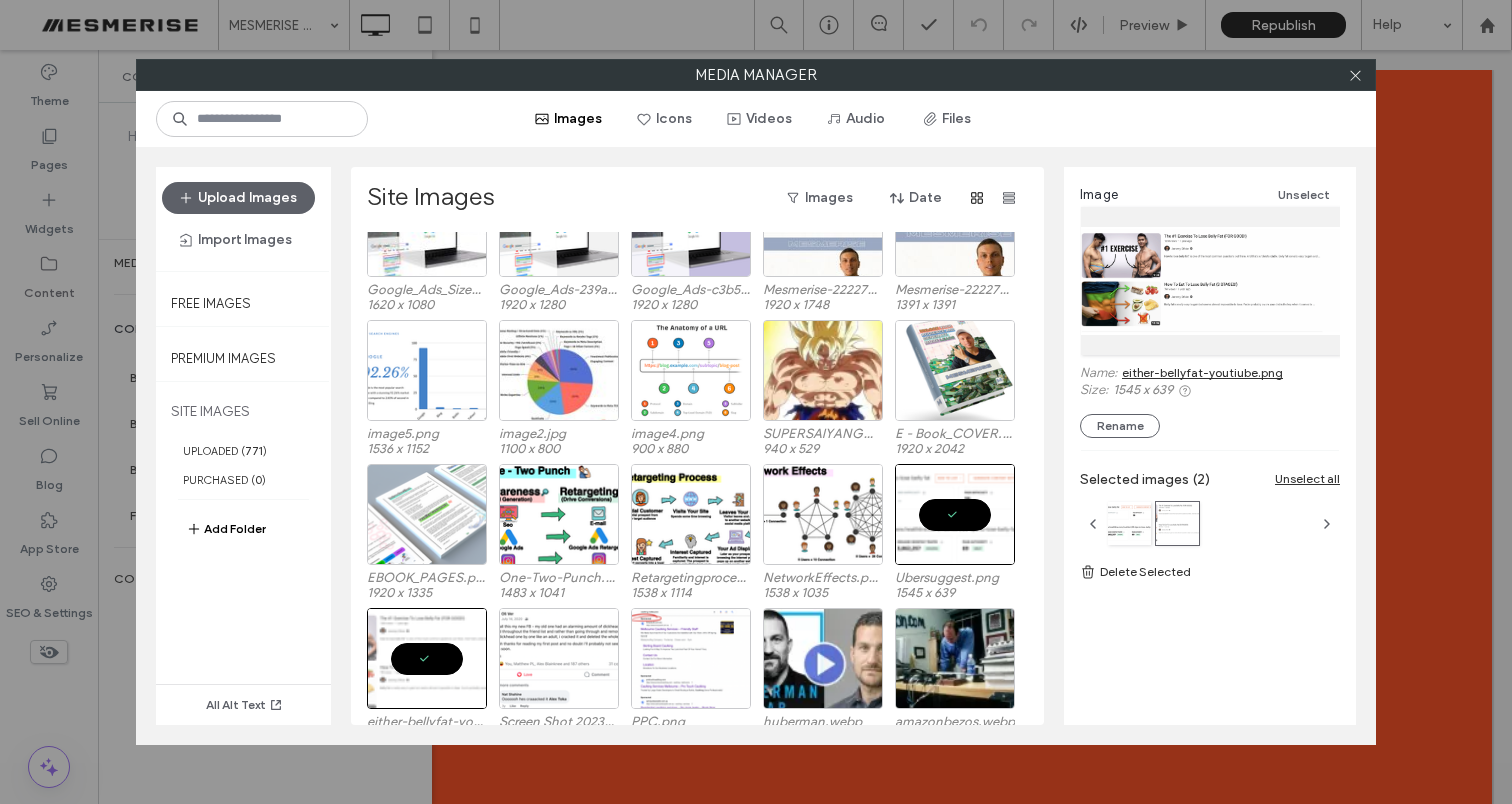click on "either-bellyfat-youtiube.png" at bounding box center [1202, 372] 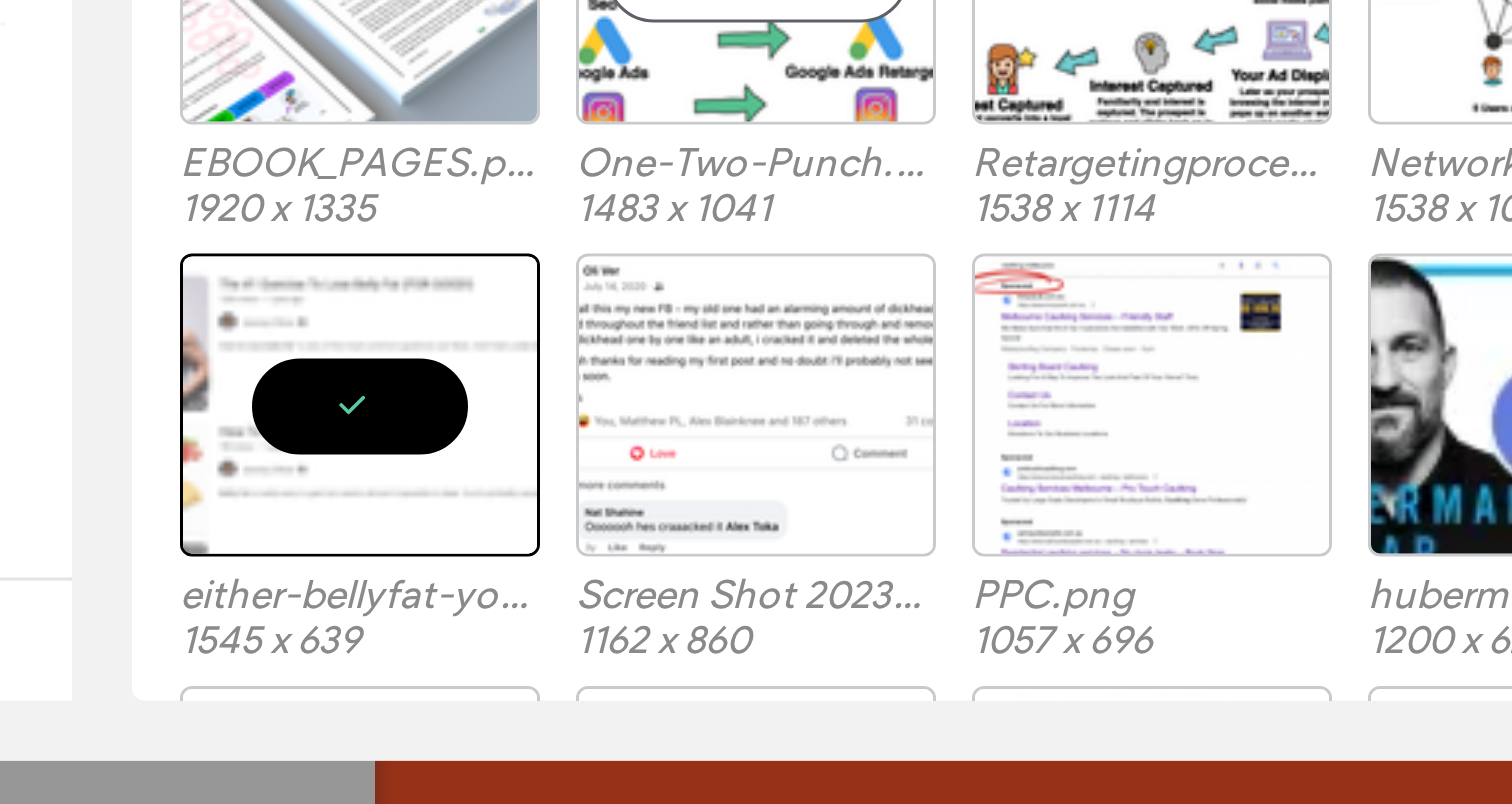 scroll, scrollTop: 6713, scrollLeft: 0, axis: vertical 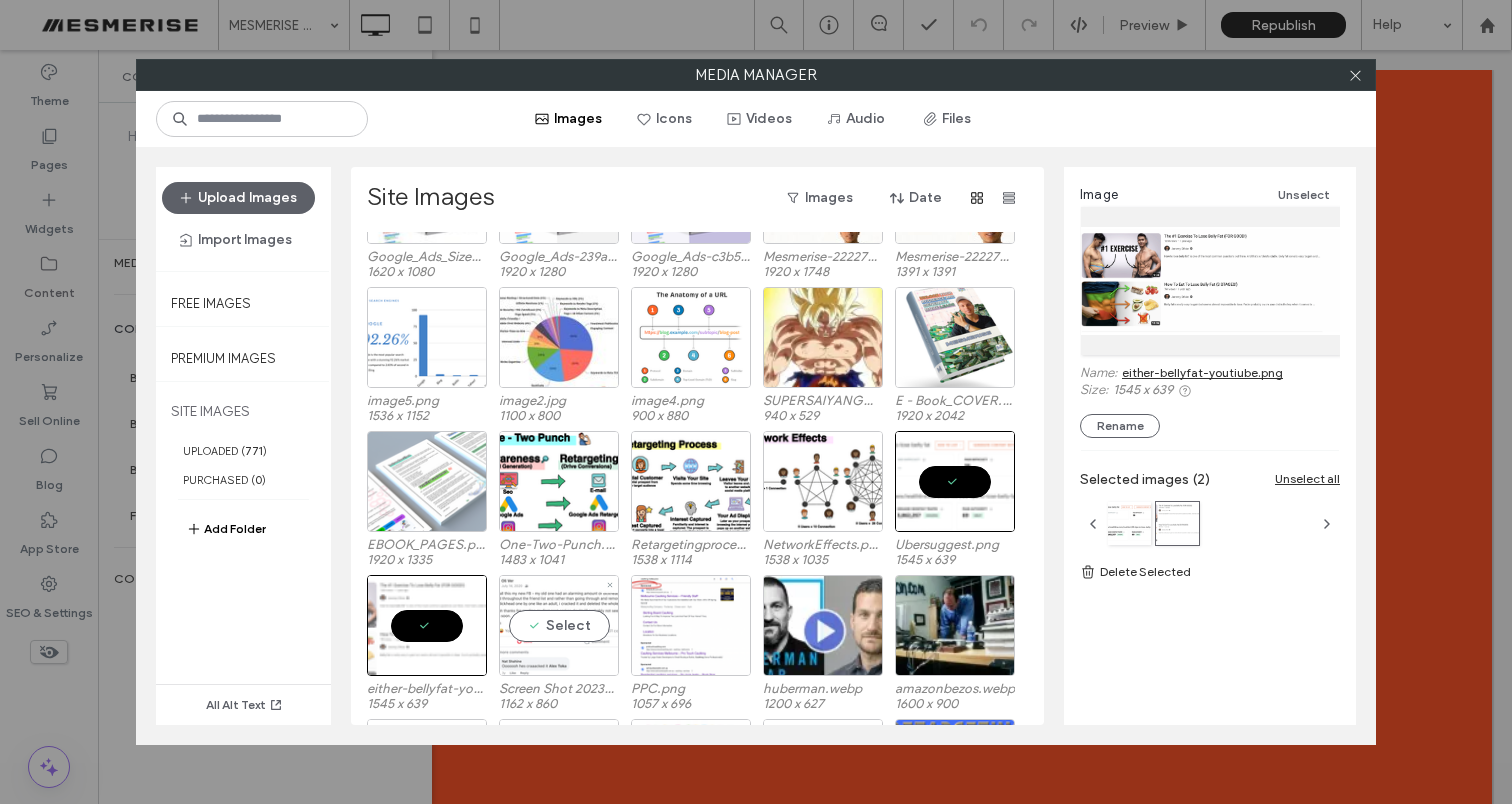 click on "Select" at bounding box center [559, 625] 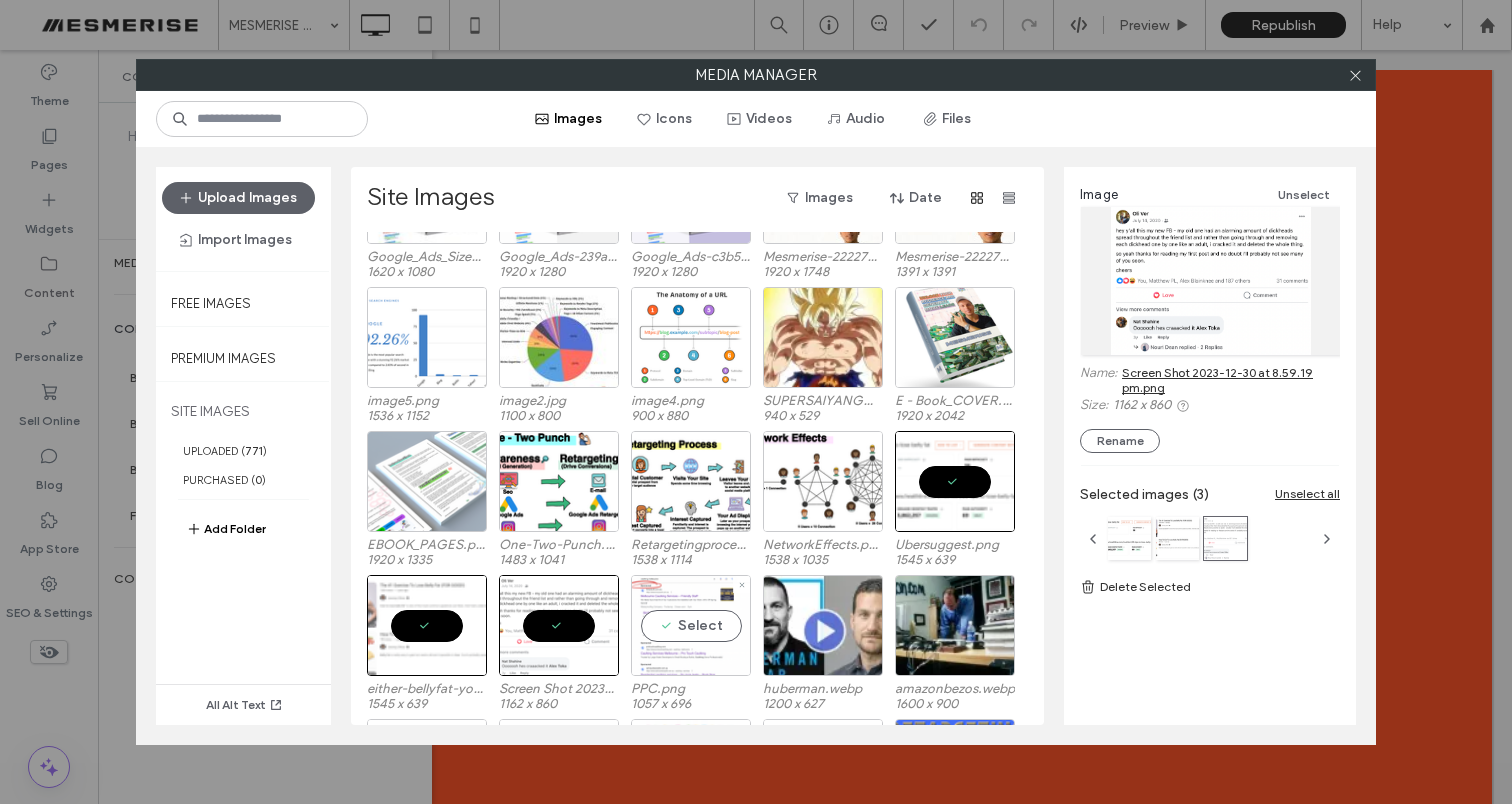 click on "Select" at bounding box center (691, 625) 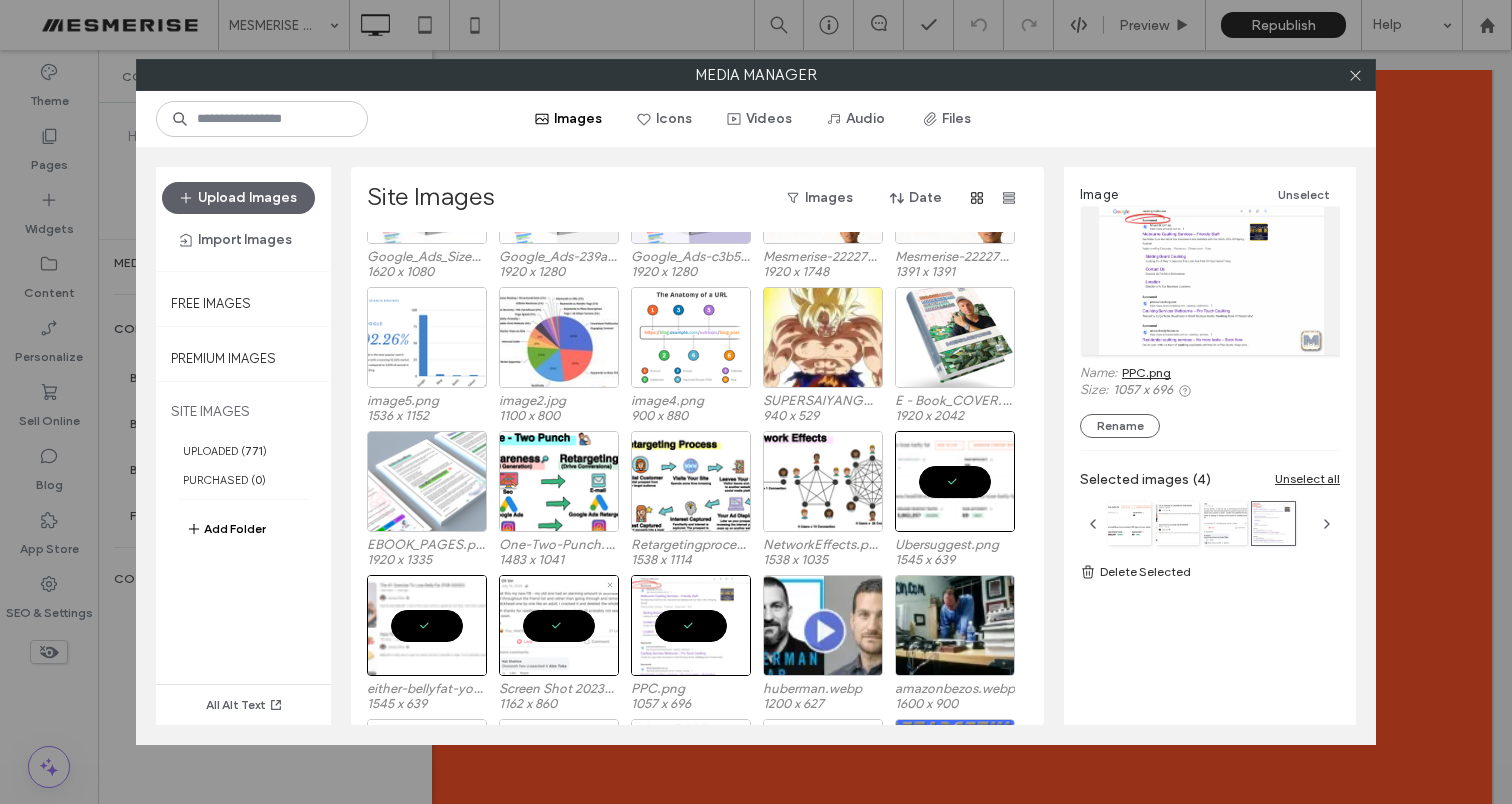 click at bounding box center [559, 625] 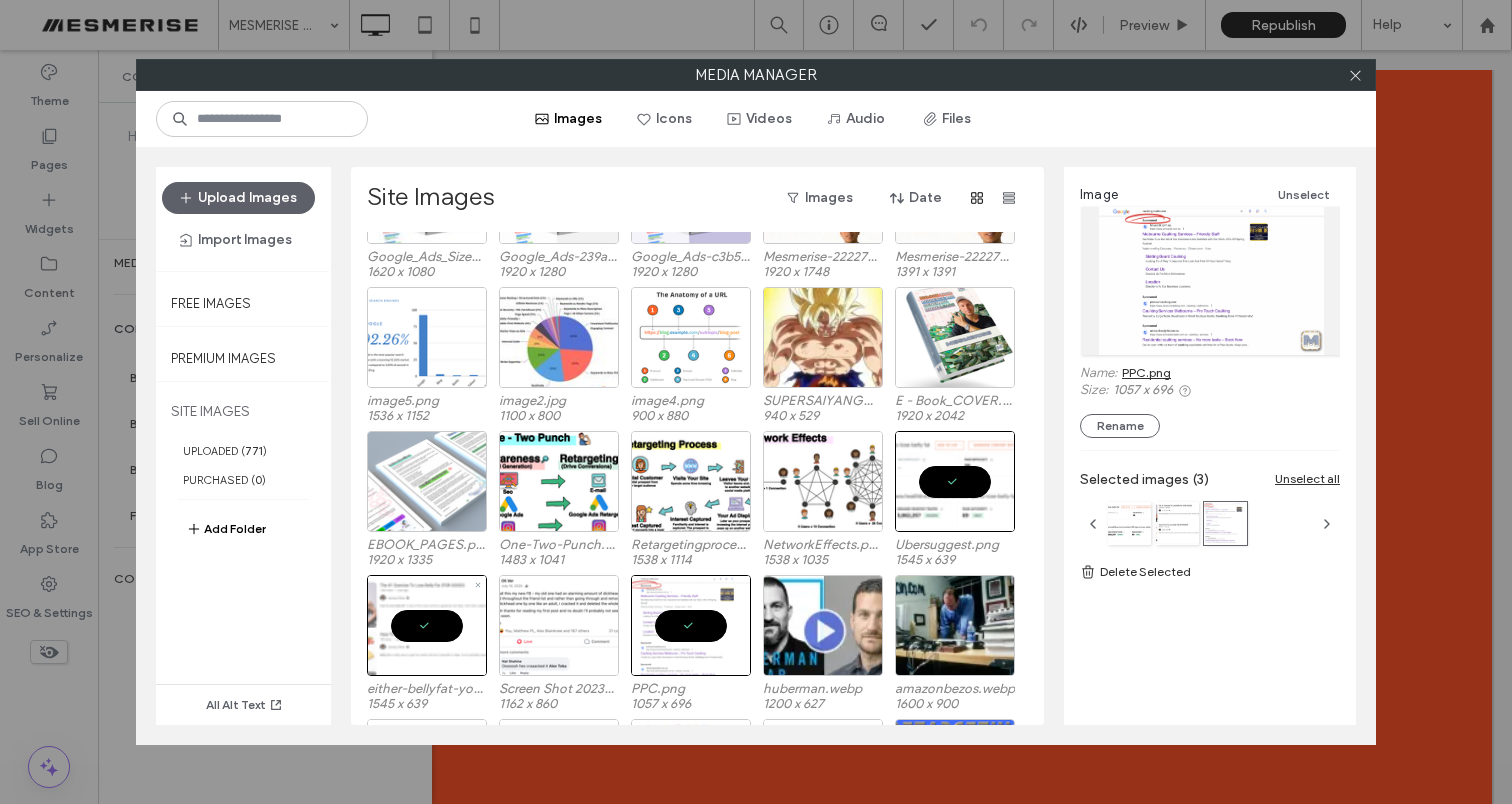 click at bounding box center [427, 625] 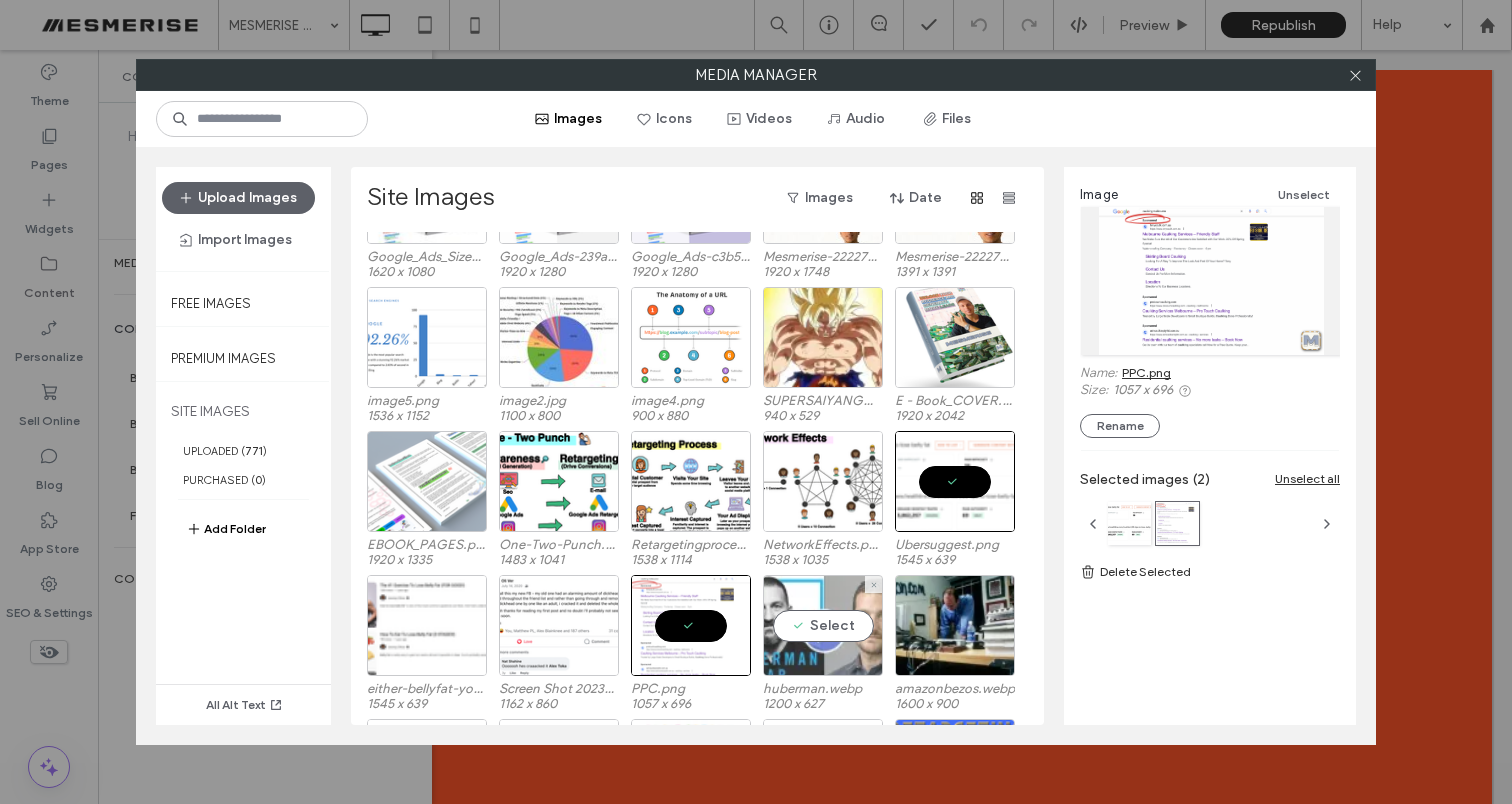 click on "Select" at bounding box center (823, 625) 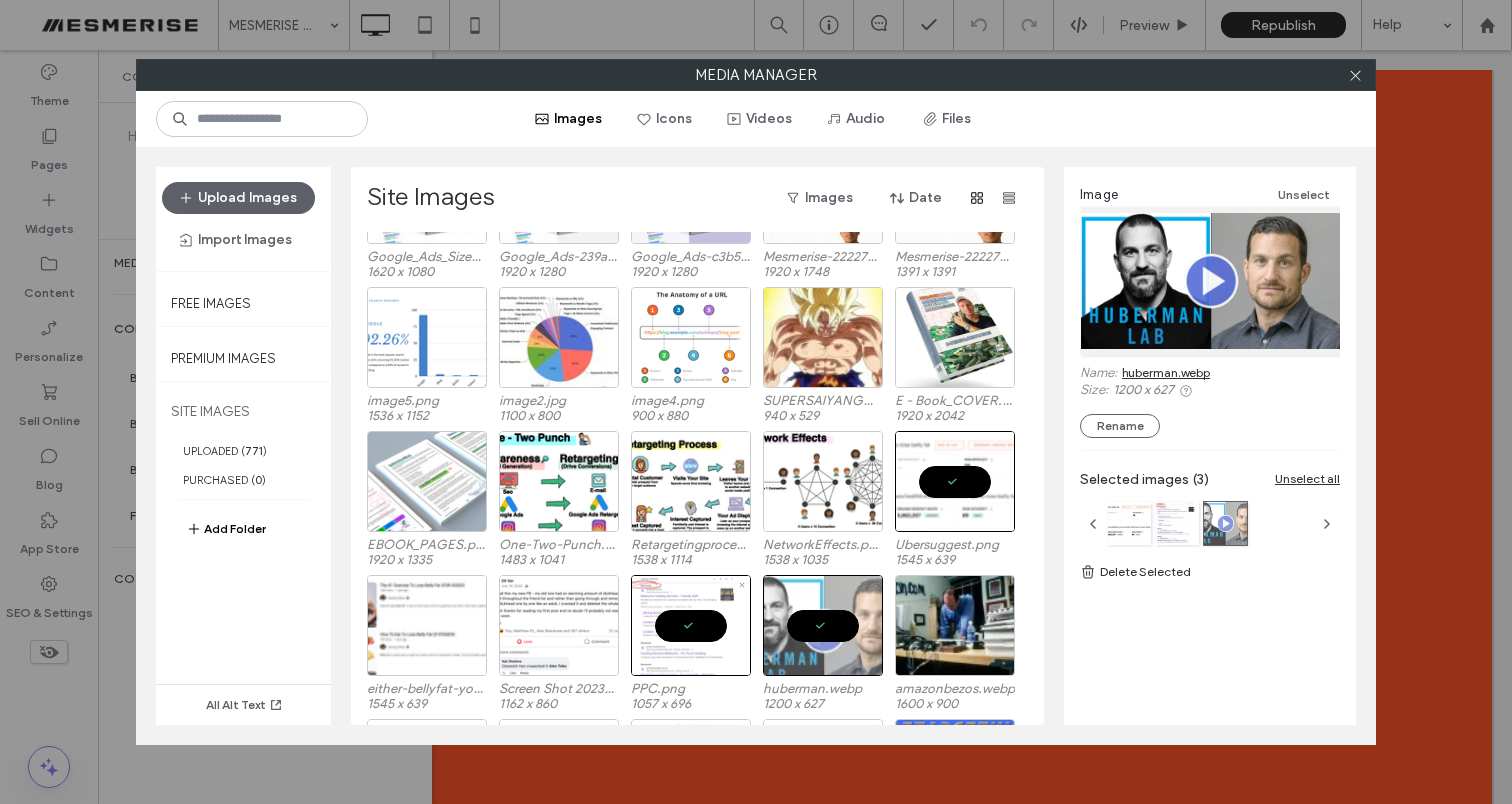 click at bounding box center [691, 625] 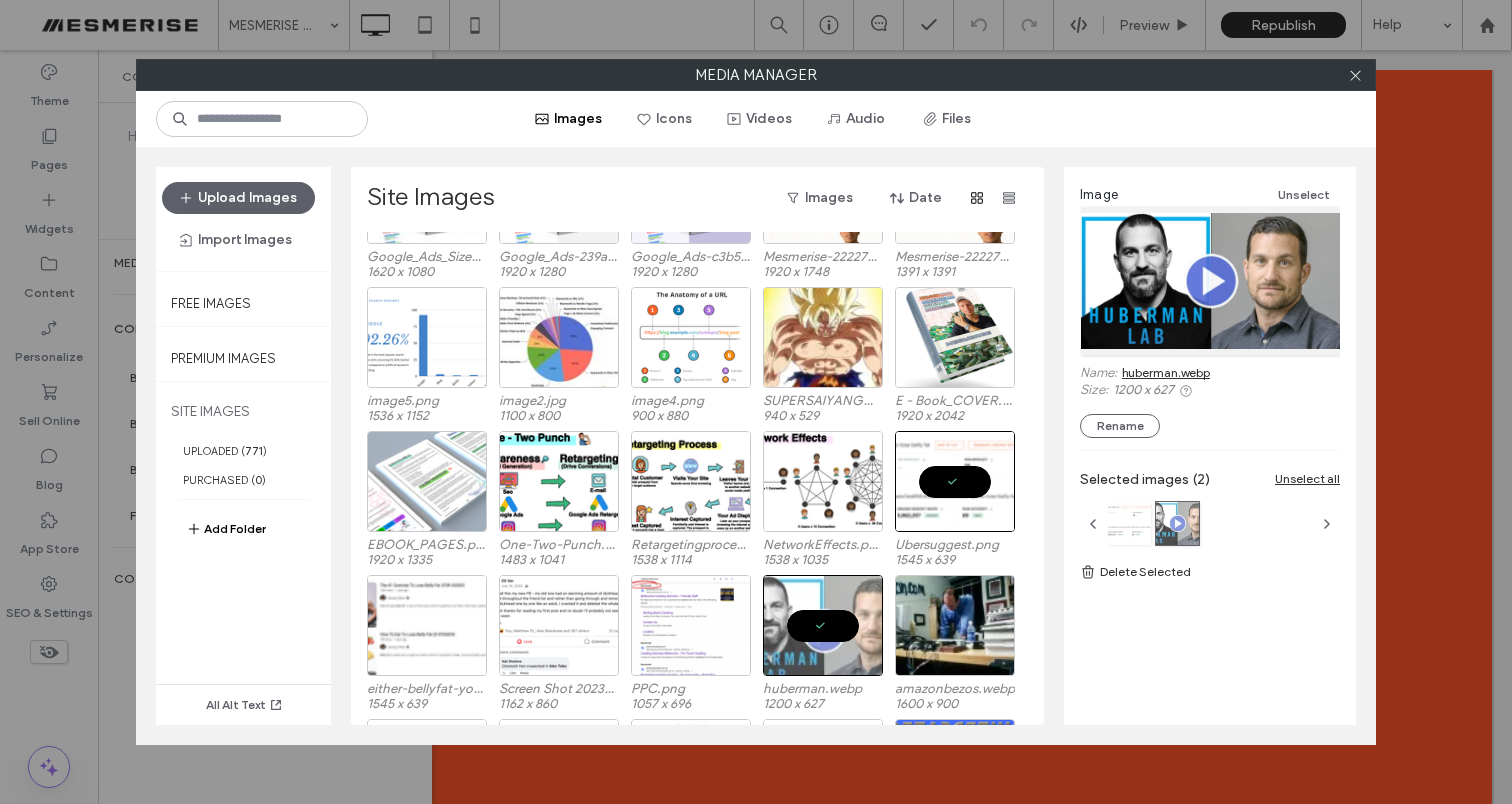 click at bounding box center [1129, 523] 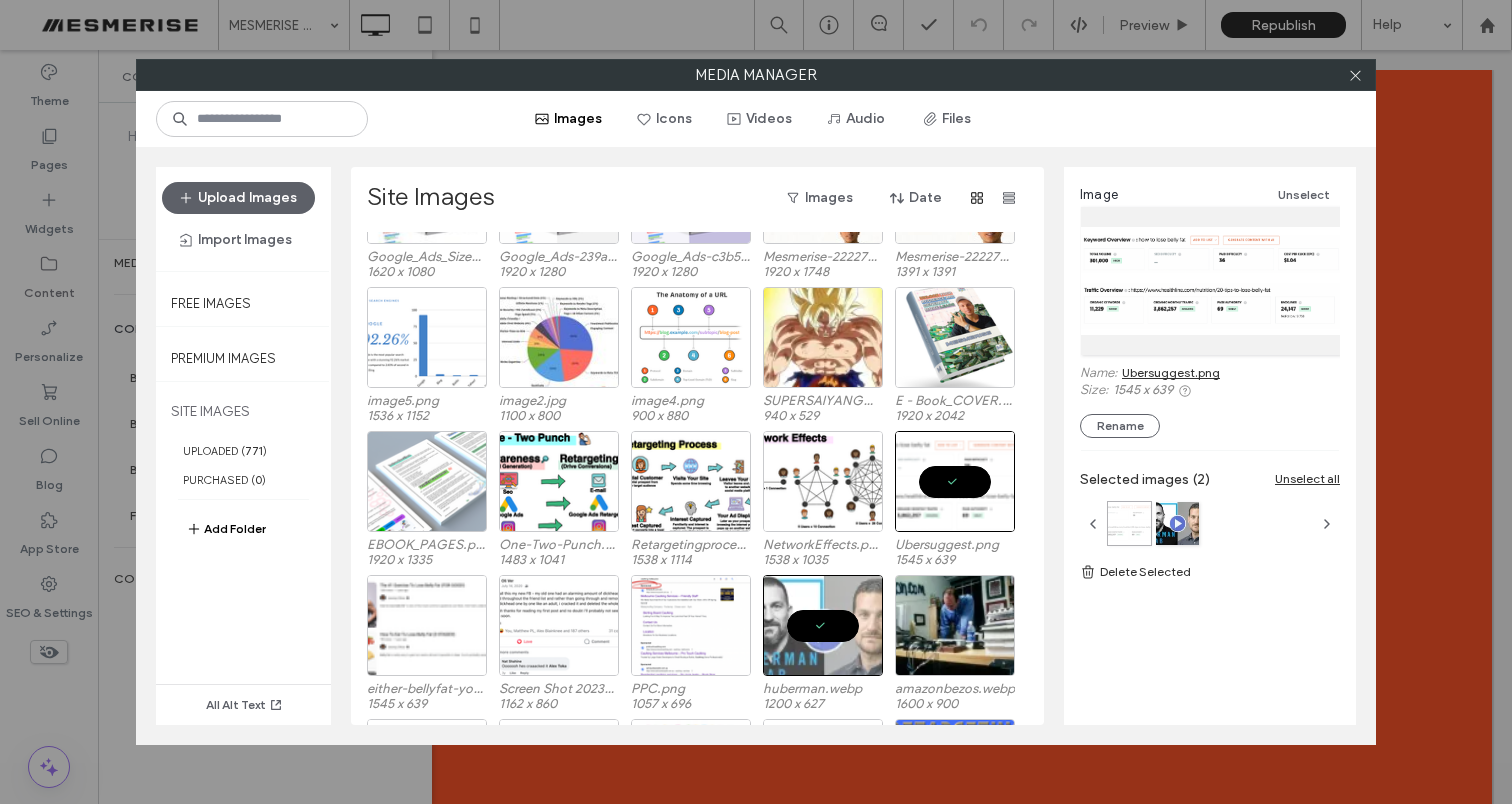 click at bounding box center [1129, 523] 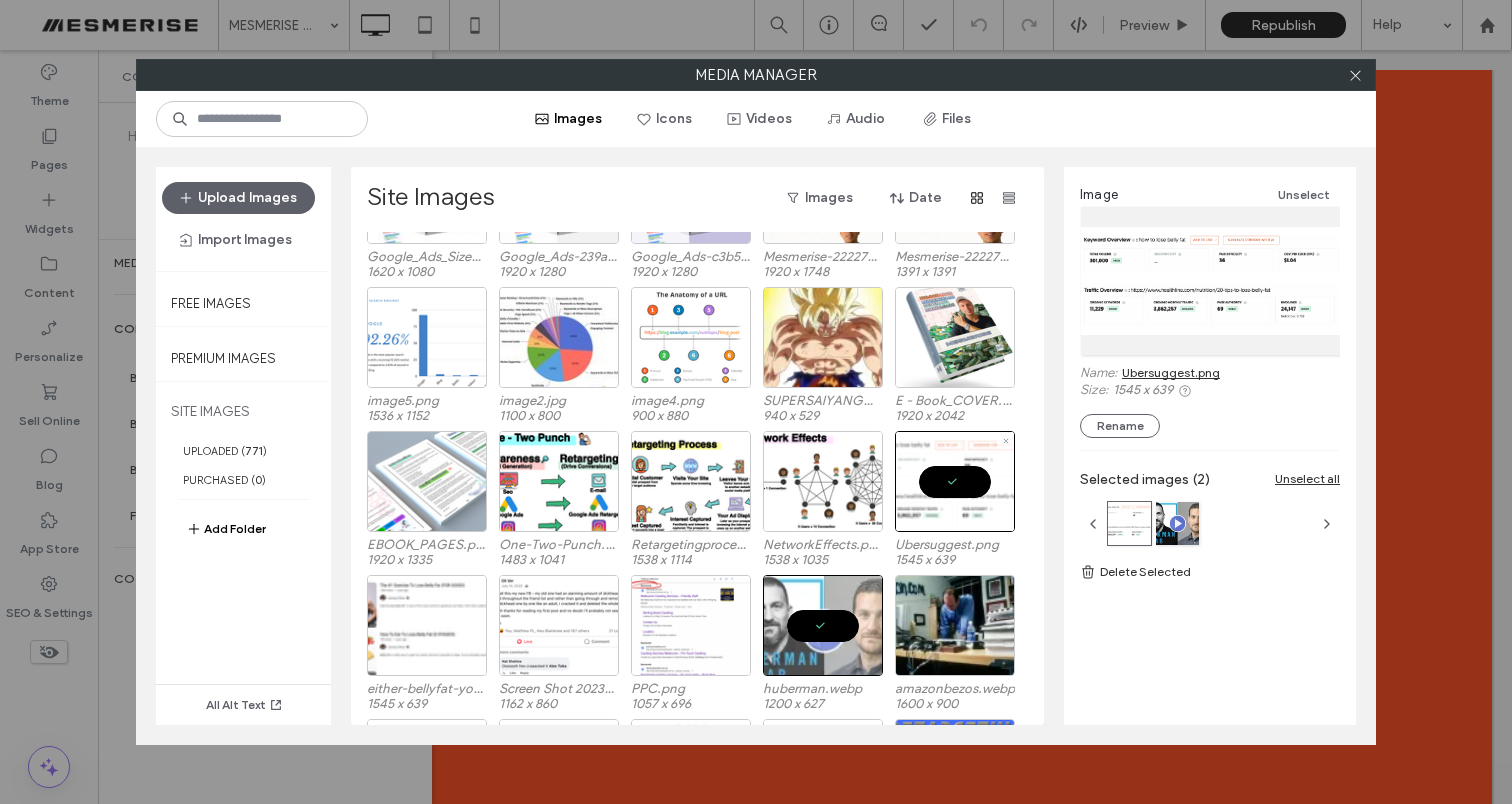 click at bounding box center (955, 481) 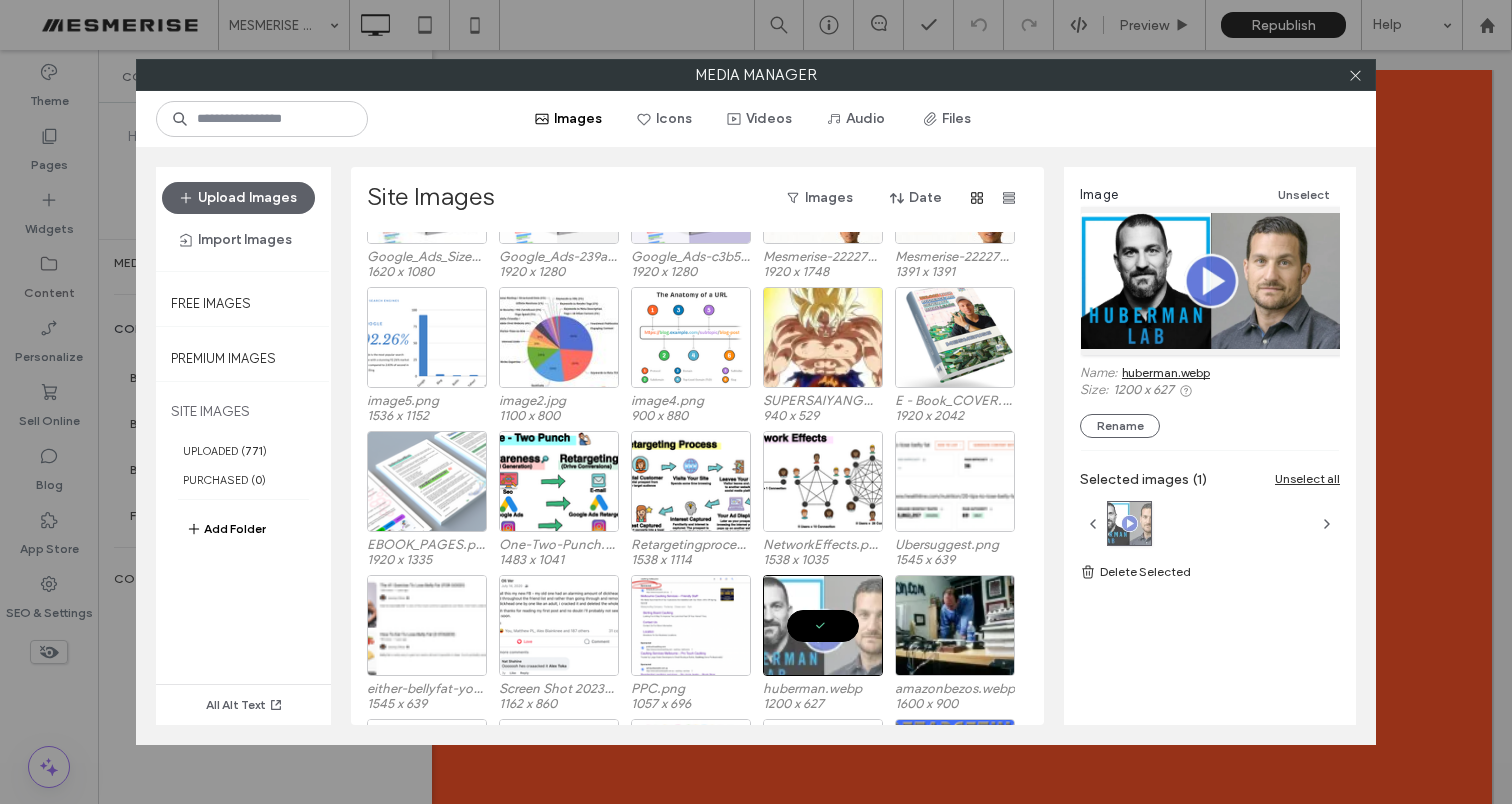 click on "huberman.webp" at bounding box center [1166, 372] 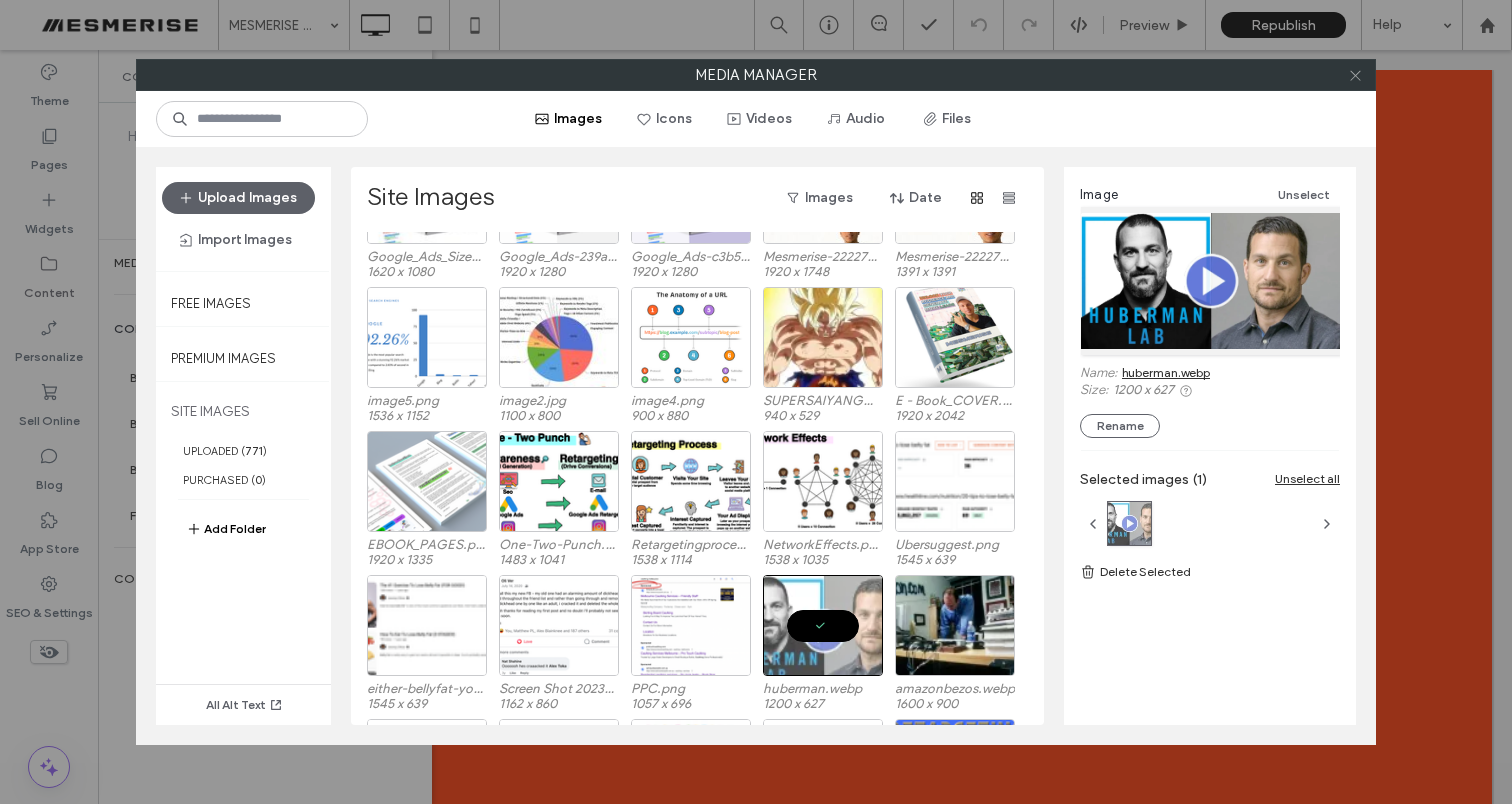 click 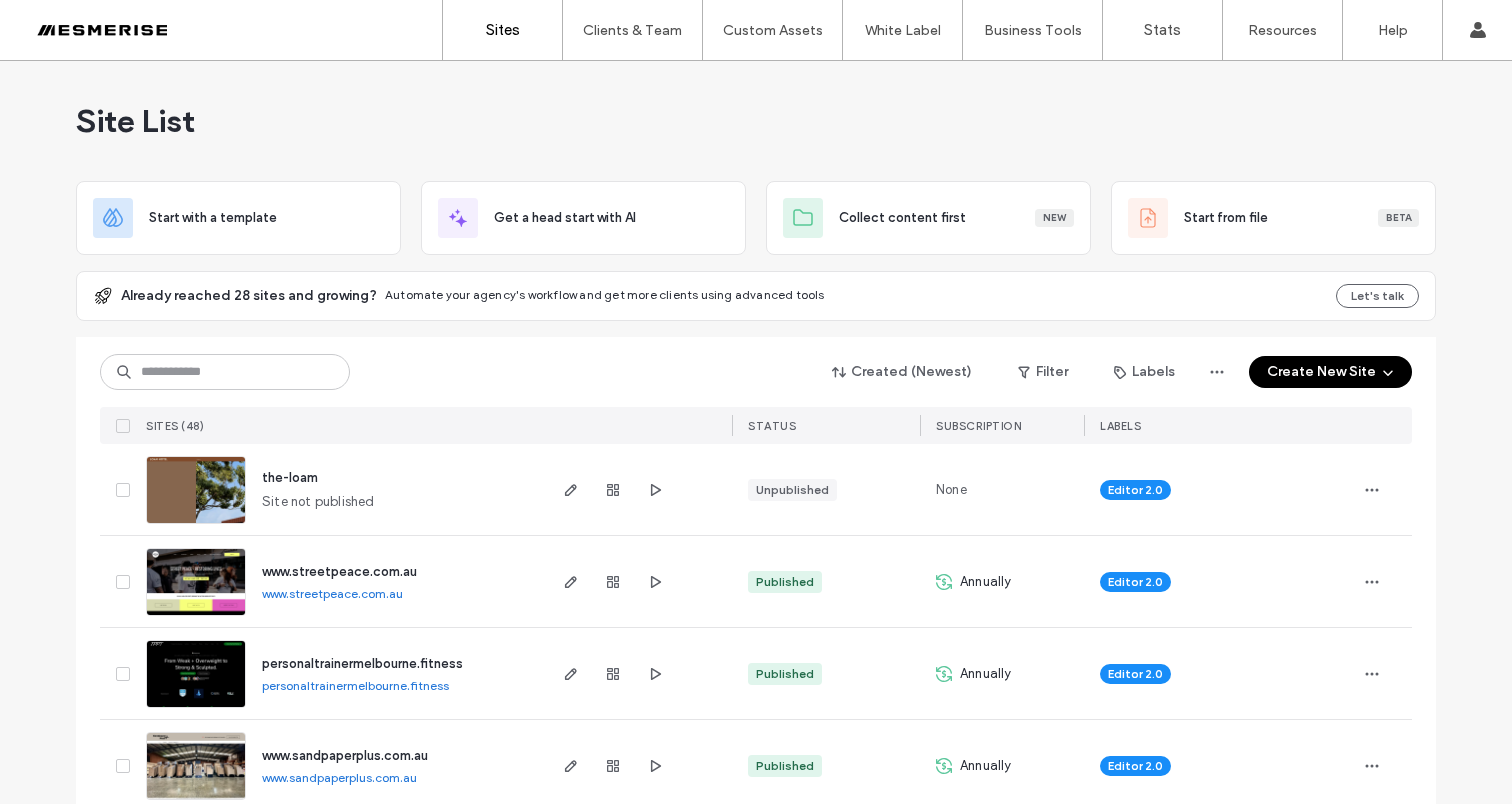 scroll, scrollTop: 0, scrollLeft: 0, axis: both 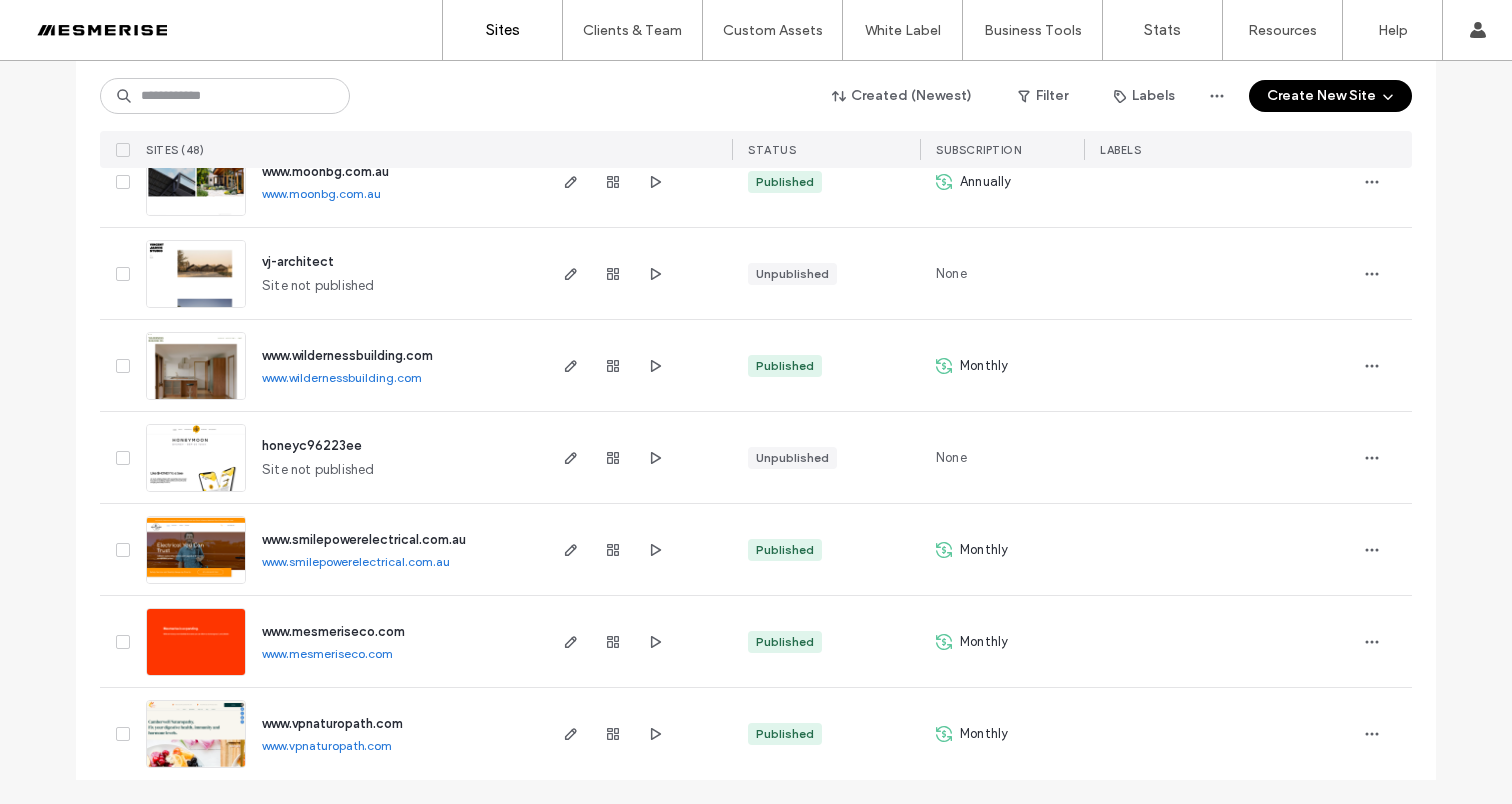 click on "www.mesmeriseco.com" at bounding box center (333, 631) 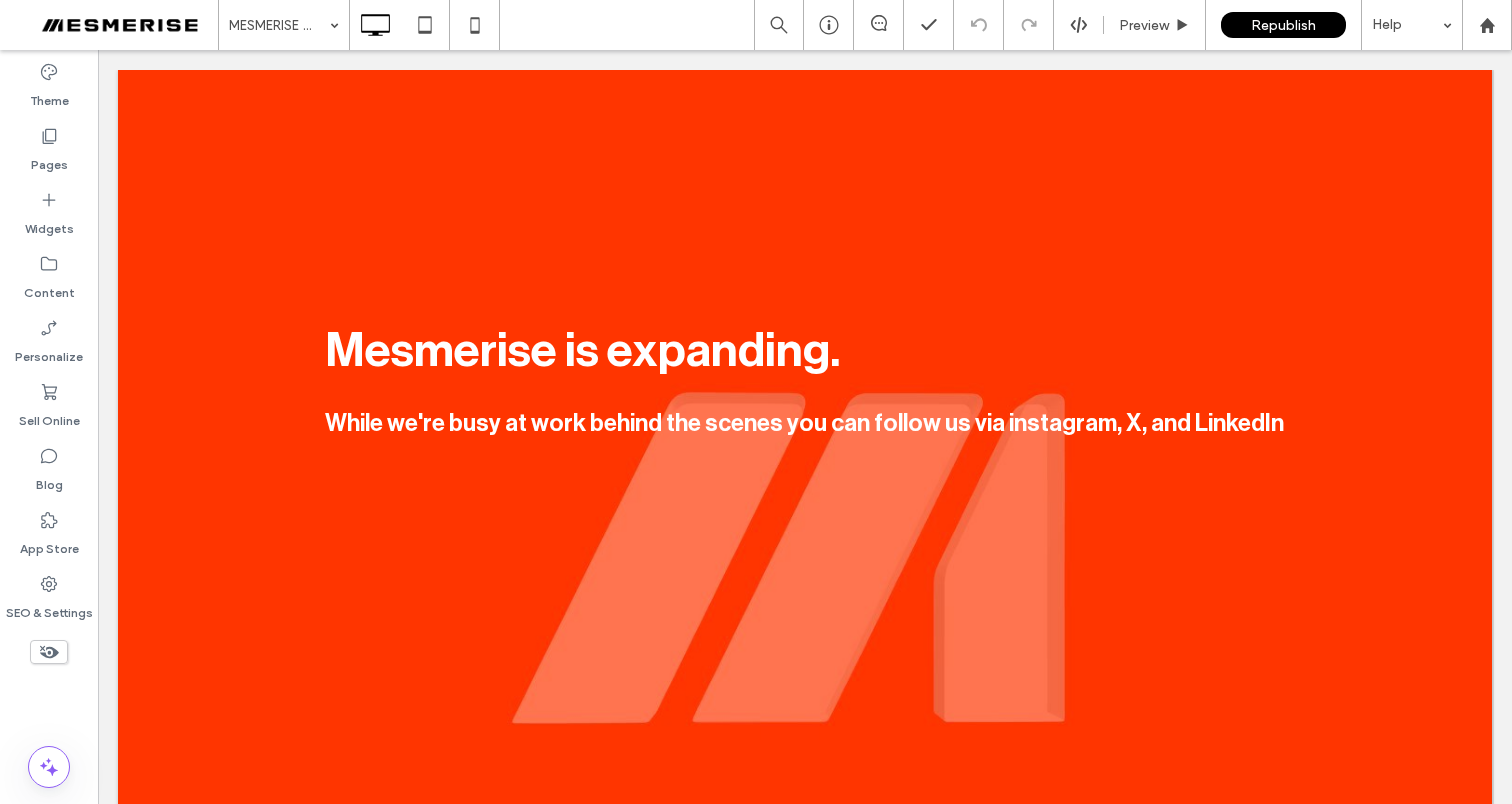 scroll, scrollTop: 0, scrollLeft: 0, axis: both 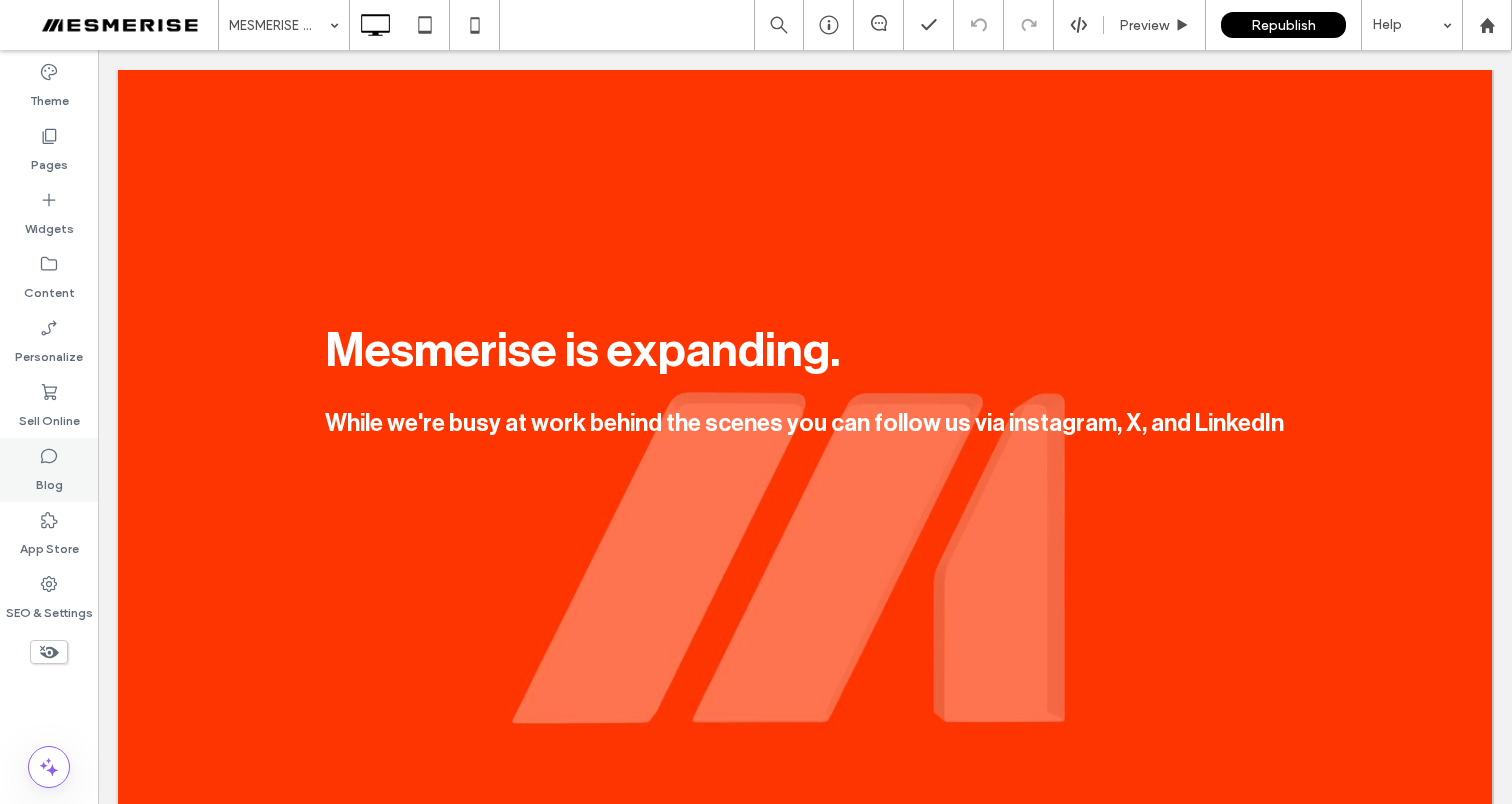 click on "Blog" at bounding box center [49, 480] 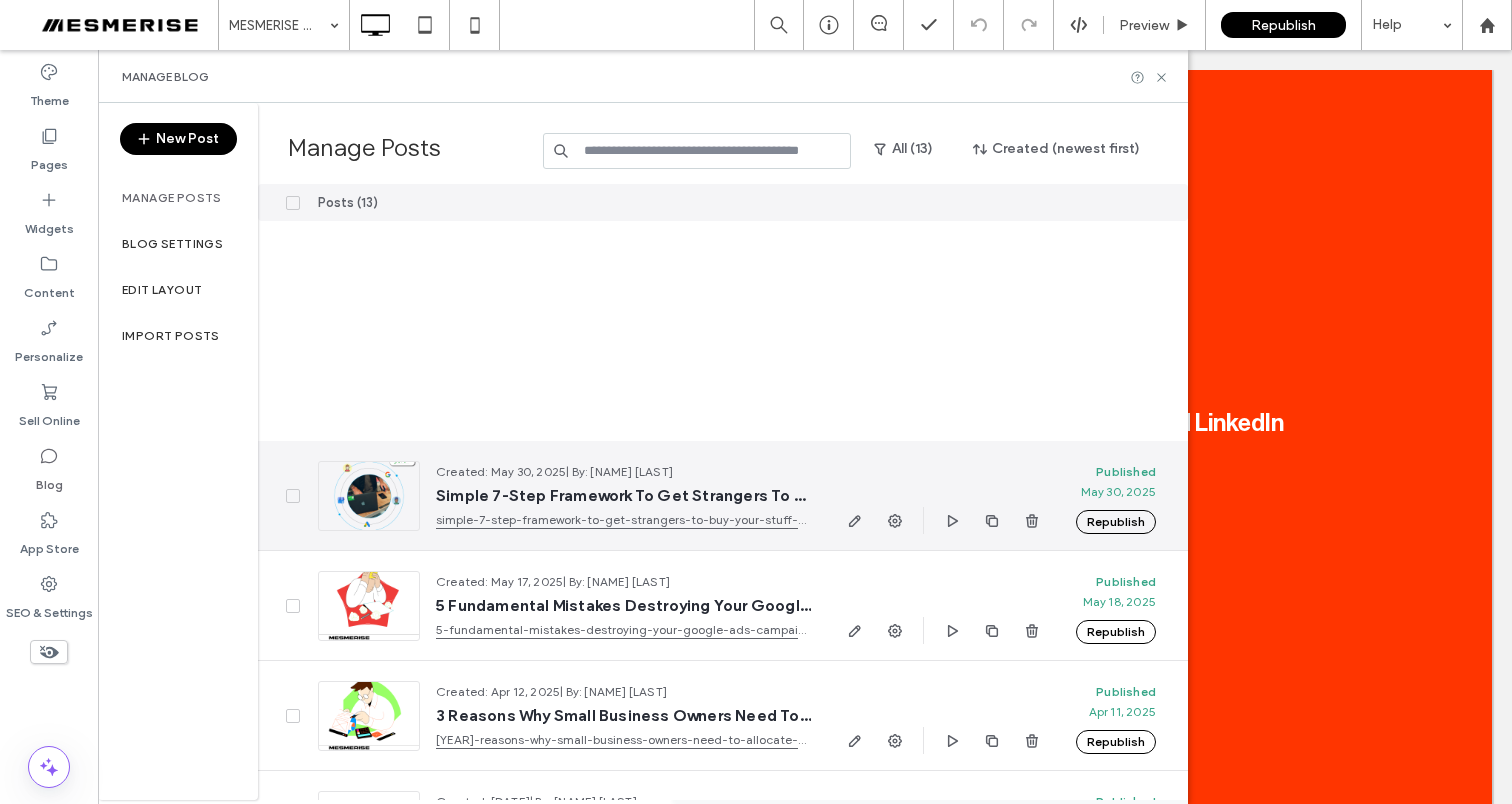 scroll, scrollTop: 862, scrollLeft: 0, axis: vertical 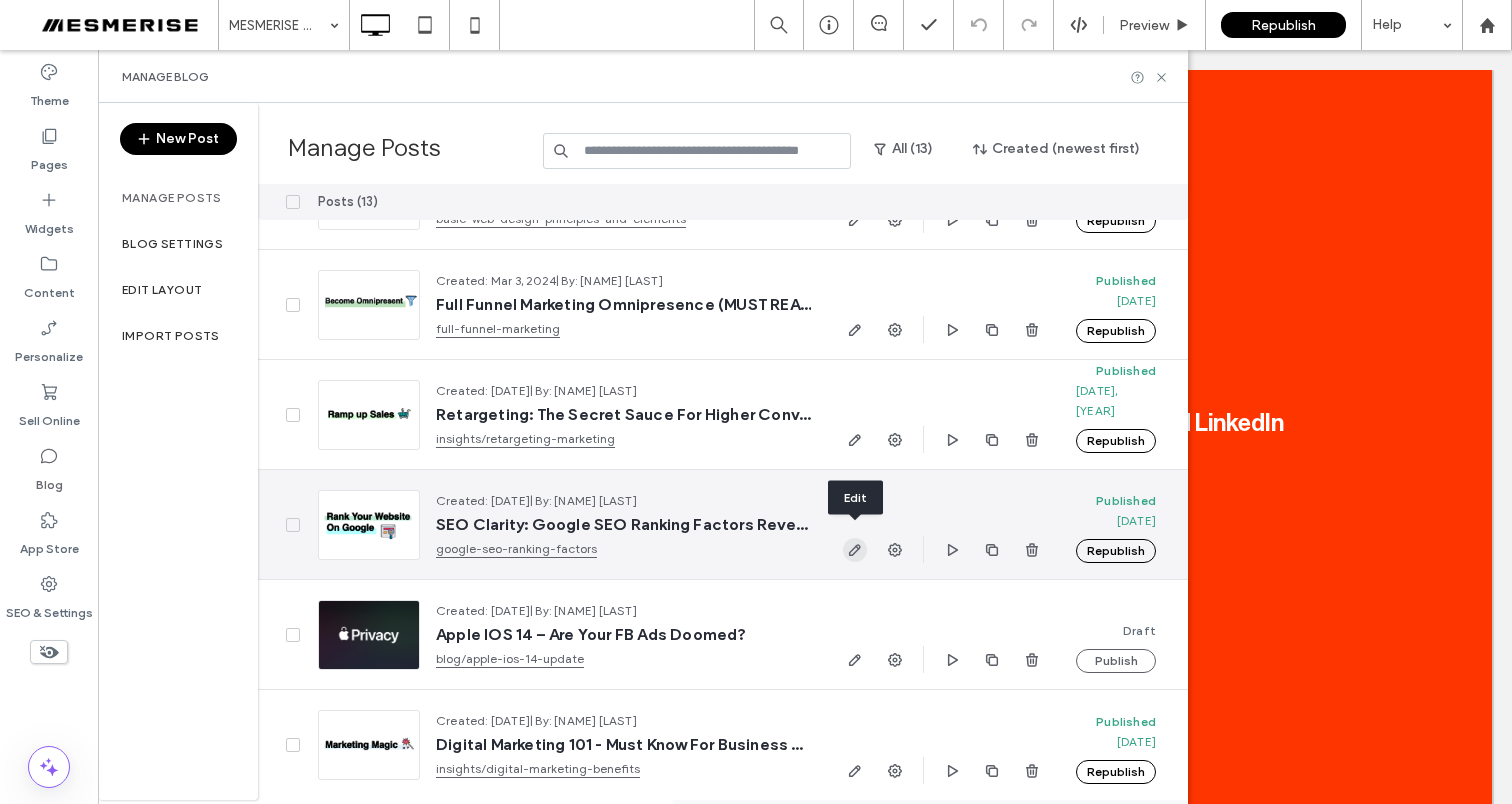 click 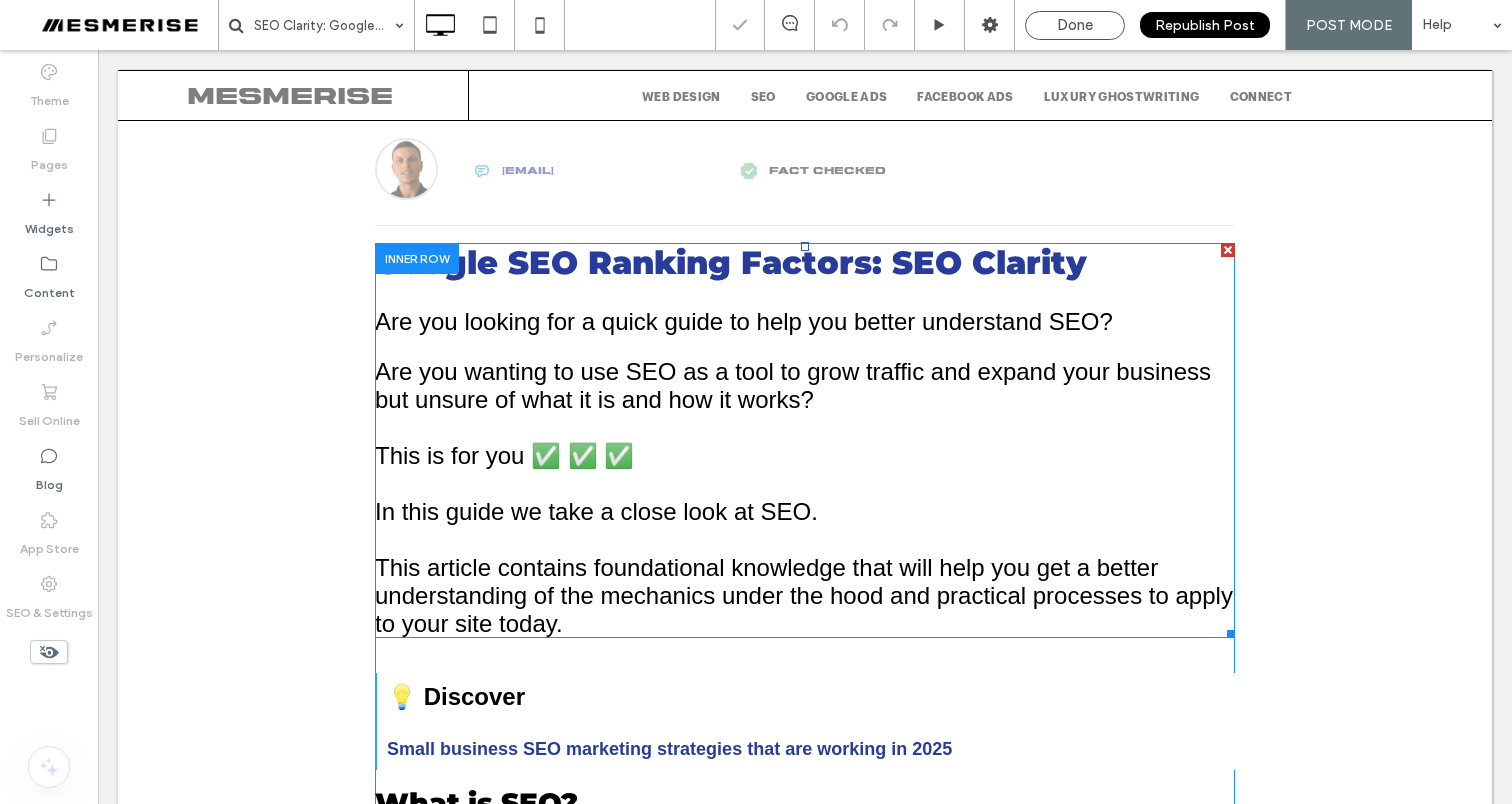 scroll, scrollTop: 0, scrollLeft: 0, axis: both 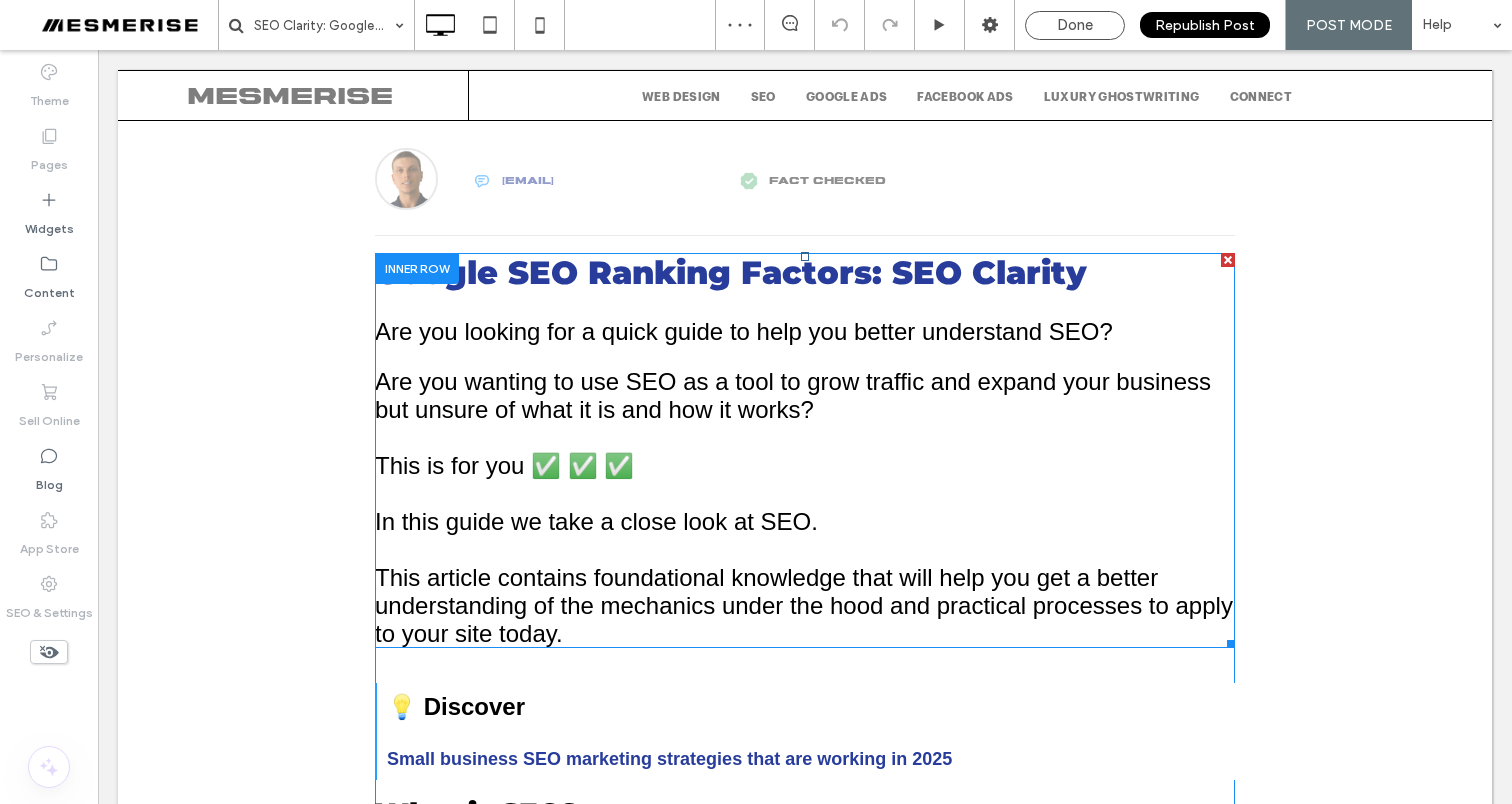 click on "Google SEO Ranking Factors: SEO Clarity" at bounding box center (731, 272) 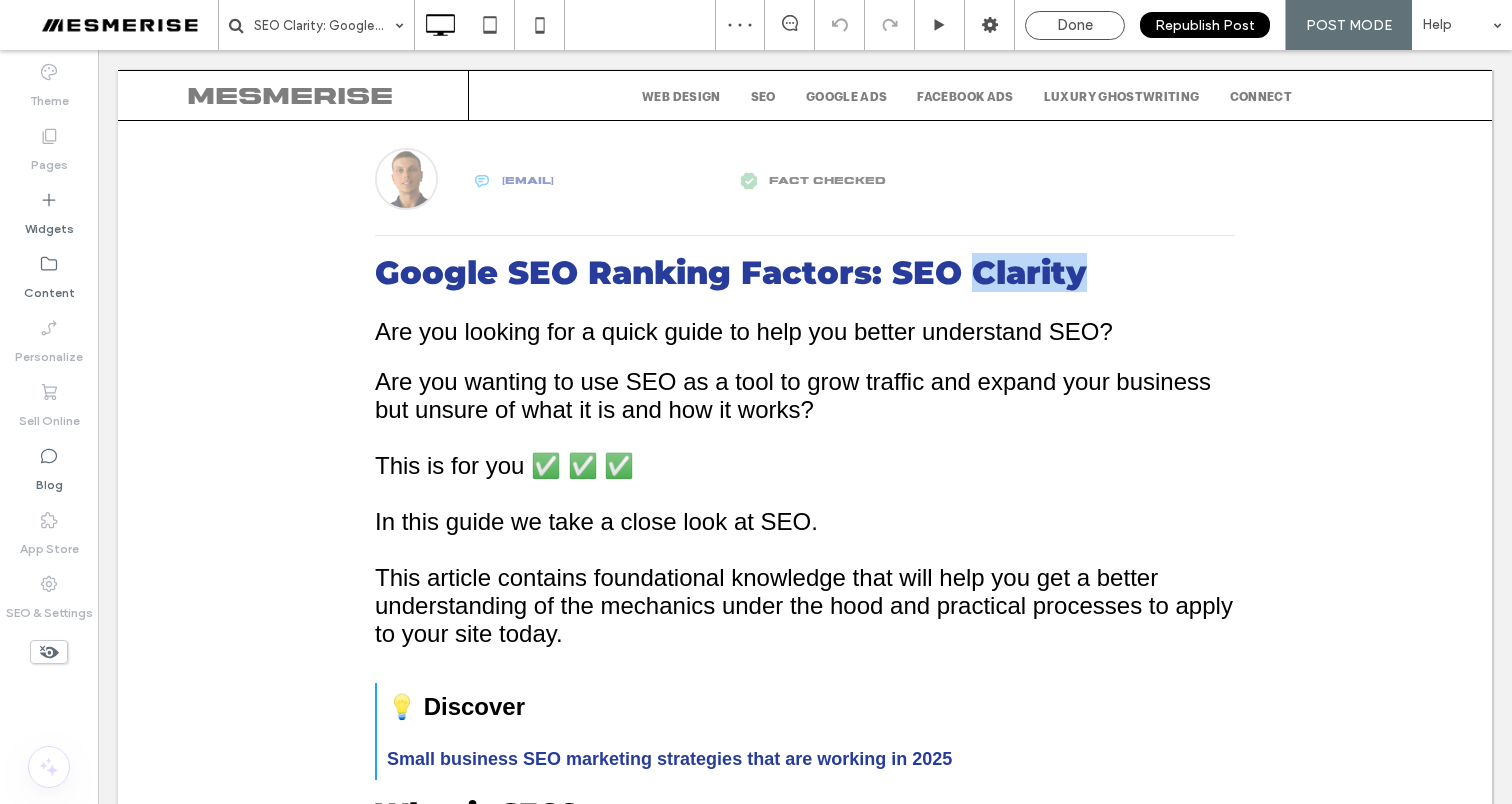 click on "Google SEO Ranking Factors: SEO Clarity" at bounding box center (731, 272) 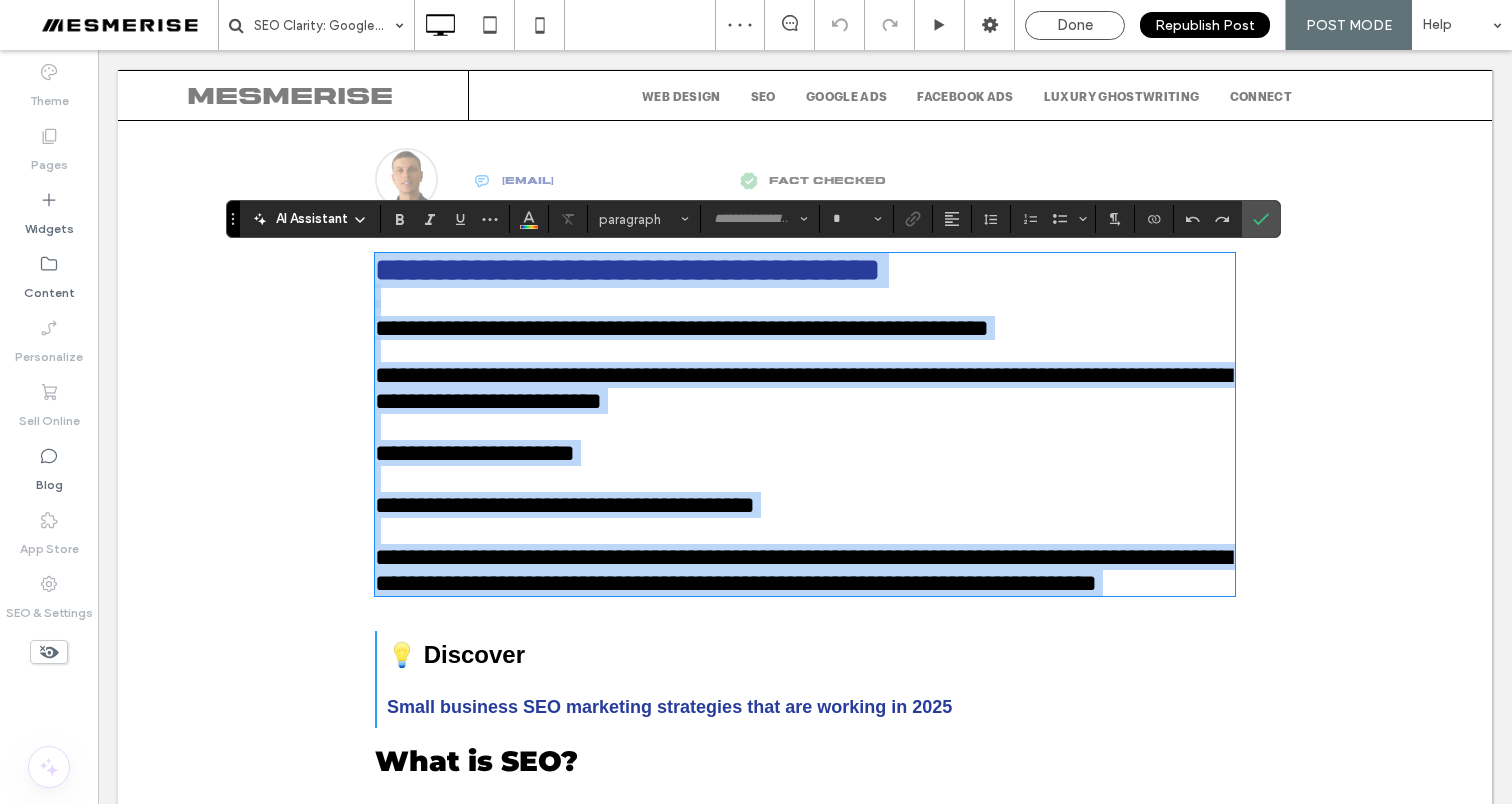 click on "**********" at bounding box center [627, 270] 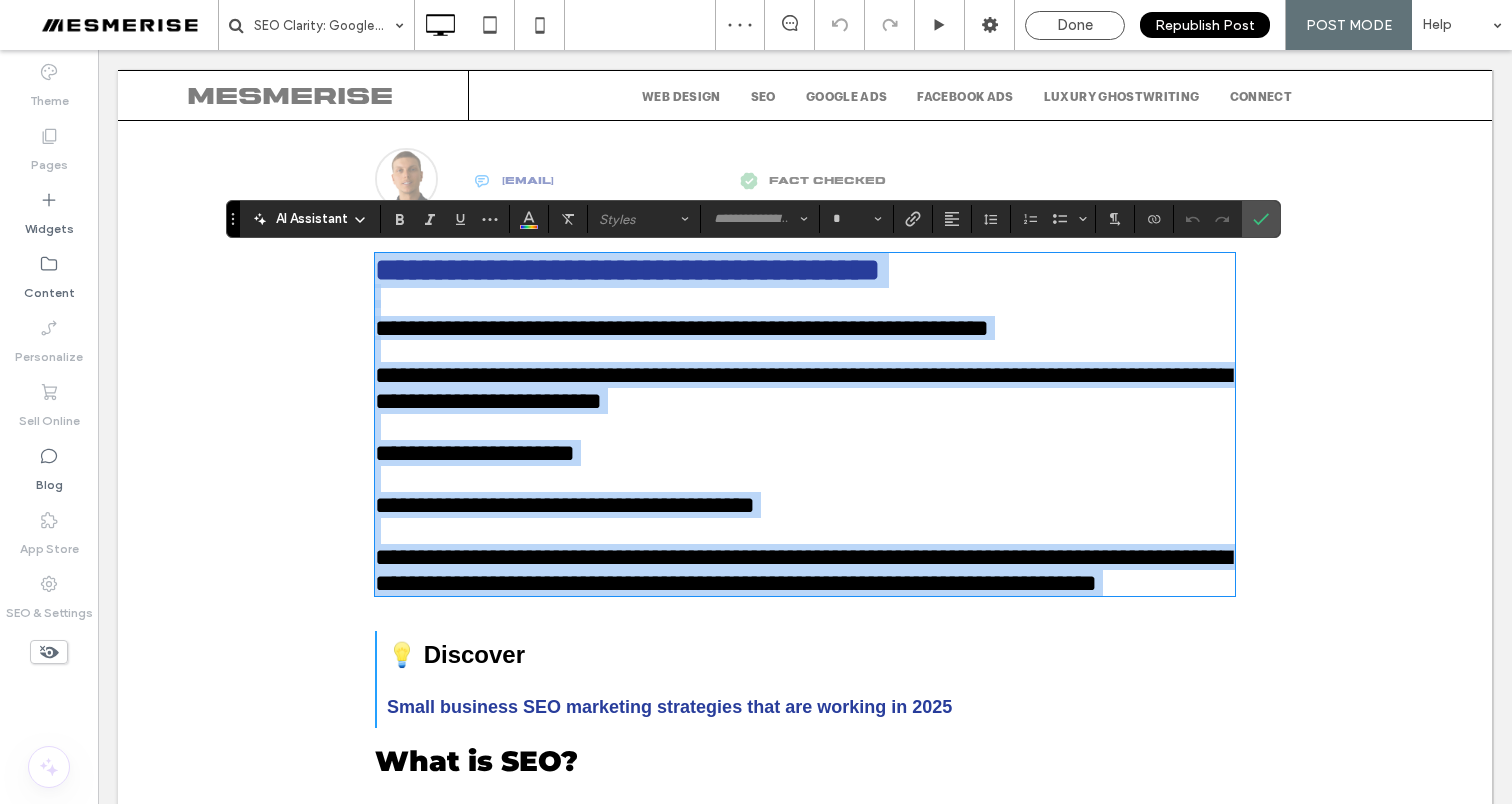 type on "**********" 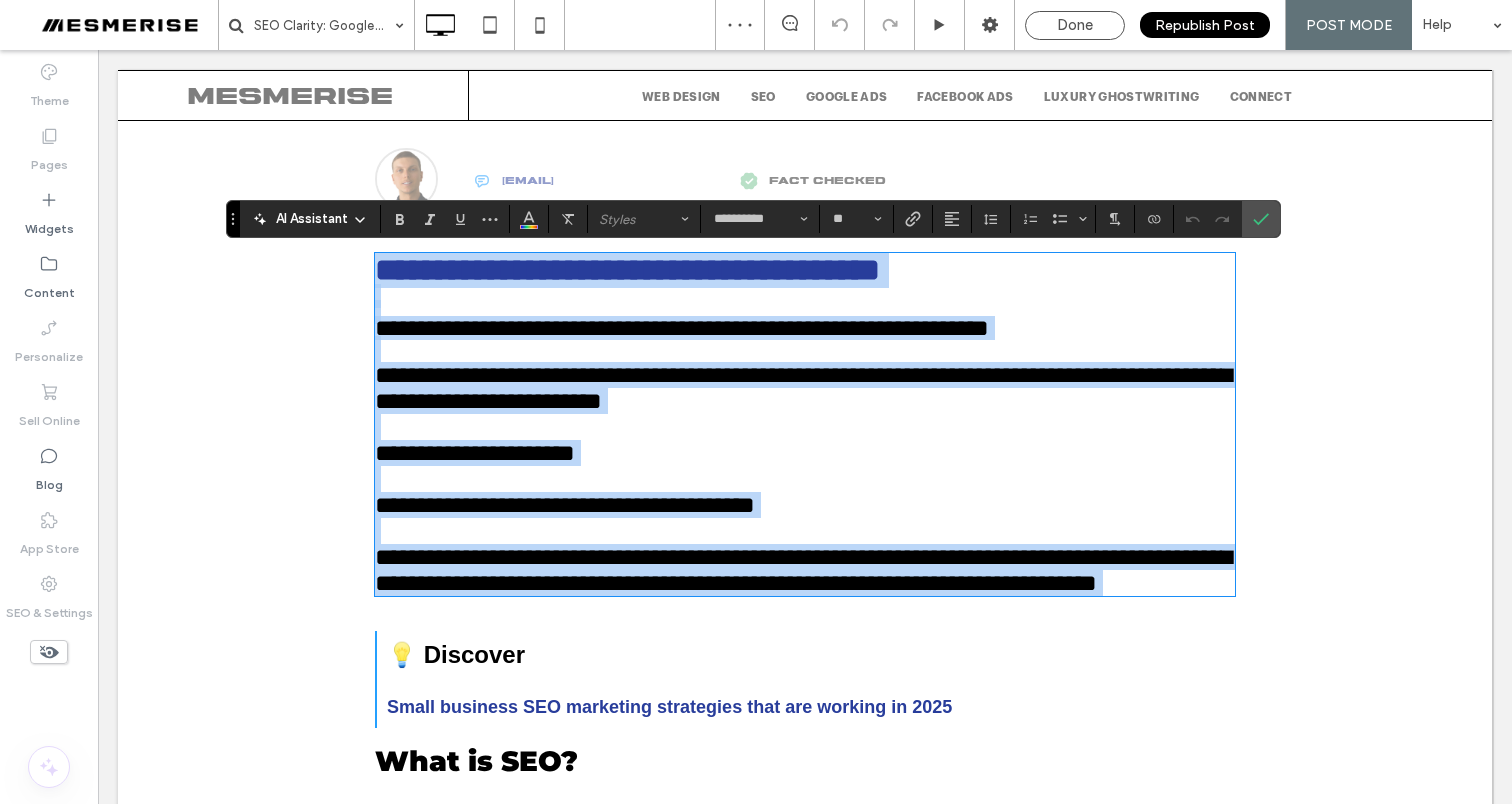 click on "**********" at bounding box center (627, 270) 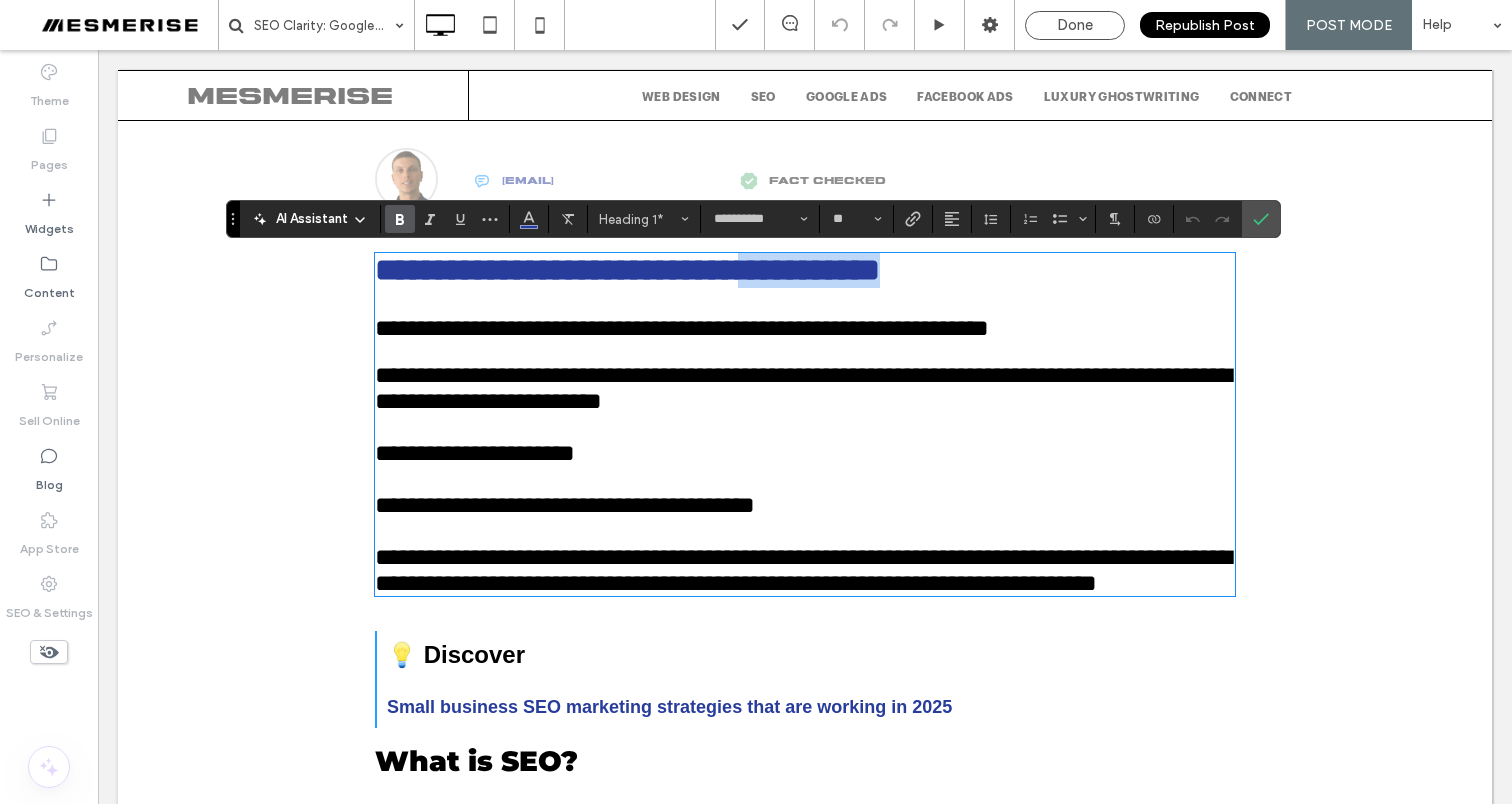 drag, startPoint x: 887, startPoint y: 280, endPoint x: 1069, endPoint y: 275, distance: 182.06866 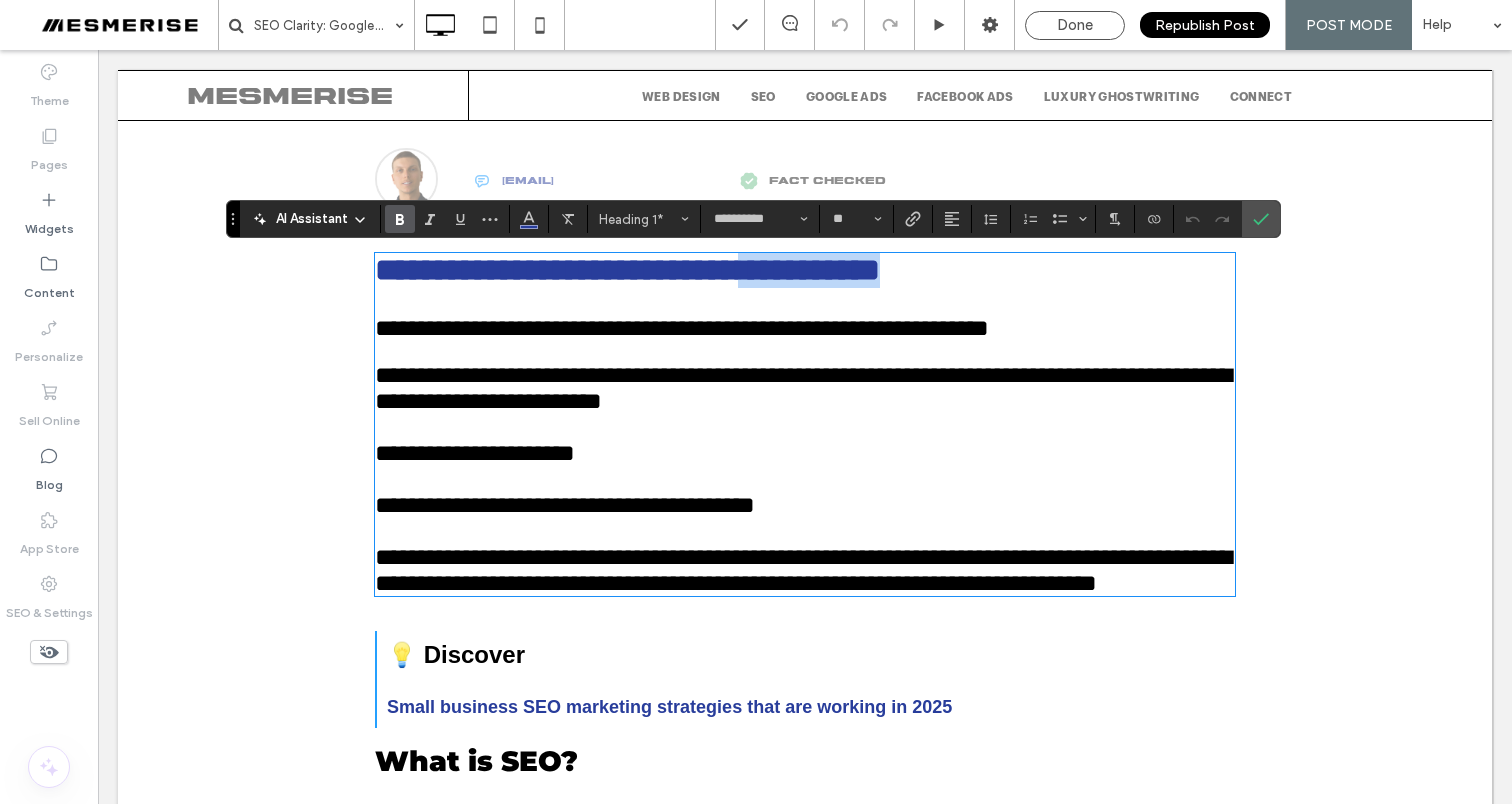 type 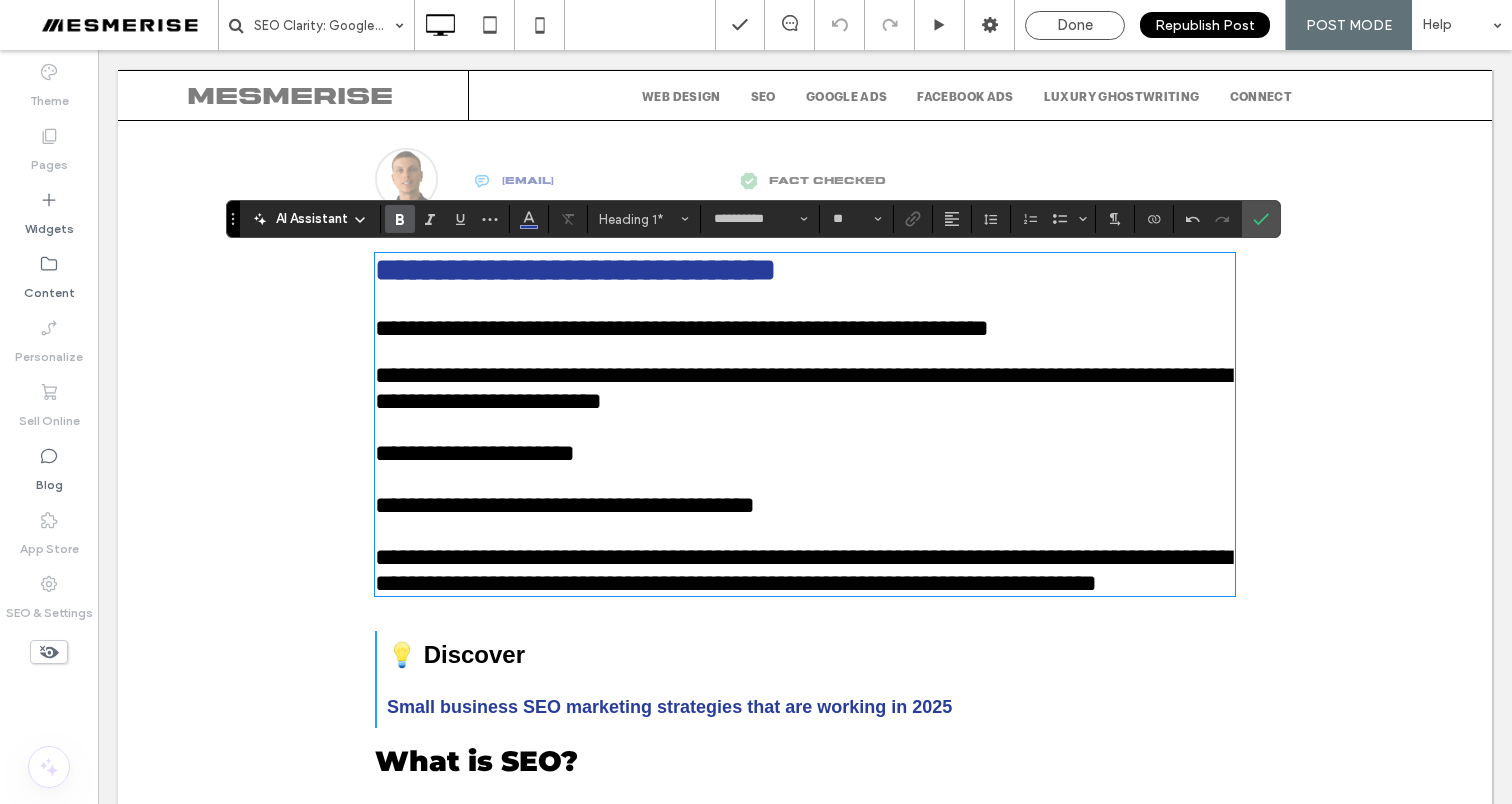 click on "**********" at bounding box center [575, 270] 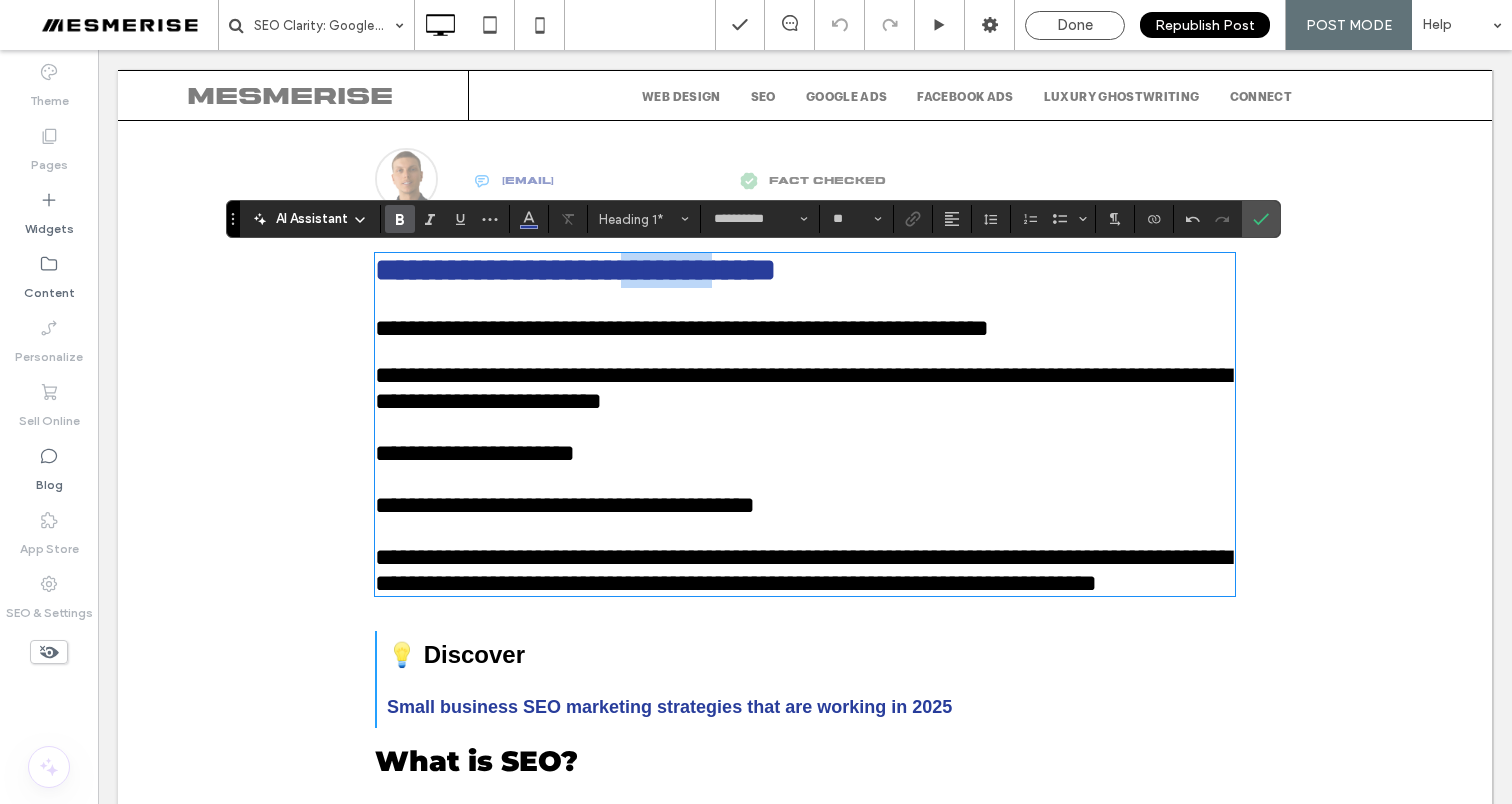 click on "**********" at bounding box center (575, 270) 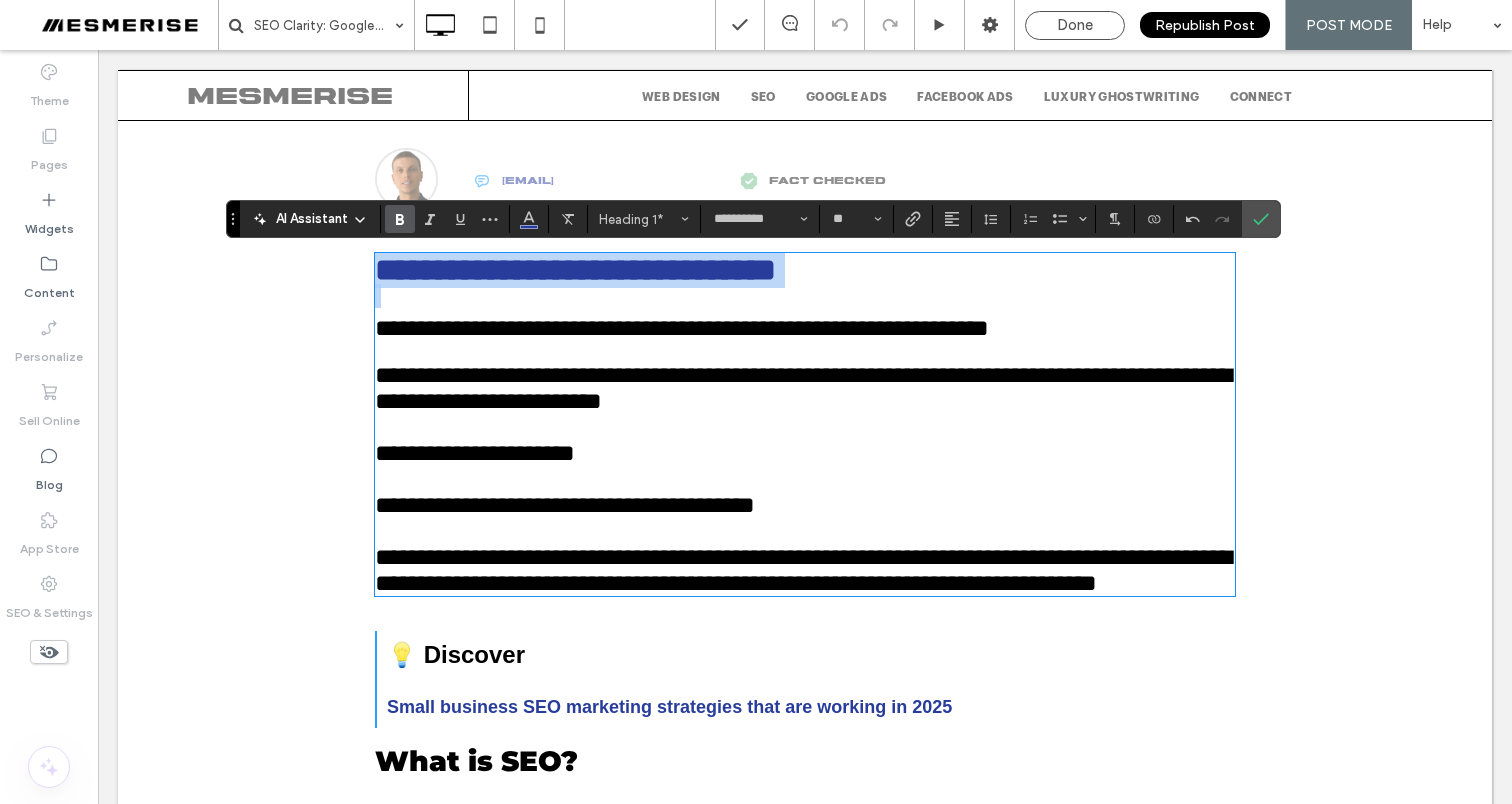 click on "**********" at bounding box center (575, 270) 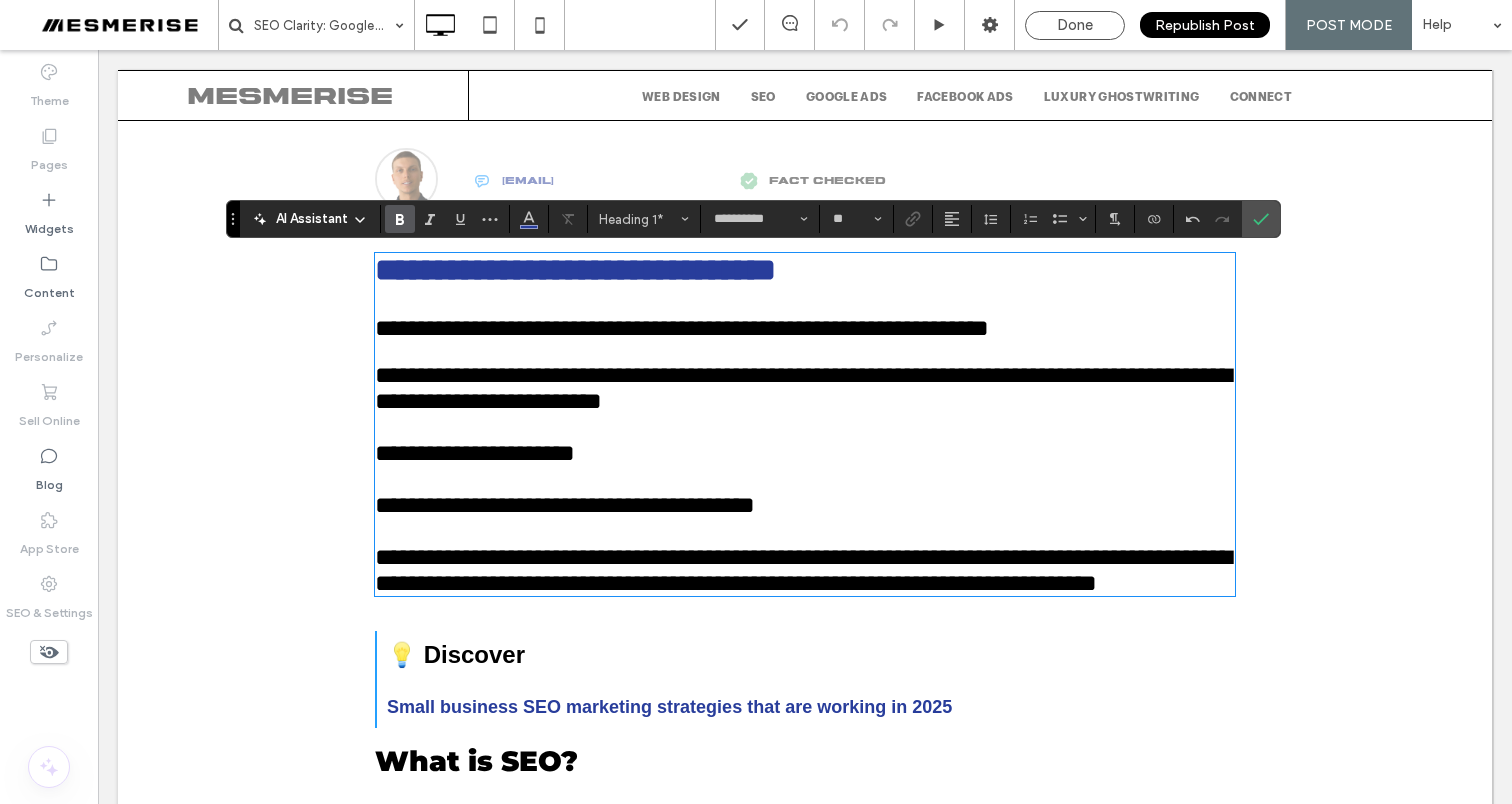 drag, startPoint x: 927, startPoint y: 267, endPoint x: 955, endPoint y: 269, distance: 28.071337 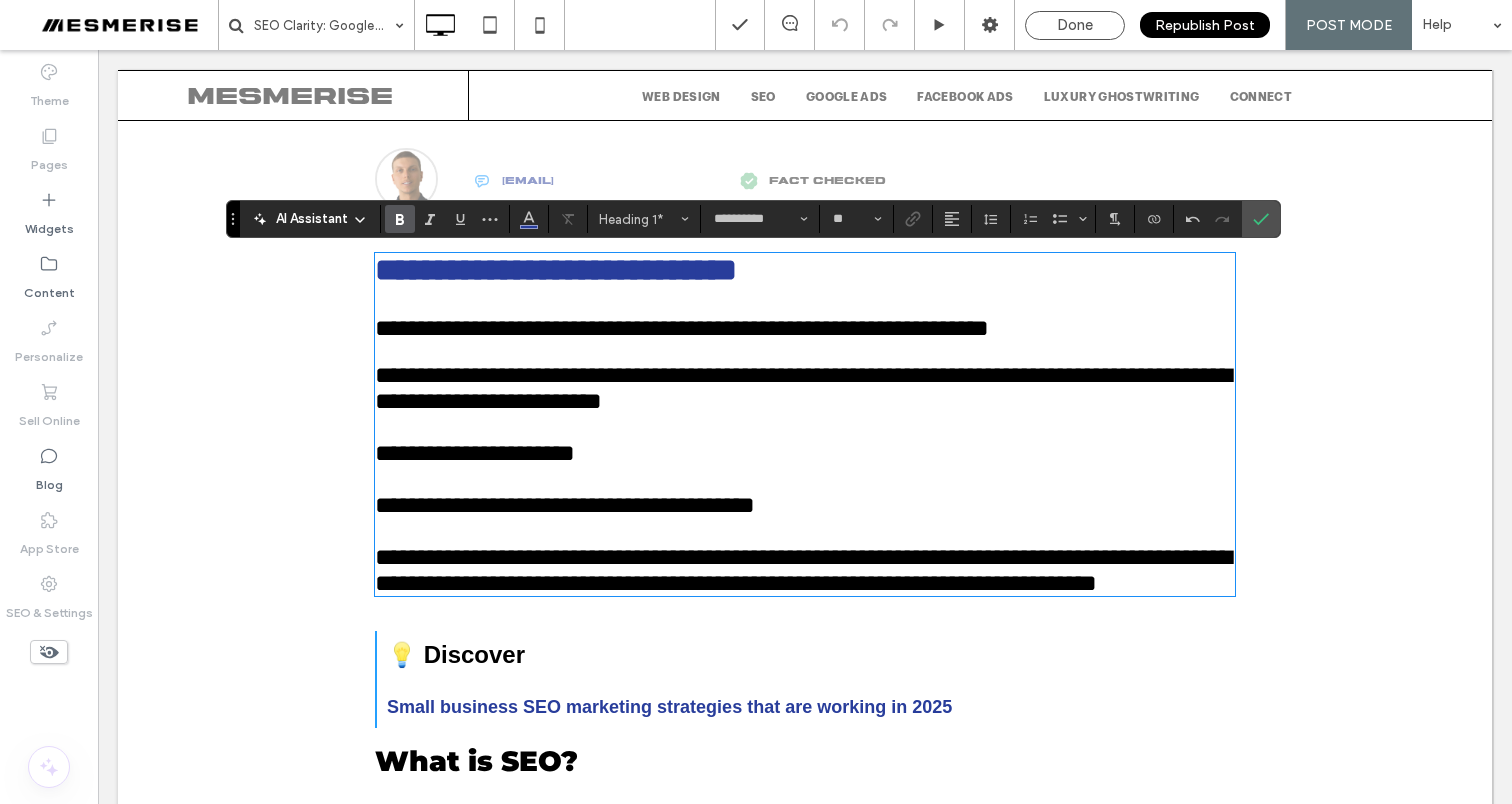 click on "**********" at bounding box center [556, 270] 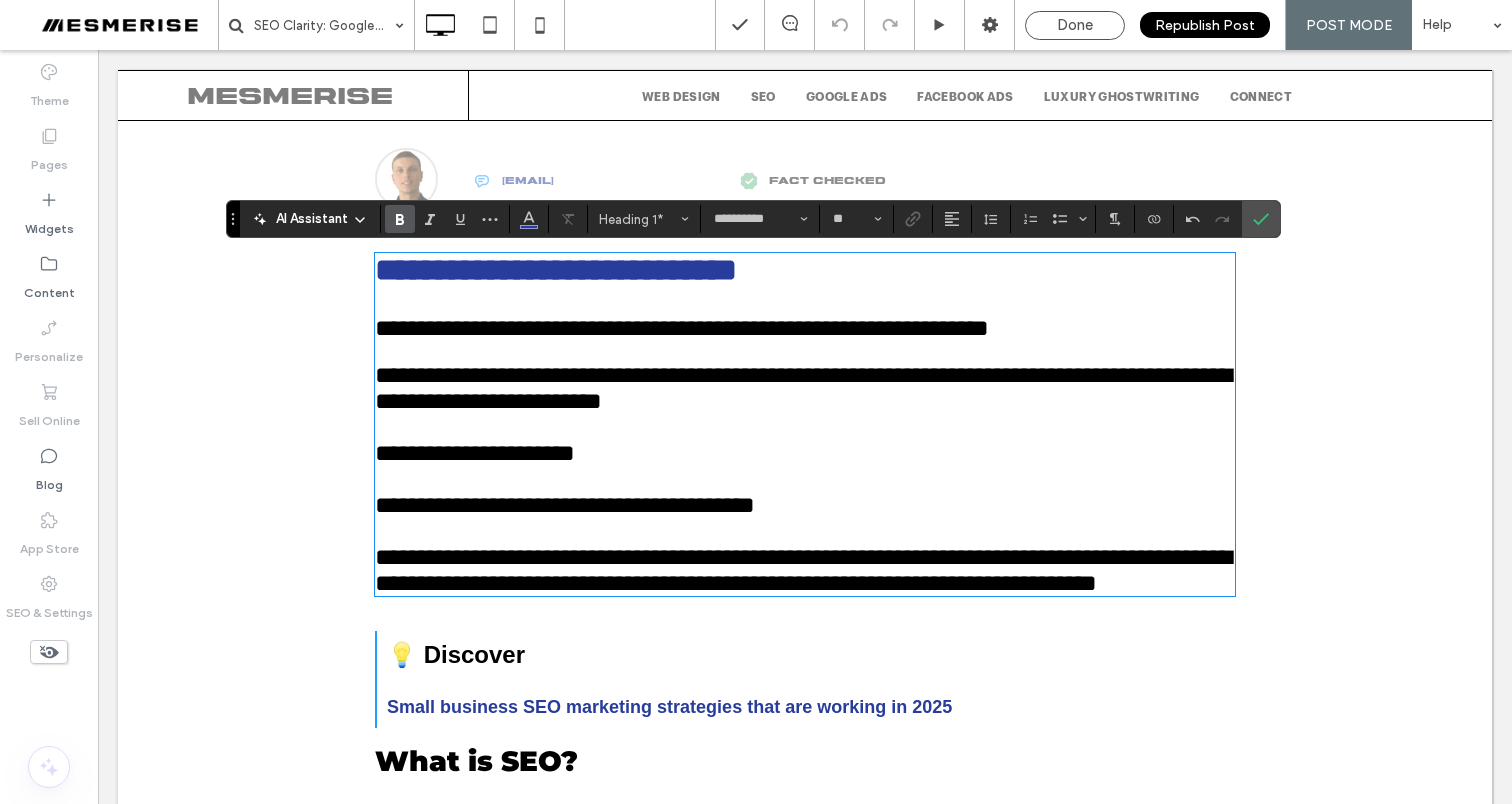 click on "**********" at bounding box center [556, 270] 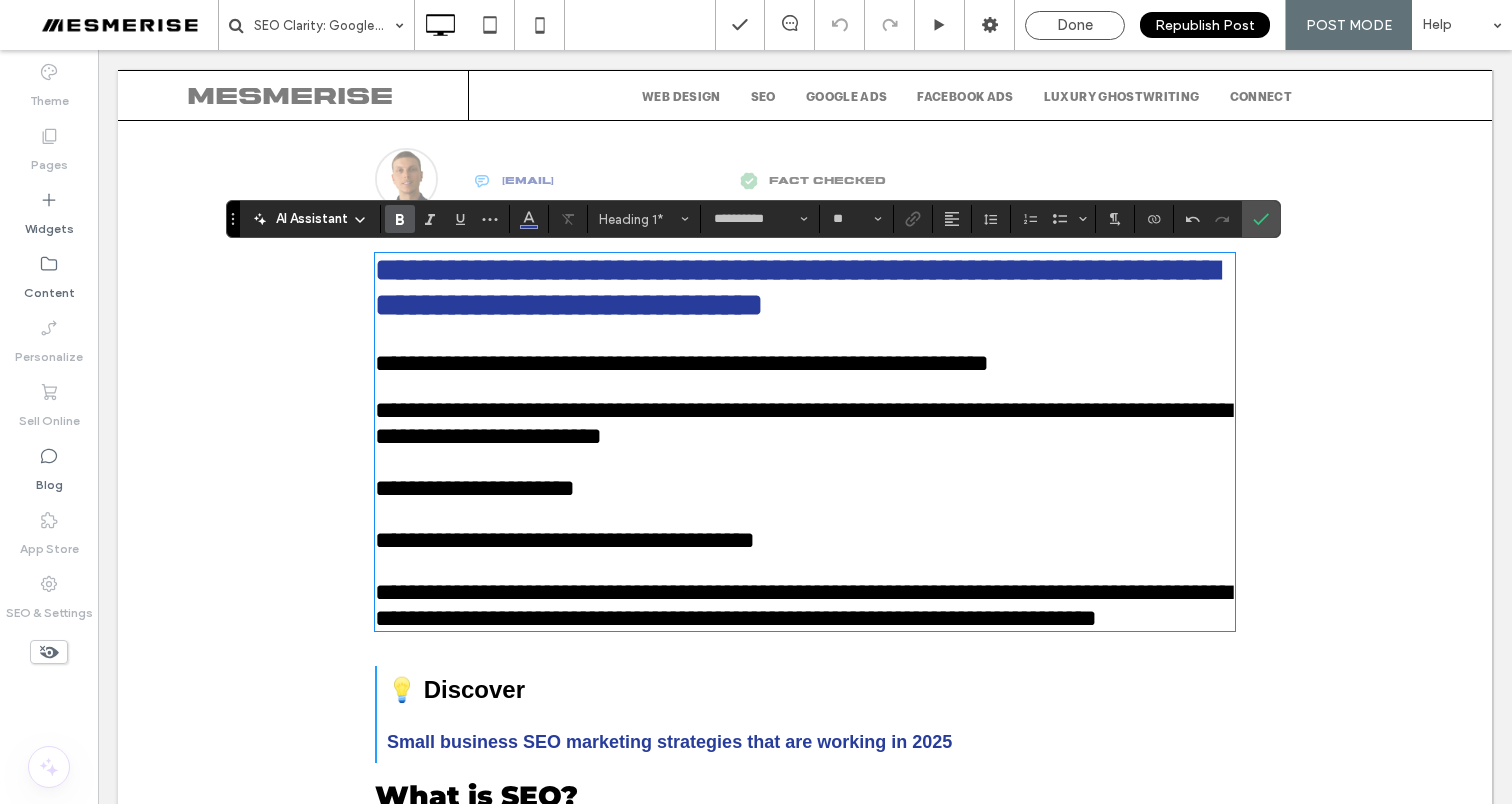 click on "**********" at bounding box center [797, 287] 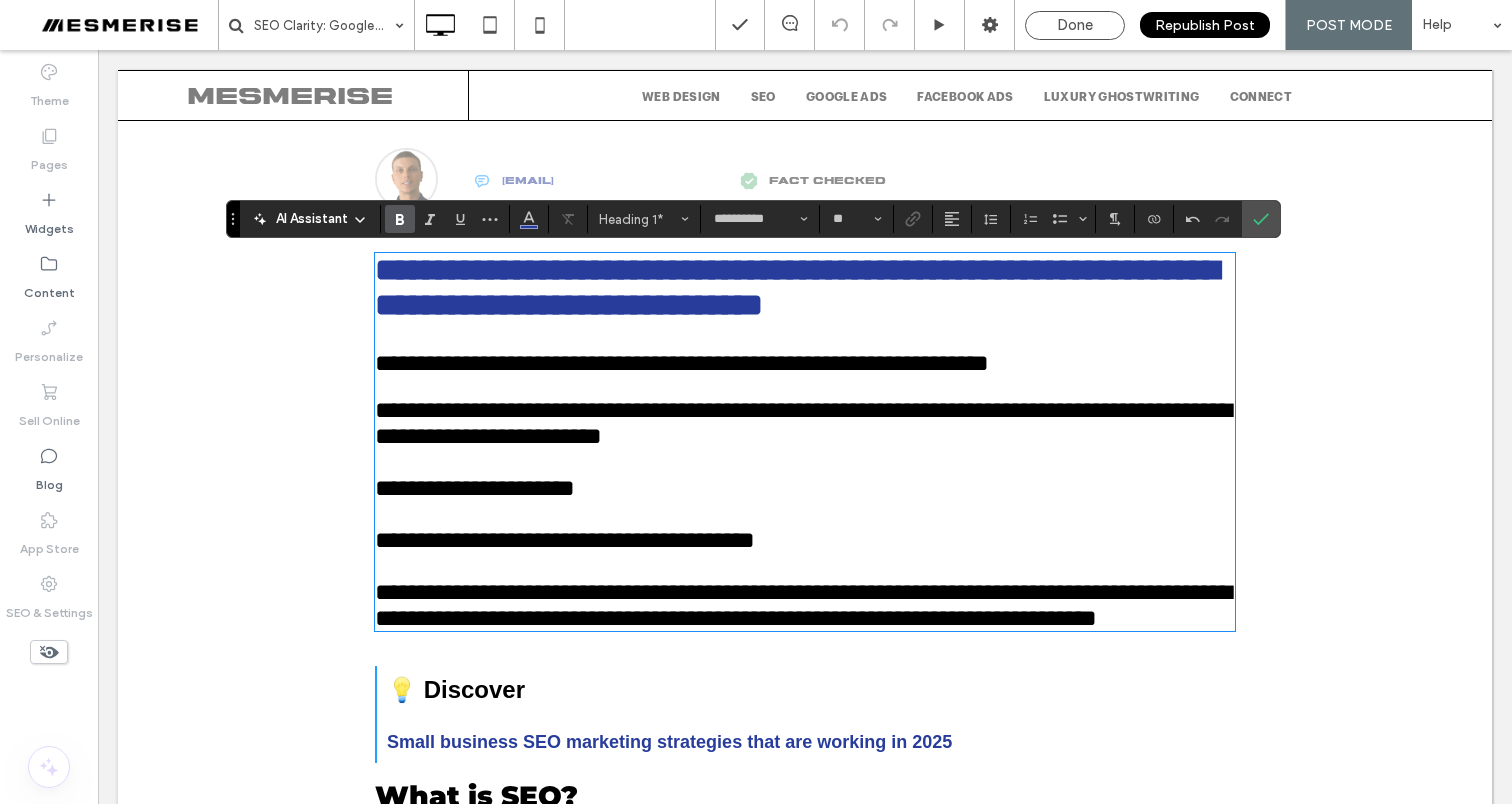 click on "**********" at bounding box center (797, 287) 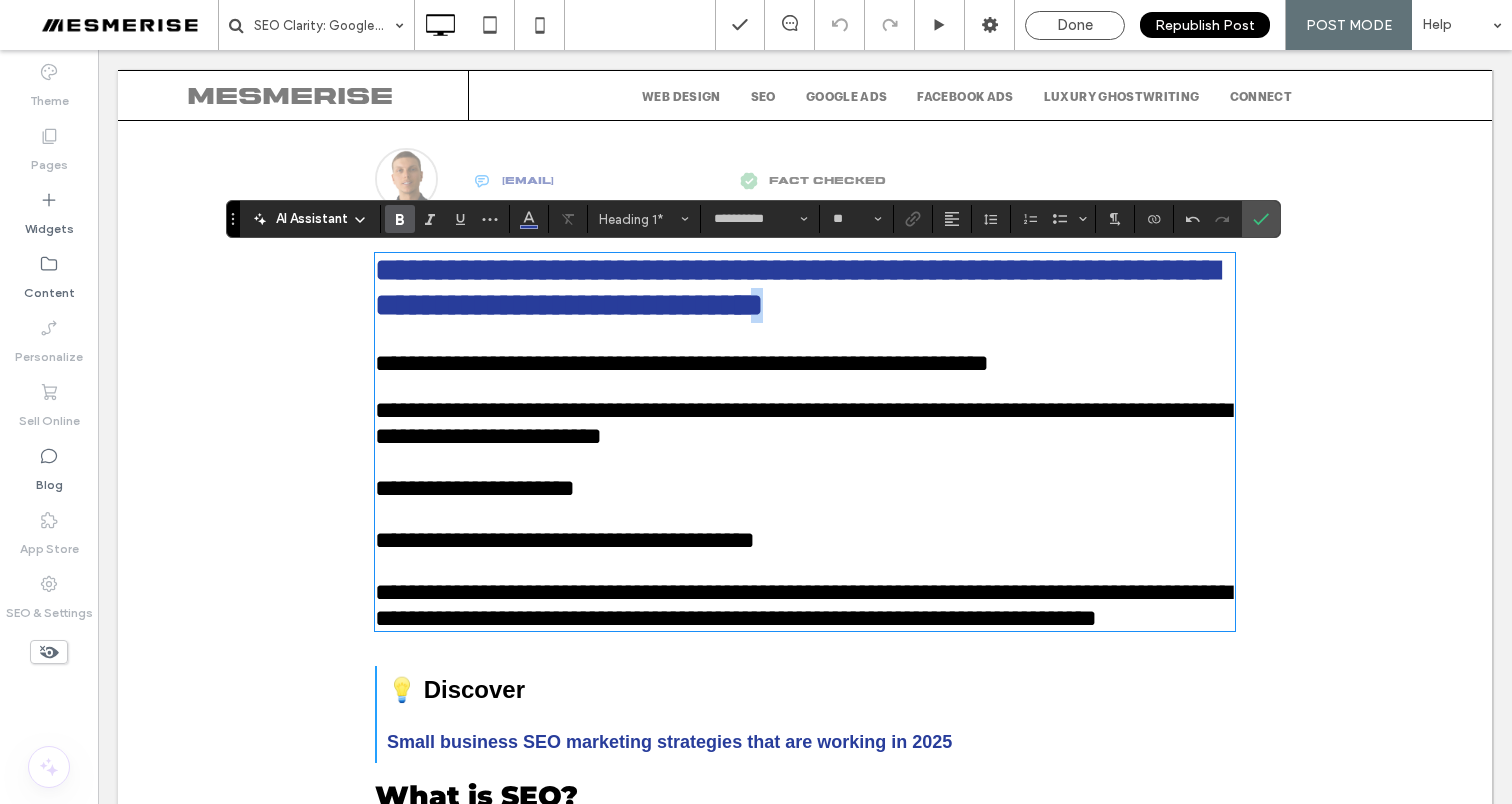 click on "**********" at bounding box center [797, 287] 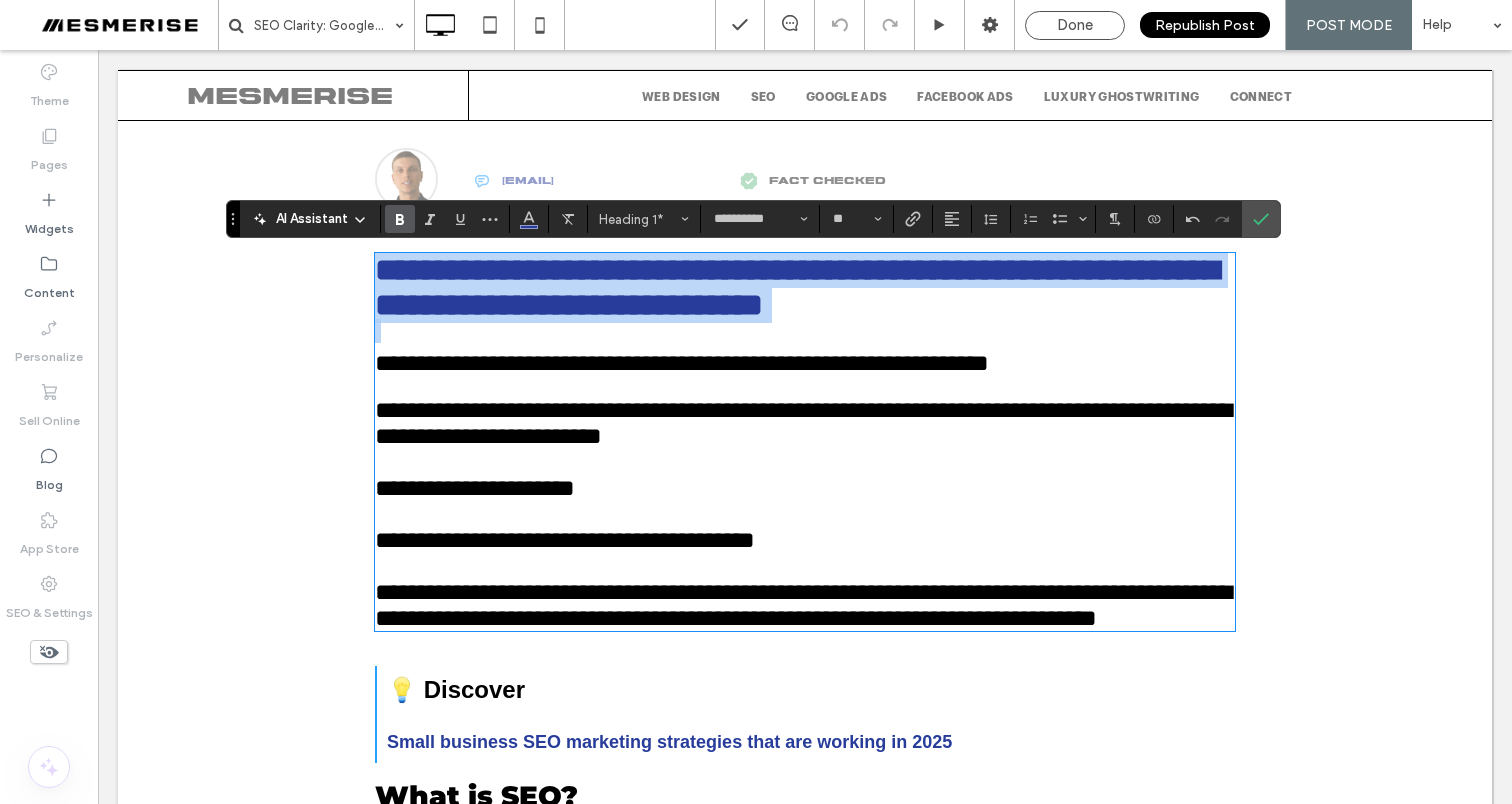 click on "**********" at bounding box center [797, 287] 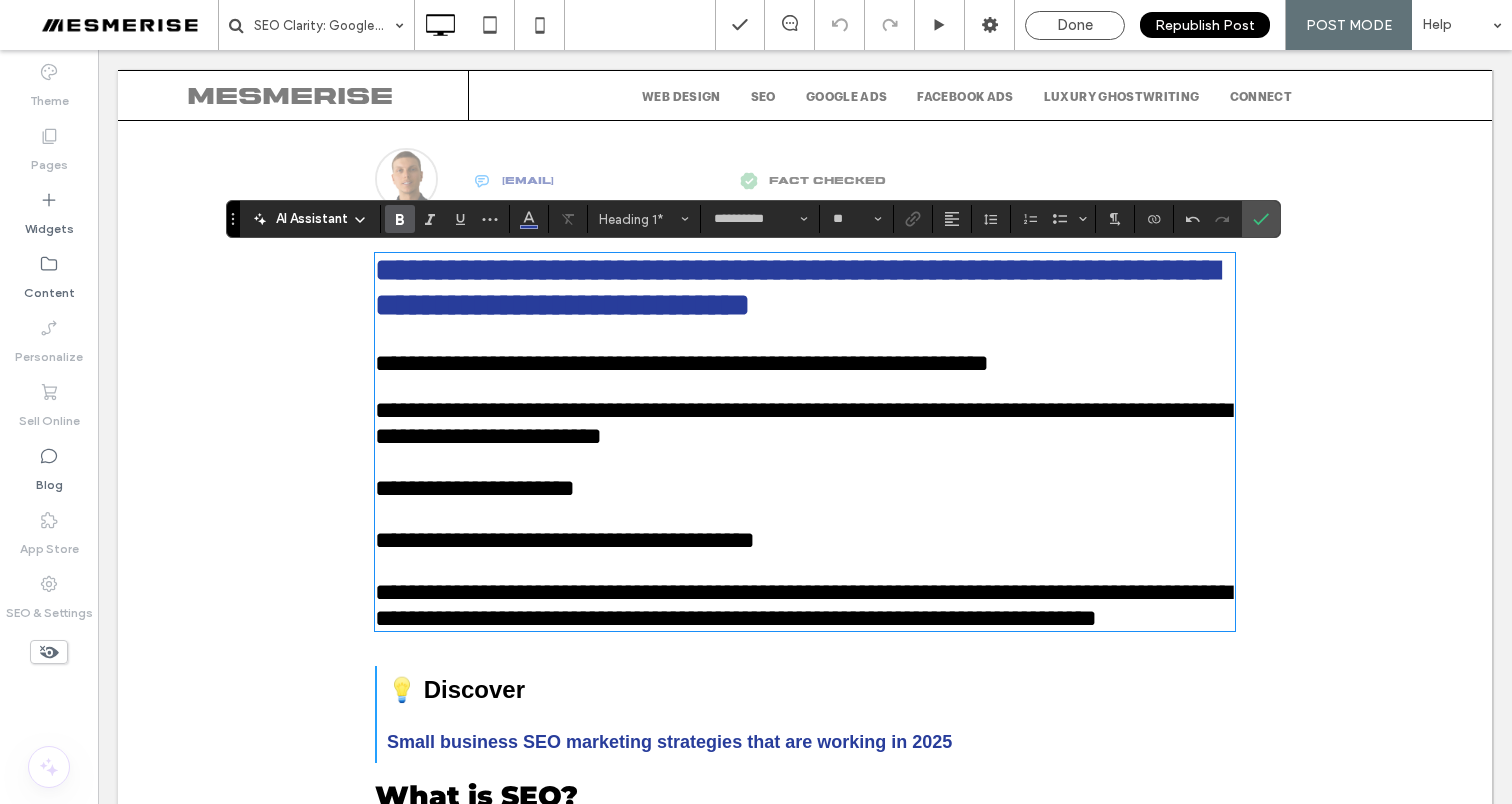 click on "**********" at bounding box center [797, 287] 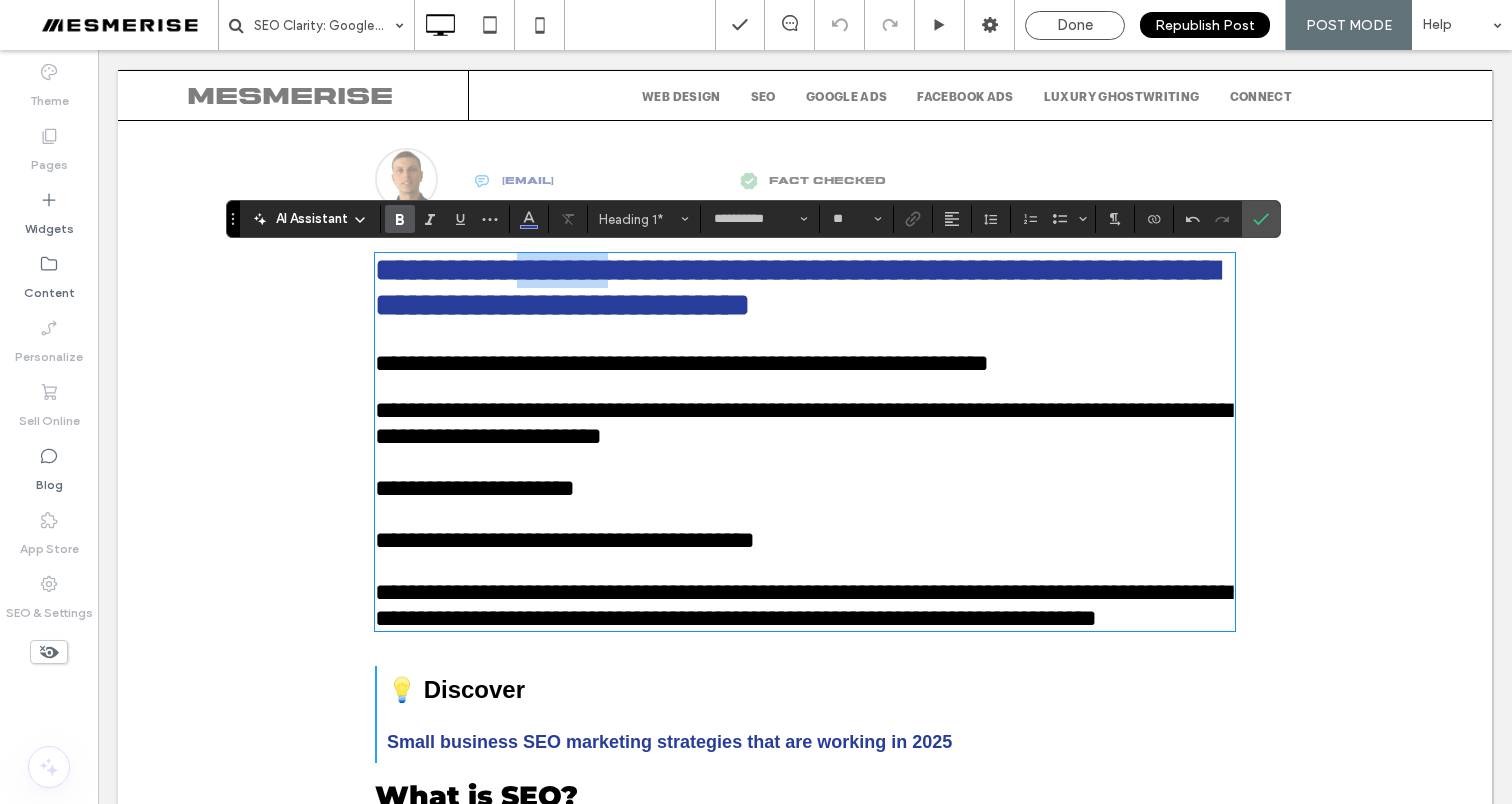 click on "**********" at bounding box center (797, 287) 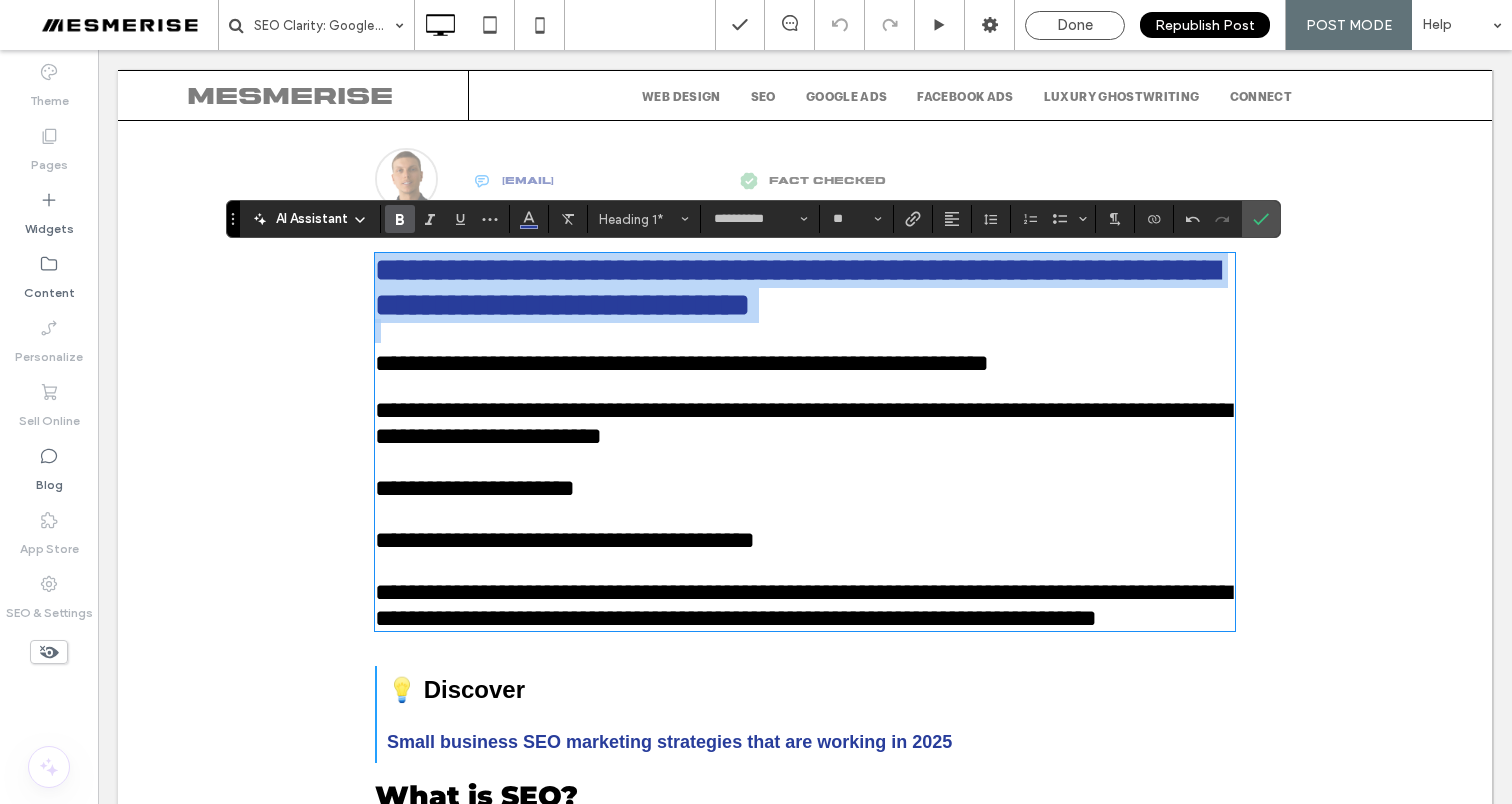 click on "**********" at bounding box center (797, 287) 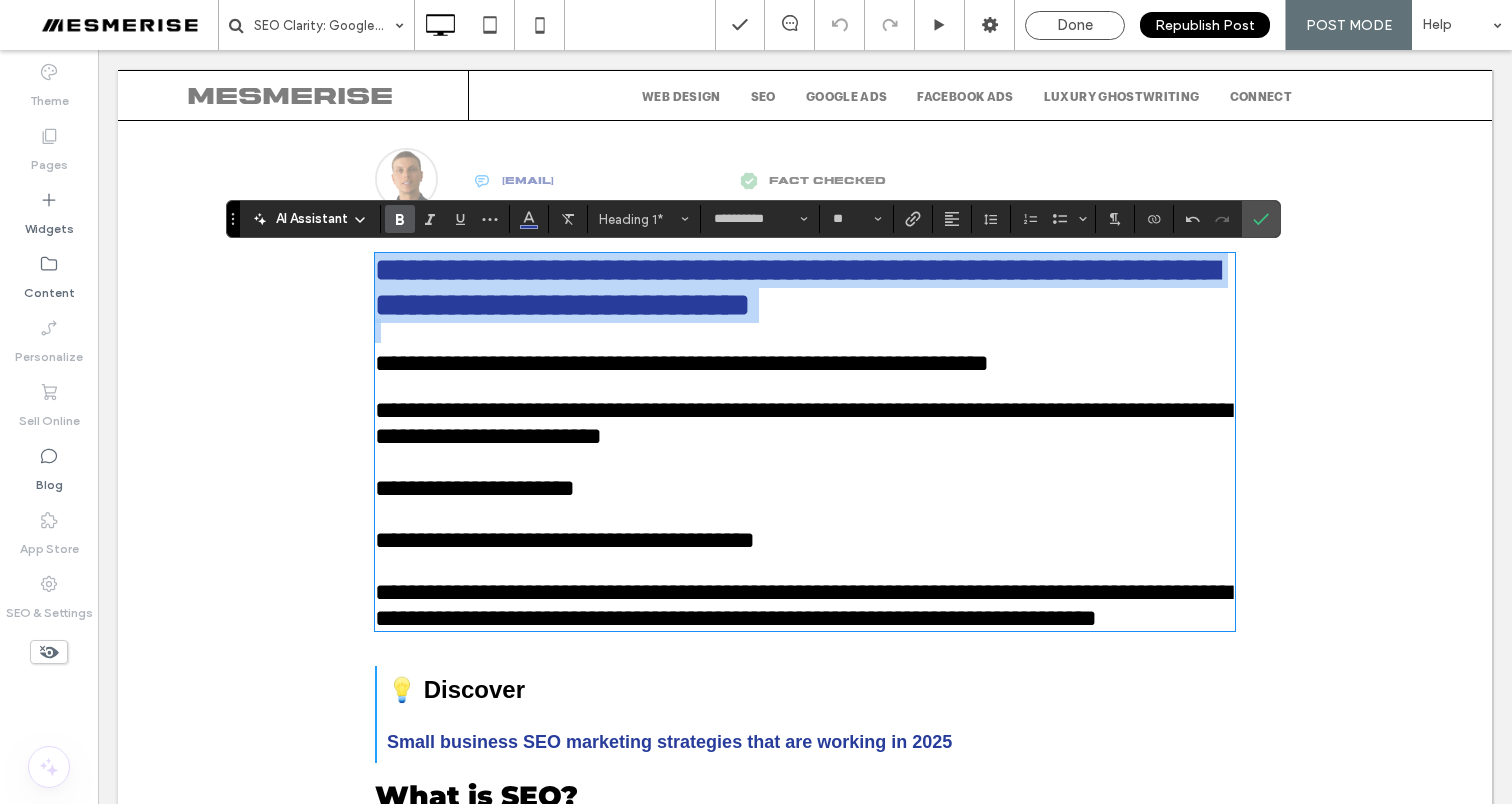 click on "**********" at bounding box center (797, 287) 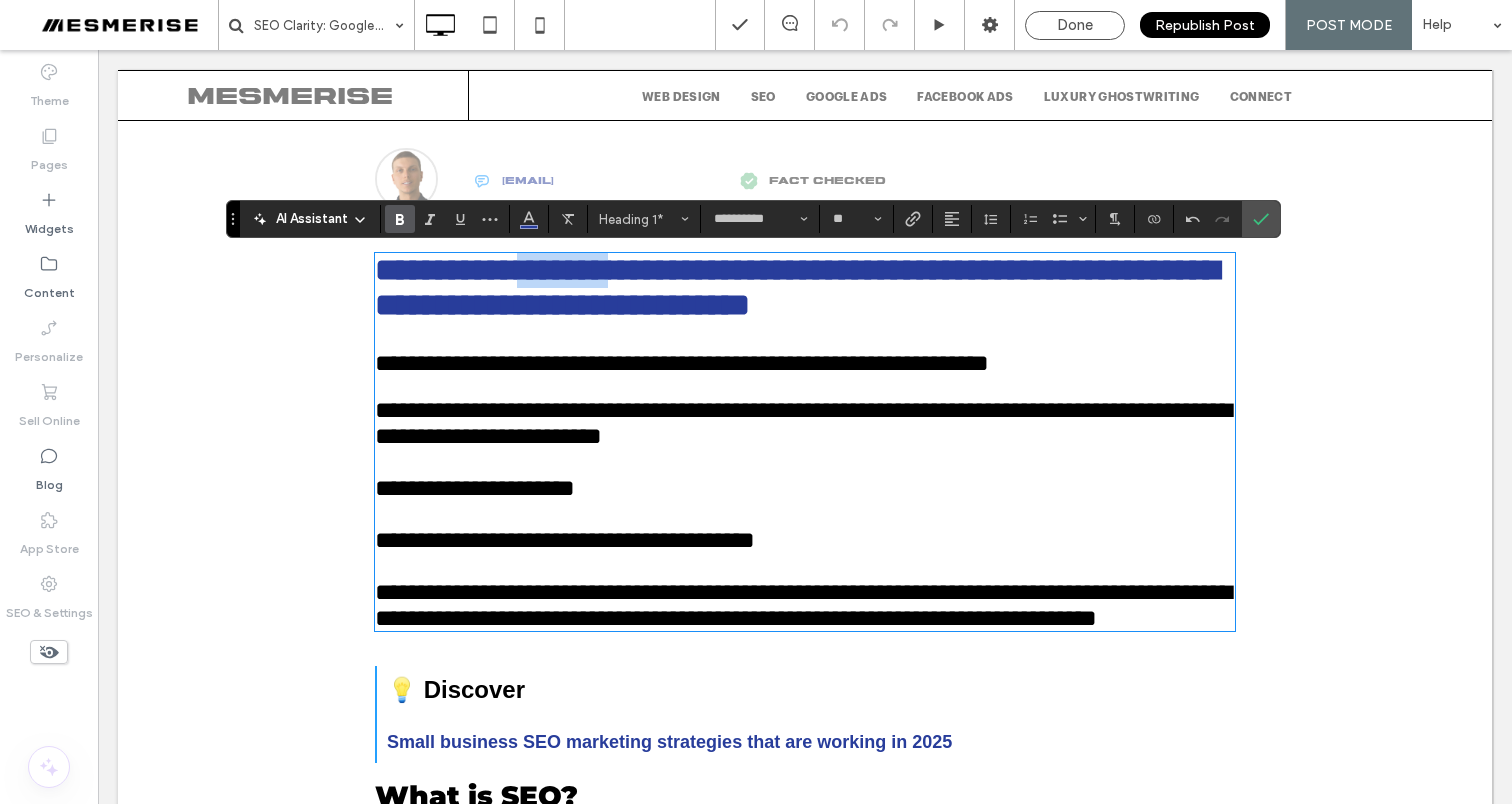 click on "**********" at bounding box center [797, 287] 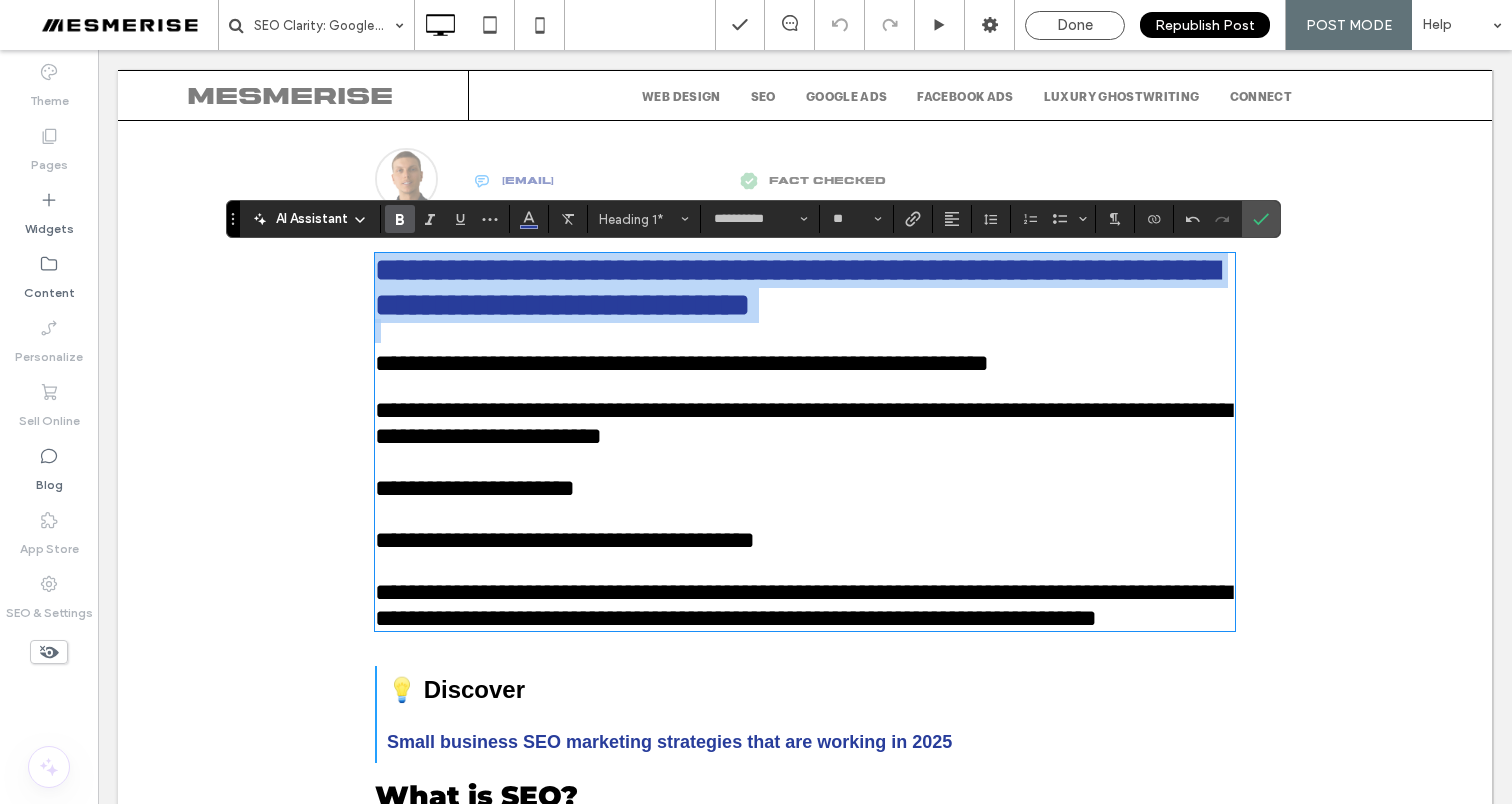 click on "**********" at bounding box center [797, 287] 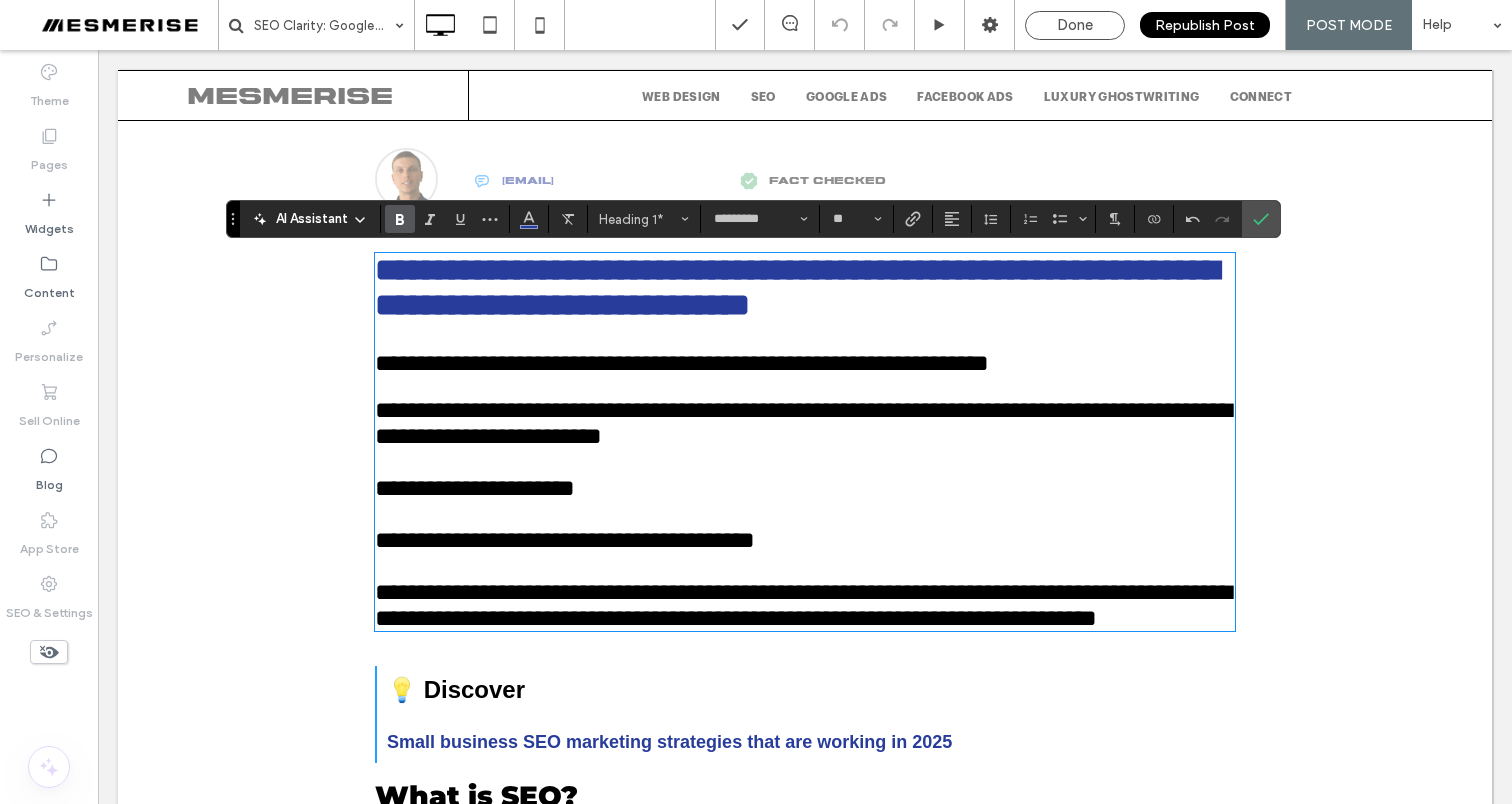 click on "**********" at bounding box center [682, 363] 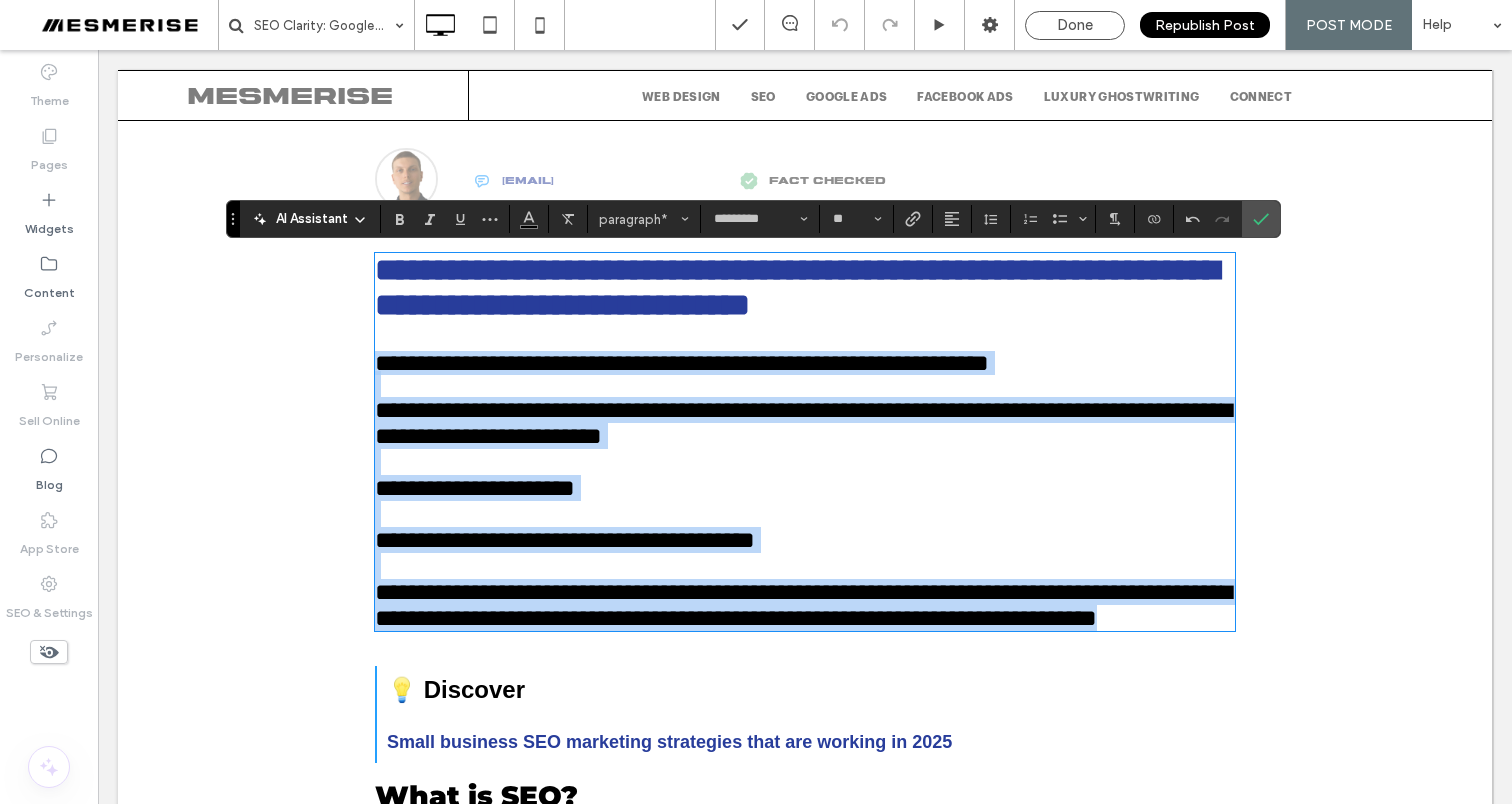 drag, startPoint x: 369, startPoint y: 369, endPoint x: 651, endPoint y: 667, distance: 410.27795 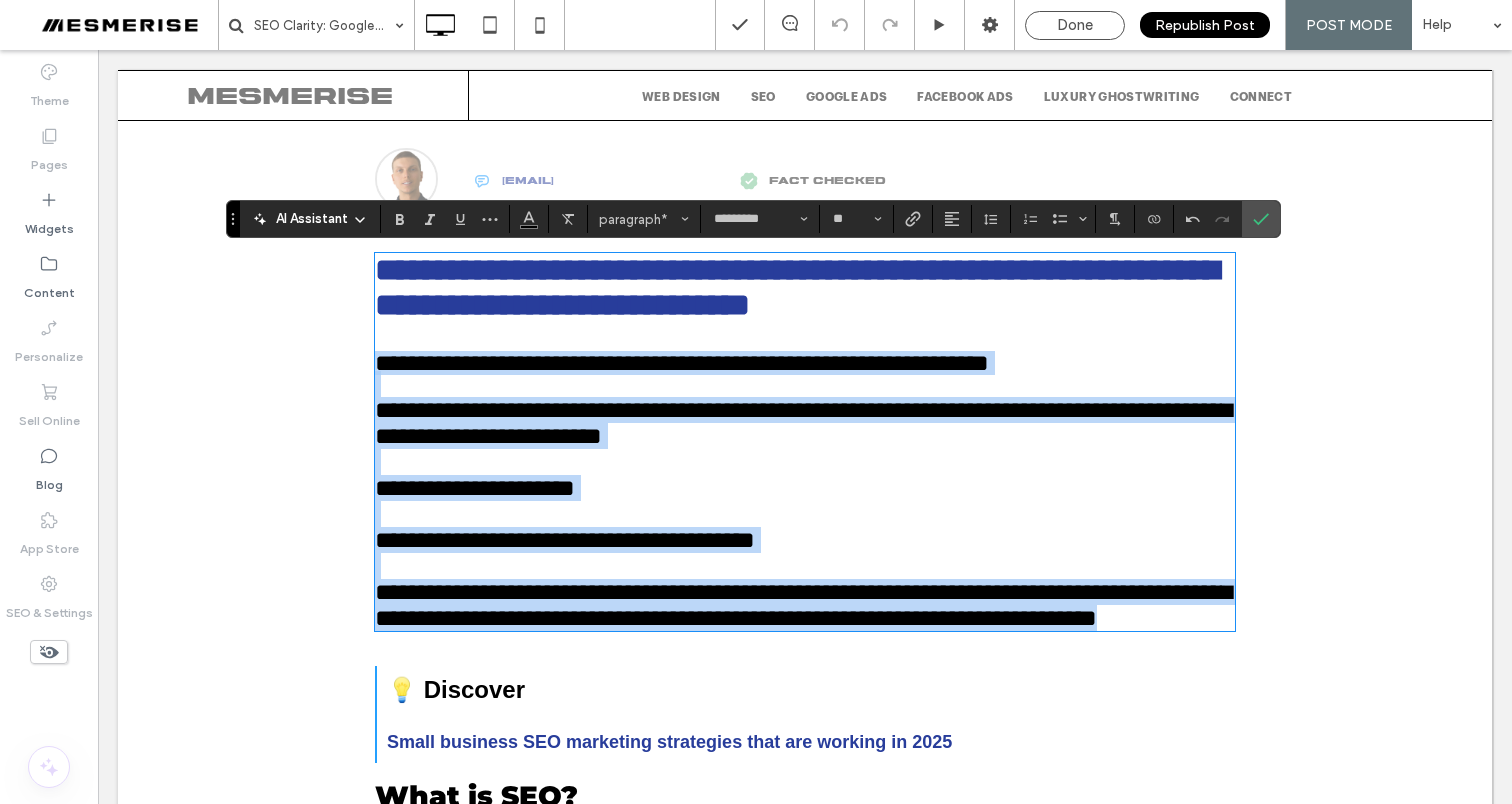 copy on "**********" 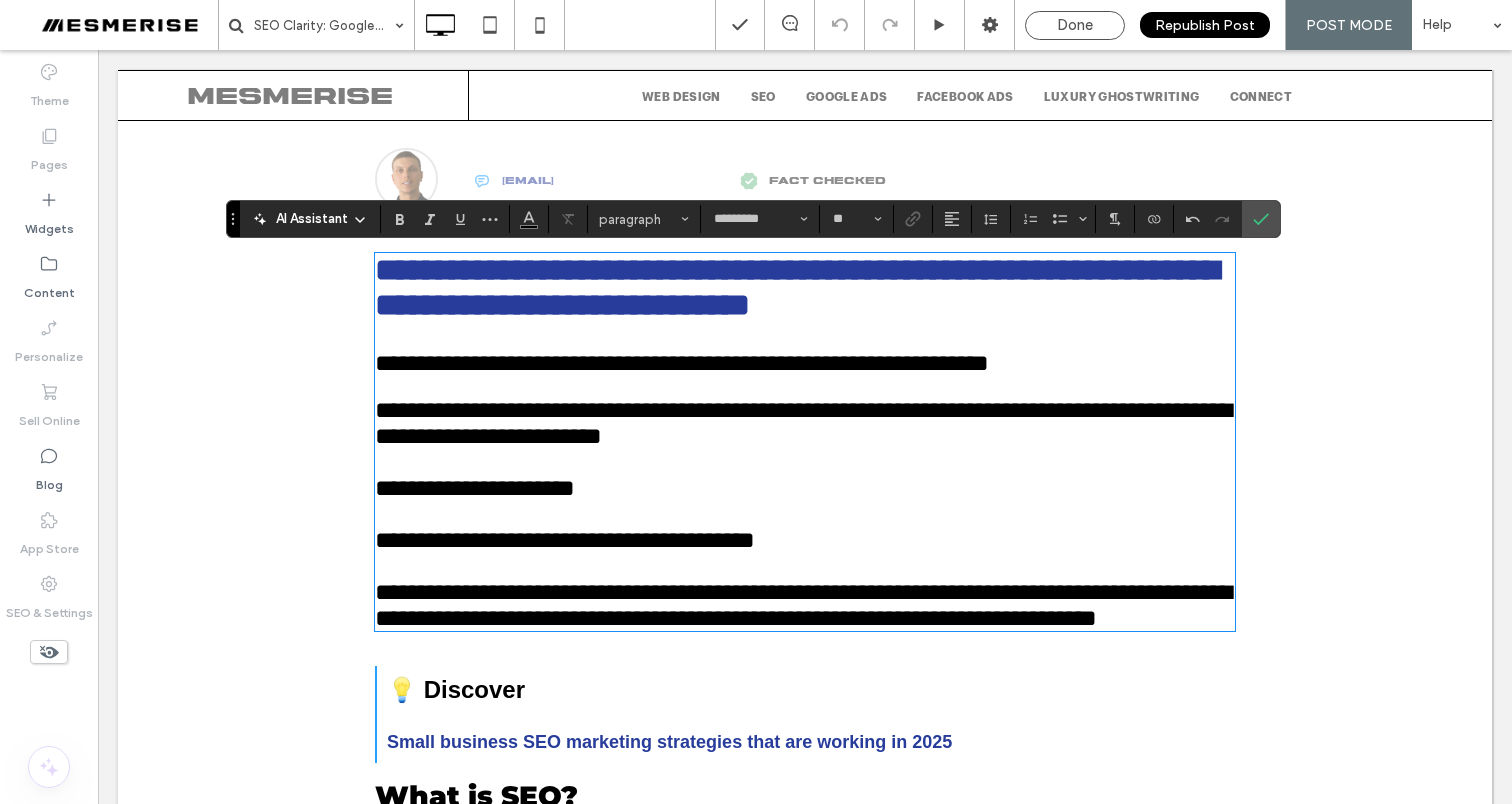click on "**********" at bounding box center (805, 514) 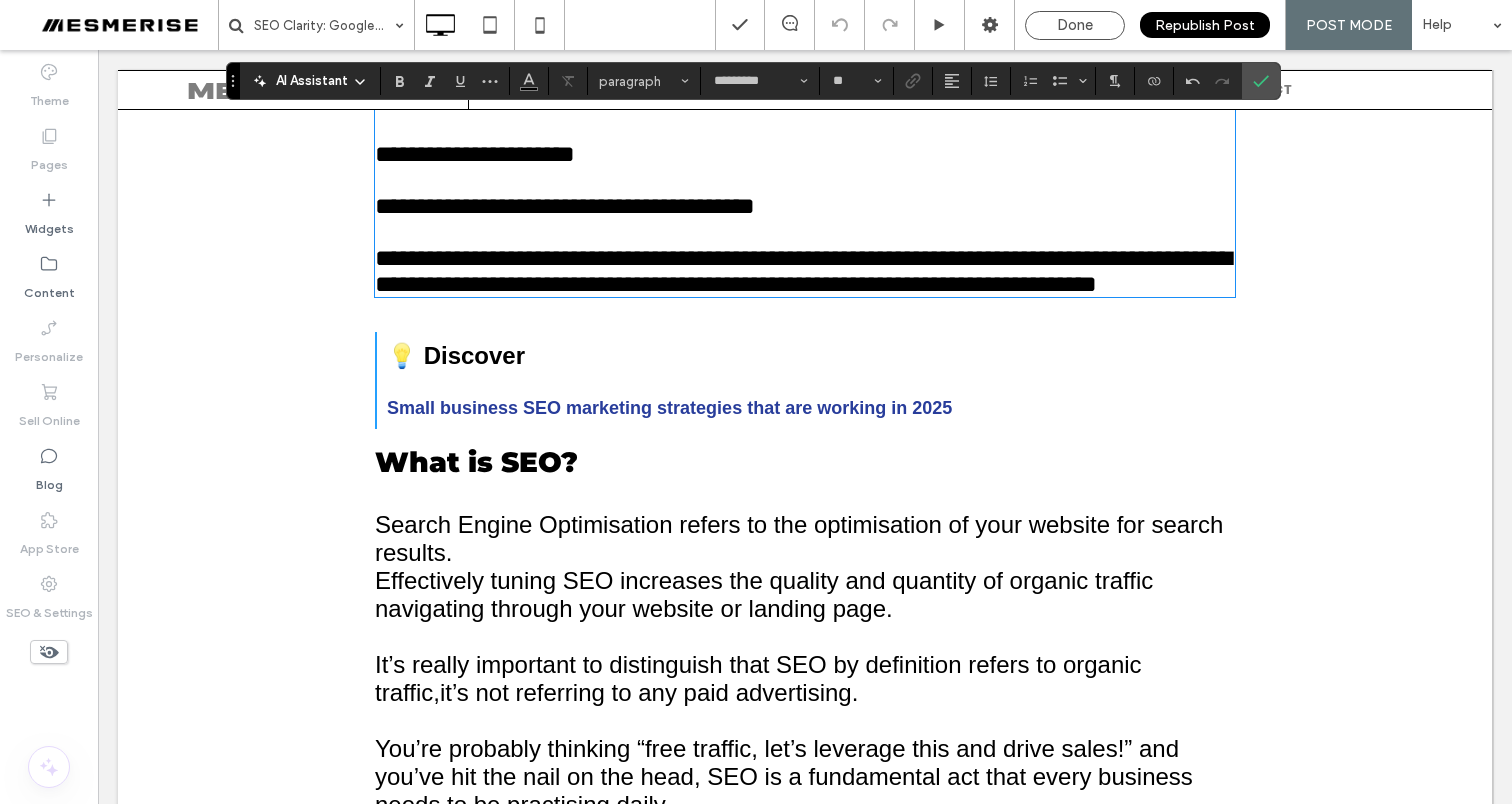 scroll, scrollTop: 396, scrollLeft: 0, axis: vertical 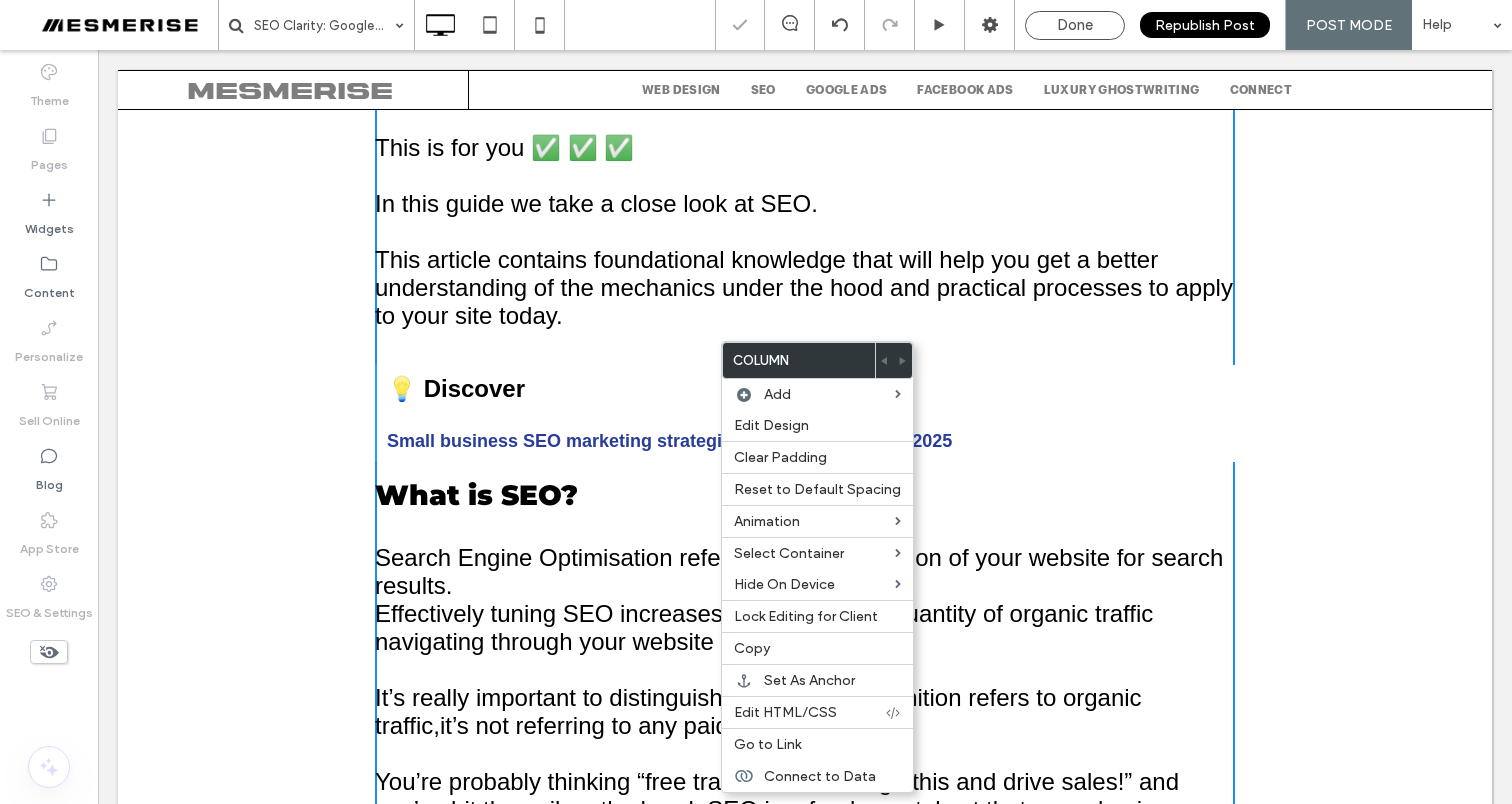click on "What is SEO?" at bounding box center (476, 495) 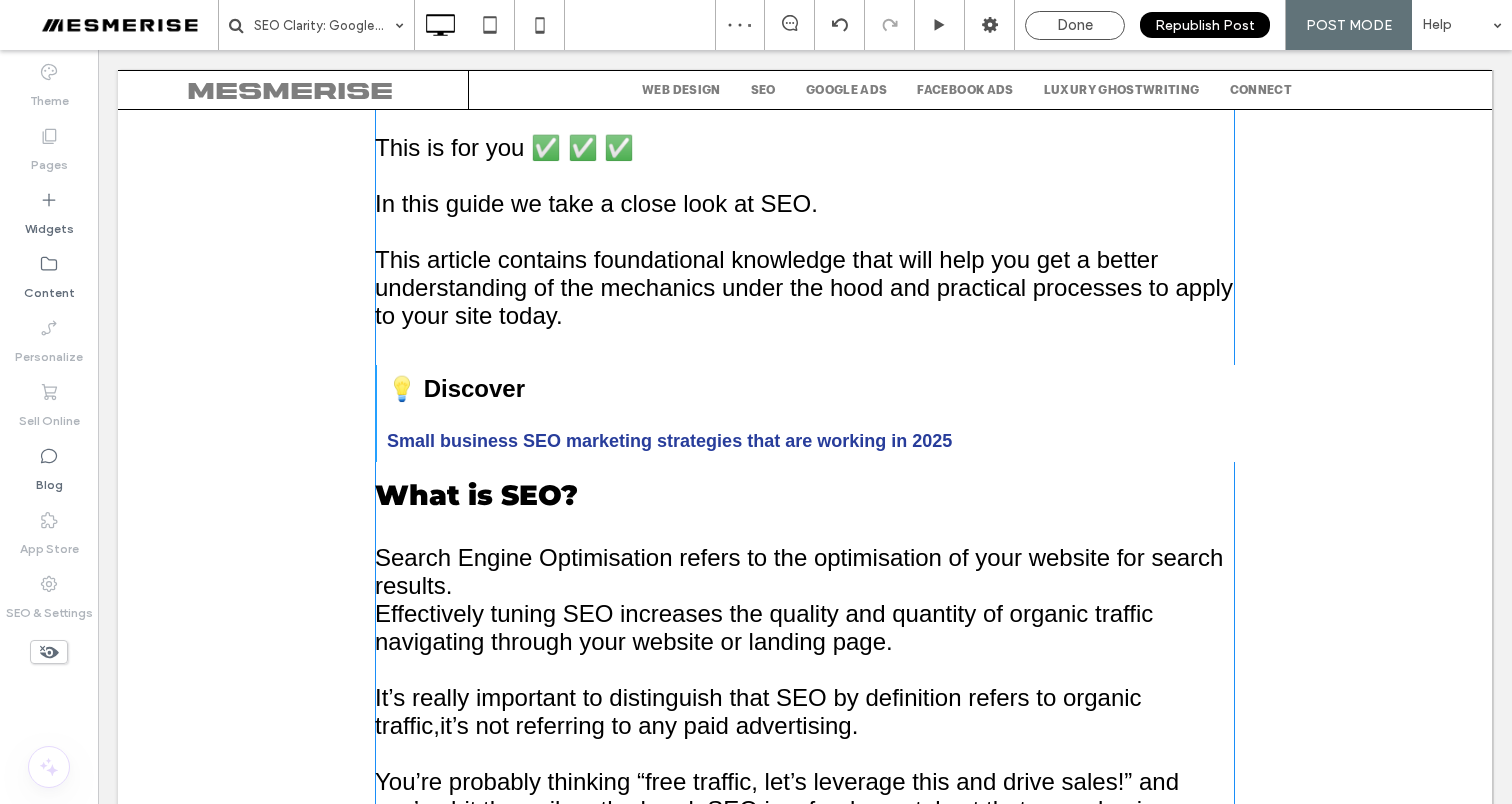 scroll, scrollTop: 407, scrollLeft: 0, axis: vertical 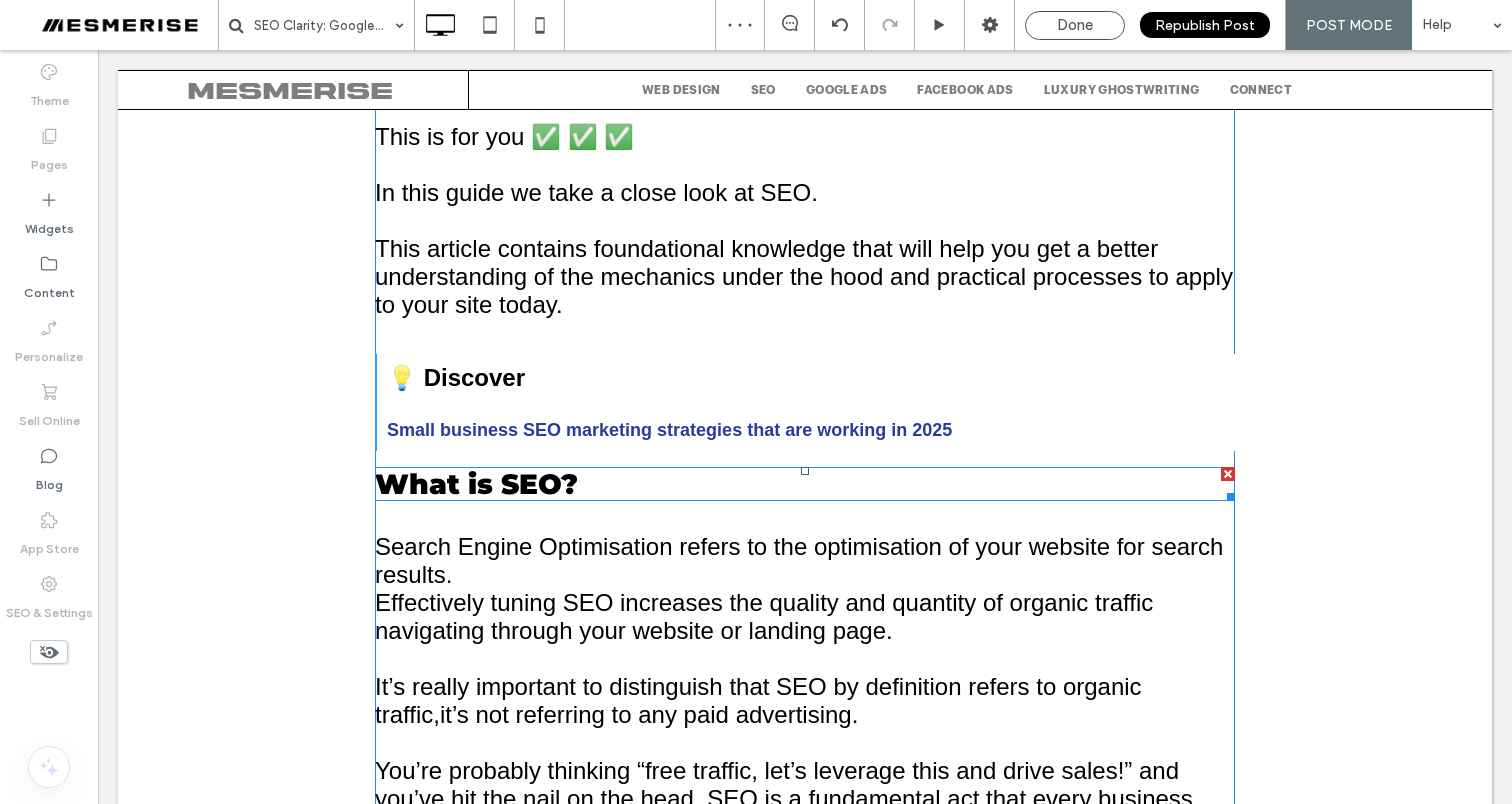 click on "What is SEO?" at bounding box center (476, 484) 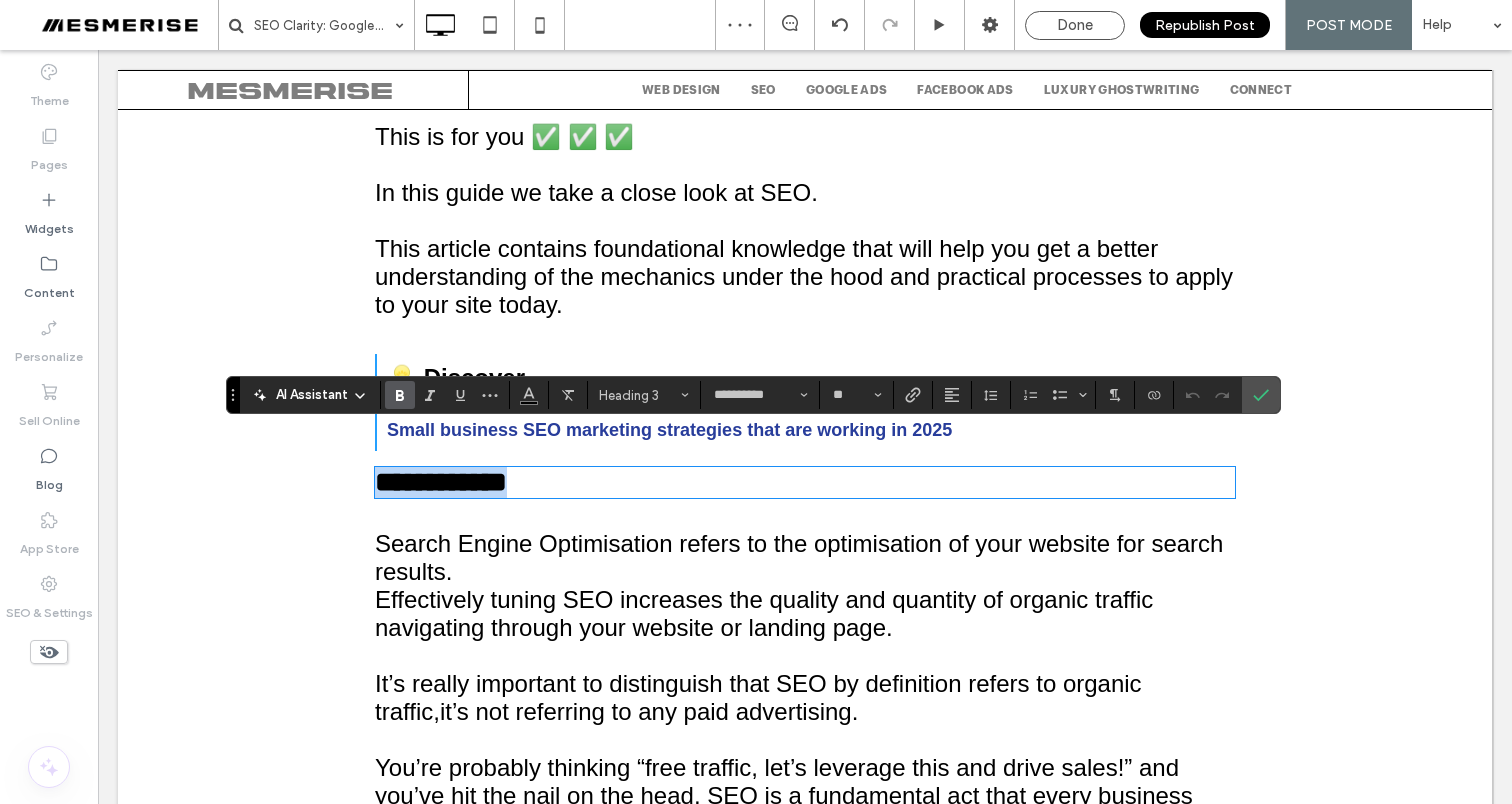 copy on "**********" 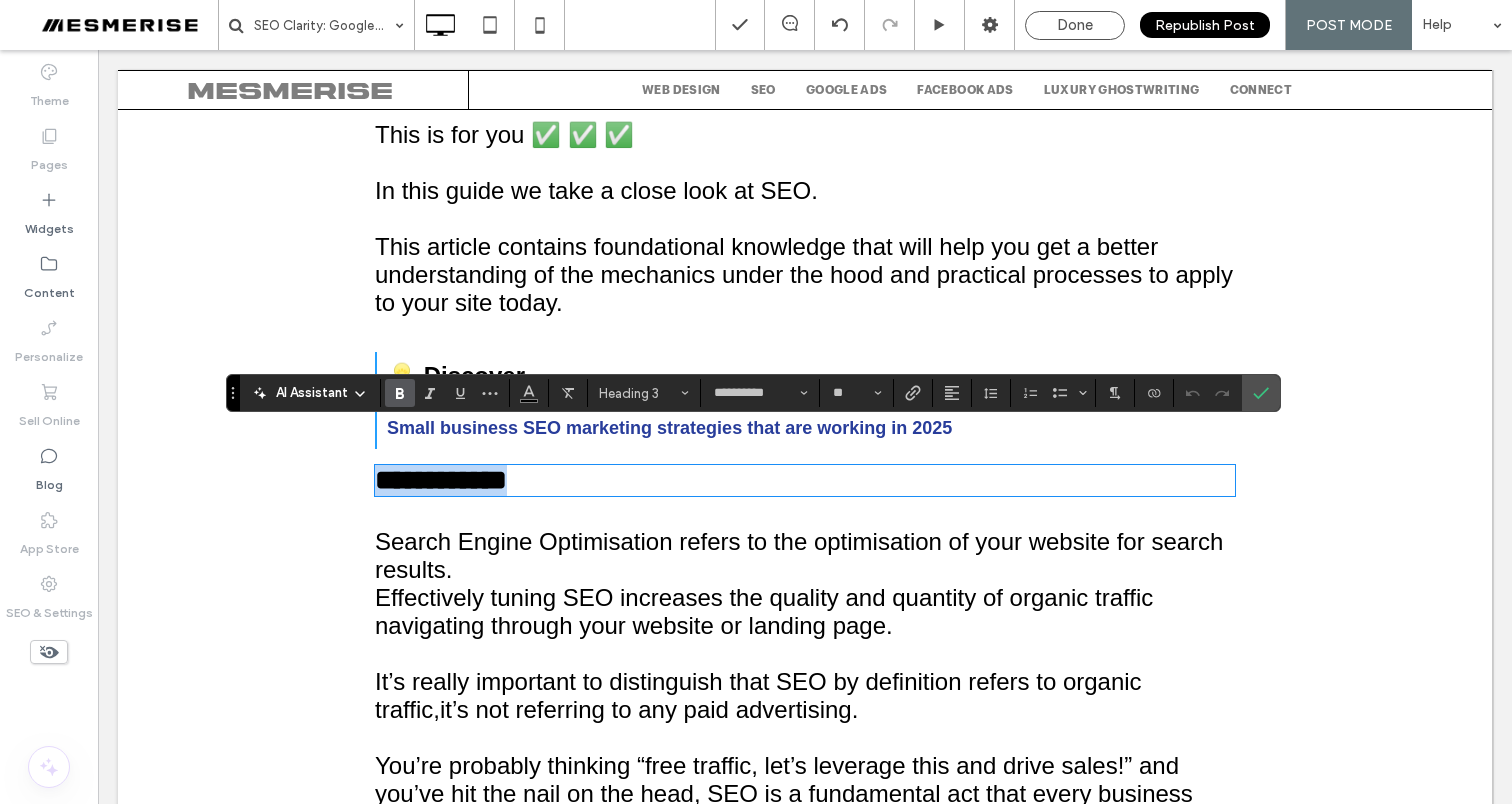 scroll, scrollTop: 626, scrollLeft: 0, axis: vertical 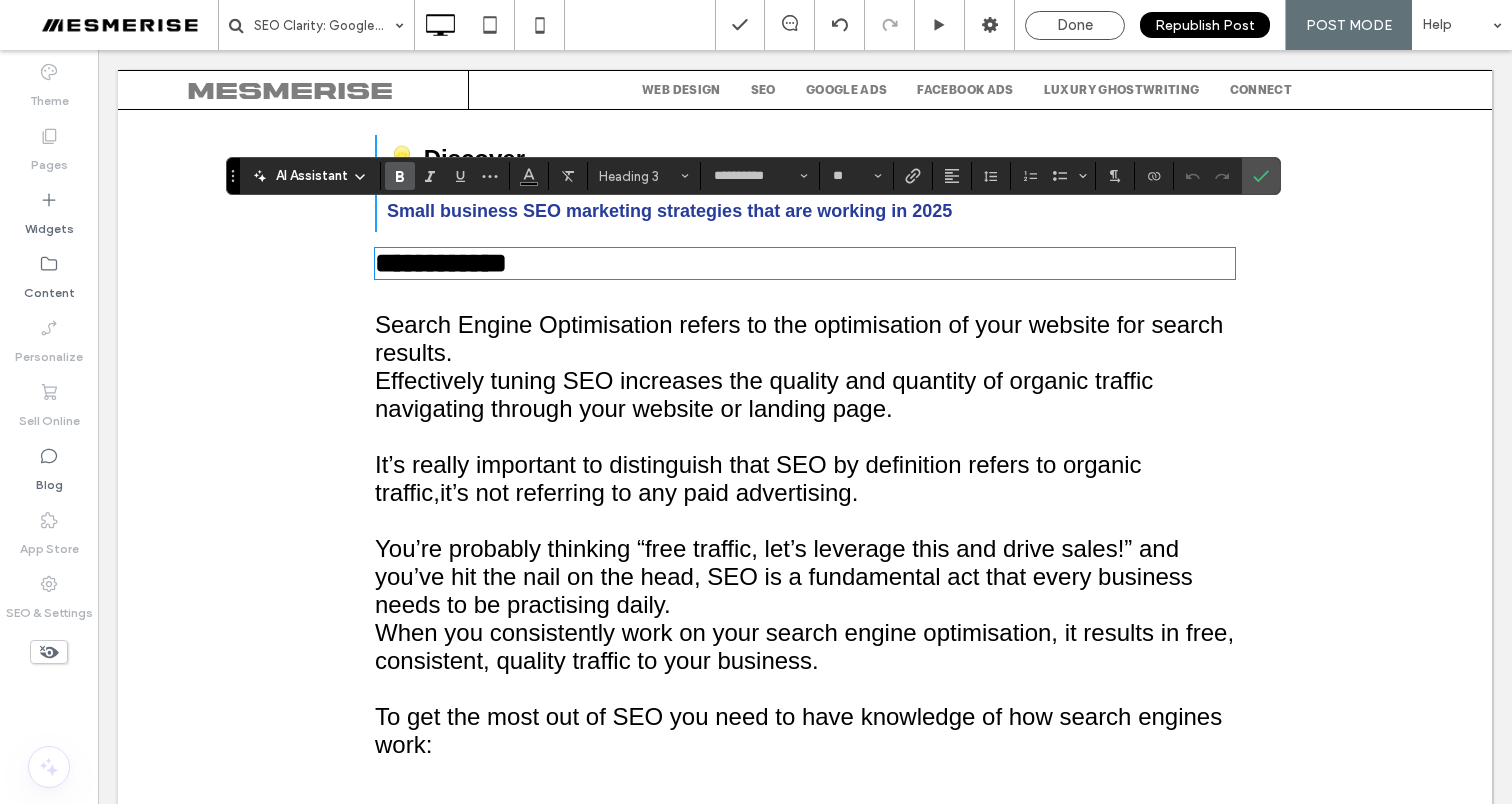 click on "Effectively tuning SEO increases the quality and quantity of organic traffic navigating through your website or landing page. It’s really important to distinguish that SEO by definition refers to
organic traffic,it’s not referring to any paid advertising. You’re probably thinking “free traffic, let’s leverage this and drive sales!” and you’ve hit the nail on the head, SEO is a fundamental act that every business needs to be practising daily.  When you consistently work on your search engine optimisation, it results in free, consistent, quality traffic to your business. To get the most out of SEO you need to have knowledge of how search engines work:" at bounding box center [805, 563] 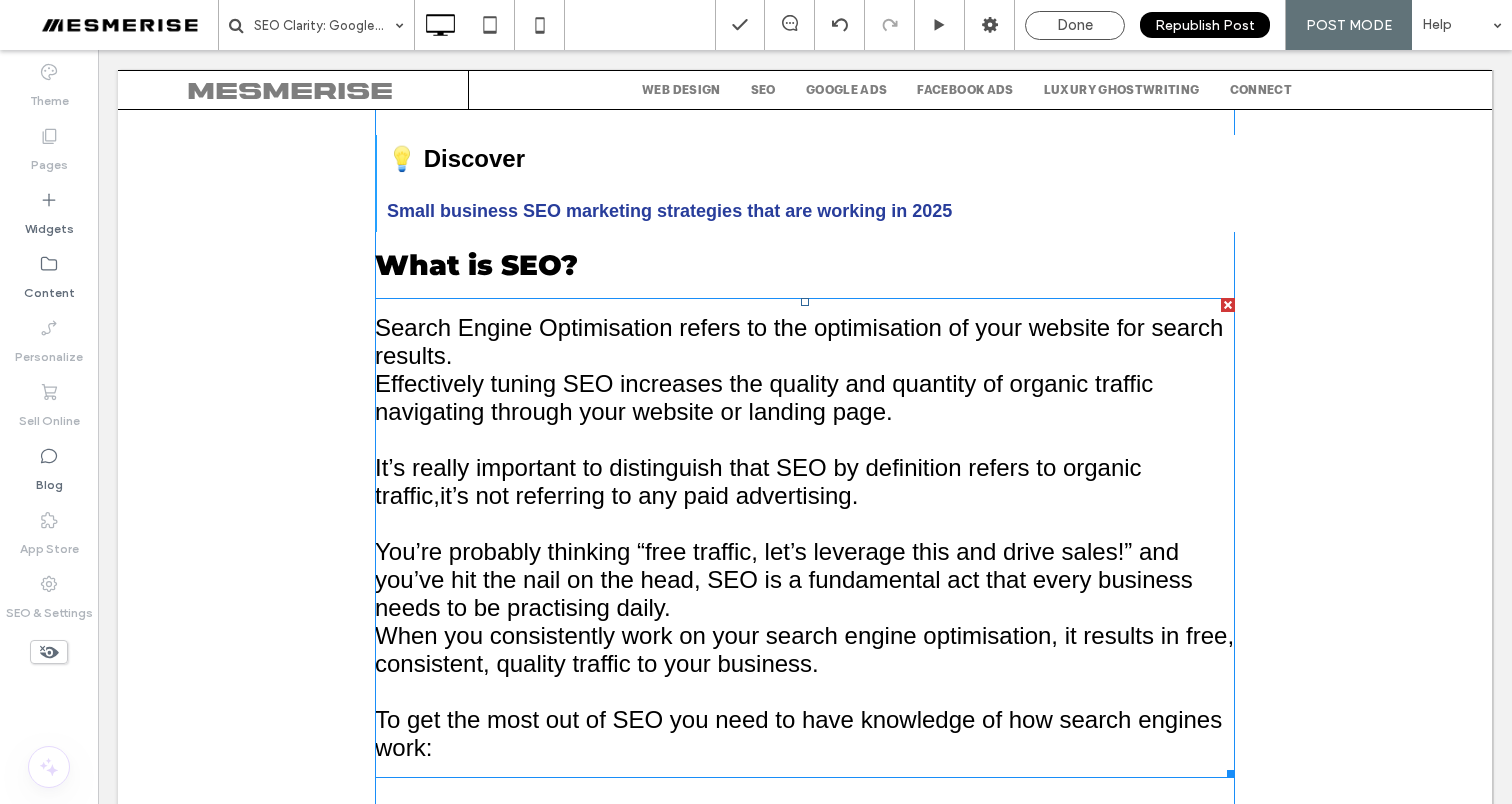 click on "Effectively tuning SEO increases the quality and quantity of organic traffic navigating through your website or landing page. It’s really important to distinguish that SEO by definition refers to" at bounding box center (764, 425) 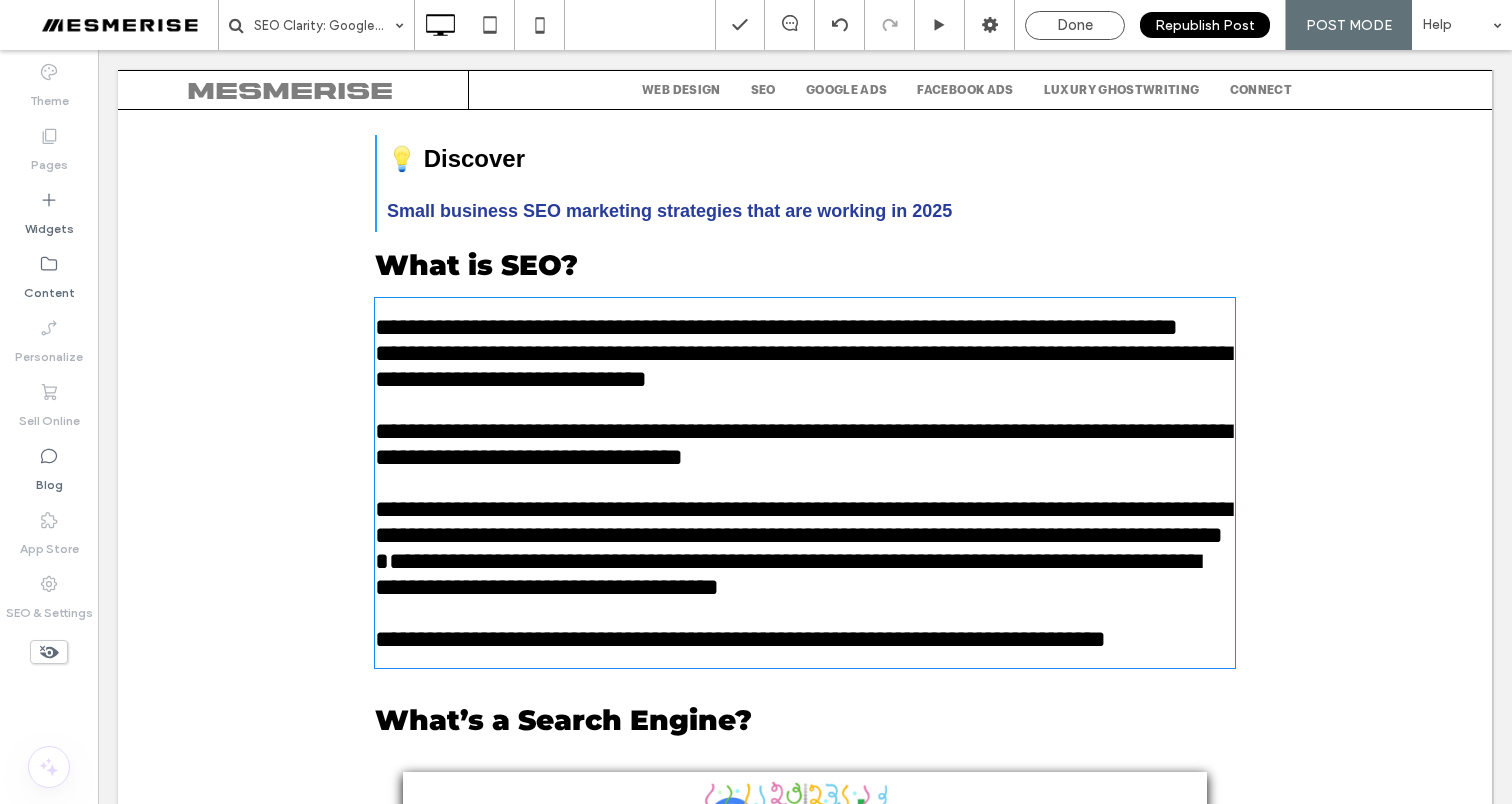 type on "*********" 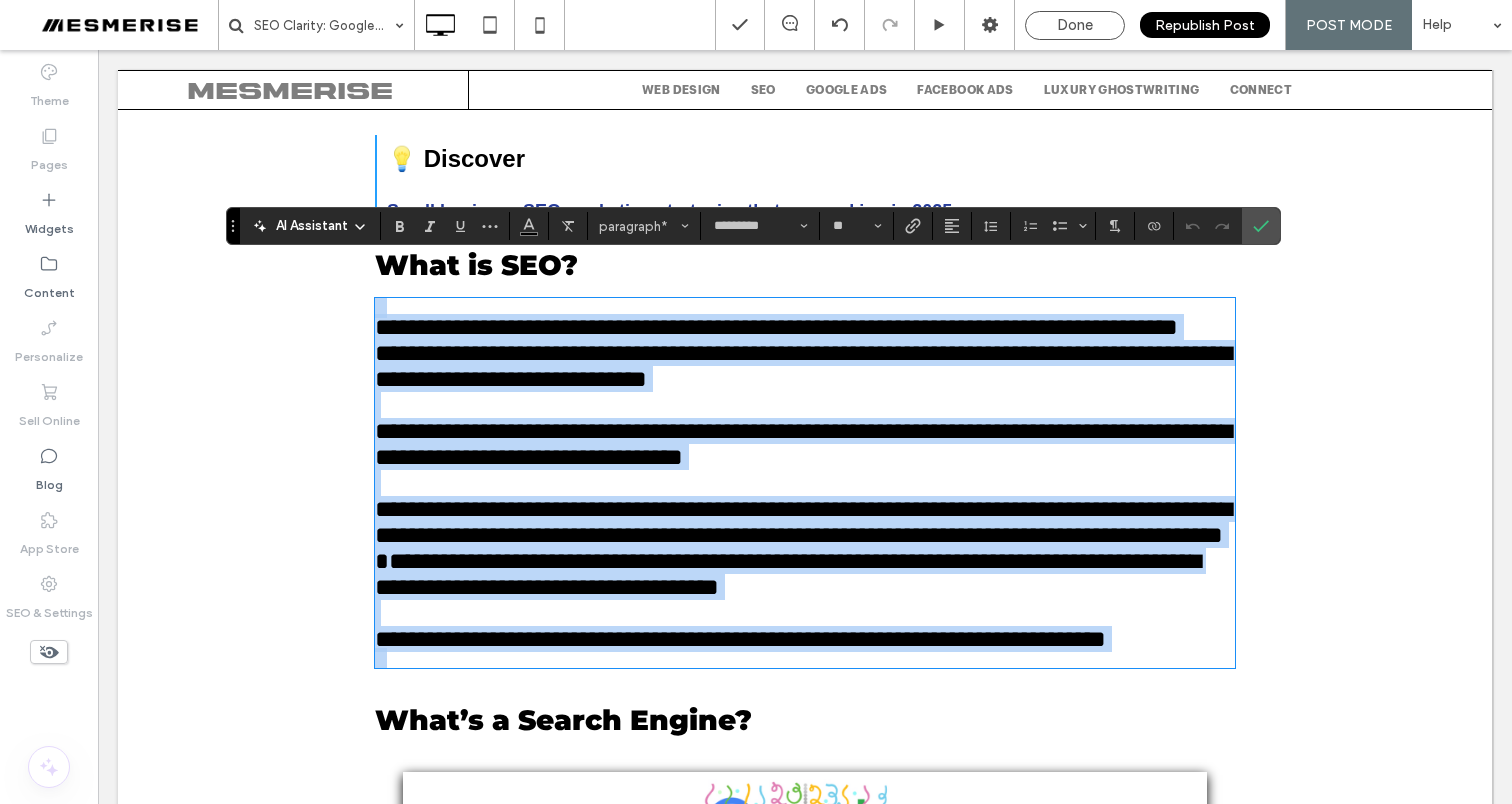 copy on "**********" 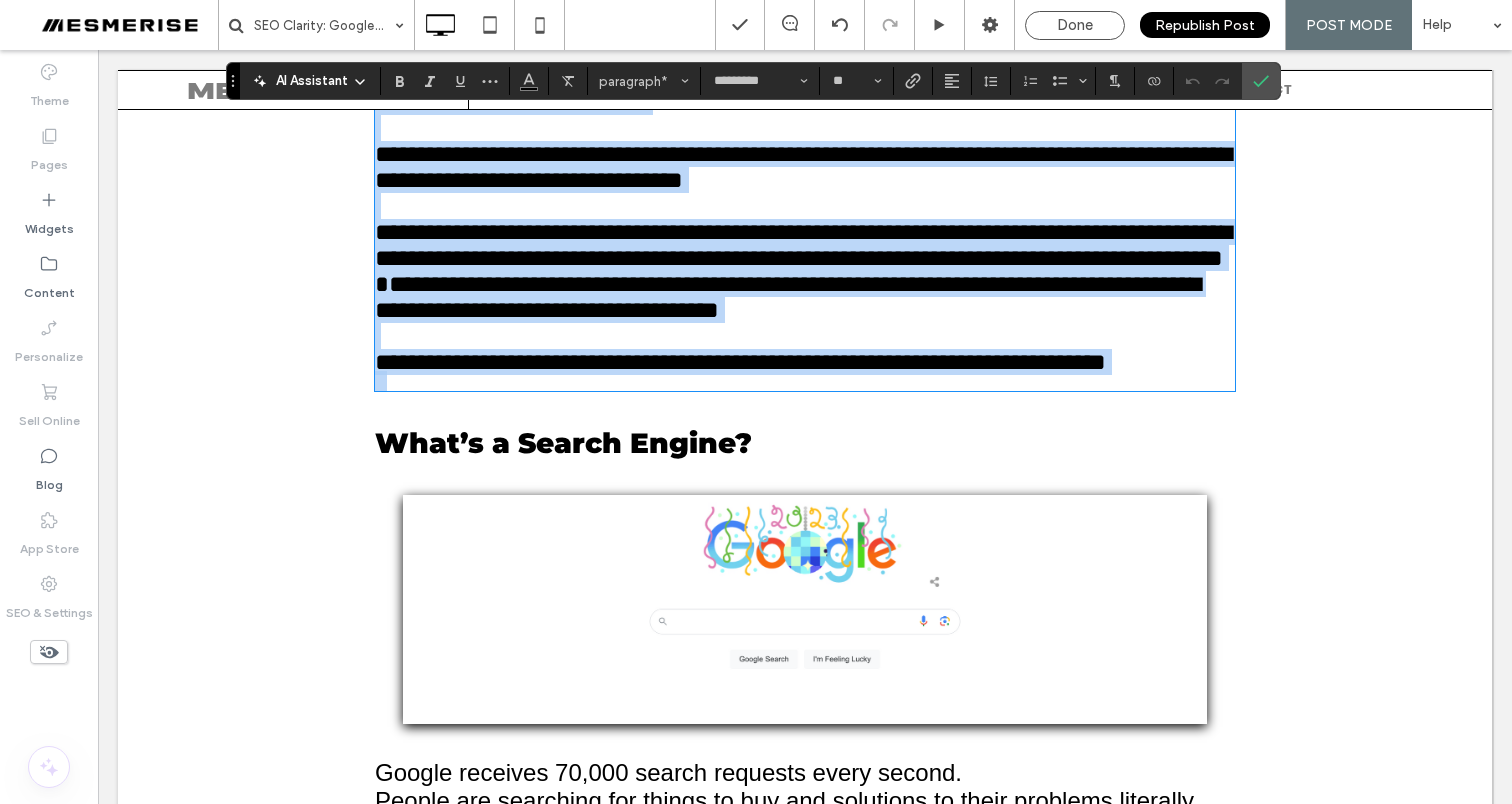 scroll, scrollTop: 867, scrollLeft: 0, axis: vertical 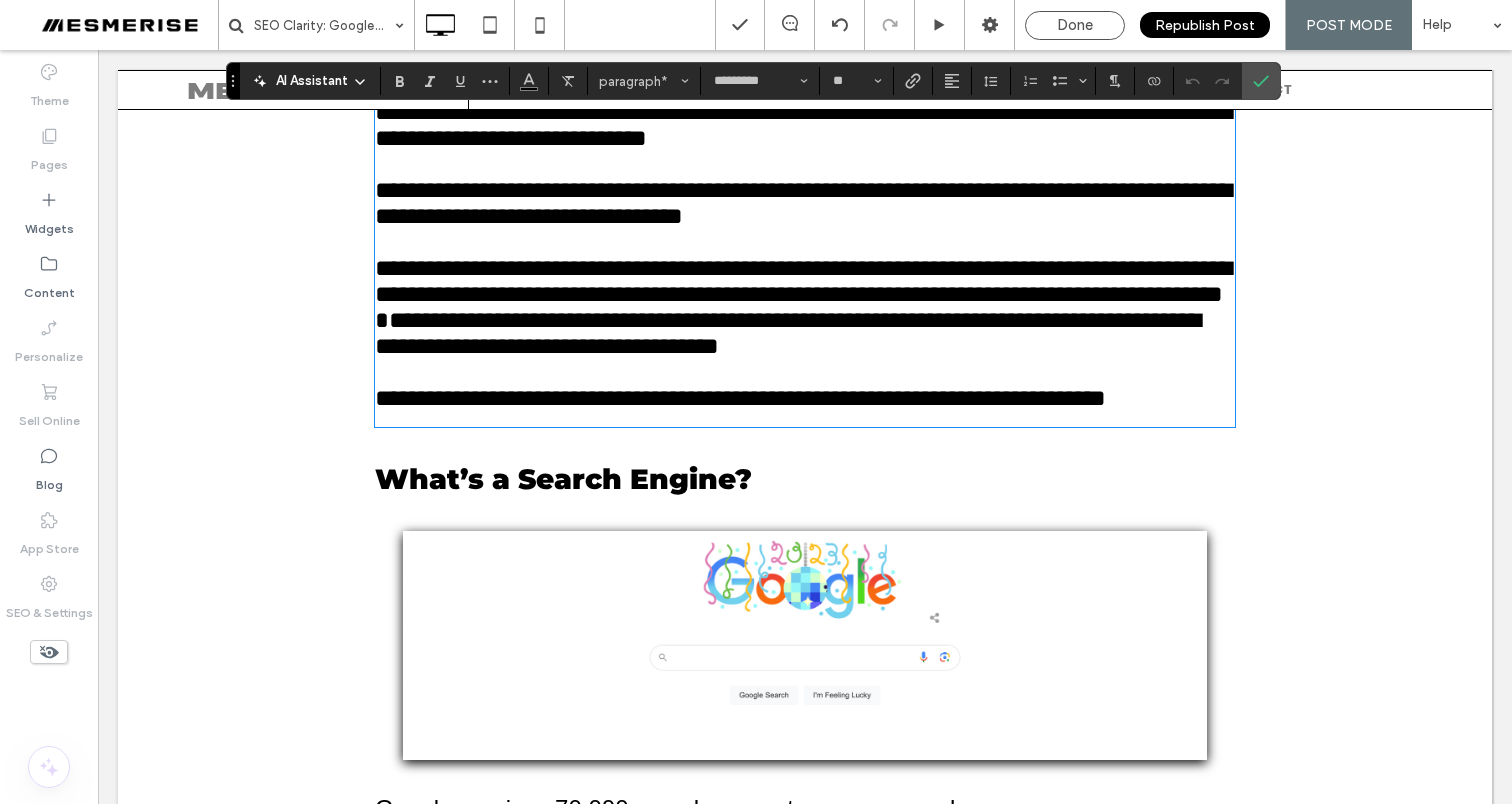 click on "What’s a Search Engine?" at bounding box center [563, 479] 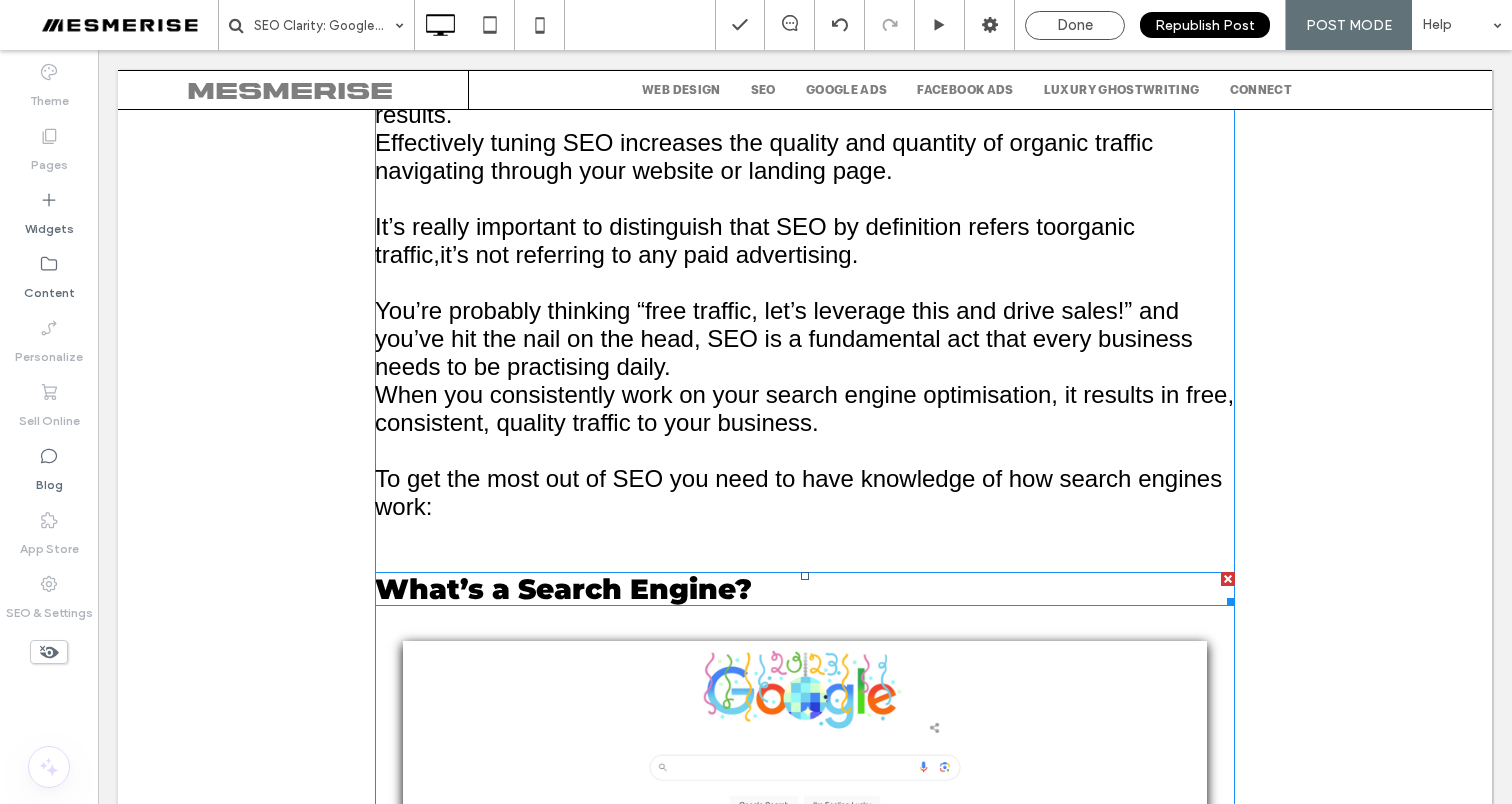 click on "What’s a Search Engine?" at bounding box center (563, 589) 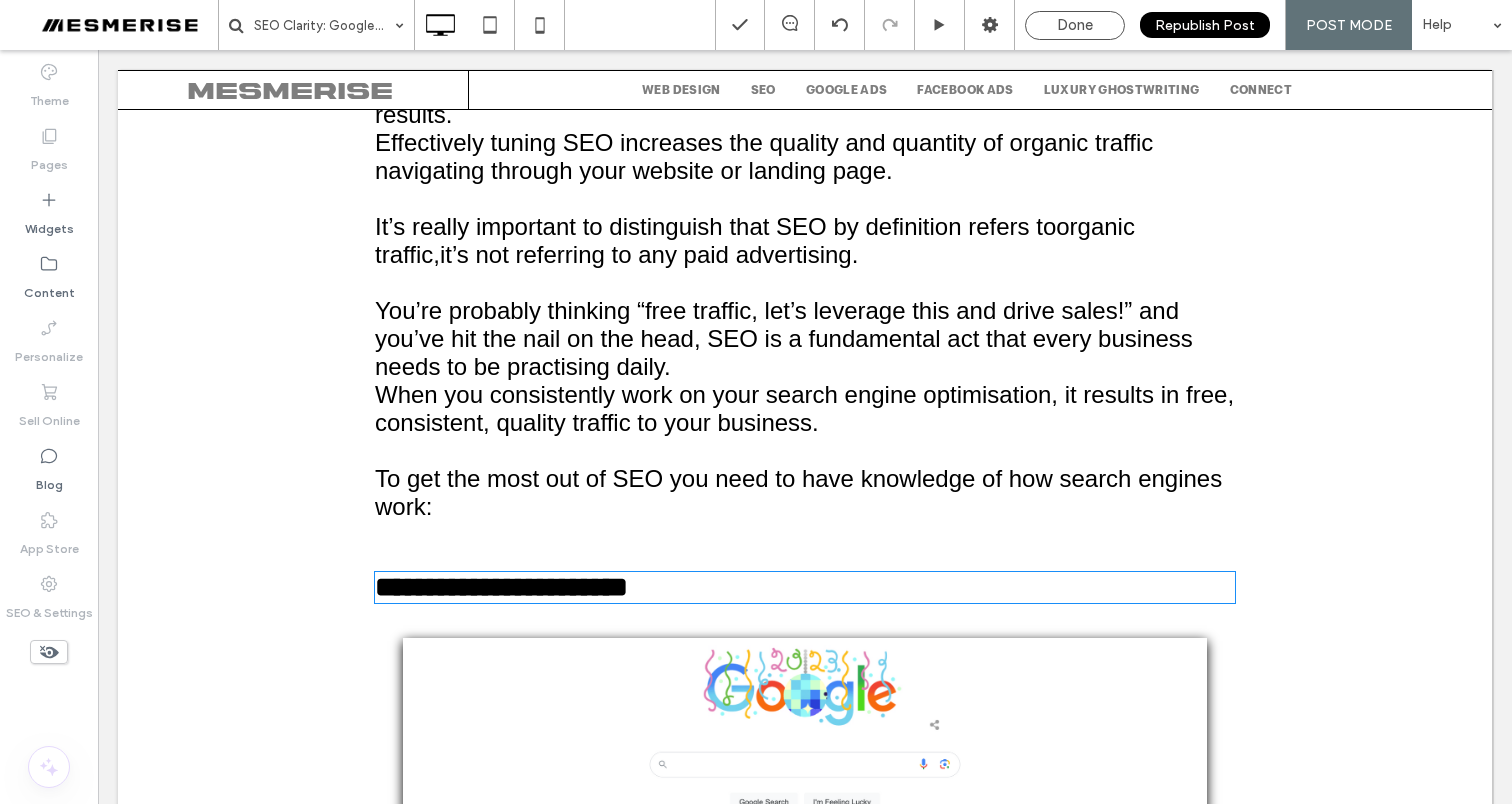 type on "**********" 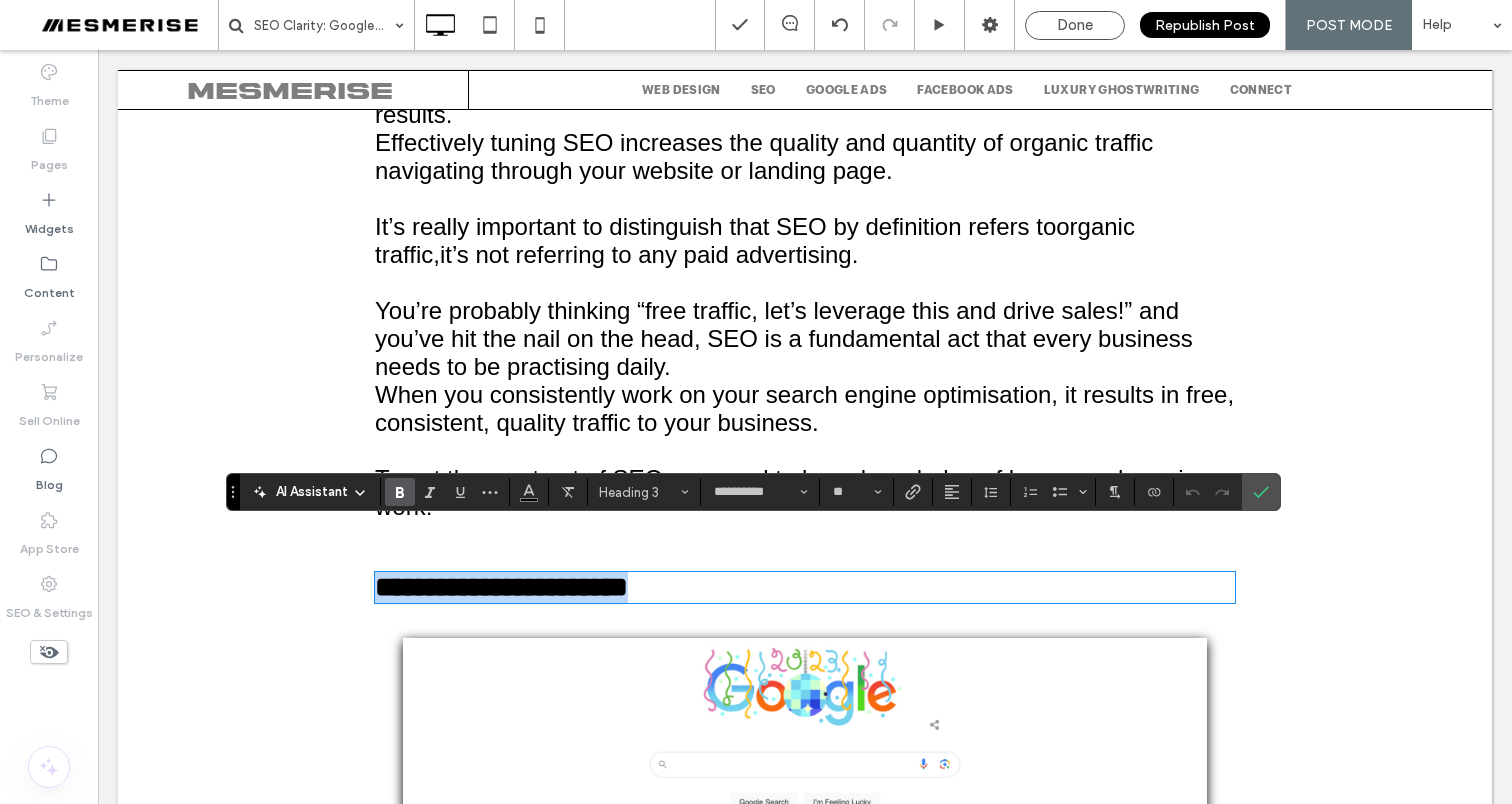 copy on "**********" 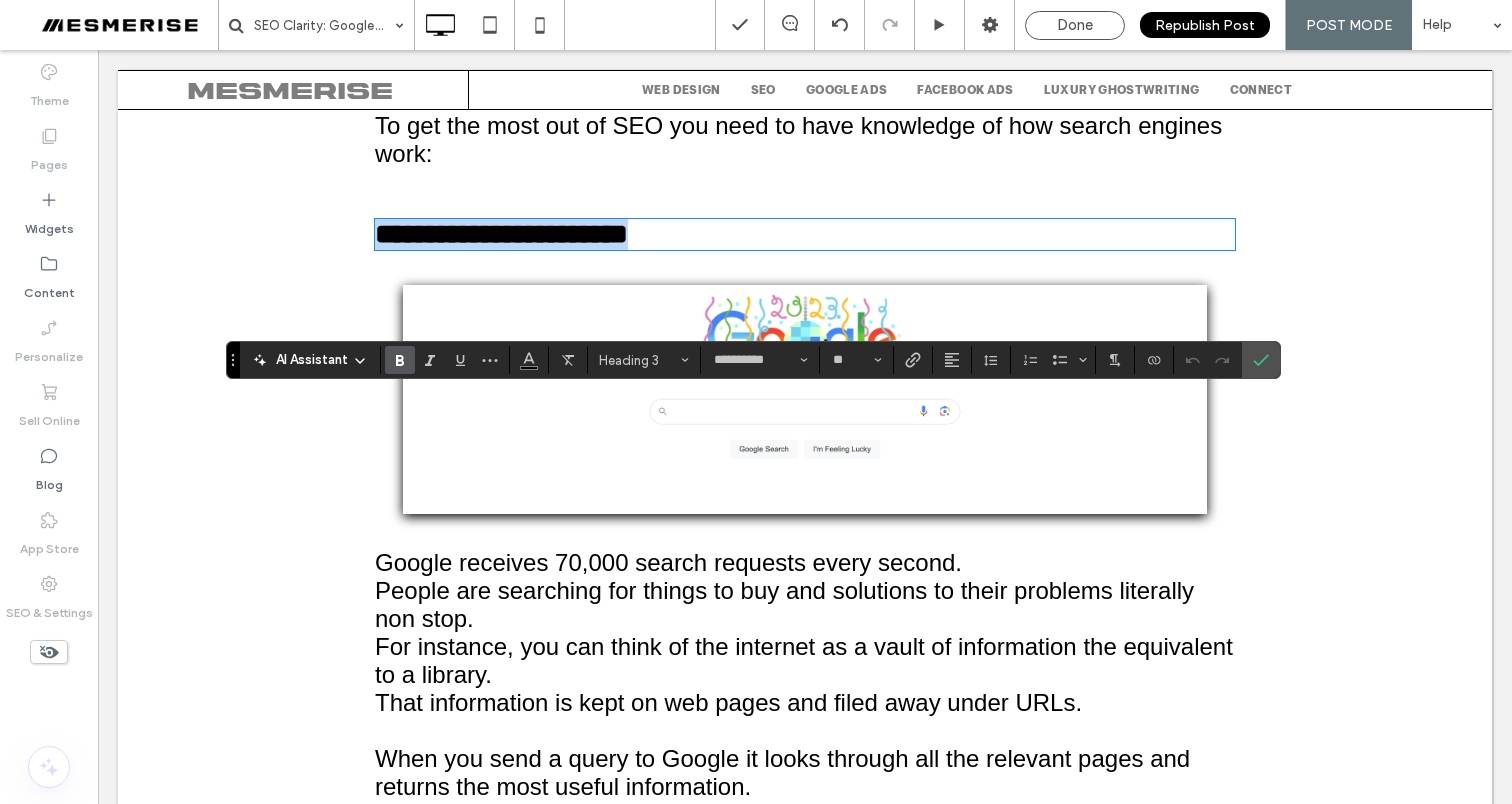 scroll, scrollTop: 1244, scrollLeft: 0, axis: vertical 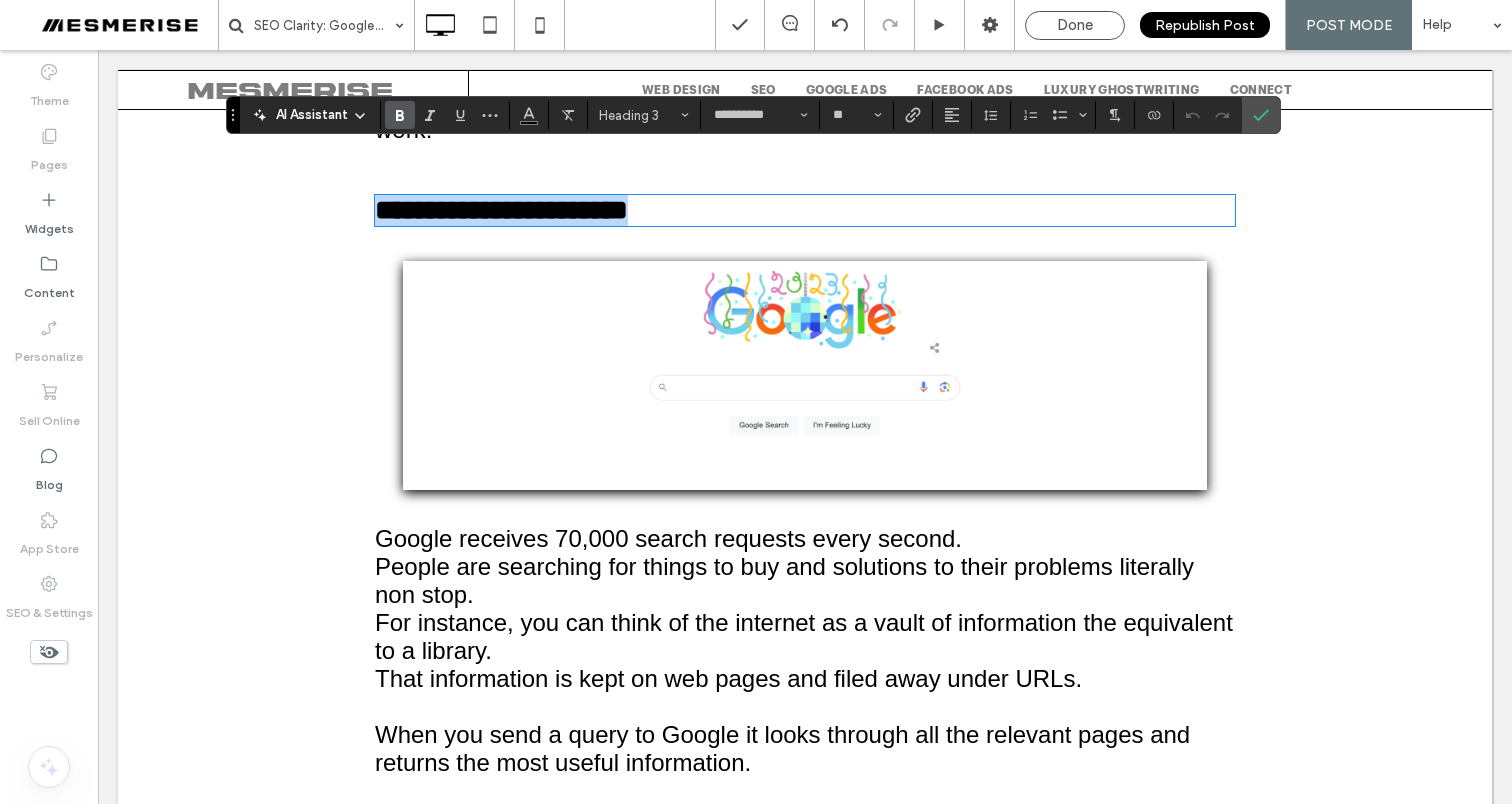 click at bounding box center [805, 375] 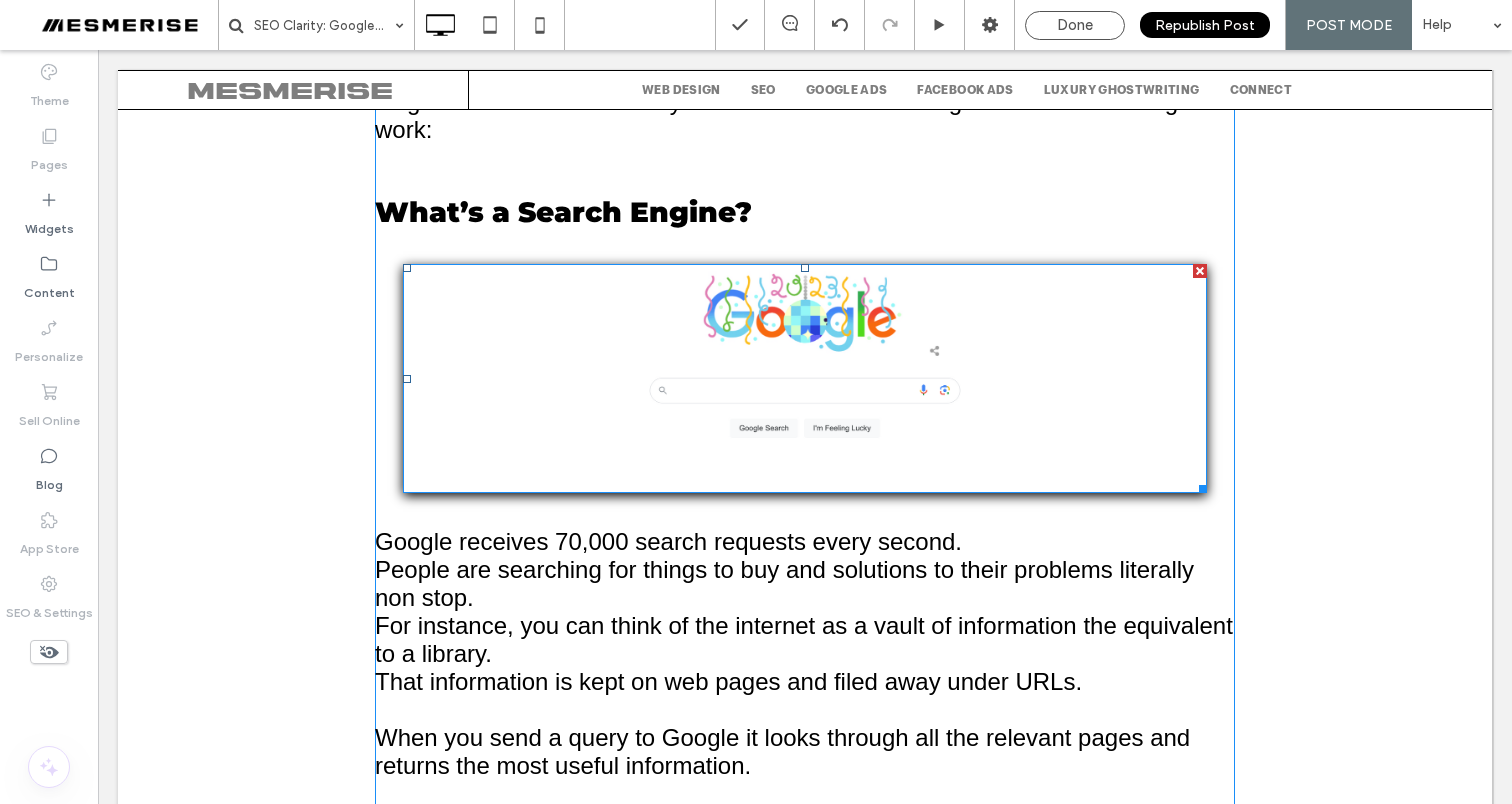 click at bounding box center (805, 378) 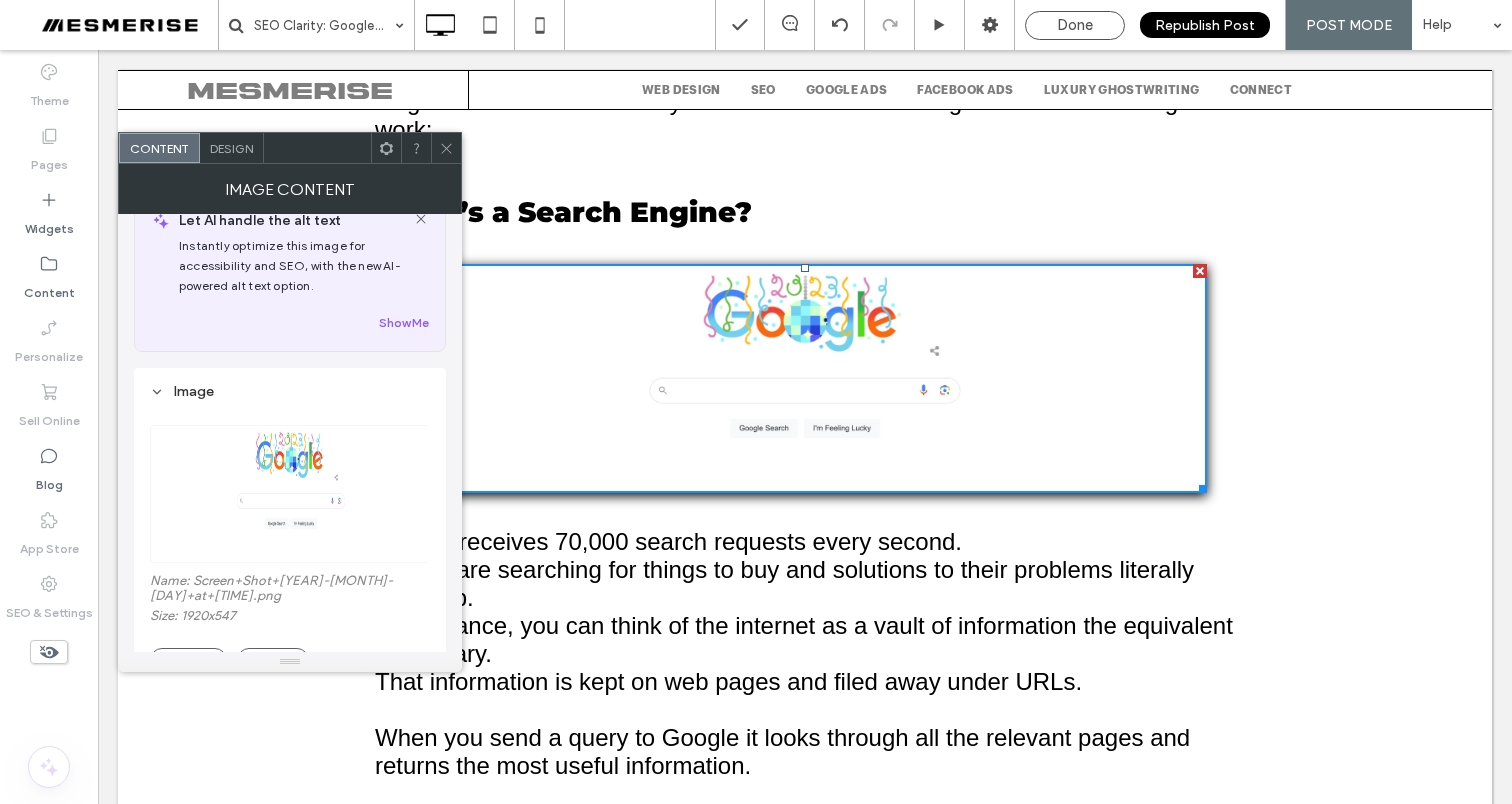 scroll, scrollTop: 180, scrollLeft: 0, axis: vertical 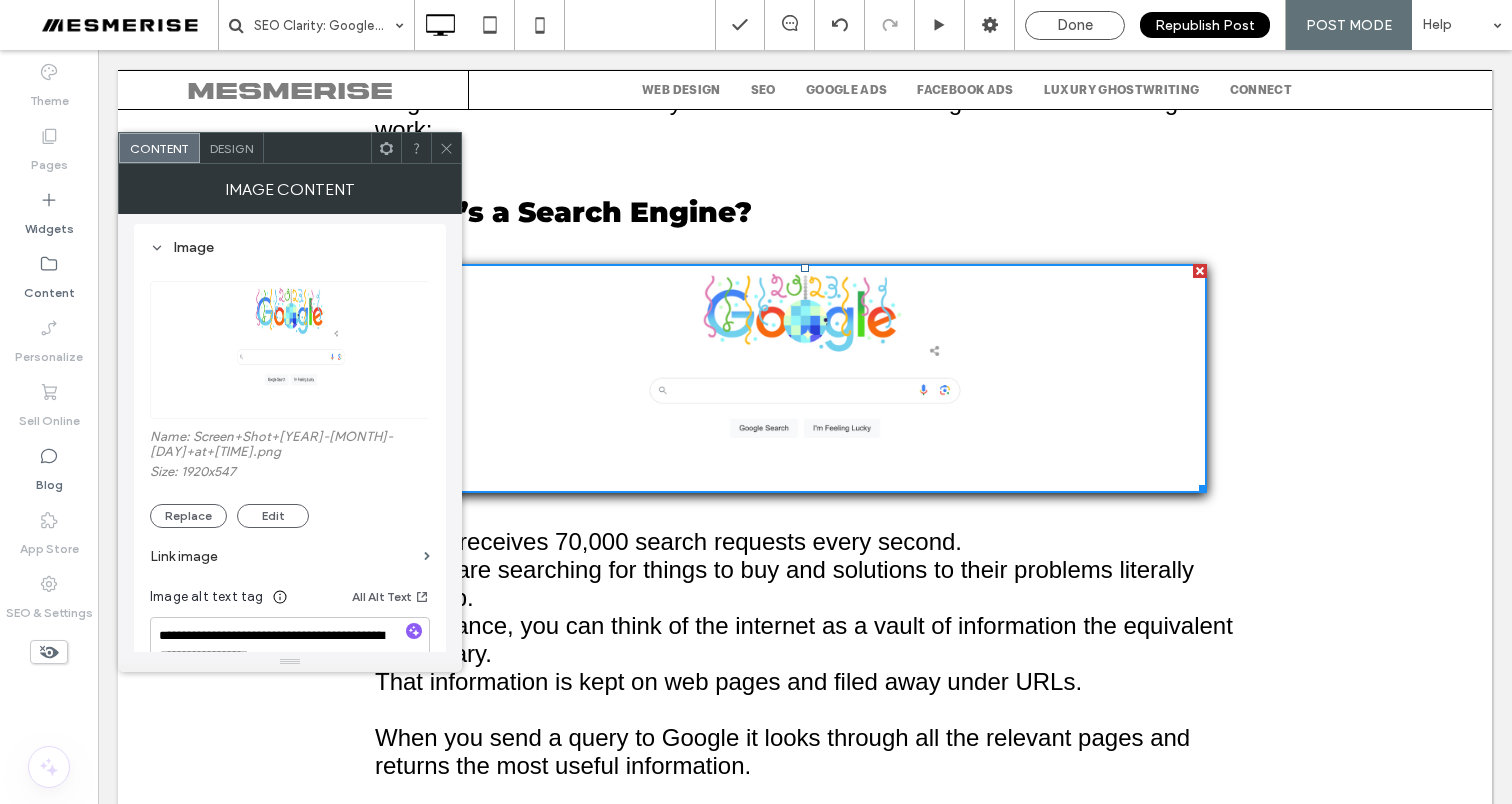 click on "Name: Screen+Shot+2023-12-31+at+9.10.23+am-1920w.png" at bounding box center (290, 446) 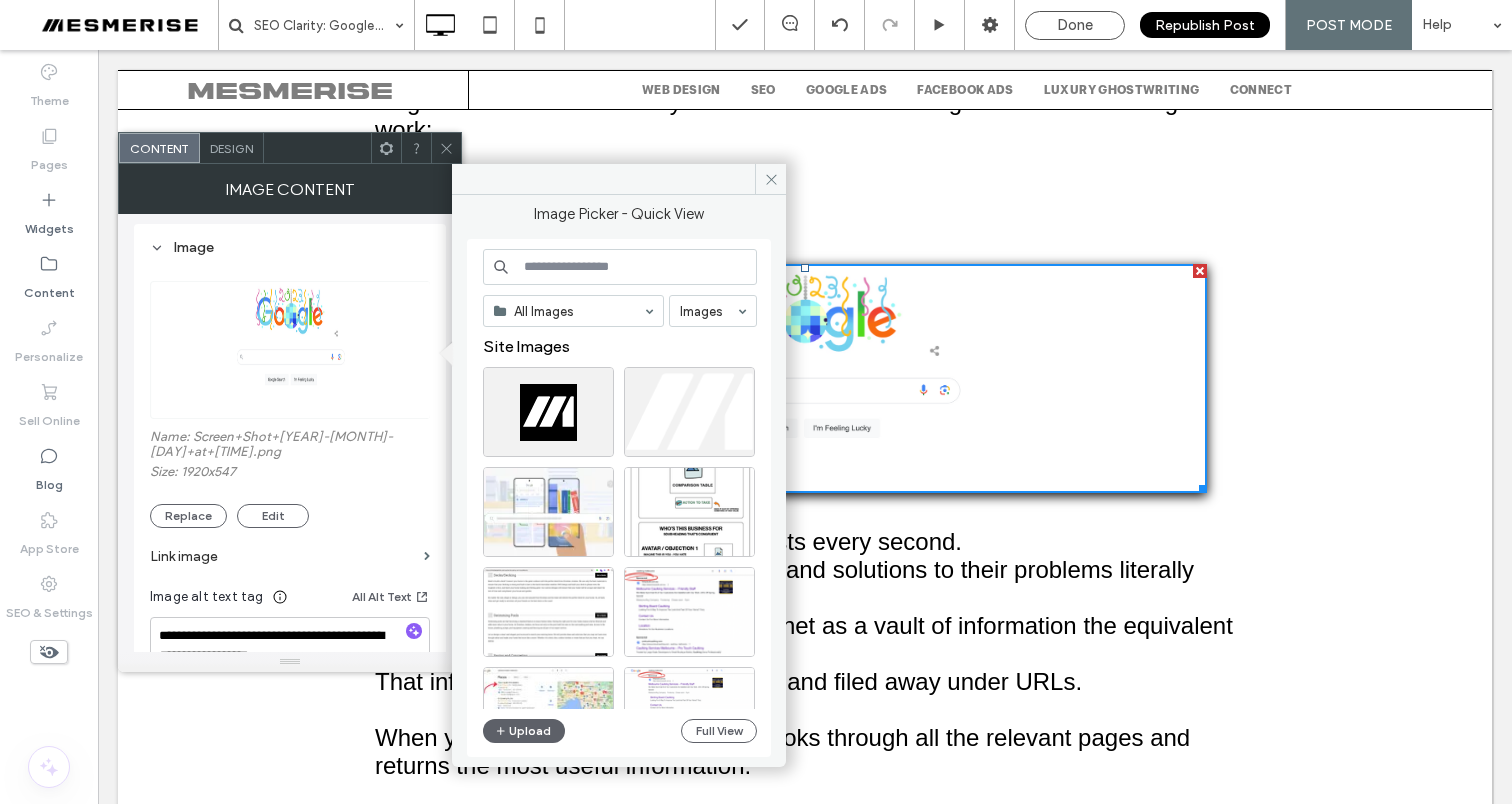 click on "Name: Screen+Shot+2023-12-31+at+9.10.23+am-1920w.png" at bounding box center [290, 446] 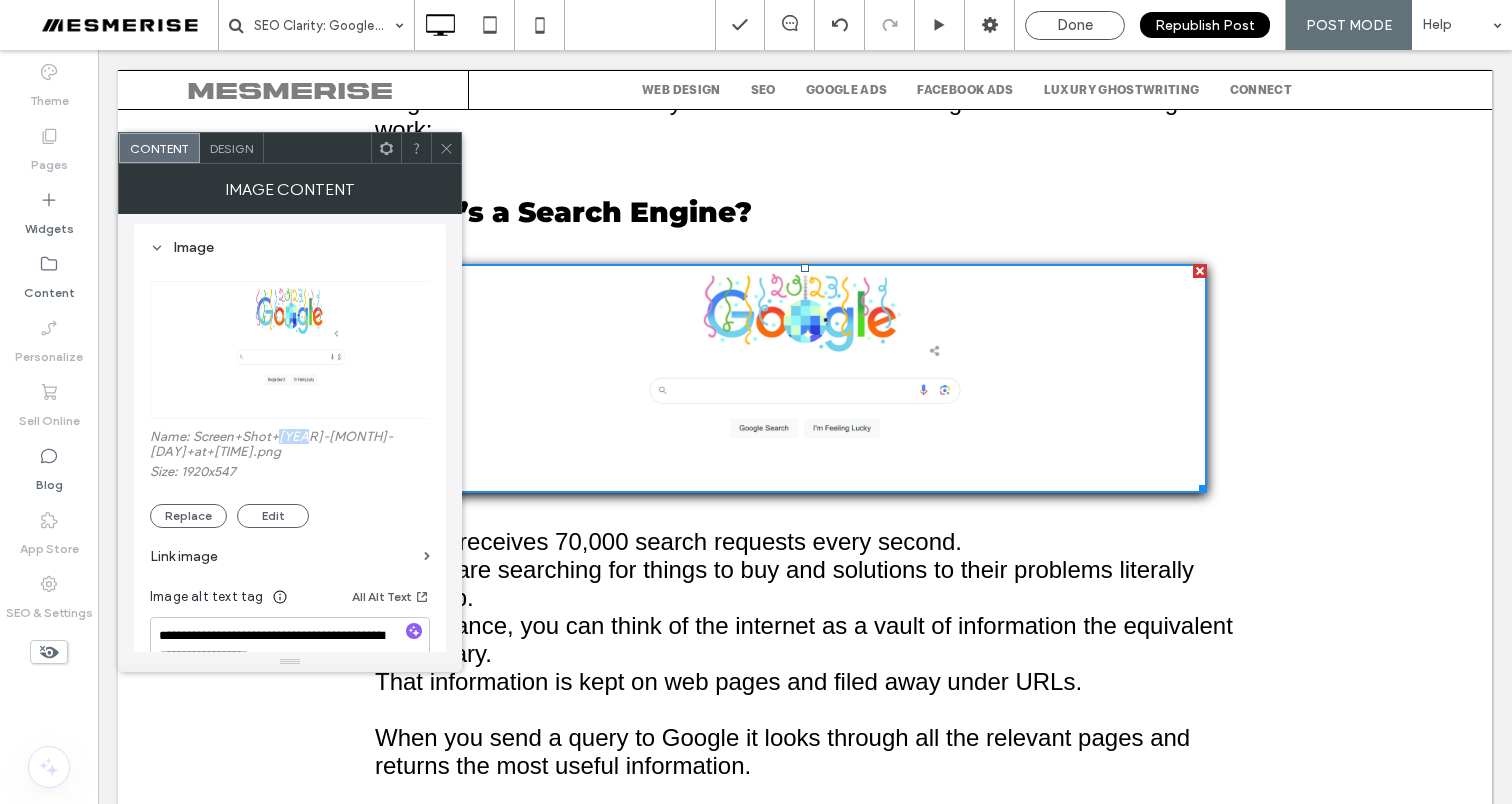 click on "Name: Screen+Shot+2023-12-31+at+9.10.23+am-1920w.png" at bounding box center [290, 446] 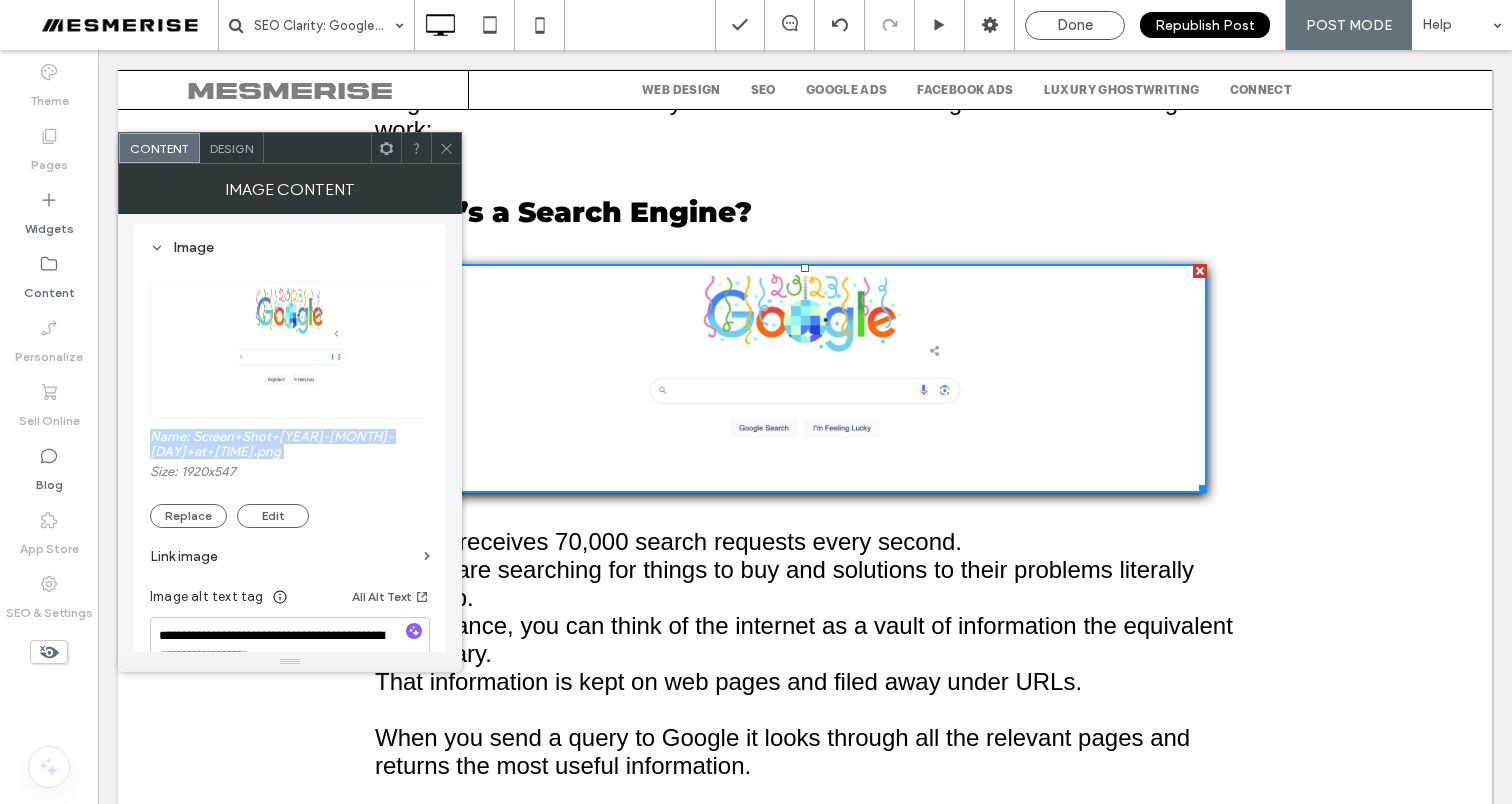 click on "Name: Screen+Shot+2023-12-31+at+9.10.23+am-1920w.png" at bounding box center [290, 446] 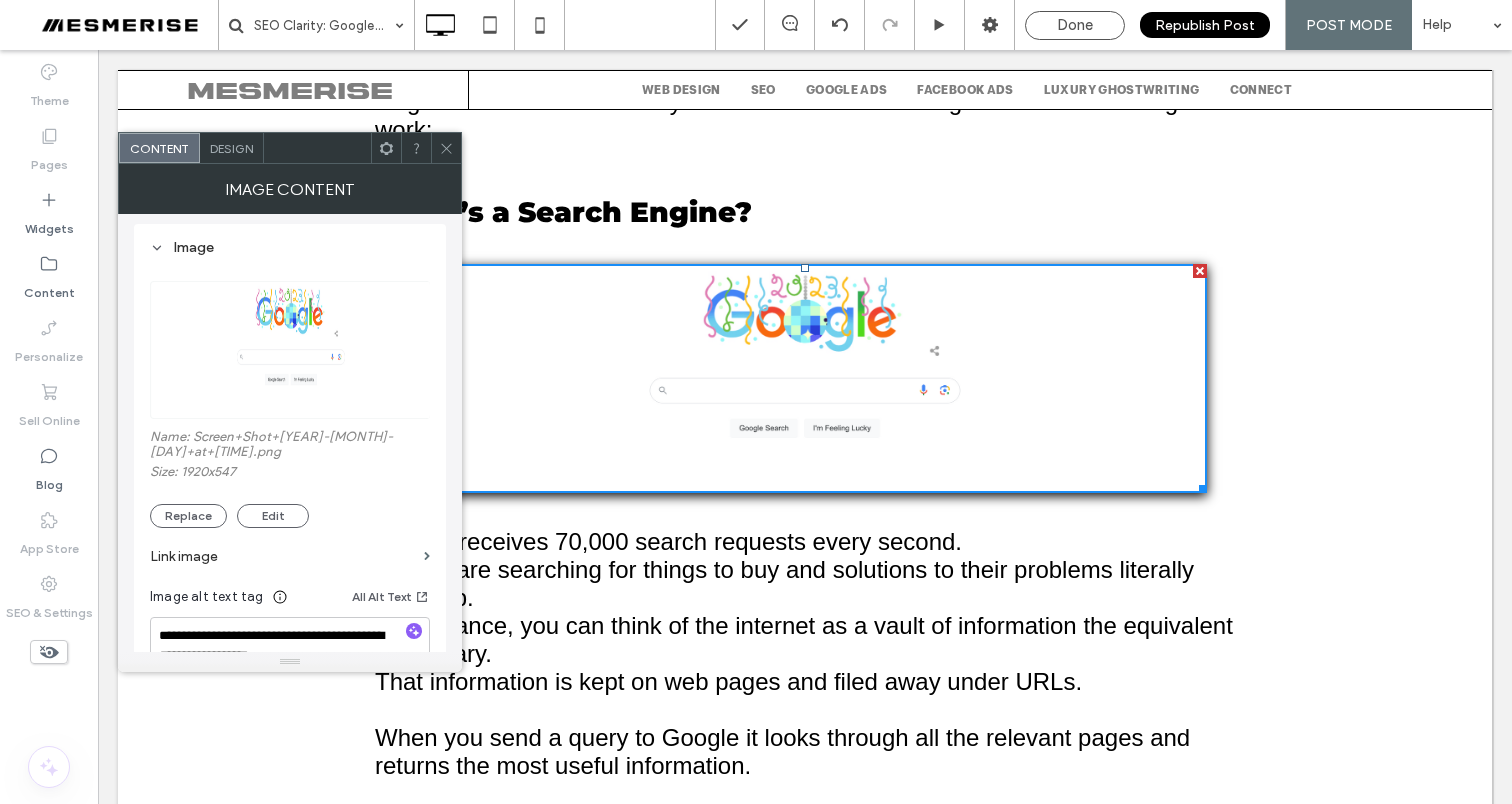 click 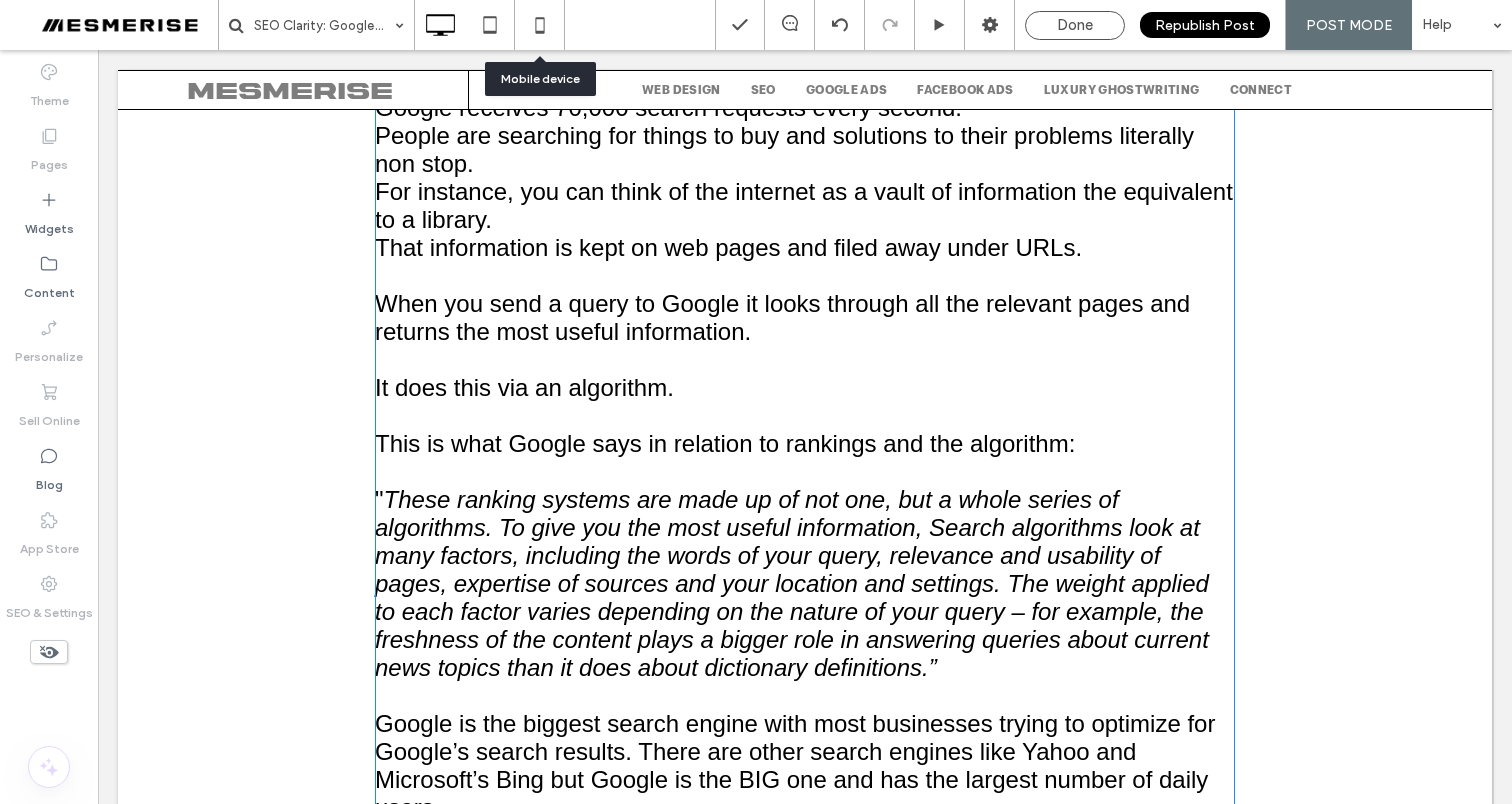 click on "People are searching for things to buy and solutions to their problems literally non stop. For instance, you can think of the internet as a vault of information the equivalent to a library. That information is kept on web pages and filed away under URLs. When you send a query to Google it looks through all the relevant pages and returns the most useful information. It does this via an algorithm. This is what" at bounding box center [804, 289] 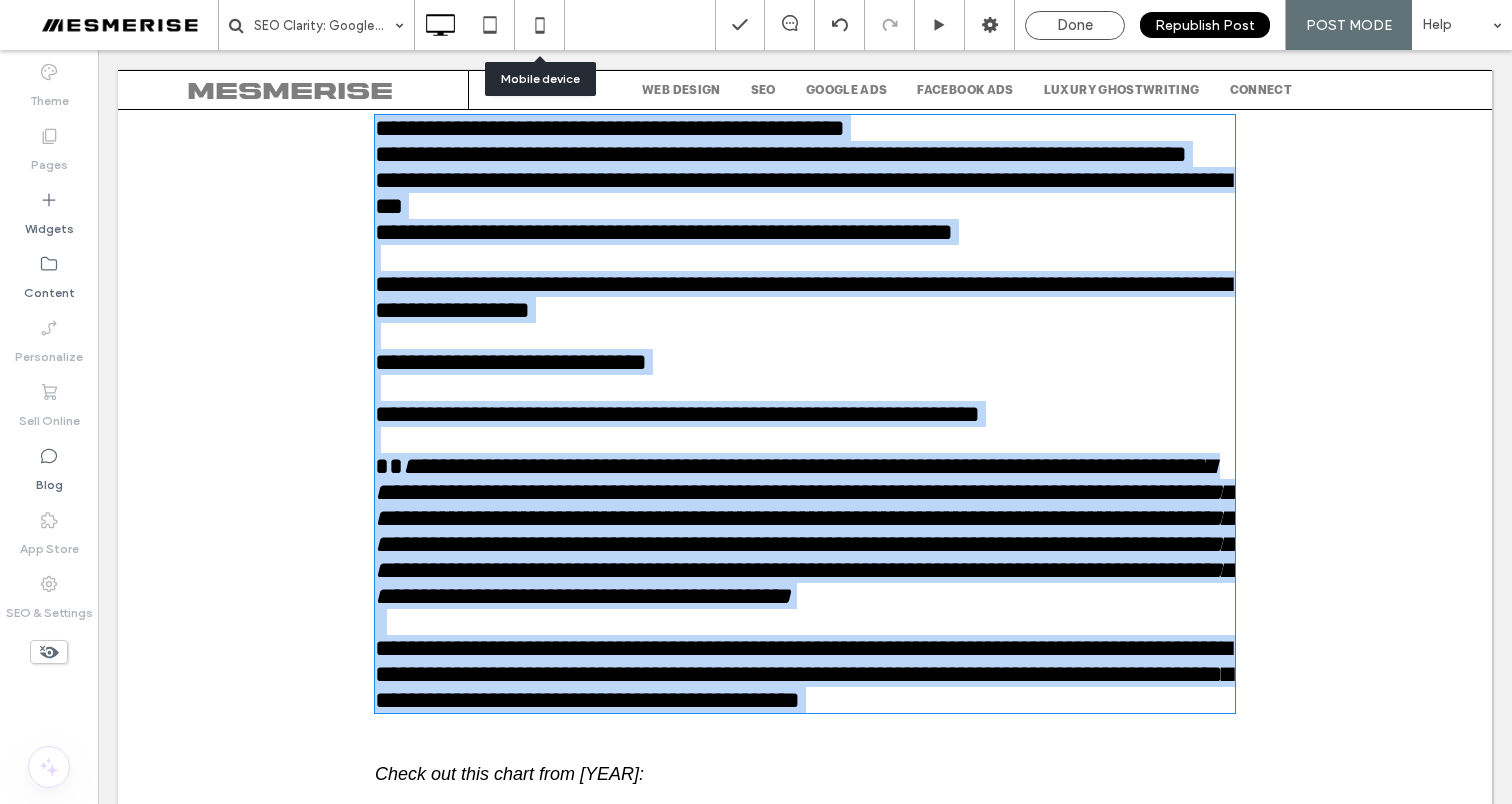 type on "*********" 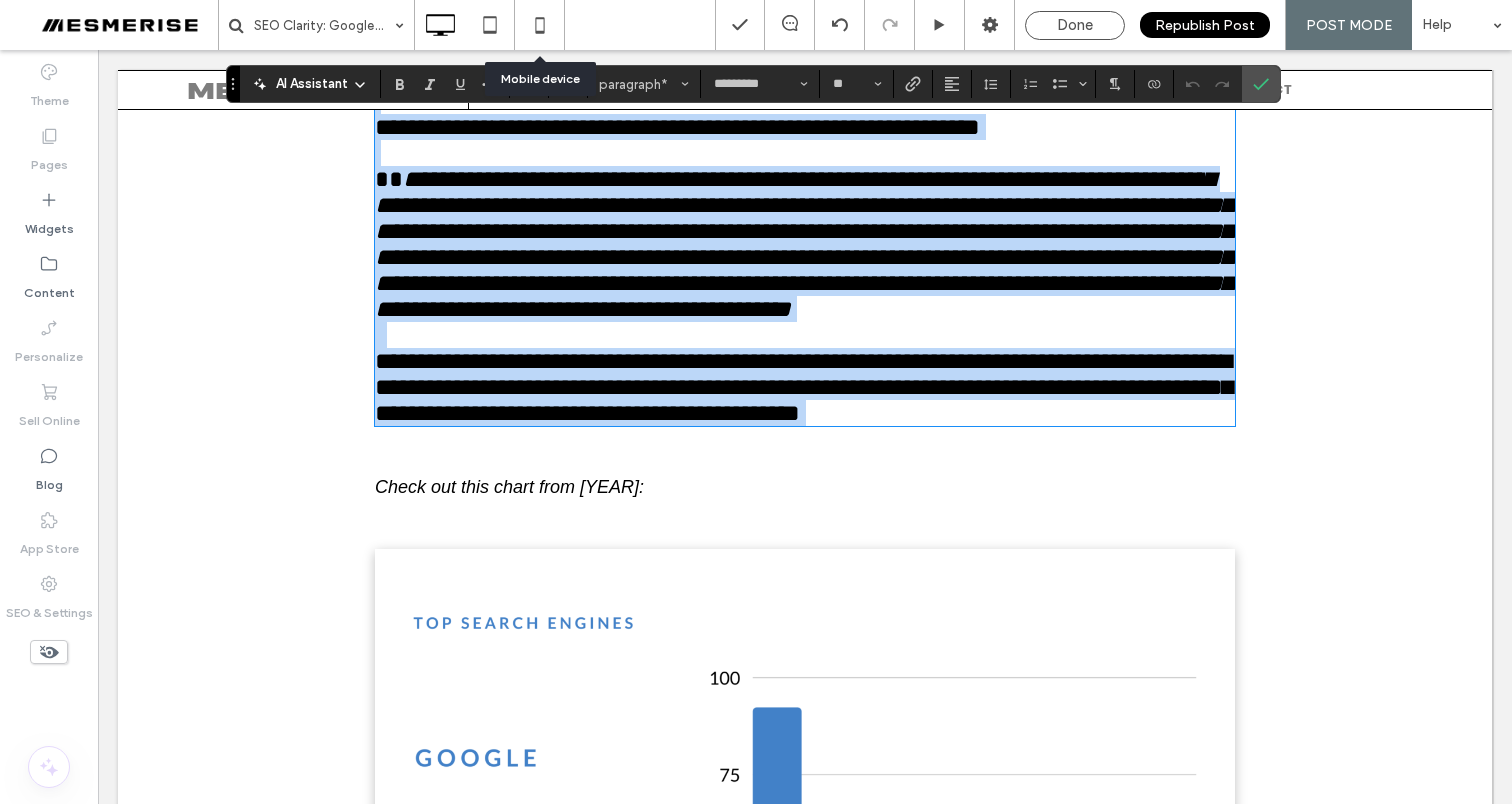 scroll, scrollTop: 2104, scrollLeft: 0, axis: vertical 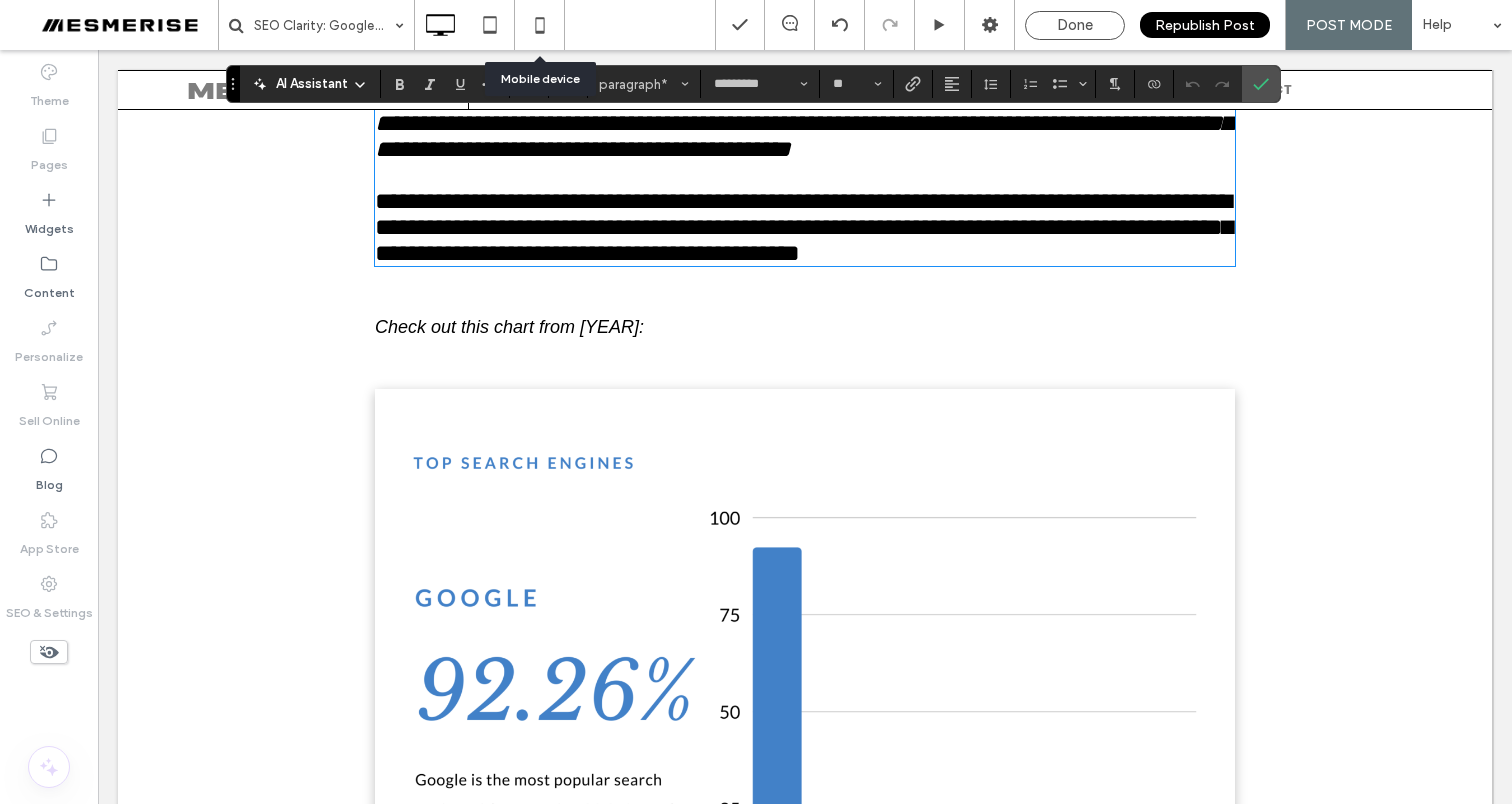 click on "Check out this chart from 2020:" at bounding box center (509, 327) 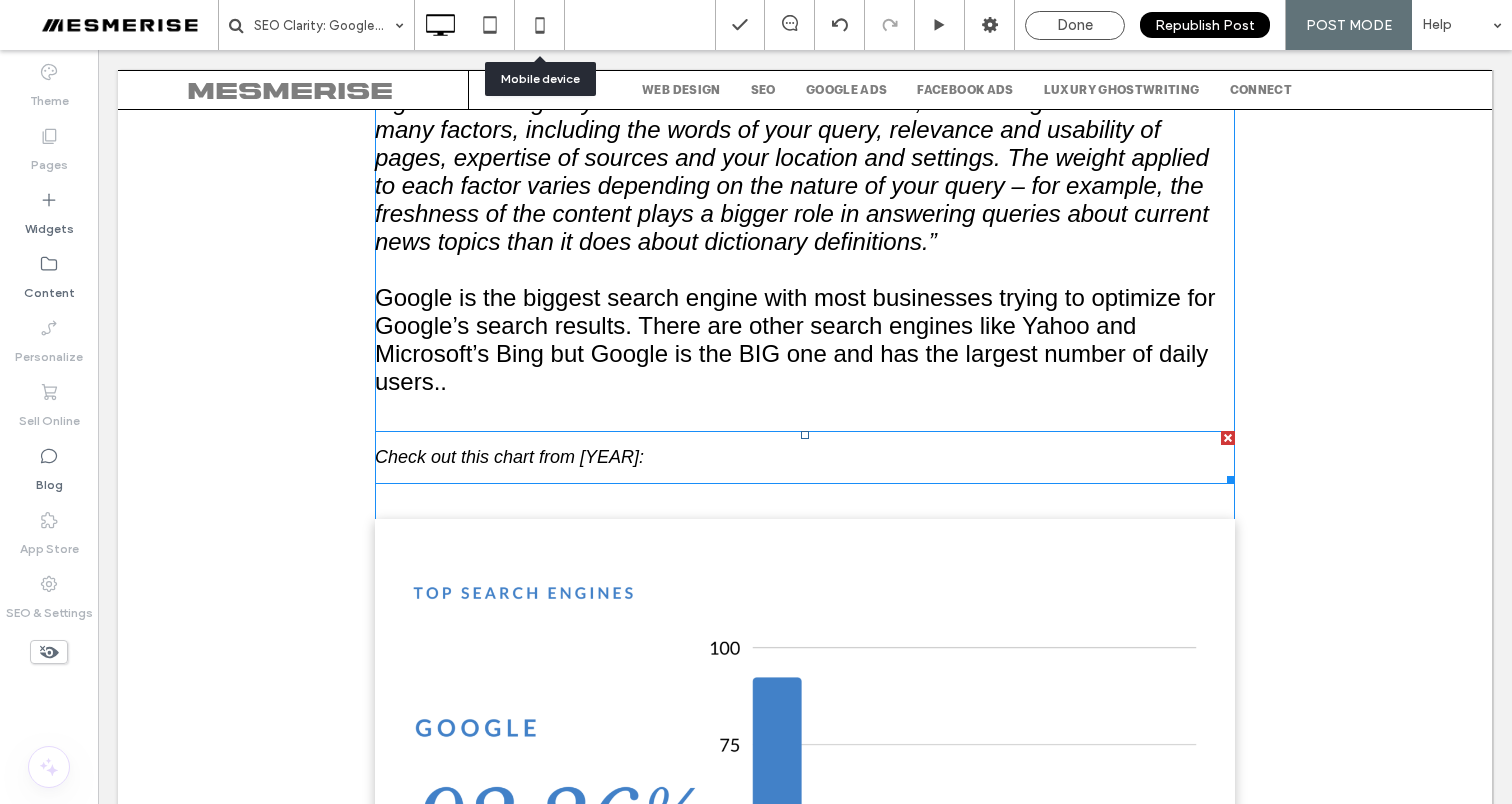click on "Check out this chart from 2020:" at bounding box center (509, 457) 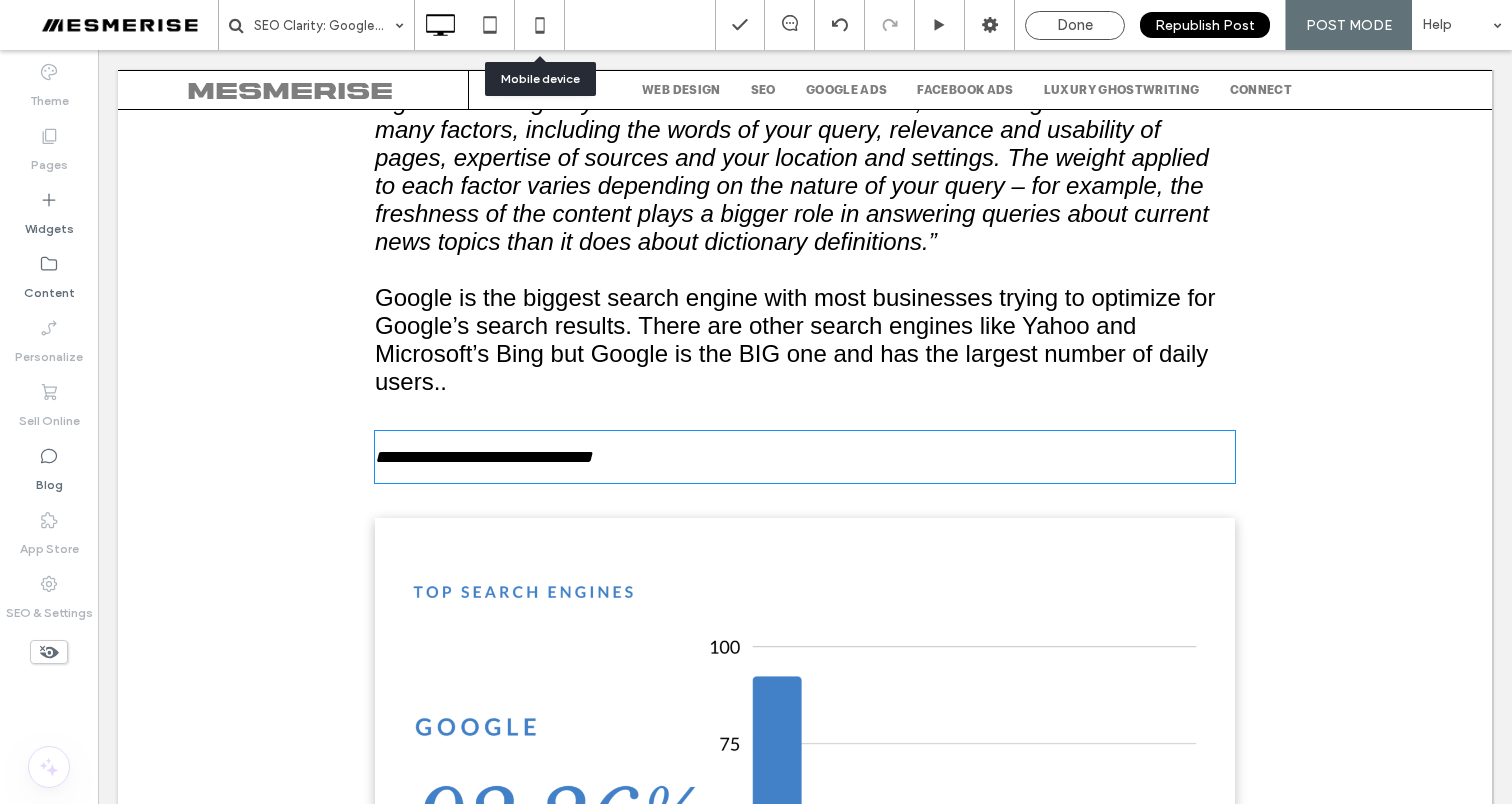 type on "*********" 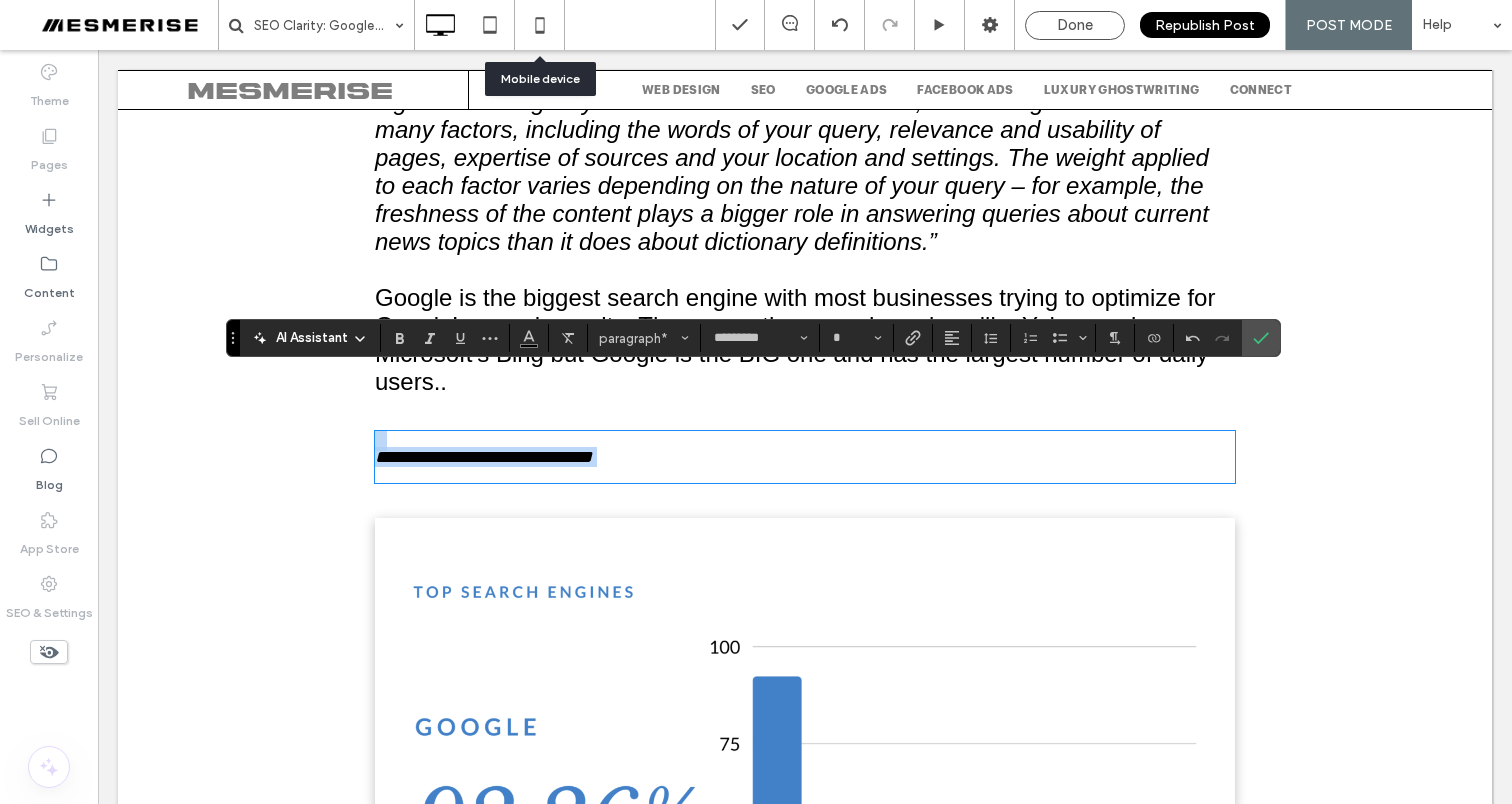 copy on "**********" 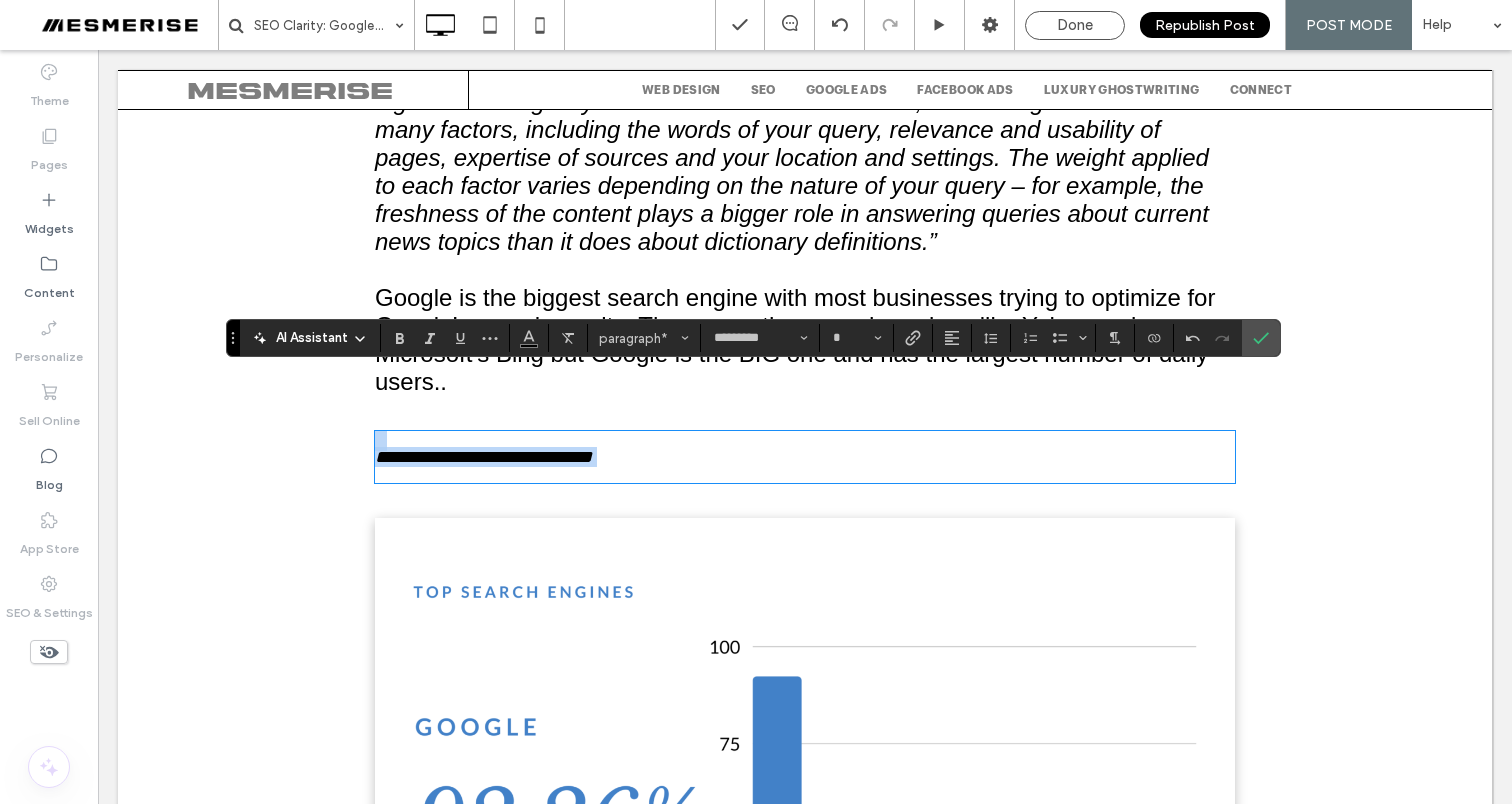 scroll, scrollTop: 2394, scrollLeft: 0, axis: vertical 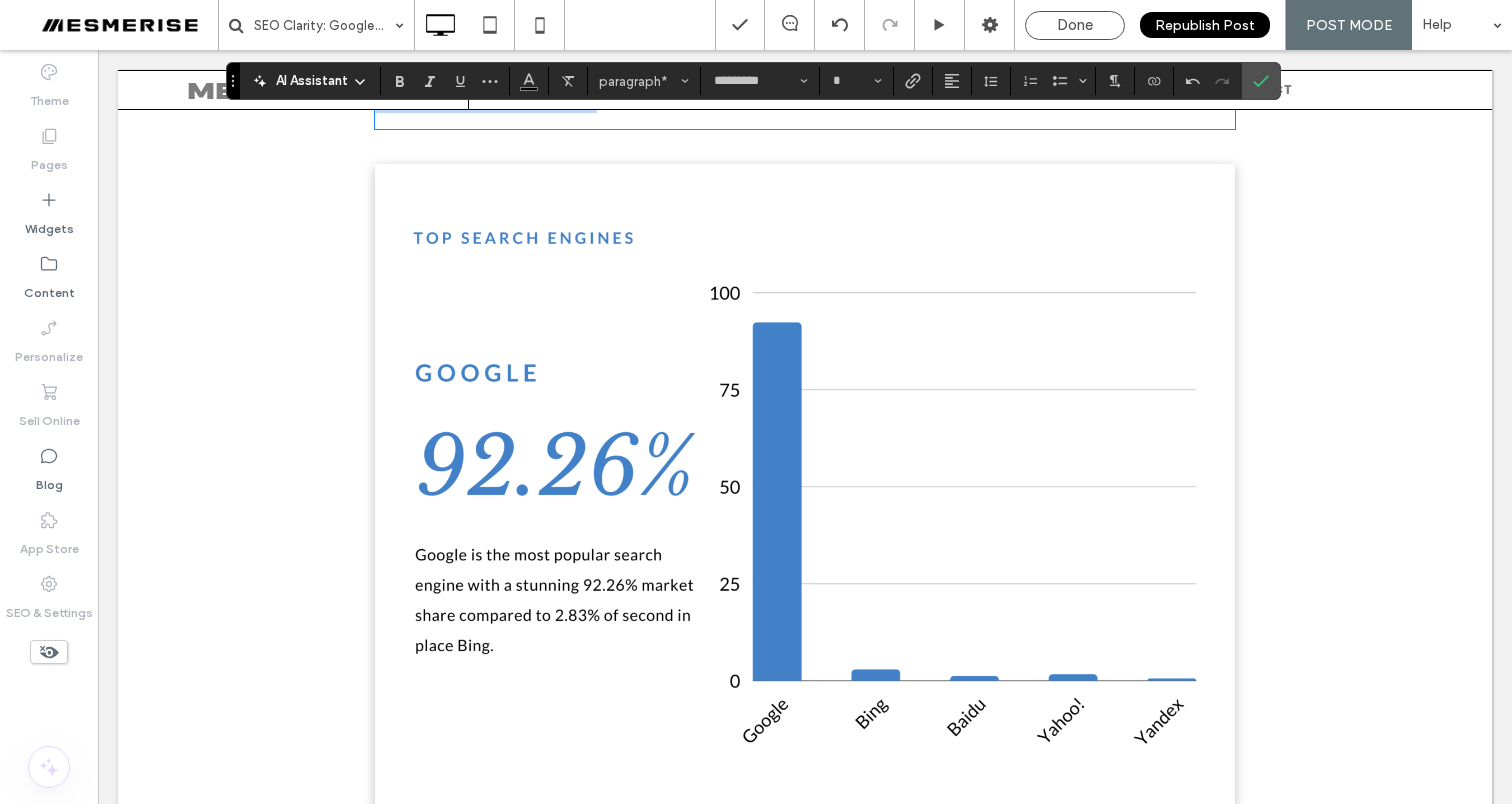 click at bounding box center [805, 486] 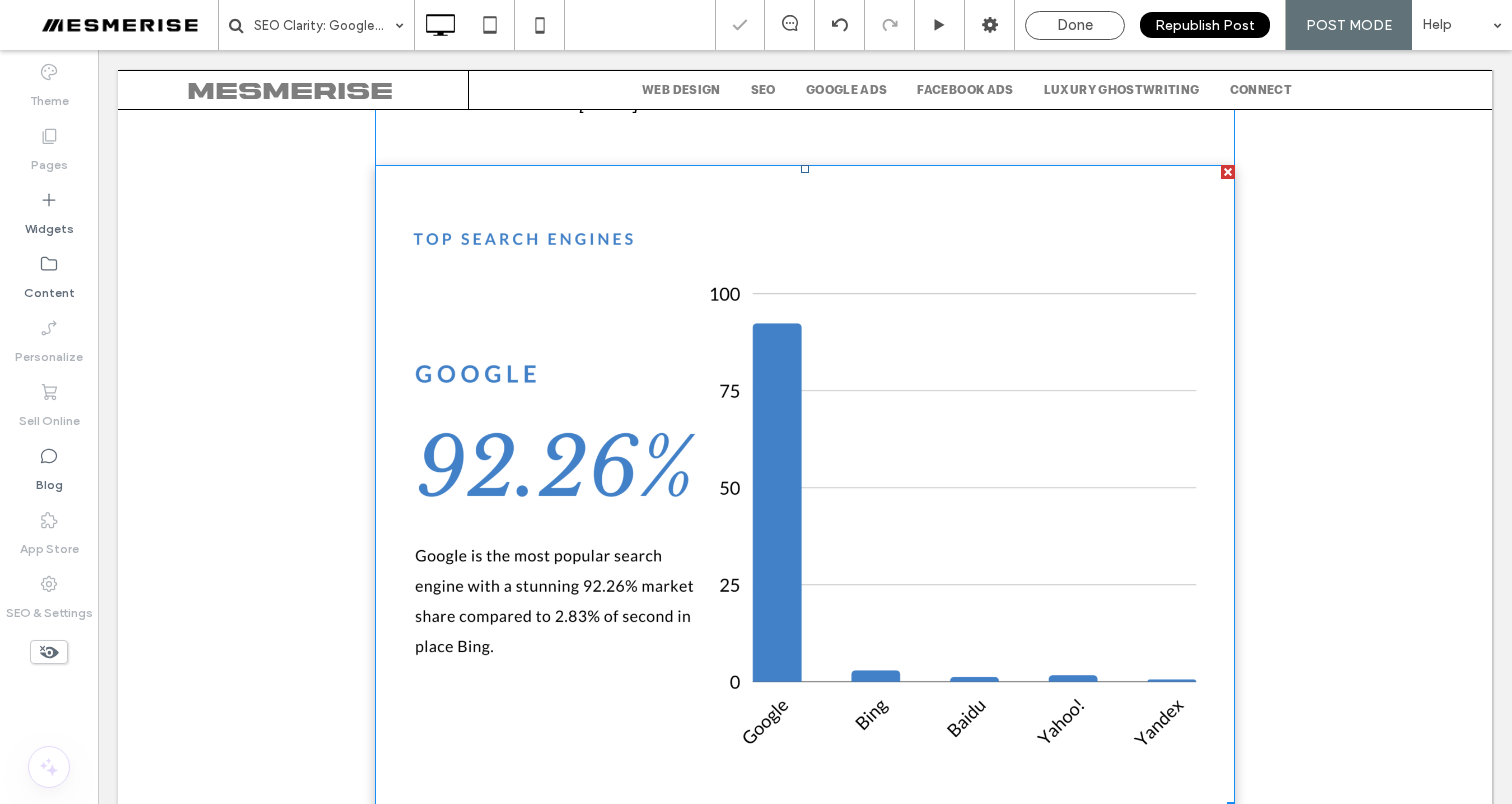click at bounding box center [805, 487] 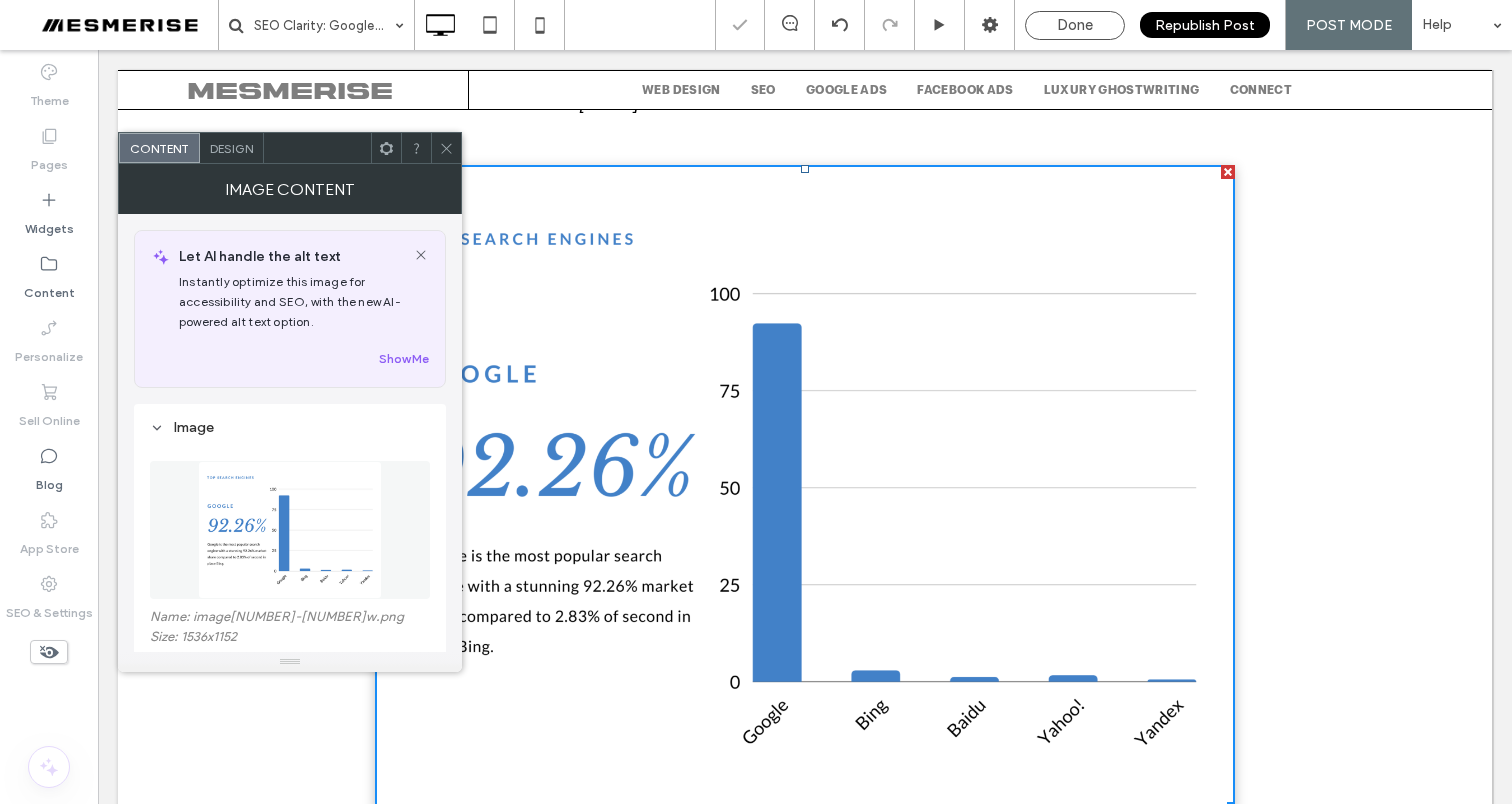 scroll, scrollTop: 31, scrollLeft: 0, axis: vertical 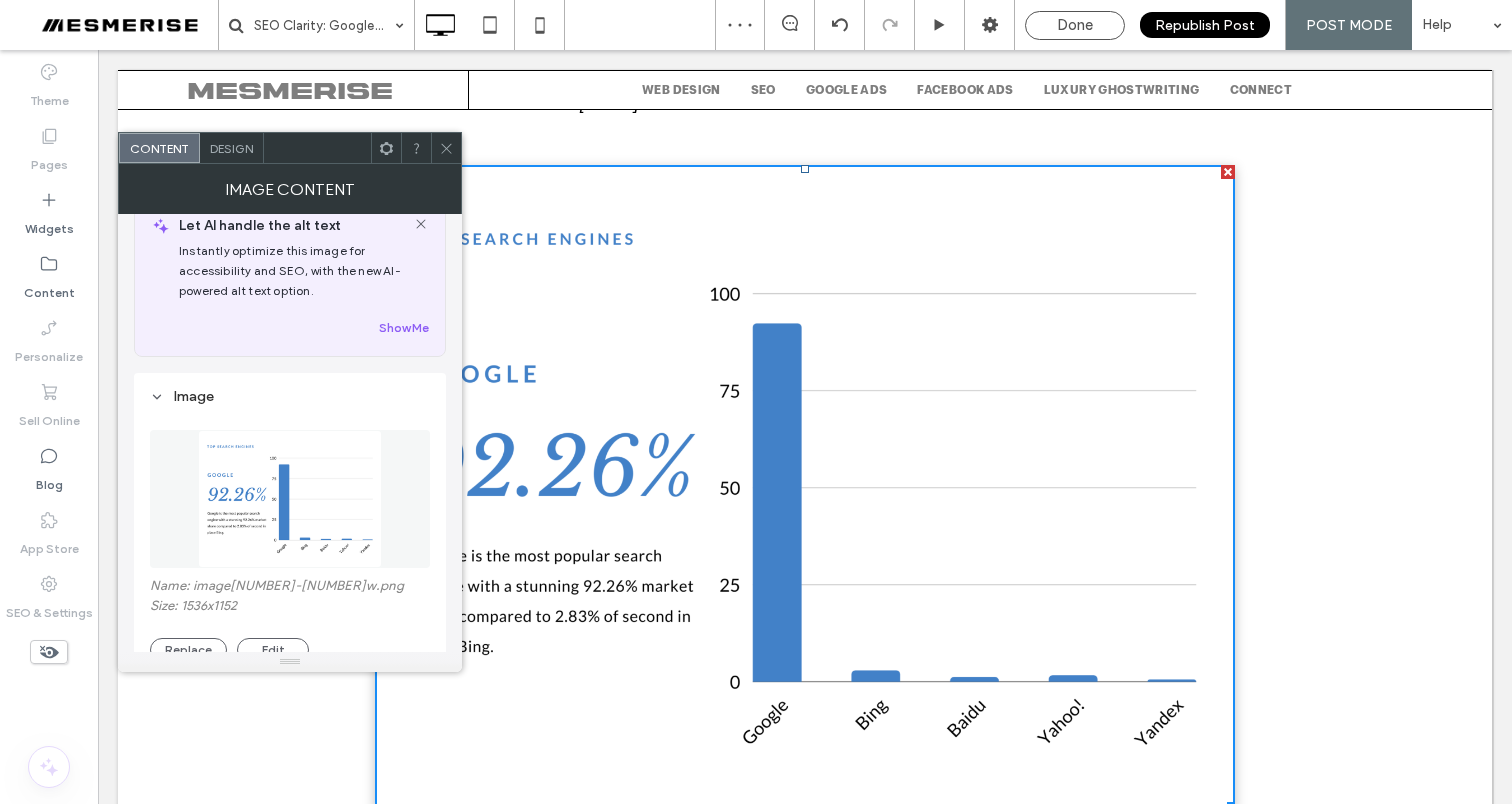 click on "Name: image5-1920w.png" at bounding box center [290, 588] 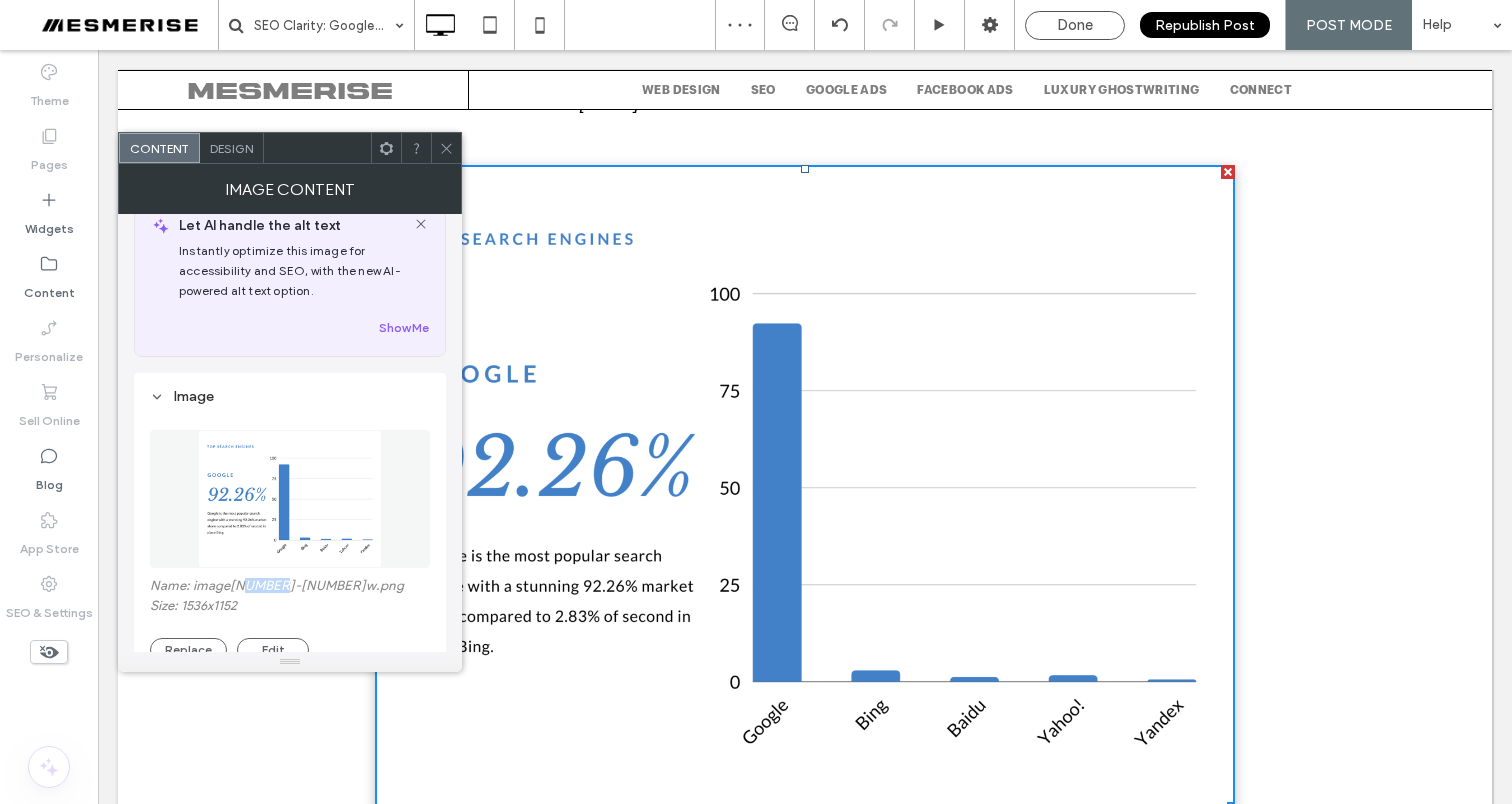 click on "Name: image5-1920w.png" at bounding box center [290, 588] 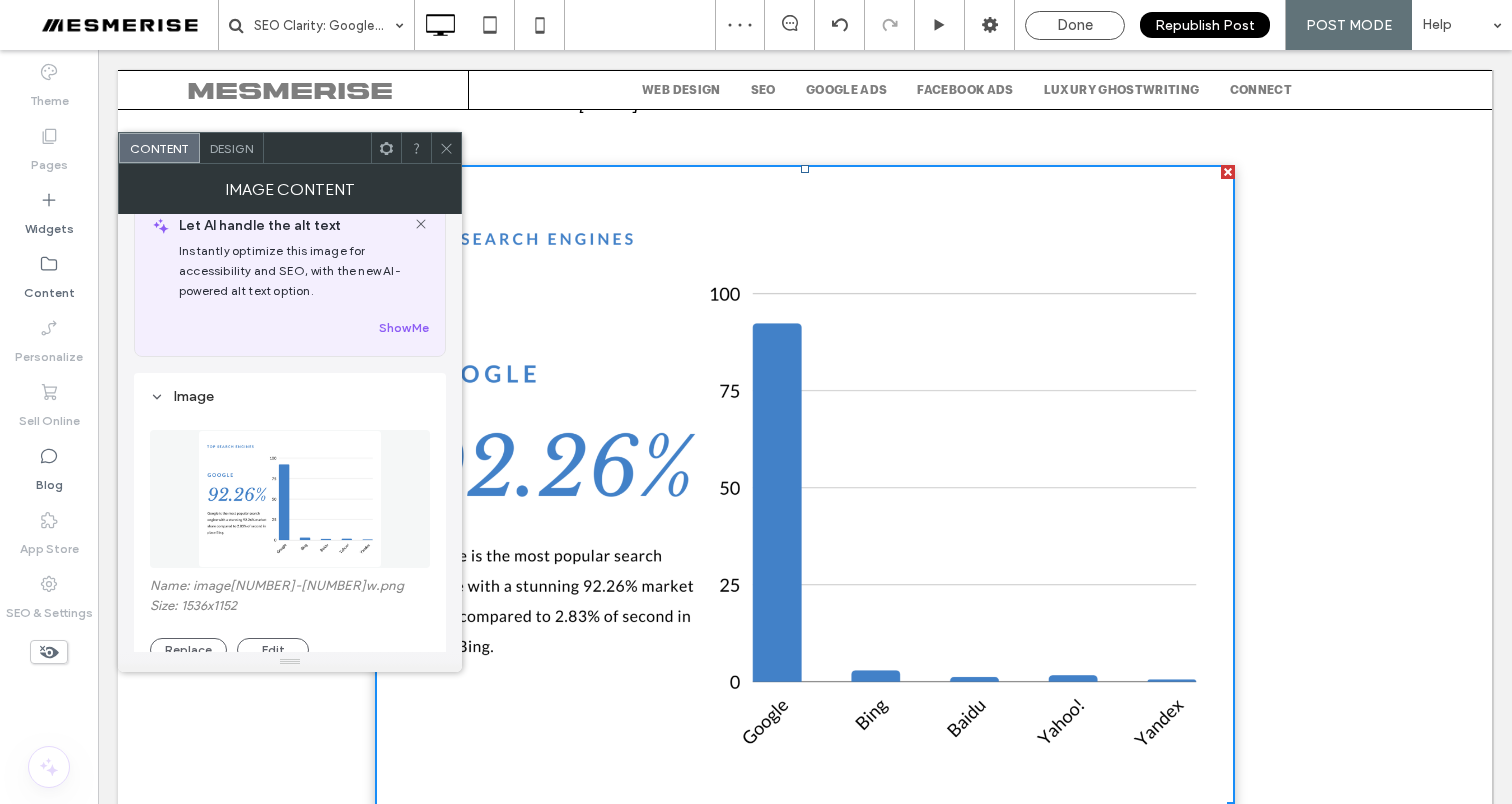click on "Name: image5-1920w.png" at bounding box center [290, 588] 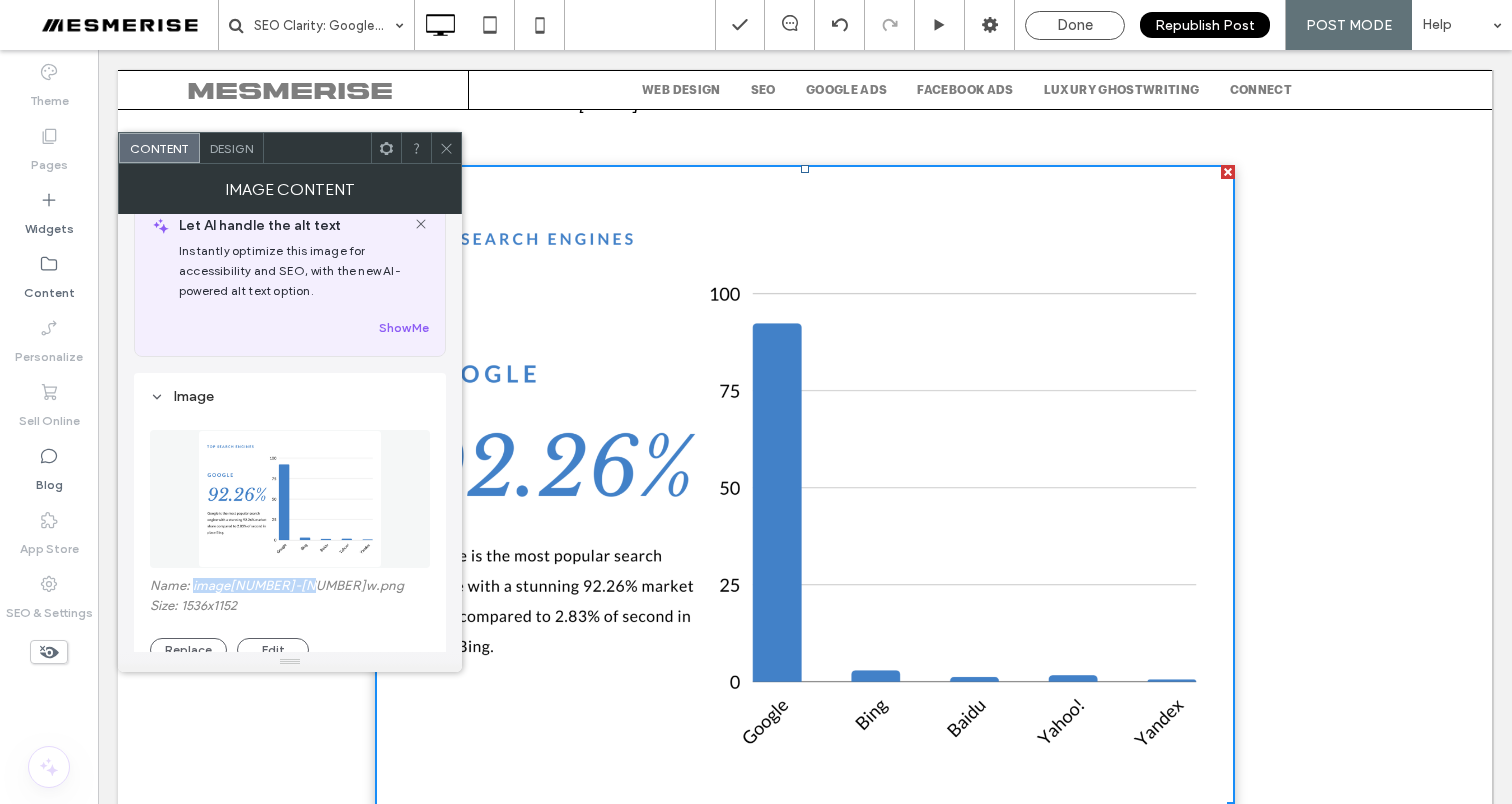 drag, startPoint x: 308, startPoint y: 589, endPoint x: 192, endPoint y: 590, distance: 116.00431 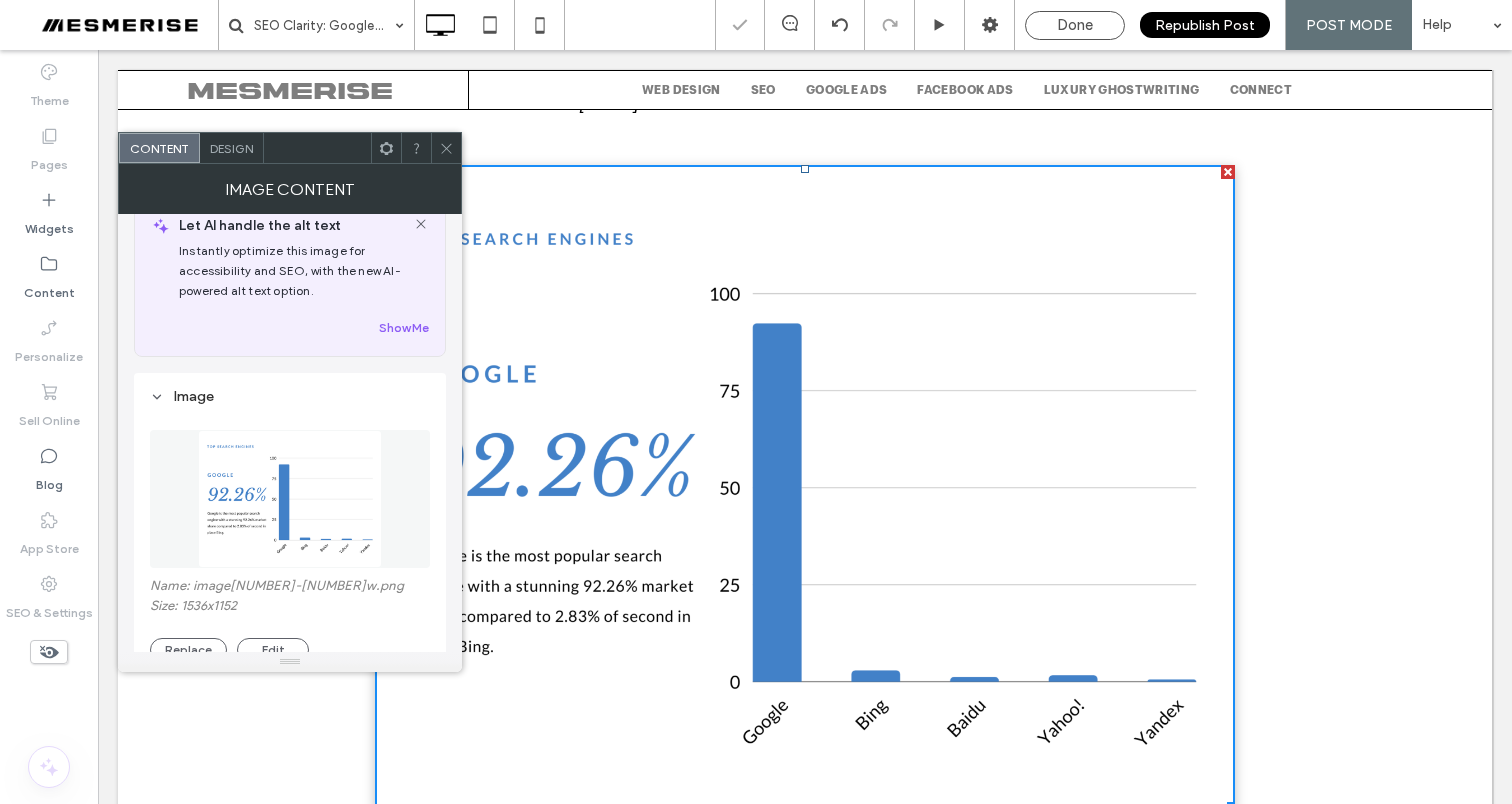 click 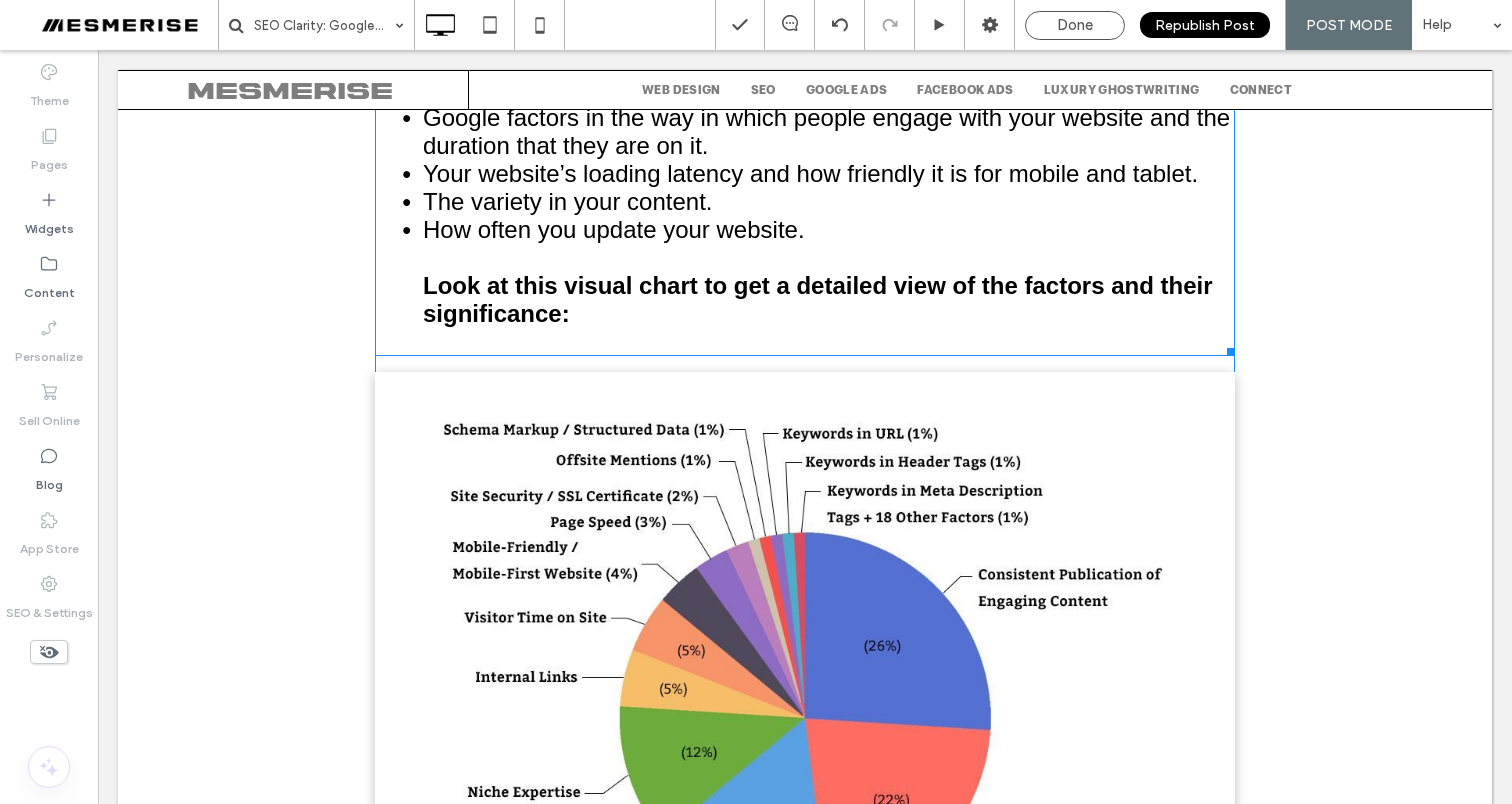 scroll, scrollTop: 4001, scrollLeft: 0, axis: vertical 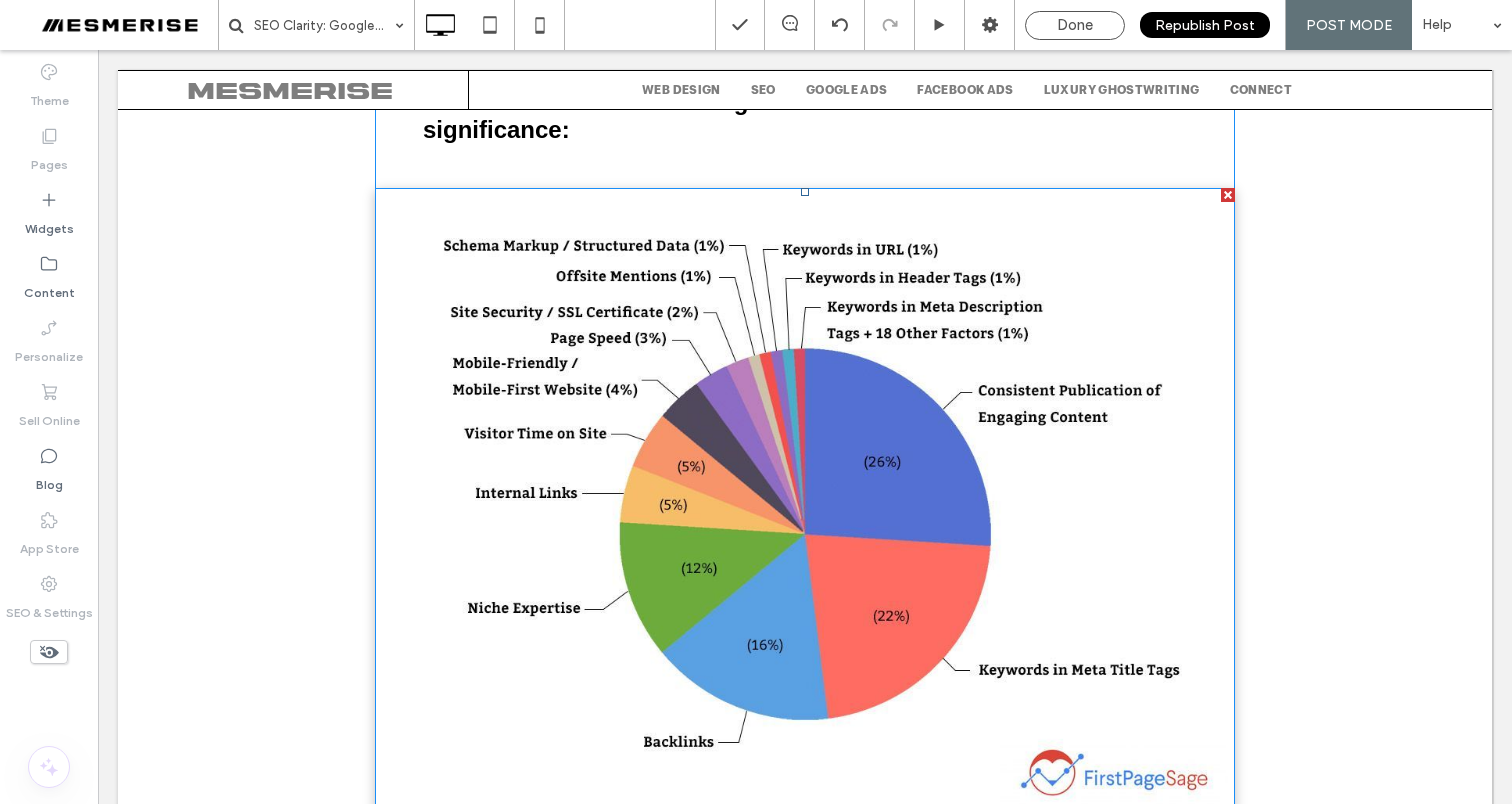 click at bounding box center (805, 500) 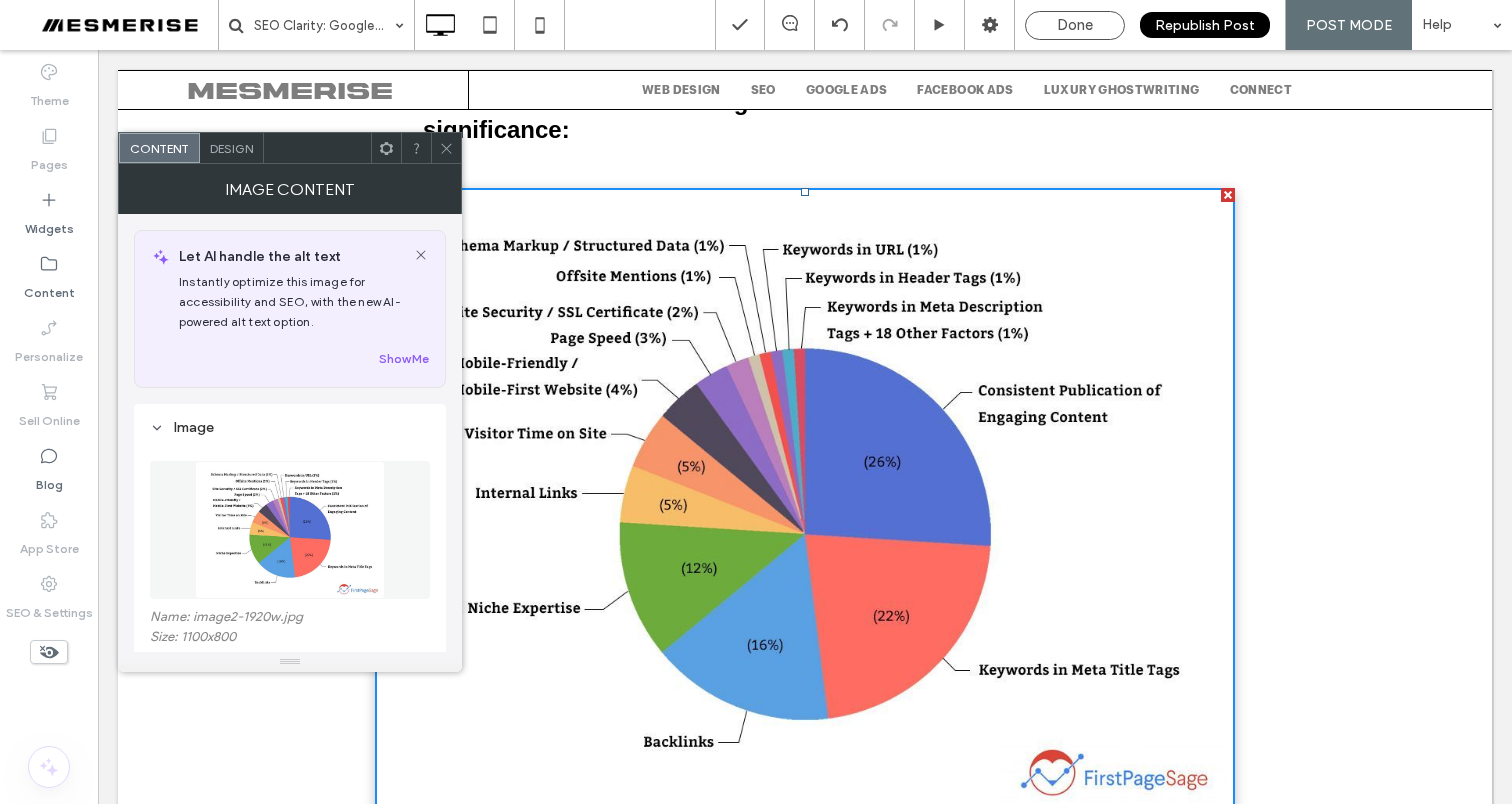 scroll, scrollTop: 13, scrollLeft: 0, axis: vertical 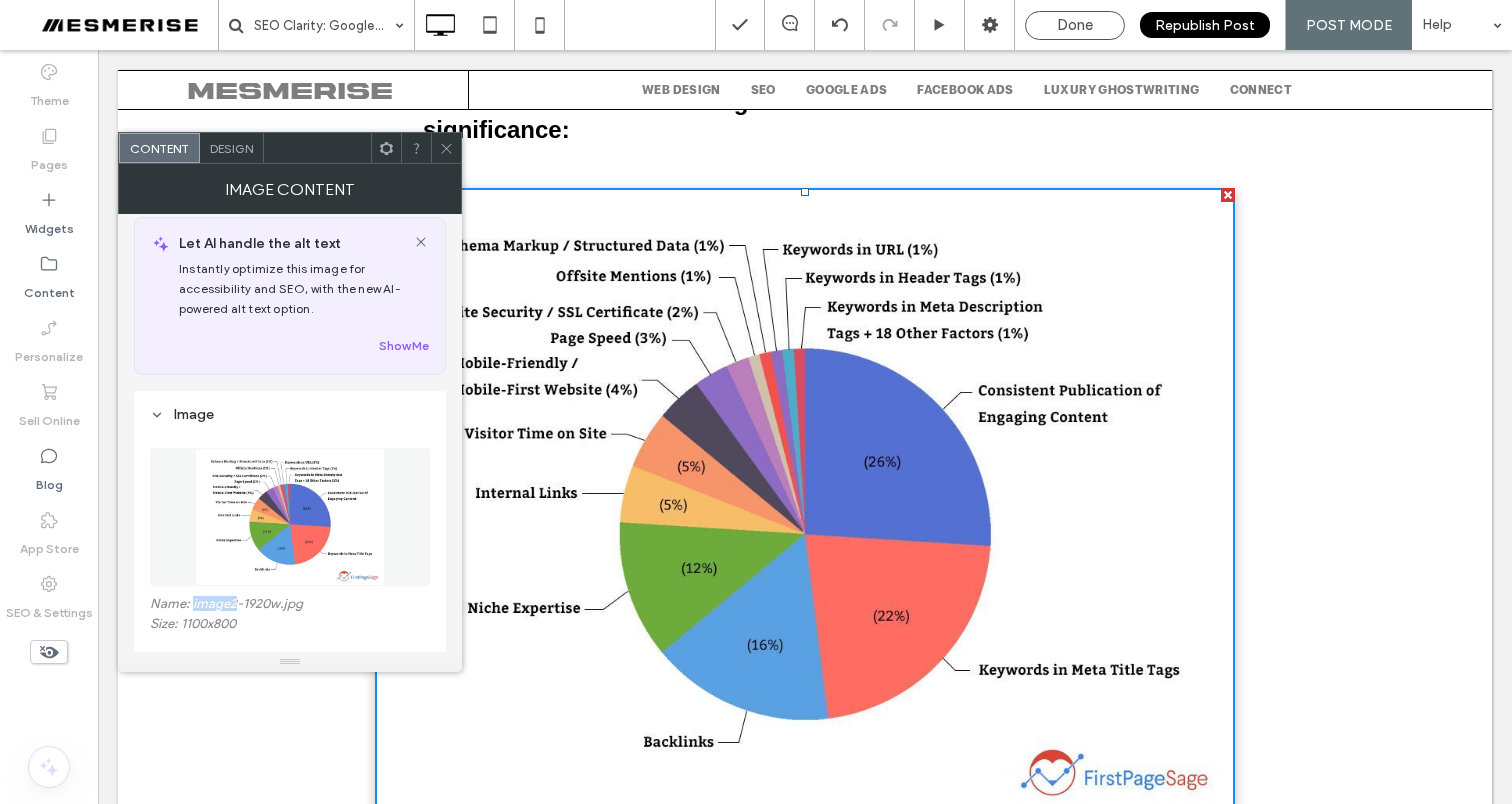 drag, startPoint x: 234, startPoint y: 606, endPoint x: 191, endPoint y: 610, distance: 43.185646 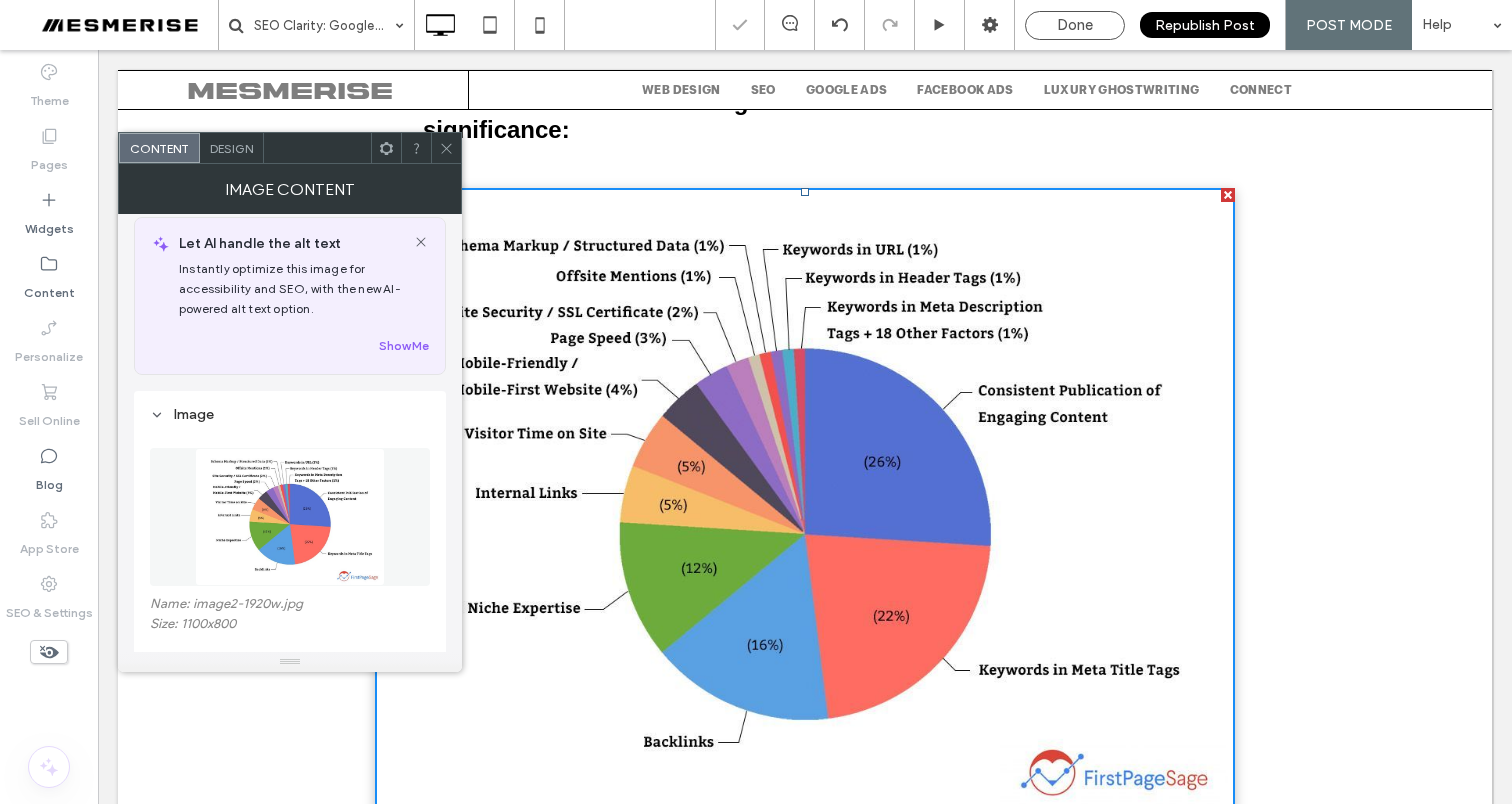click 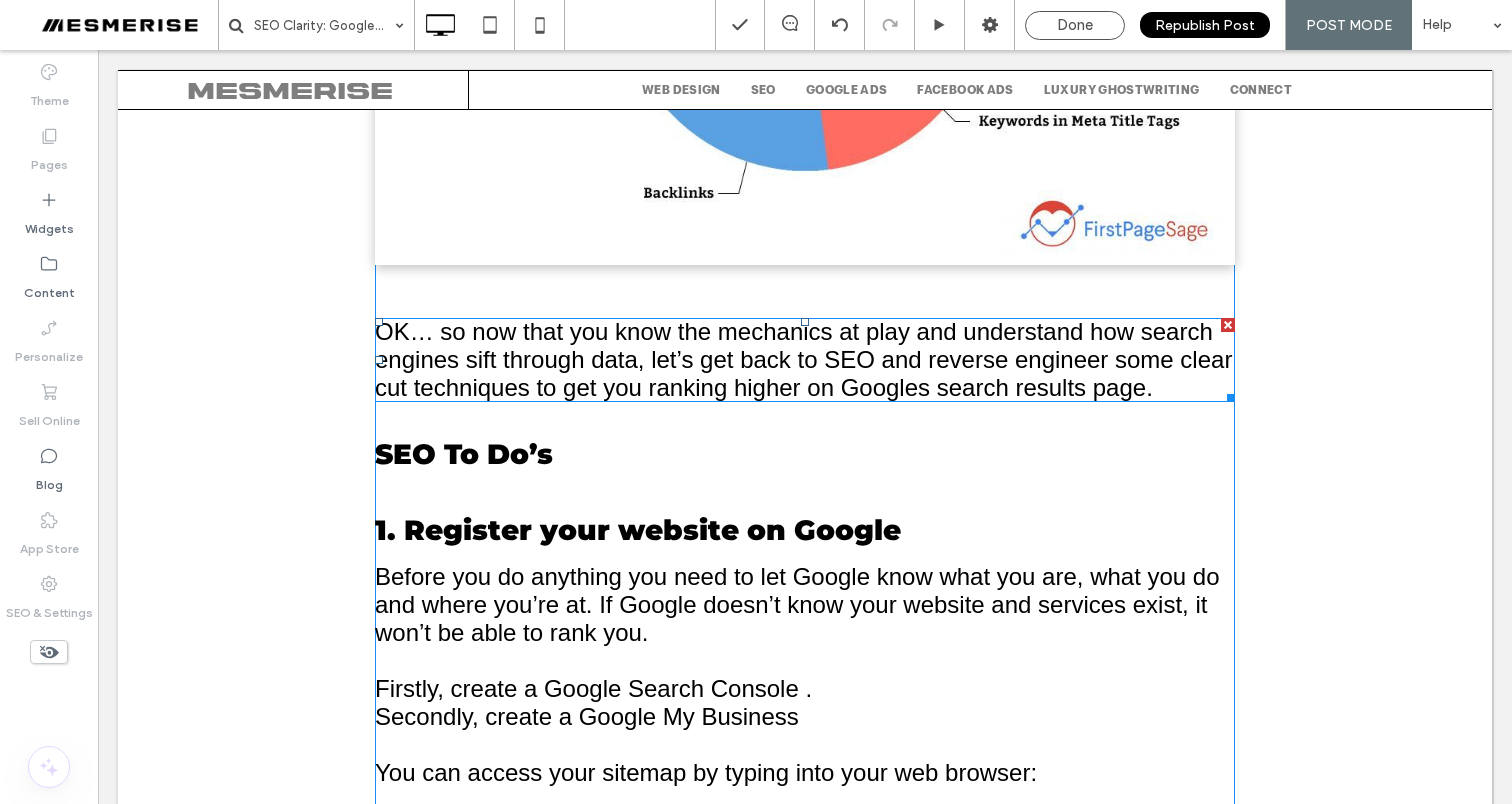 scroll, scrollTop: 4587, scrollLeft: 0, axis: vertical 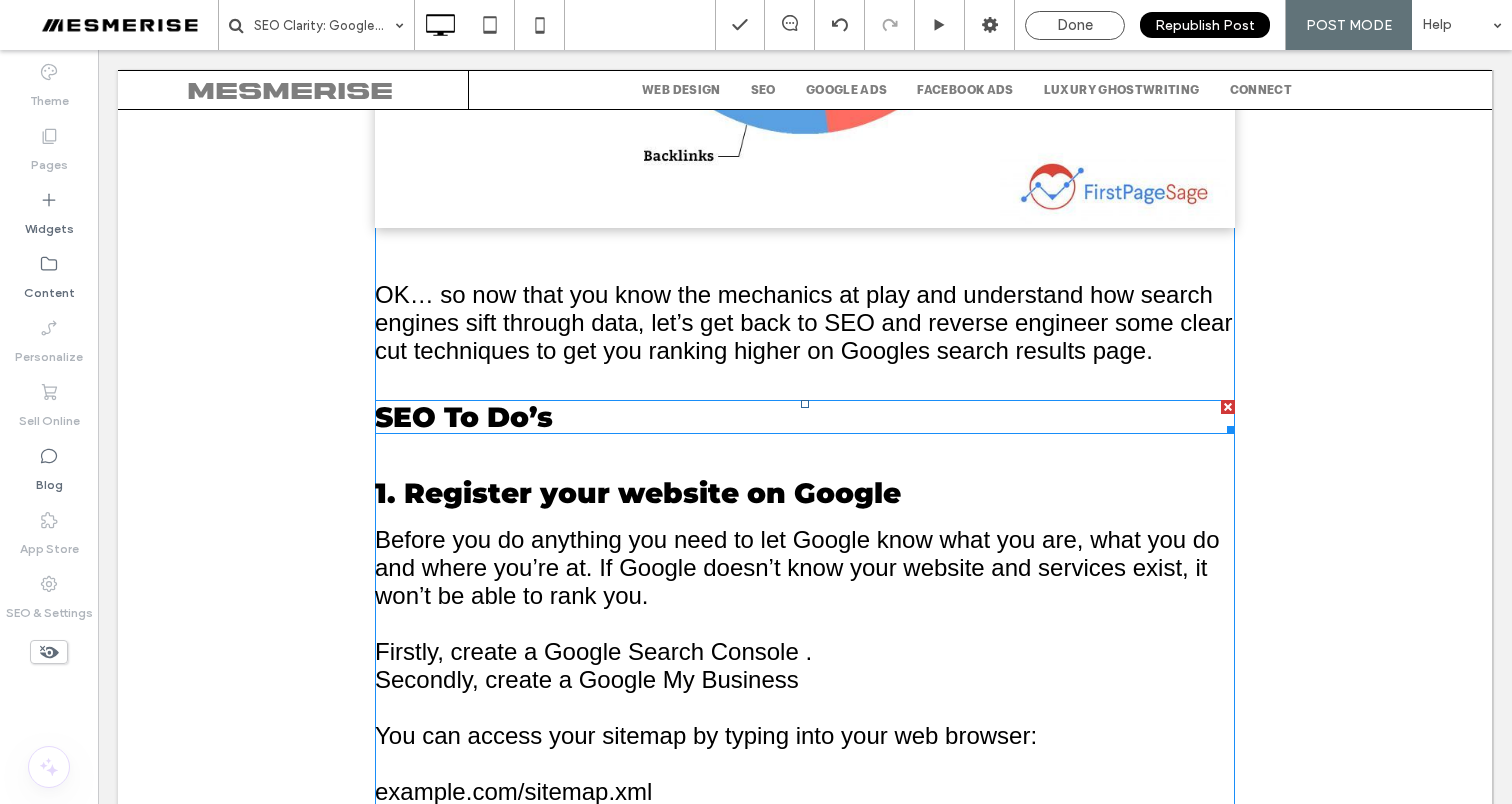 click on "SEO To Do’s" at bounding box center [464, 417] 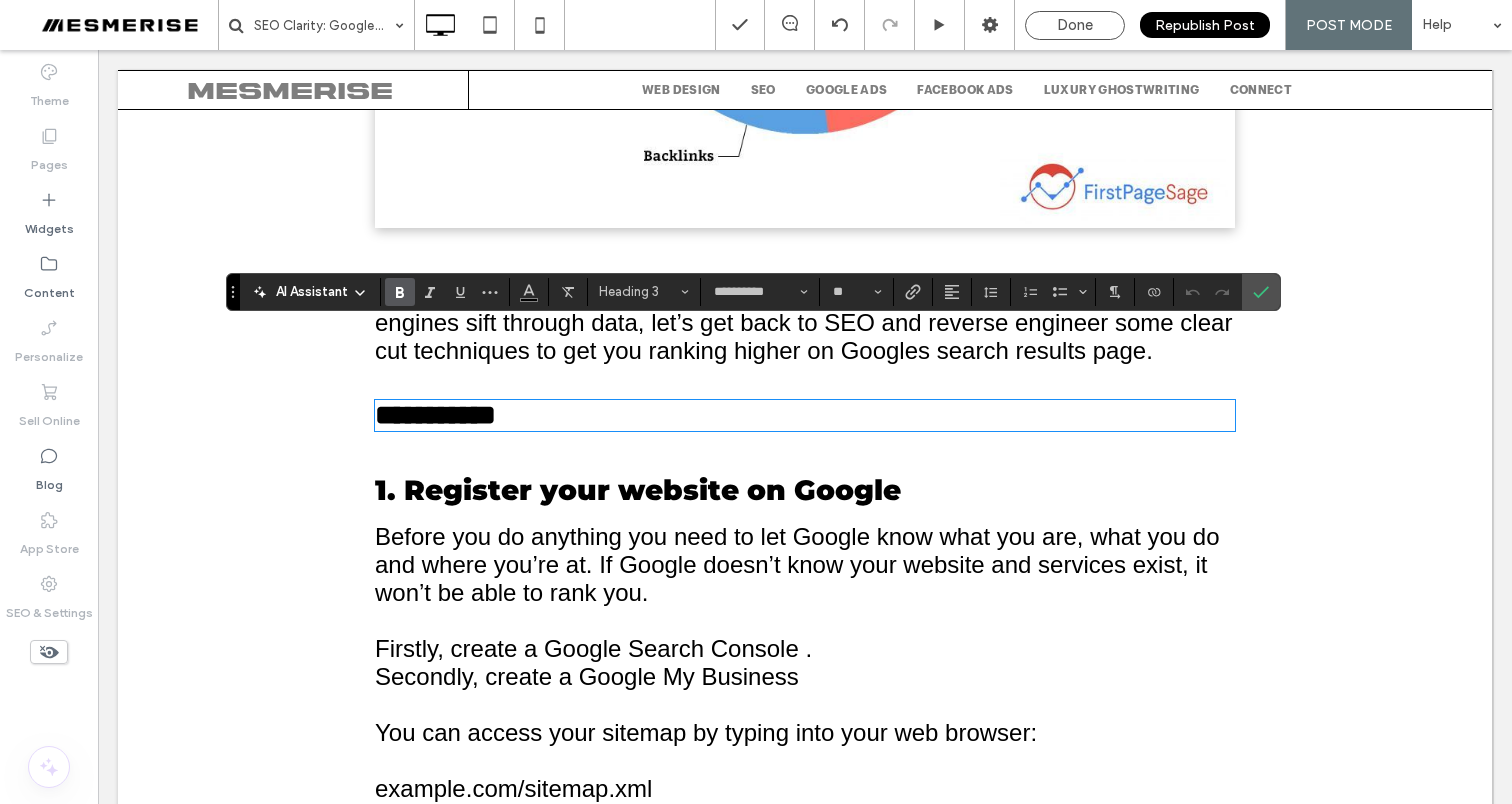 click on "1. Register your website on Google" at bounding box center (638, 490) 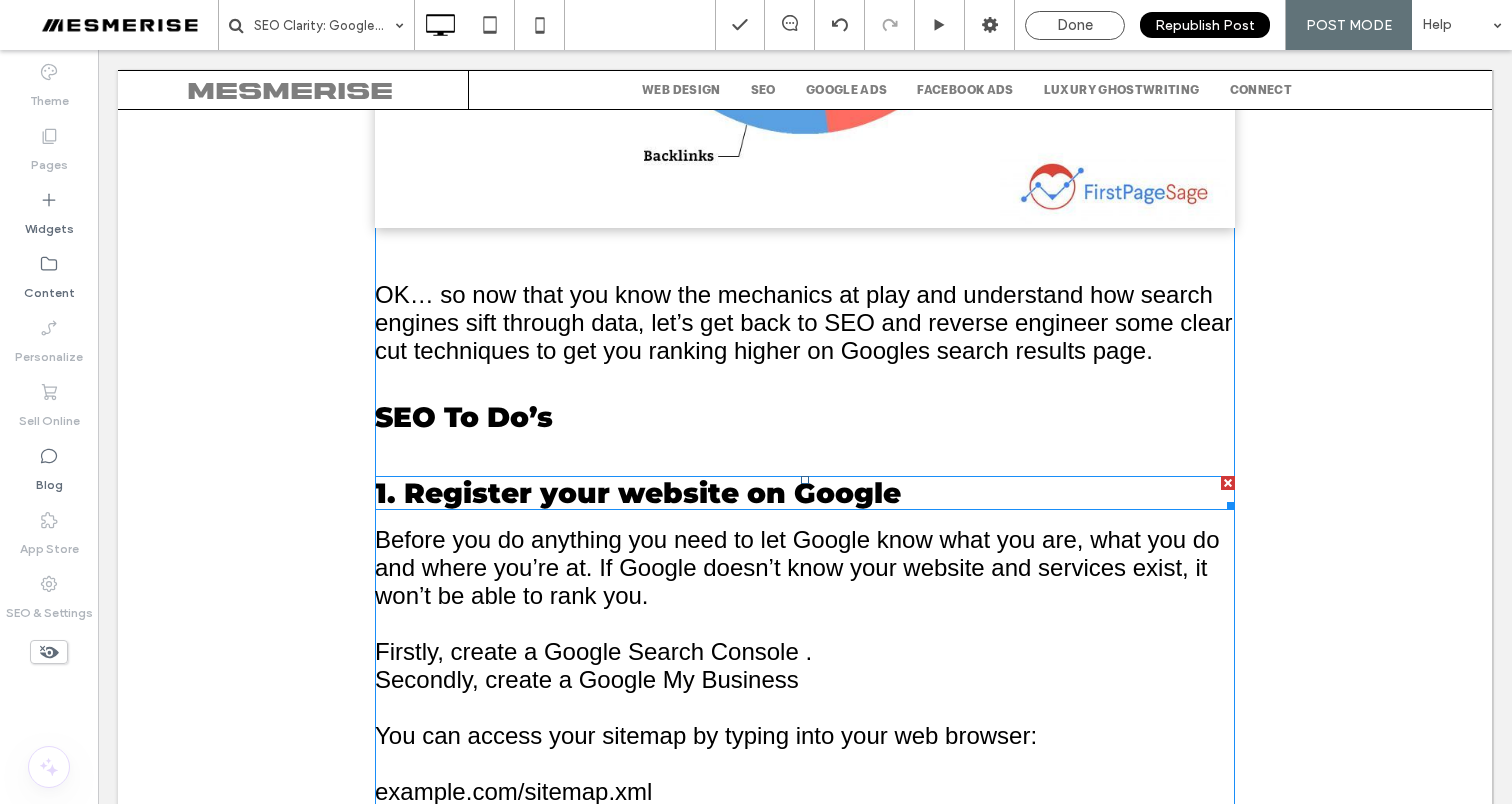click on "1. Register your website on Google" at bounding box center [638, 493] 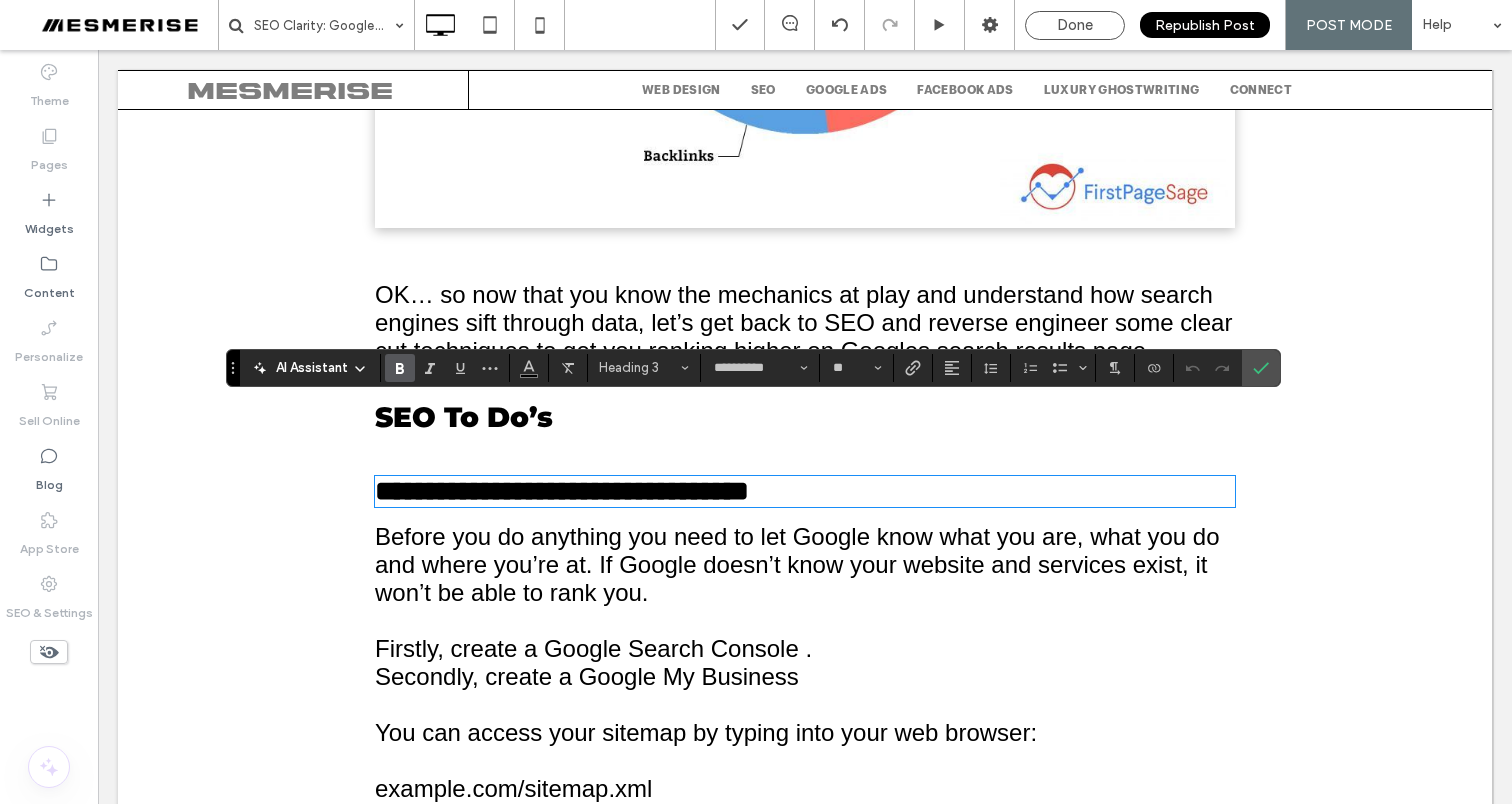 click on "Before you do anything you need to let Google know what you are, what you do and where you’re at. If Google doesn’t know your website and services exist, it won’t be able to rank you. Firstly, create a
Google Search Console   . Secondly, create a
Google My Business You can access your sitemap by typing into your web browser: example.com/sitemap.xml example.com/sitemap_index.xml If you’re using WordPress add a SEO plug in and it will generate a sitemap for you. If you don’t have a sitemap you can generate one
here   . Lodge it with Google and now you’re flying on their radar." at bounding box center [805, 761] 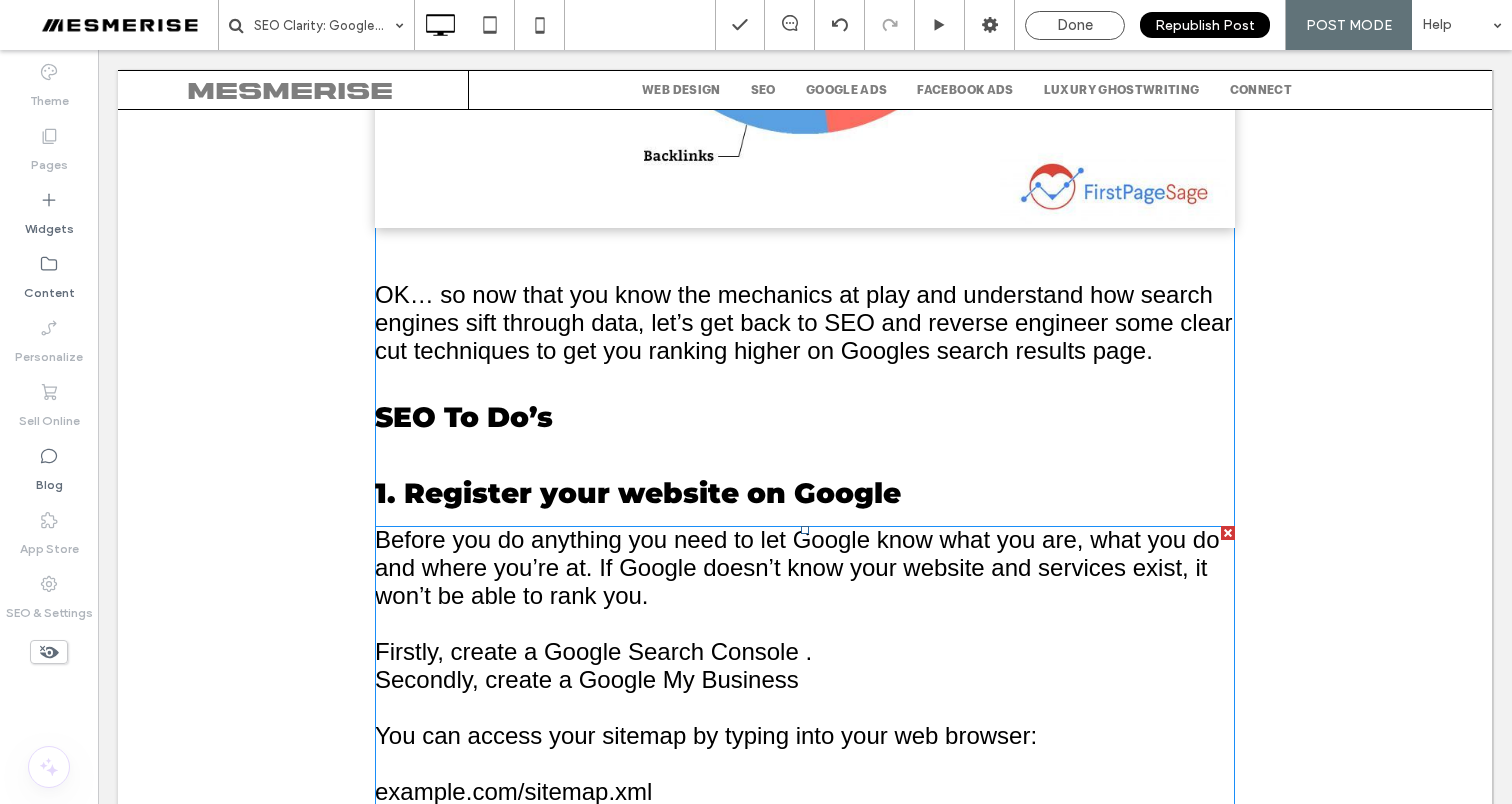 click on "Before you do anything you need to let Google know what you are, what you do and where you’re at. If Google doesn’t know your website and services exist, it won’t be able to rank you. Firstly, create a" at bounding box center (797, 595) 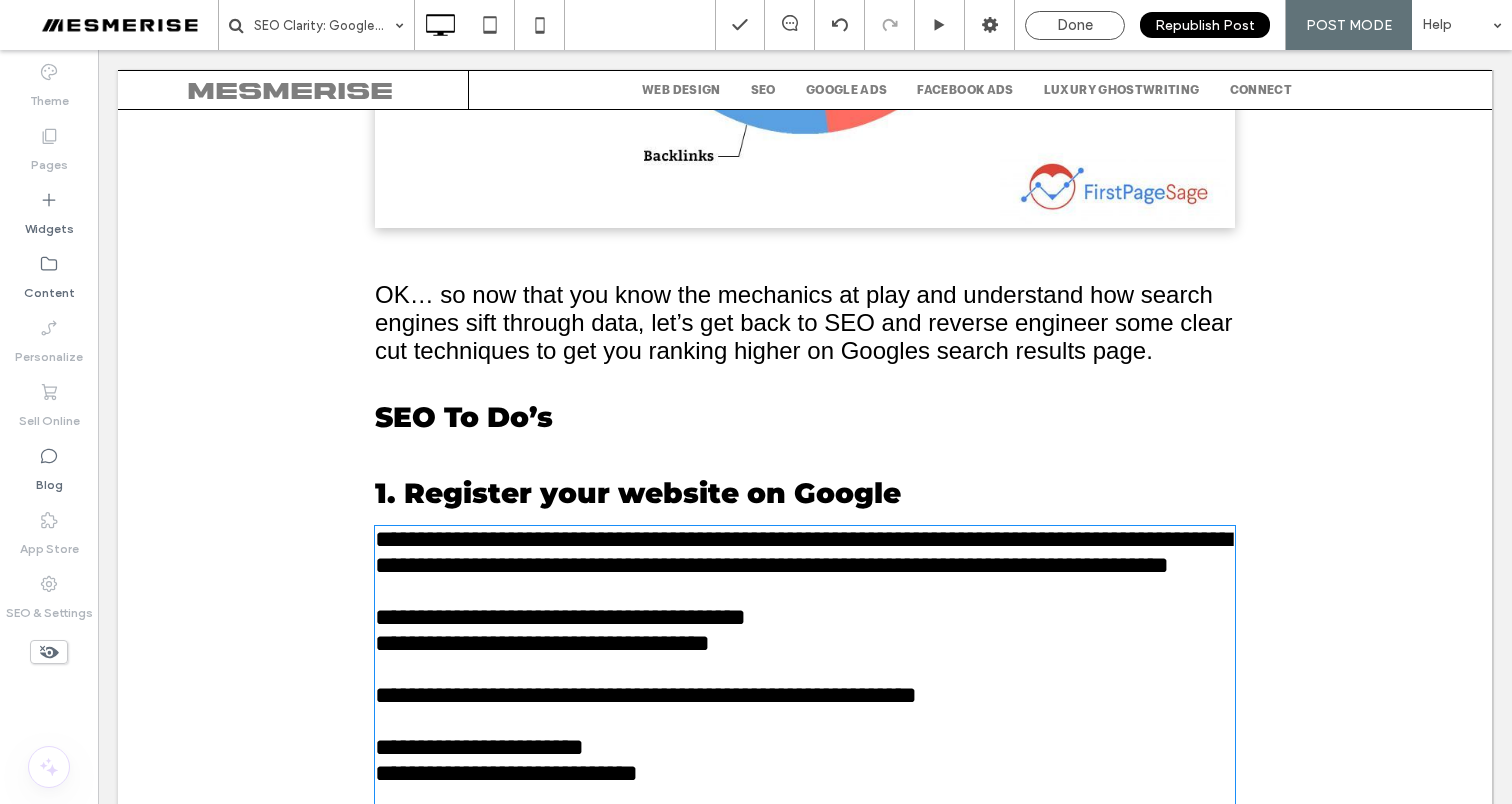 scroll, scrollTop: 4853, scrollLeft: 0, axis: vertical 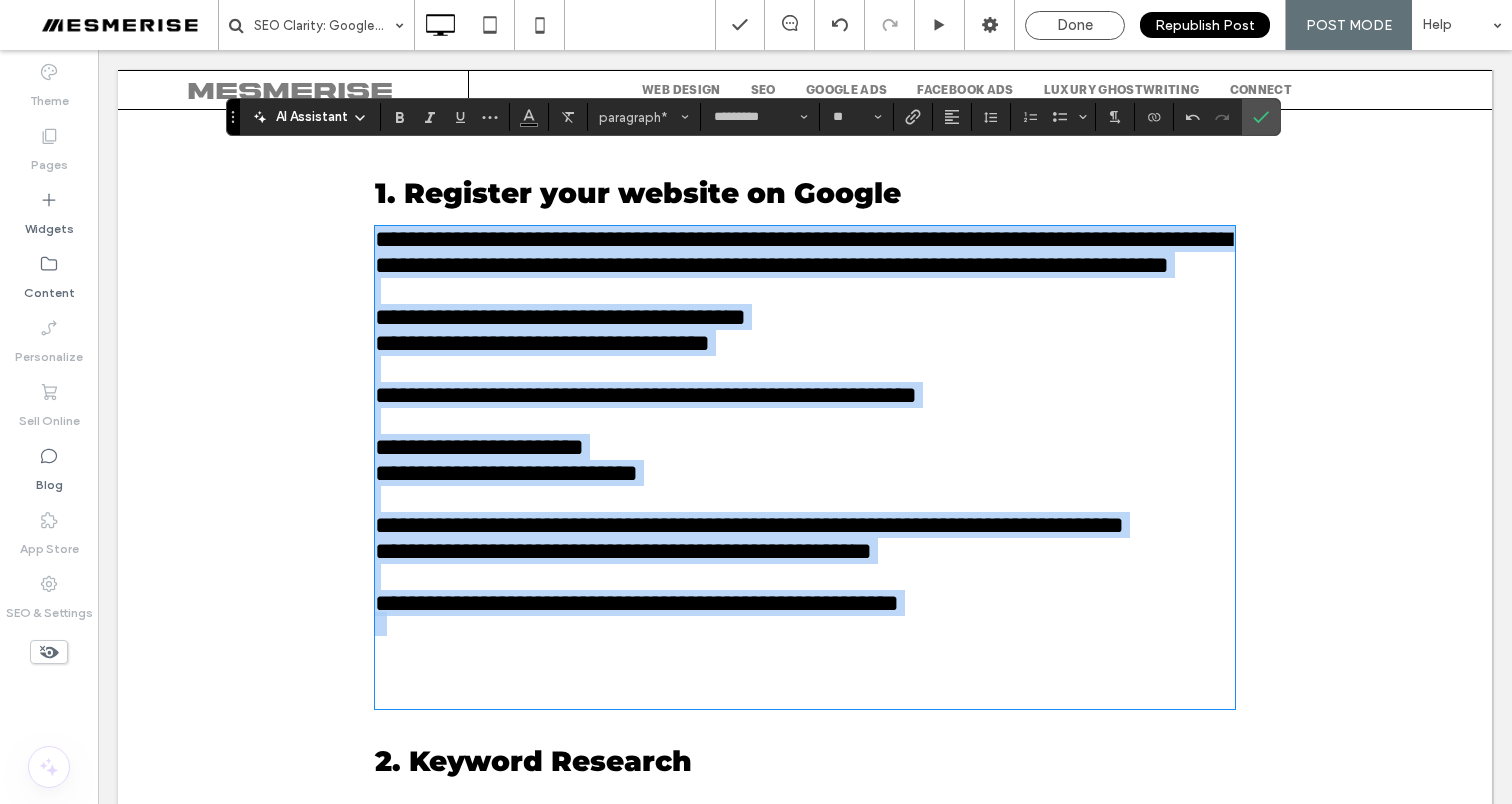 copy on "**********" 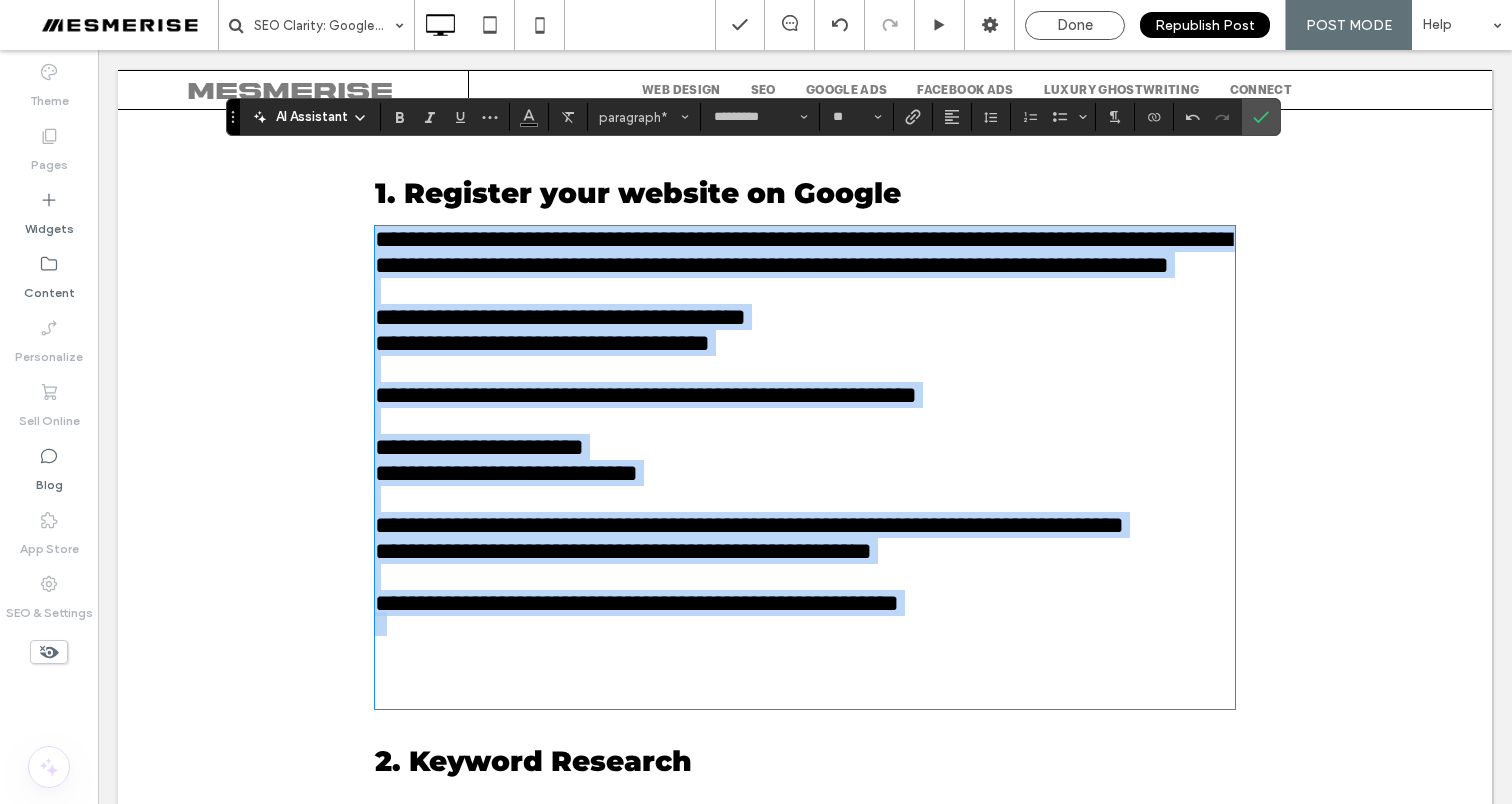 scroll, scrollTop: 5145, scrollLeft: 0, axis: vertical 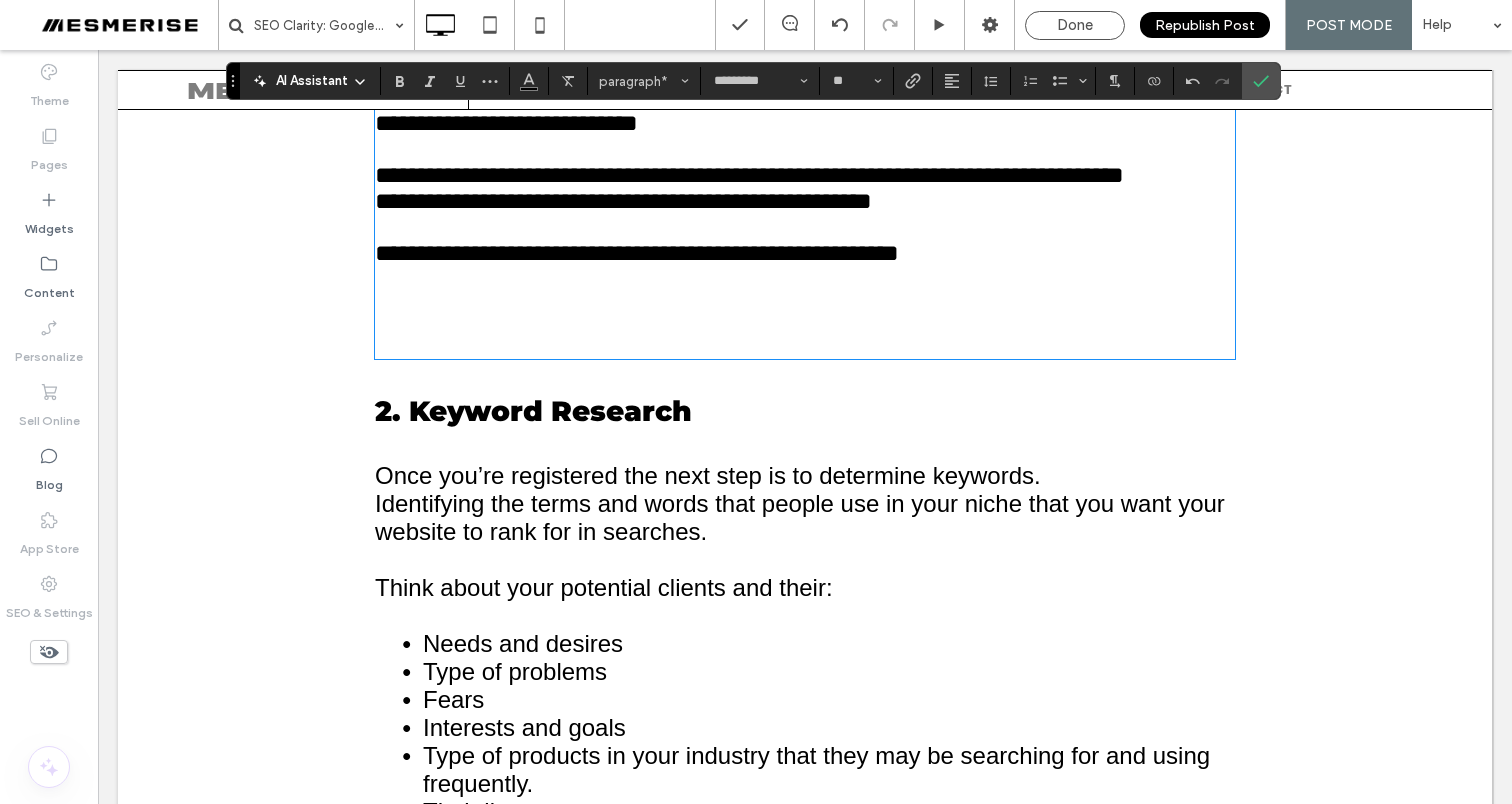 click on "2. Keyword Research" at bounding box center (533, 411) 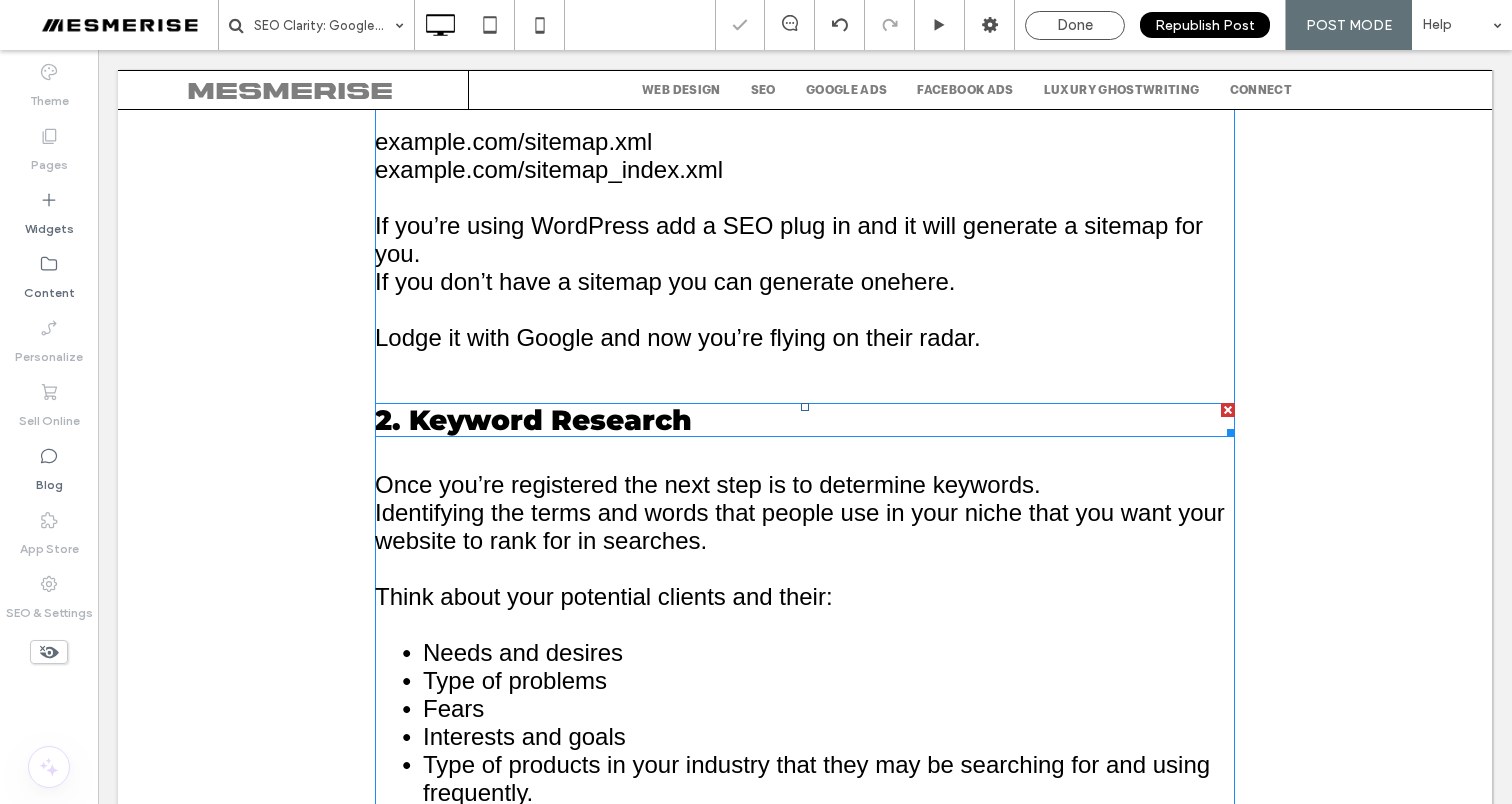 click on "2. Keyword Research" at bounding box center [533, 420] 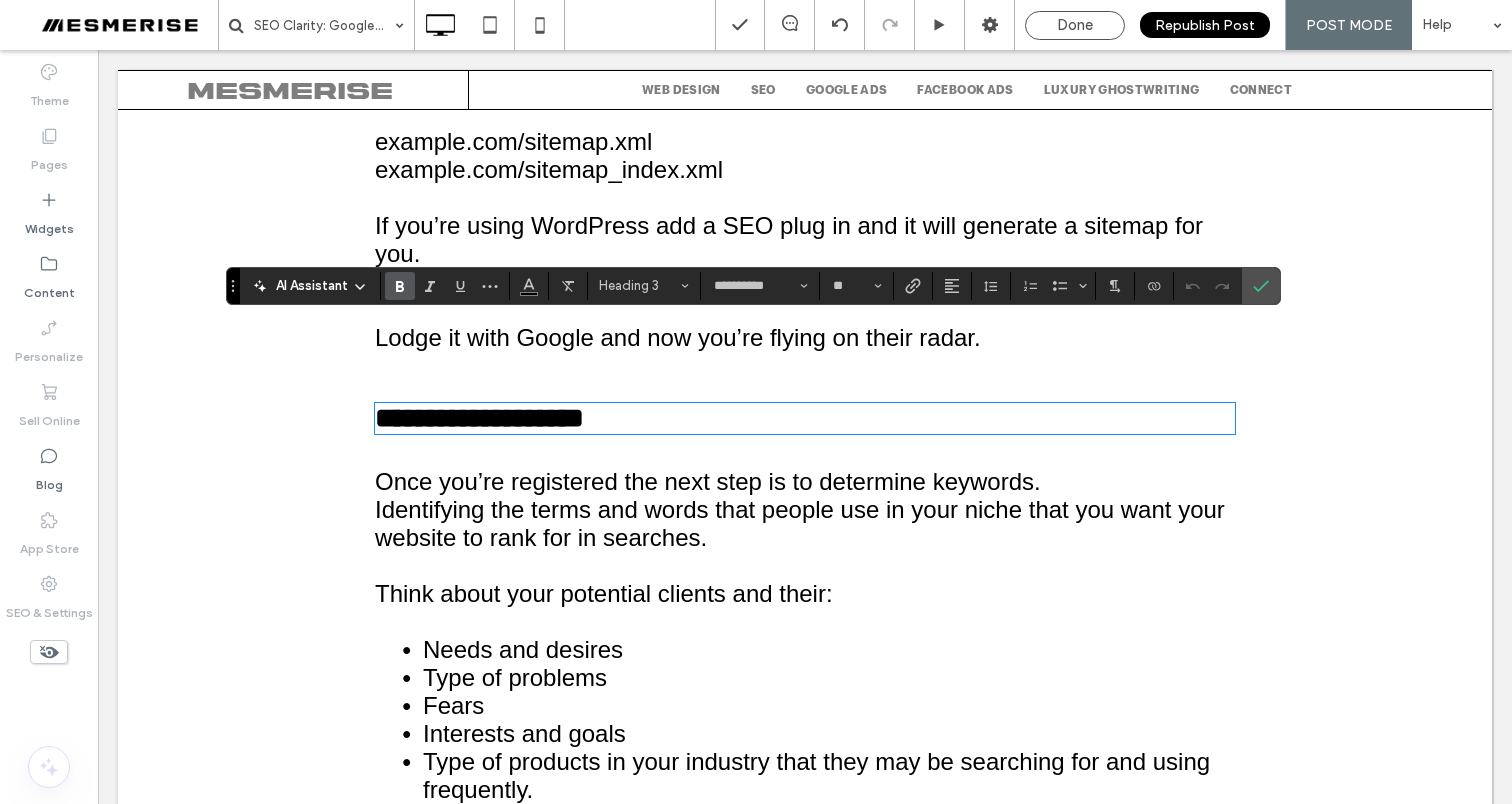 click on "Once you’re registered the next step is to determine keywords. Identifying the terms and words that people use in your niche that you want your website to rank for in searches.  Think about your potential clients and their:" at bounding box center [805, 538] 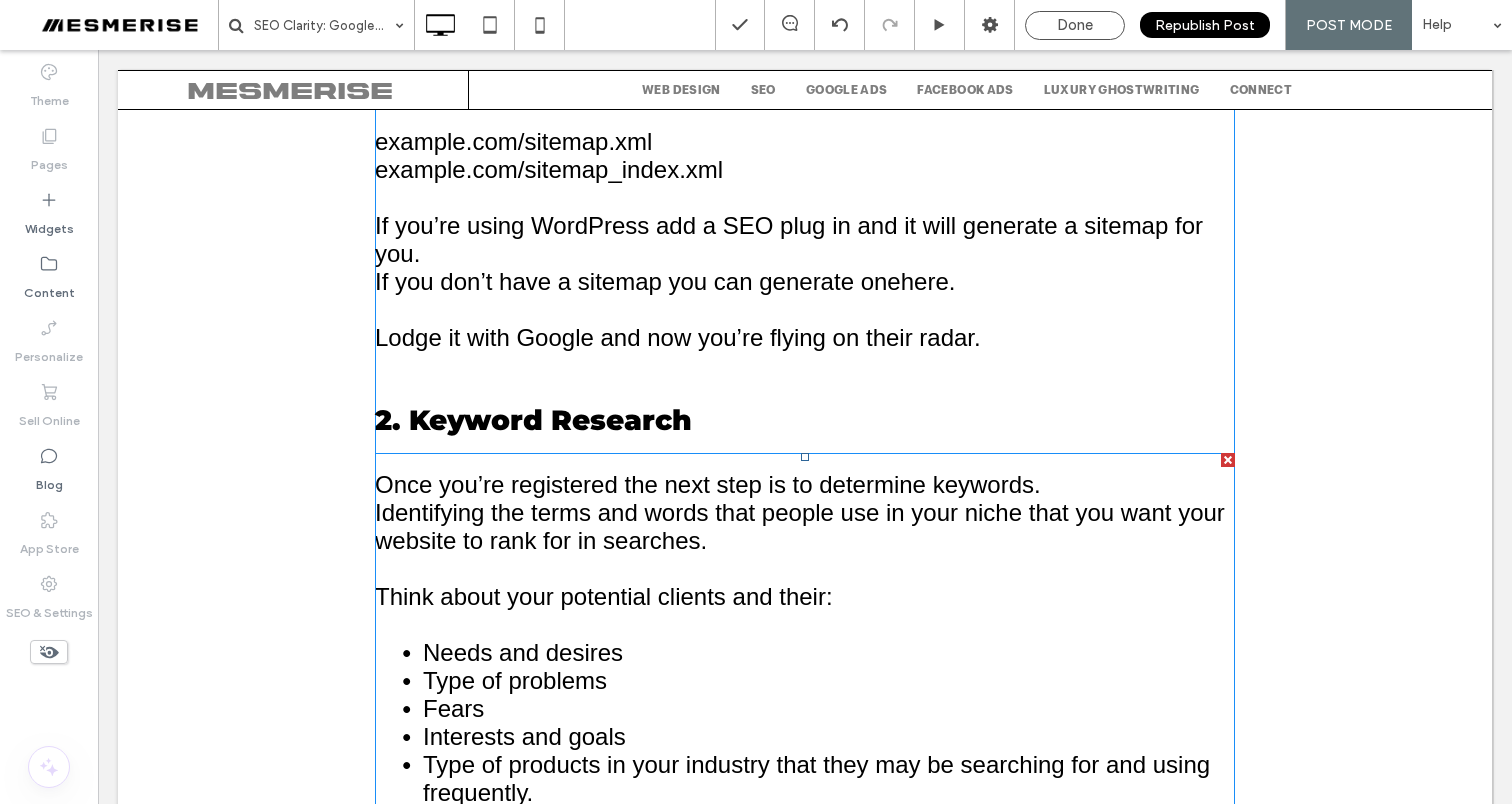 click on "Once you’re registered the next step is to determine keywords. Identifying the terms and words that people use in your niche that you want your website to rank for in searches.  Think about your potential clients and their:" at bounding box center (800, 540) 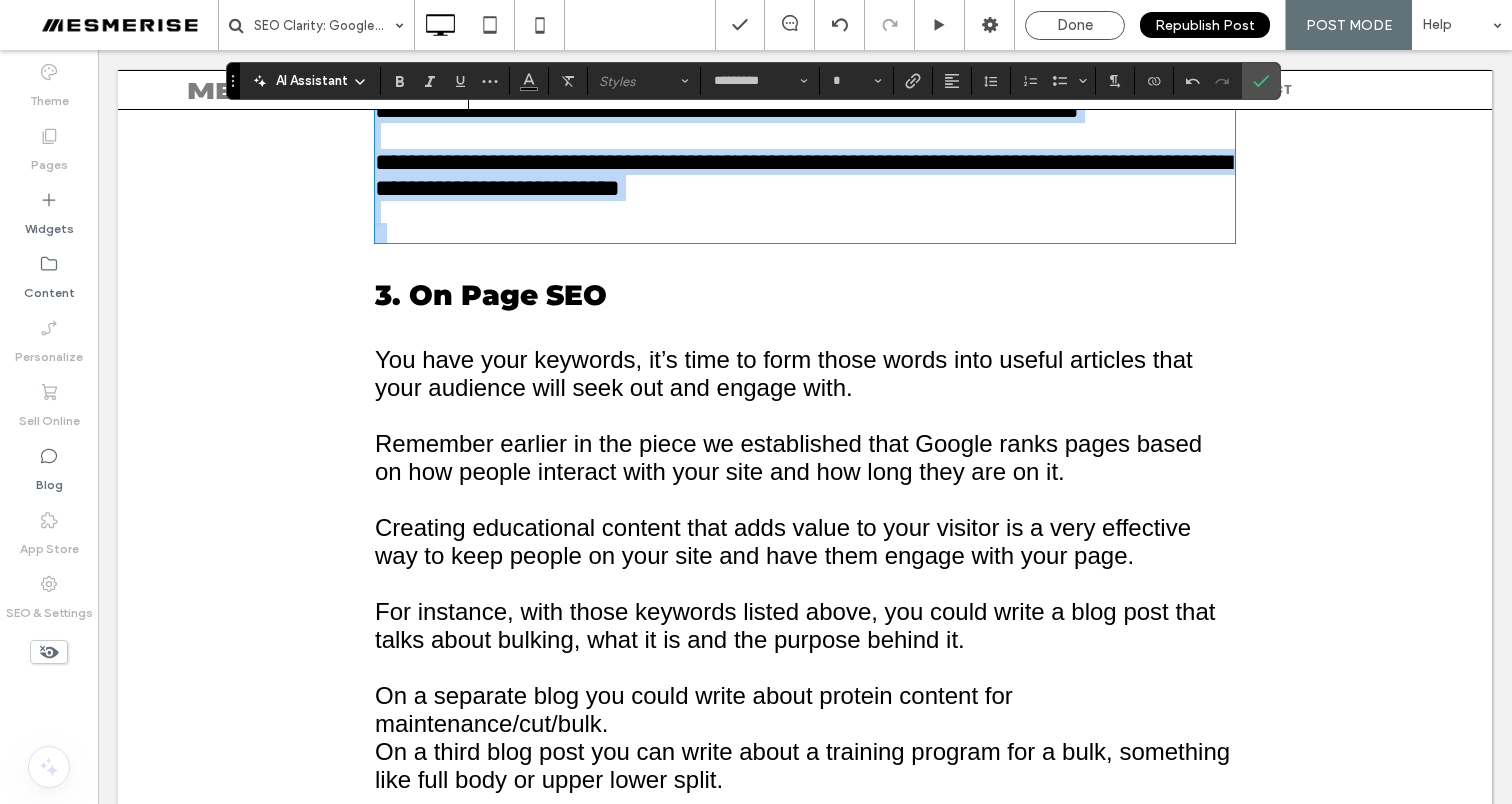 scroll, scrollTop: 6123, scrollLeft: 0, axis: vertical 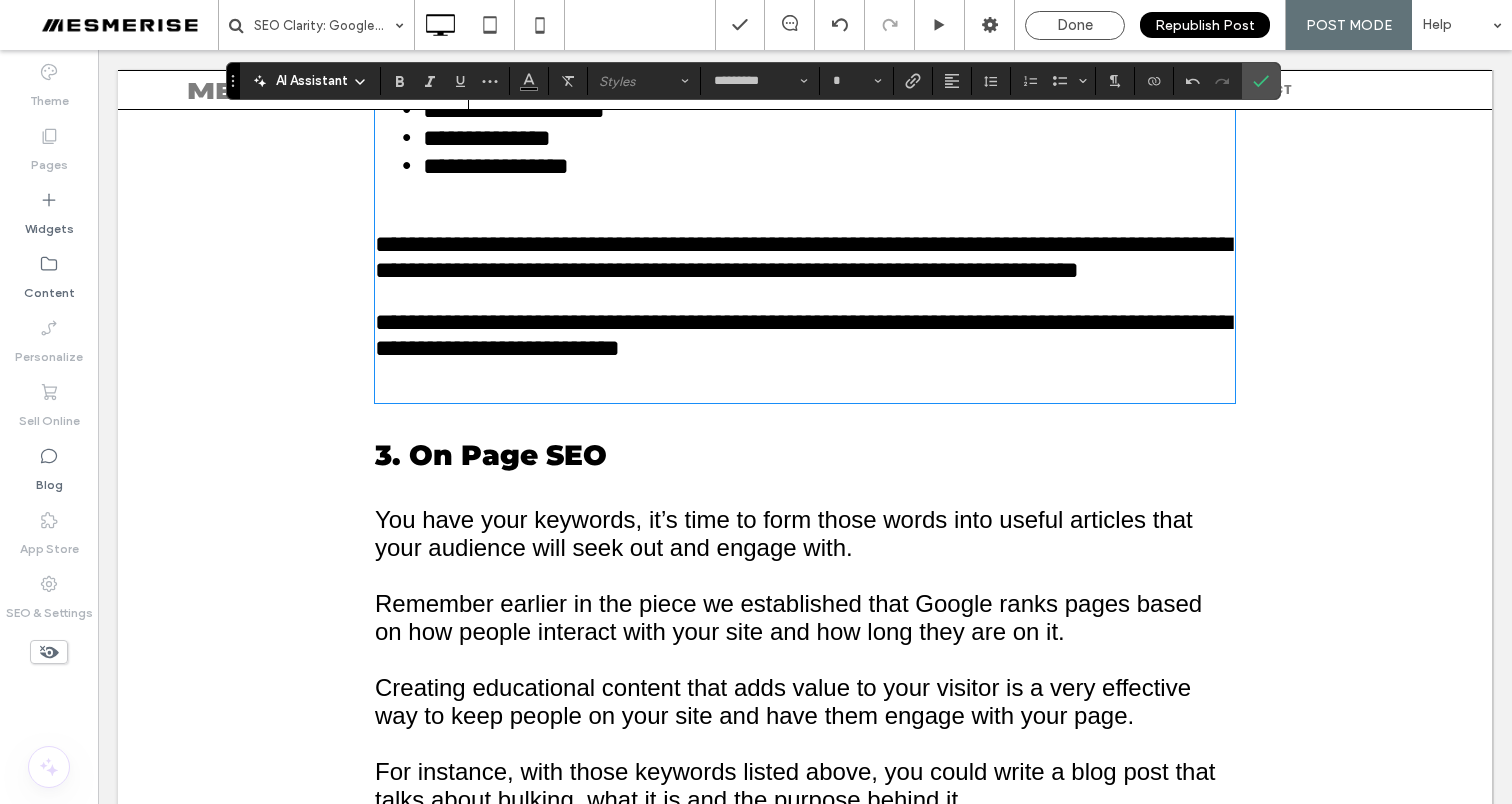 click on "Google SEO Ranking Factors - Everything you need to know to rank higher & get more visibility  Are you looking for a quick guide to help you better understand SEO? Are you wanting to use SEO as a tool to grow traffic and expand your business but unsure of what it is and how it works? This is for you ✅ ✅ ✅  In this guide we take a close look at SEO. This article contains foundational knowledge that will help you get a better understanding of the mechanics under the hood and practical processes to apply to your site today.
💡 Discover Small business SEO marketing strategies that are working in 2025
What is SEO?
Search Engine Optimisation refers to the optimisation of your website for search results. Effectively tuning SEO increases the quality and quantity of organic traffic navigating through your website or landing page. It’s really important to distinguish that SEO by definition refers to  organic traffic,it’s not referring to any paid advertising.
Google  "" at bounding box center (805, 1422) 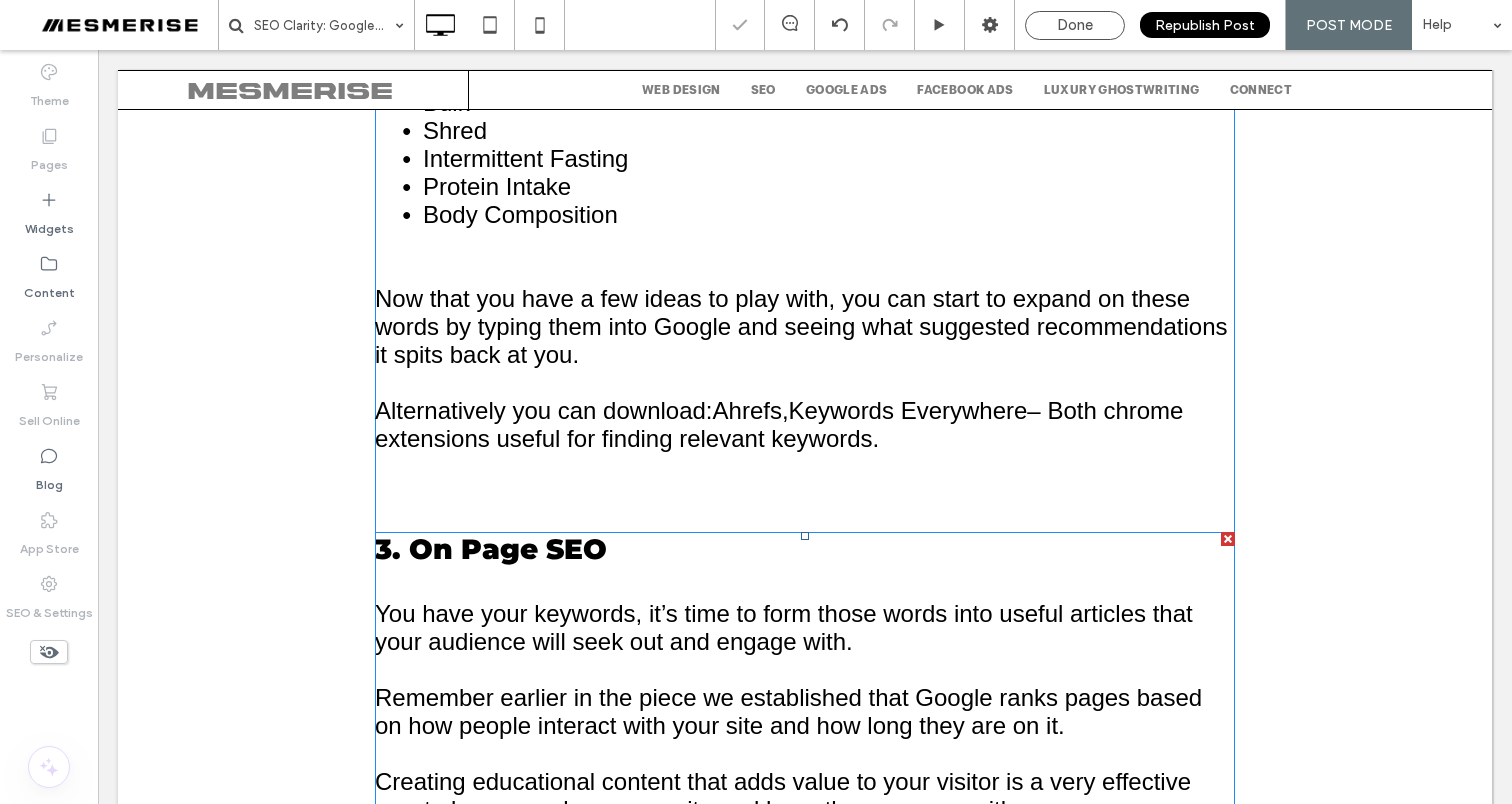 click on "3. On Page SEO" at bounding box center (491, 549) 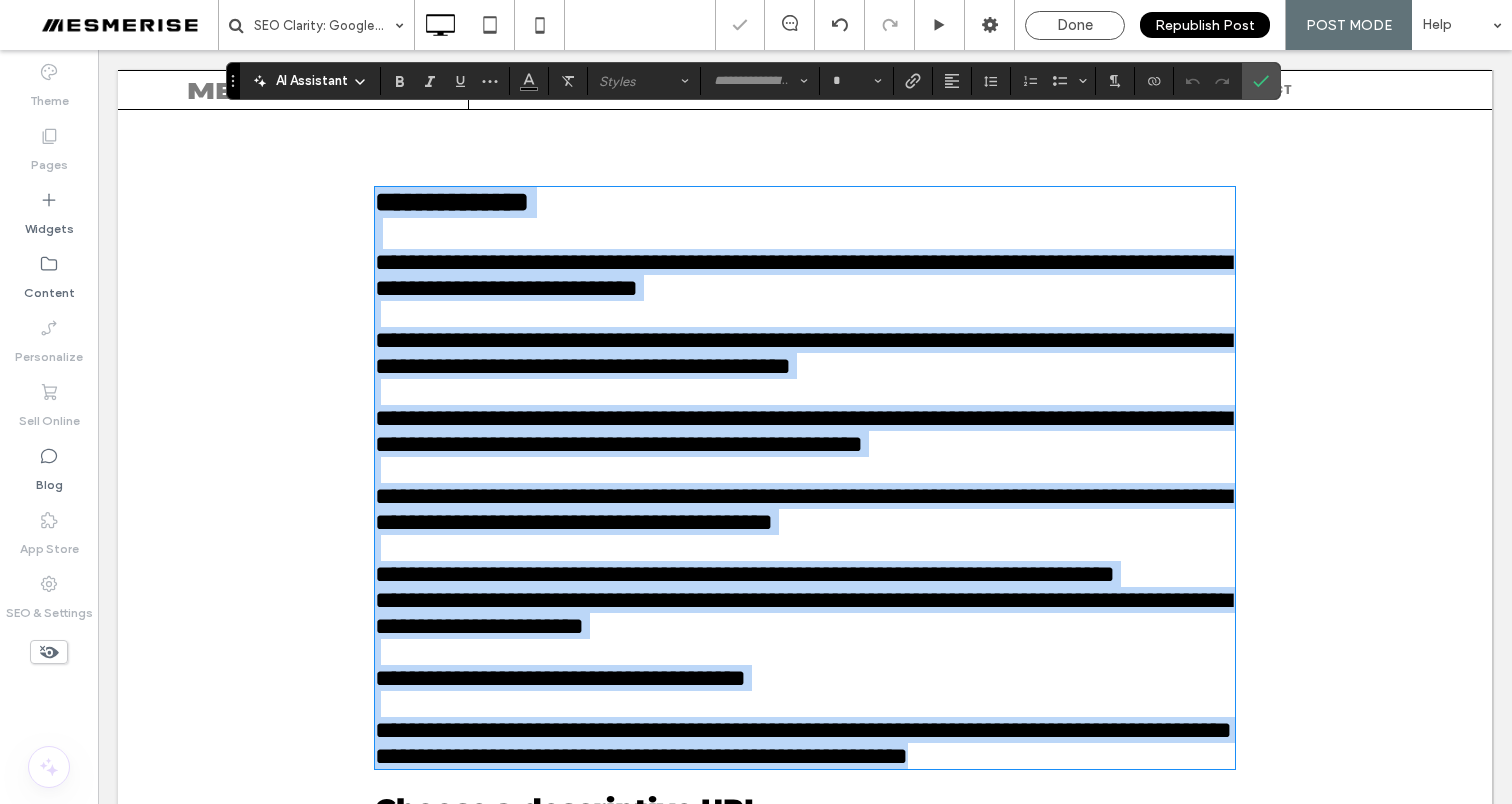 scroll, scrollTop: 6437, scrollLeft: 0, axis: vertical 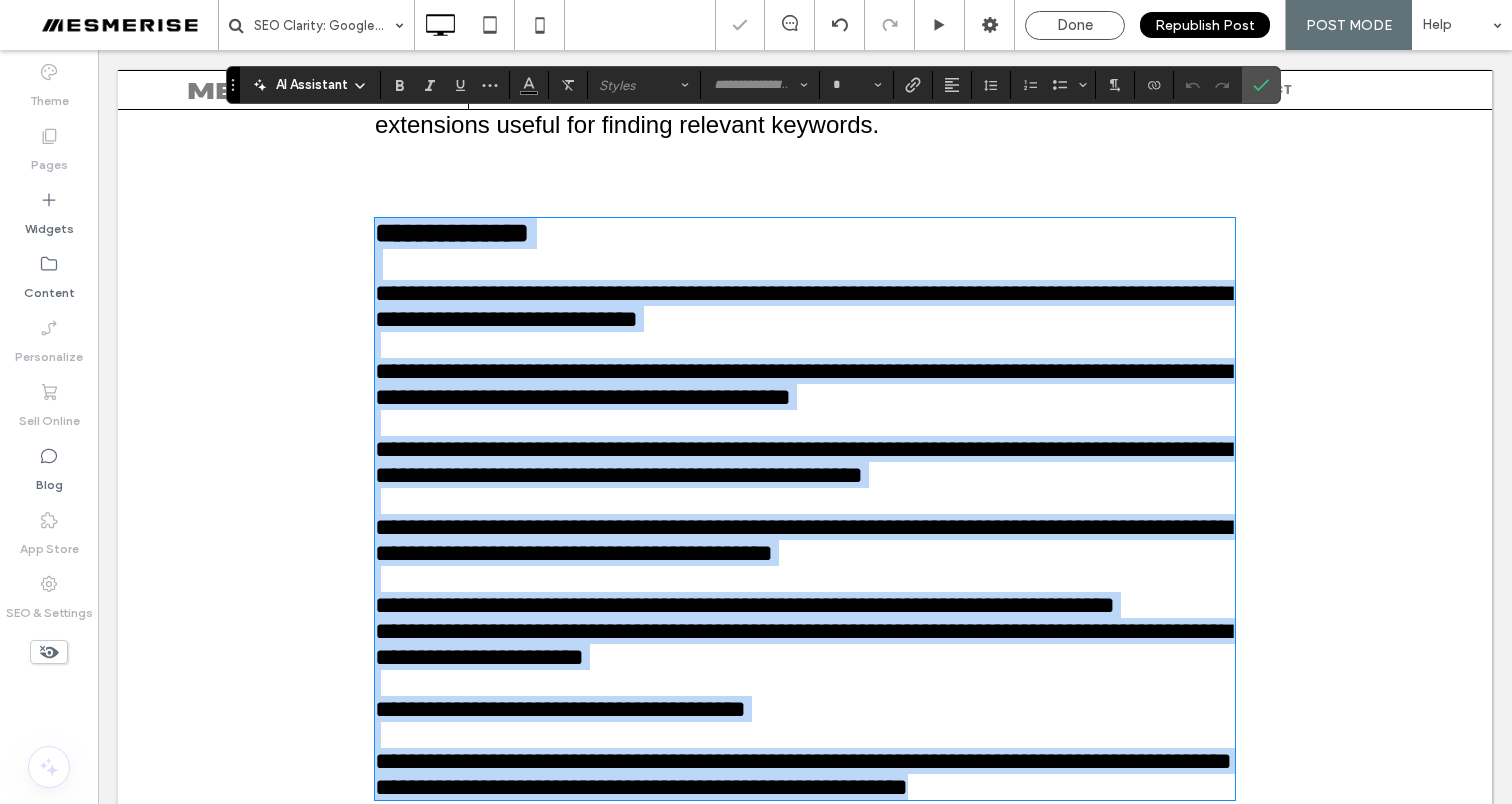 click on "**********" at bounding box center (452, 233) 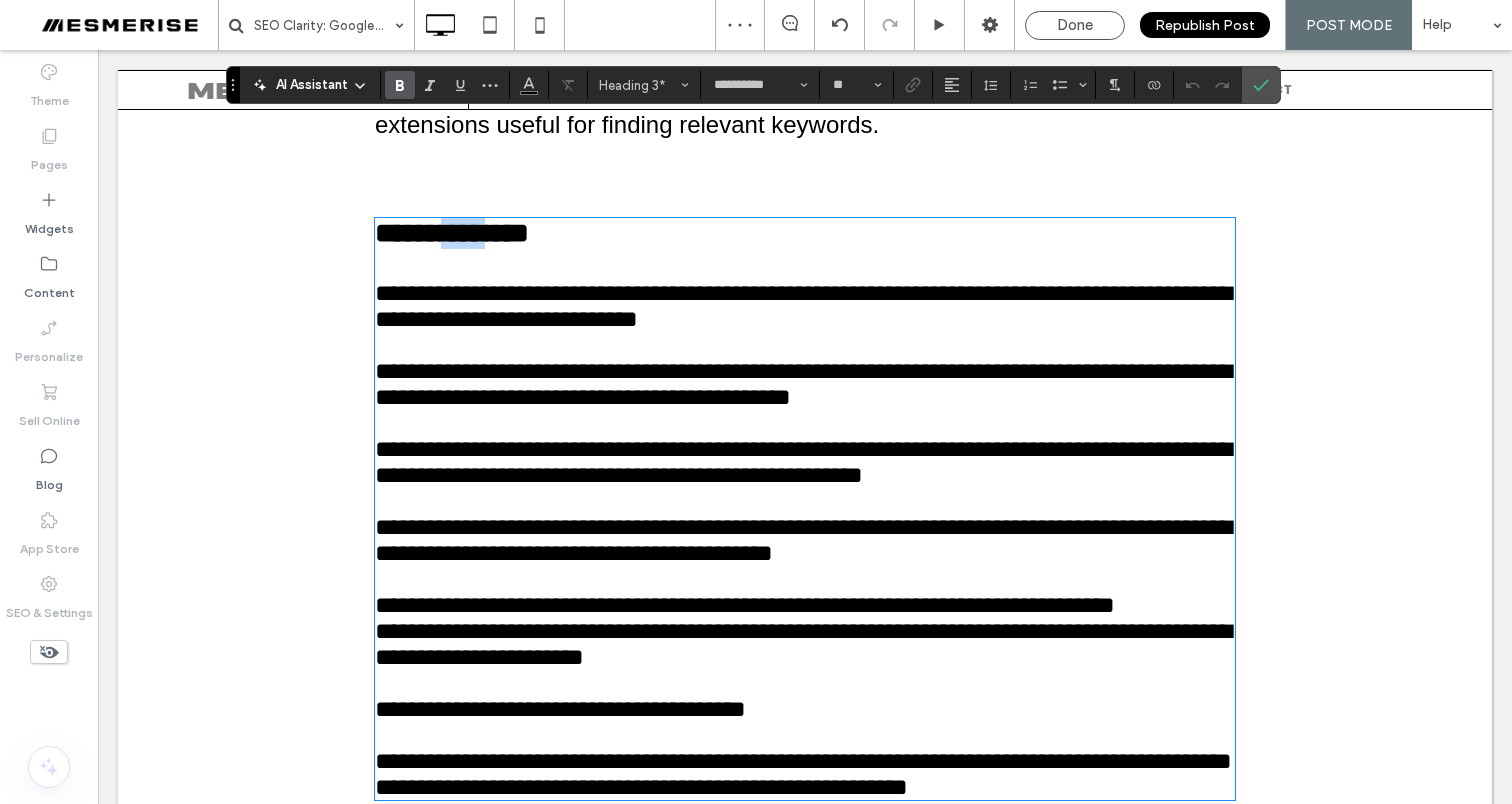 click on "**********" at bounding box center (452, 233) 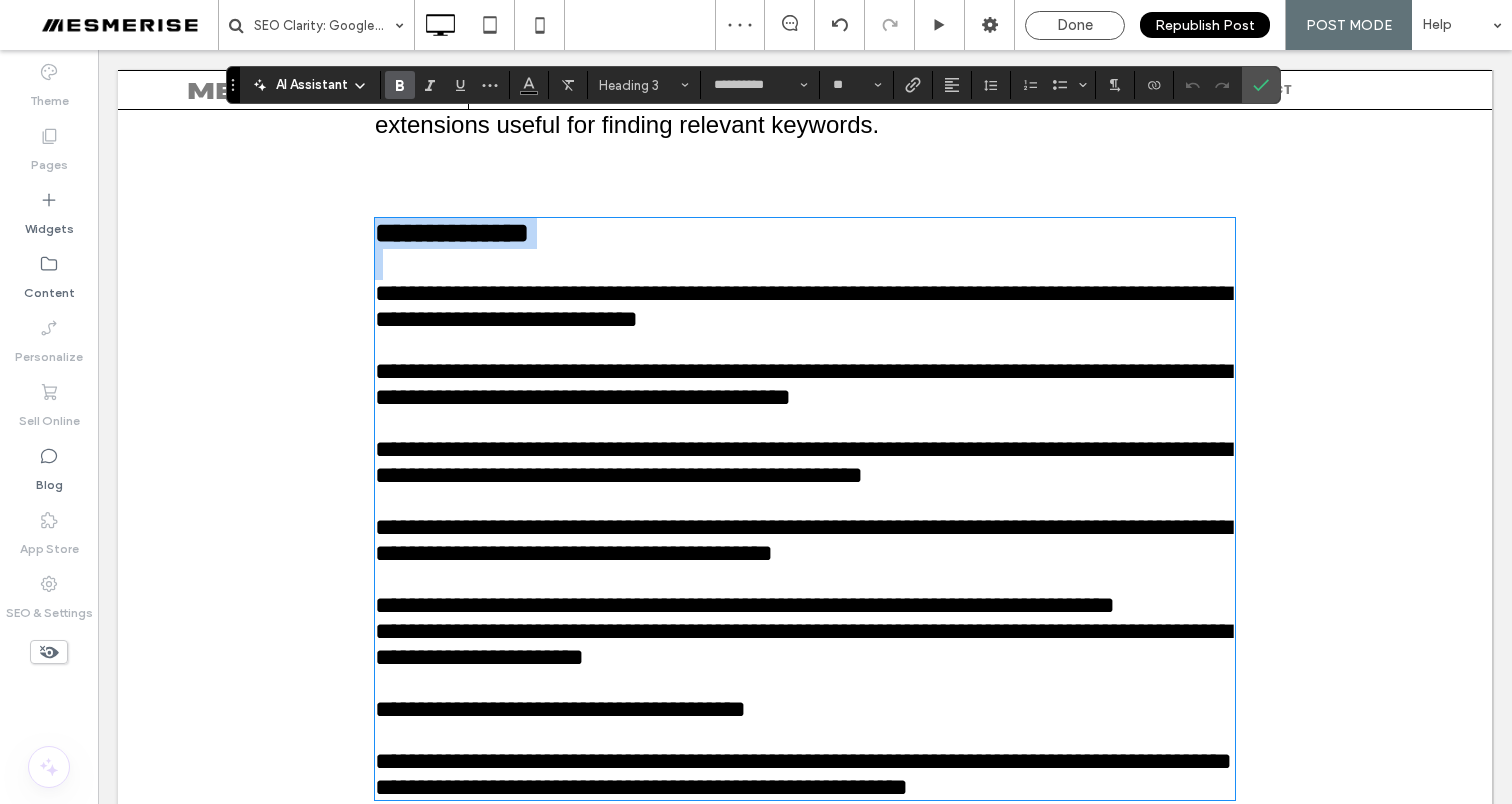 click on "**********" at bounding box center (452, 233) 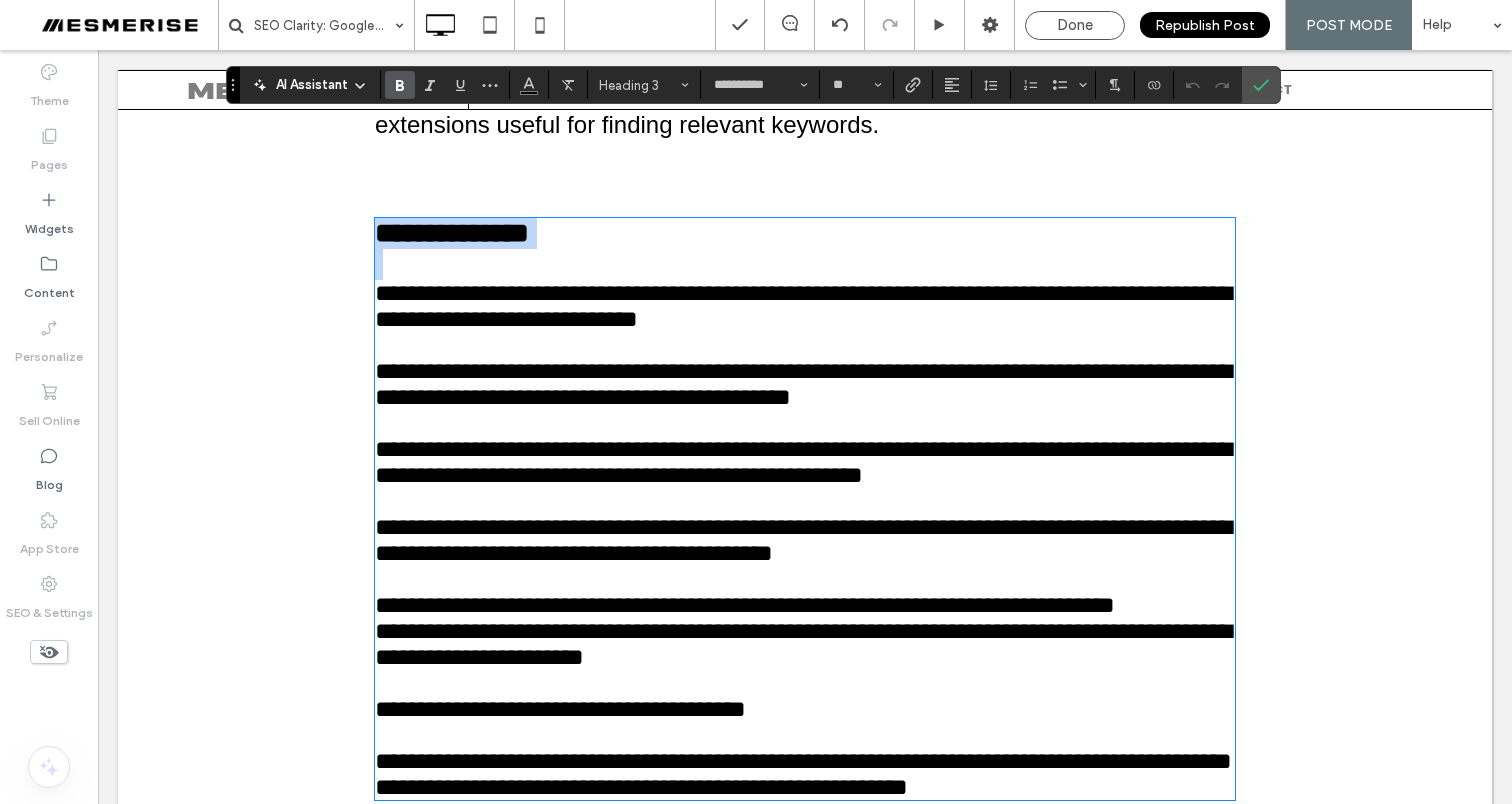 type on "*********" 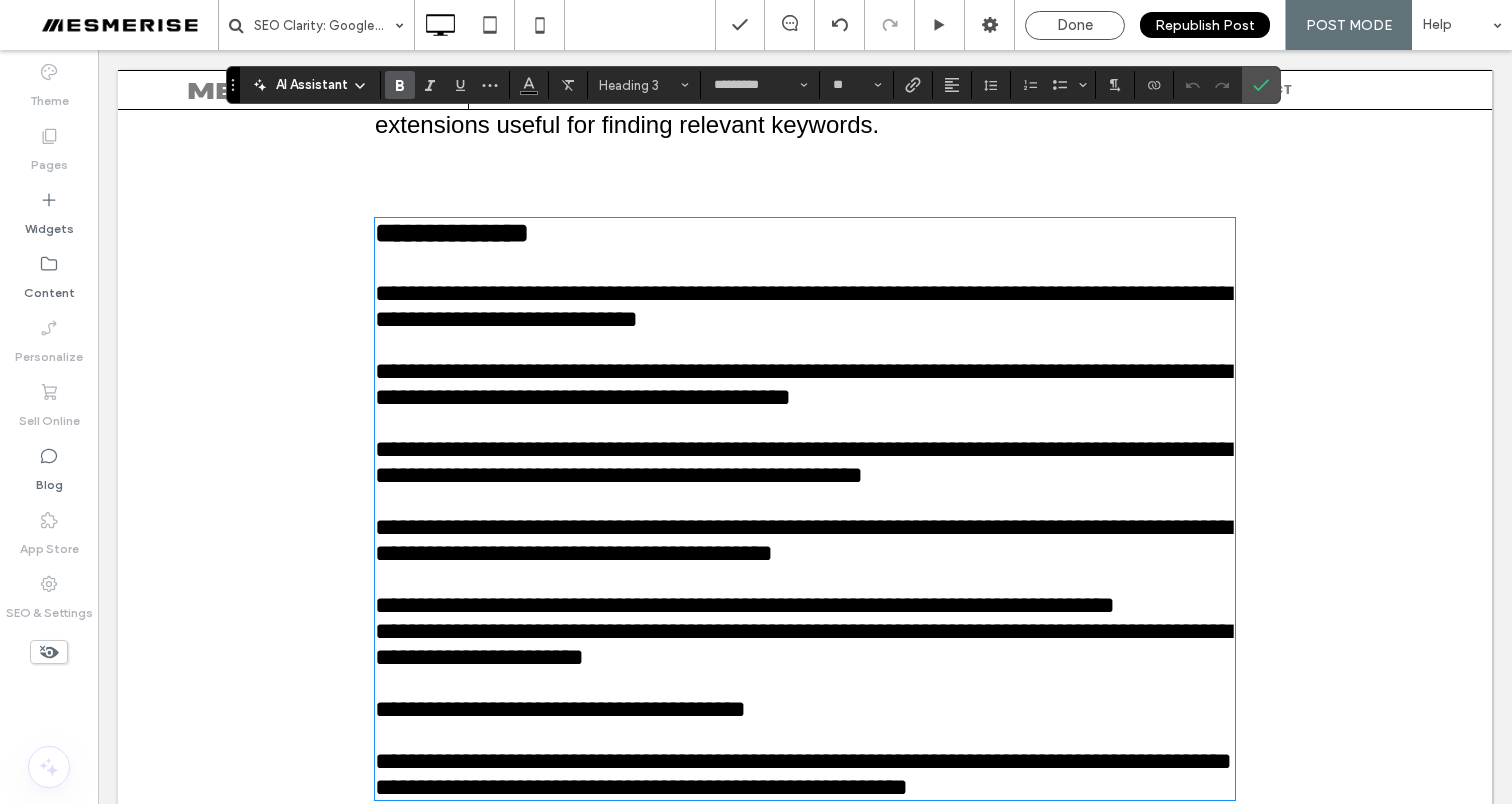click on "**********" at bounding box center [803, 540] 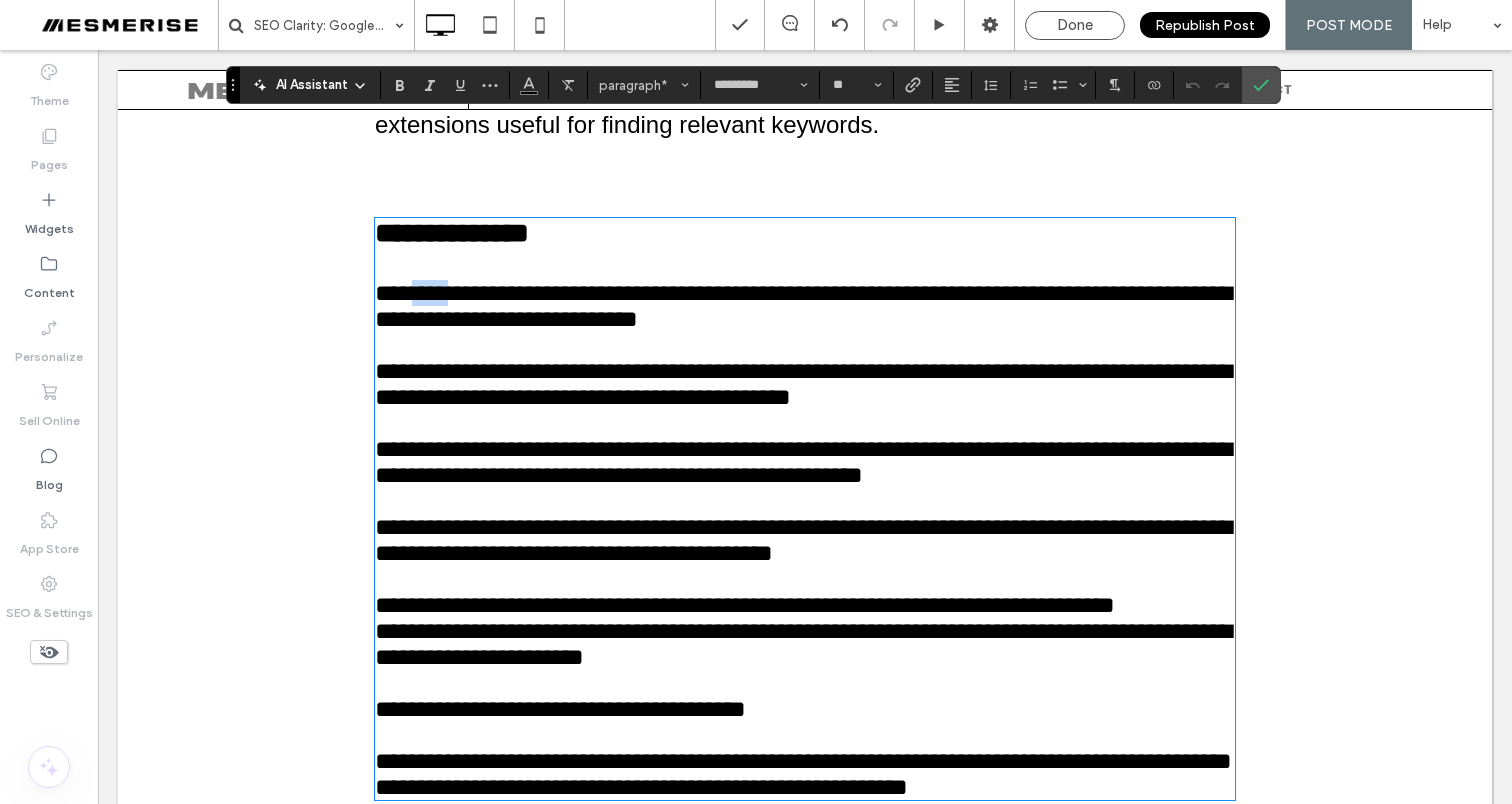 click on "**********" at bounding box center [803, 540] 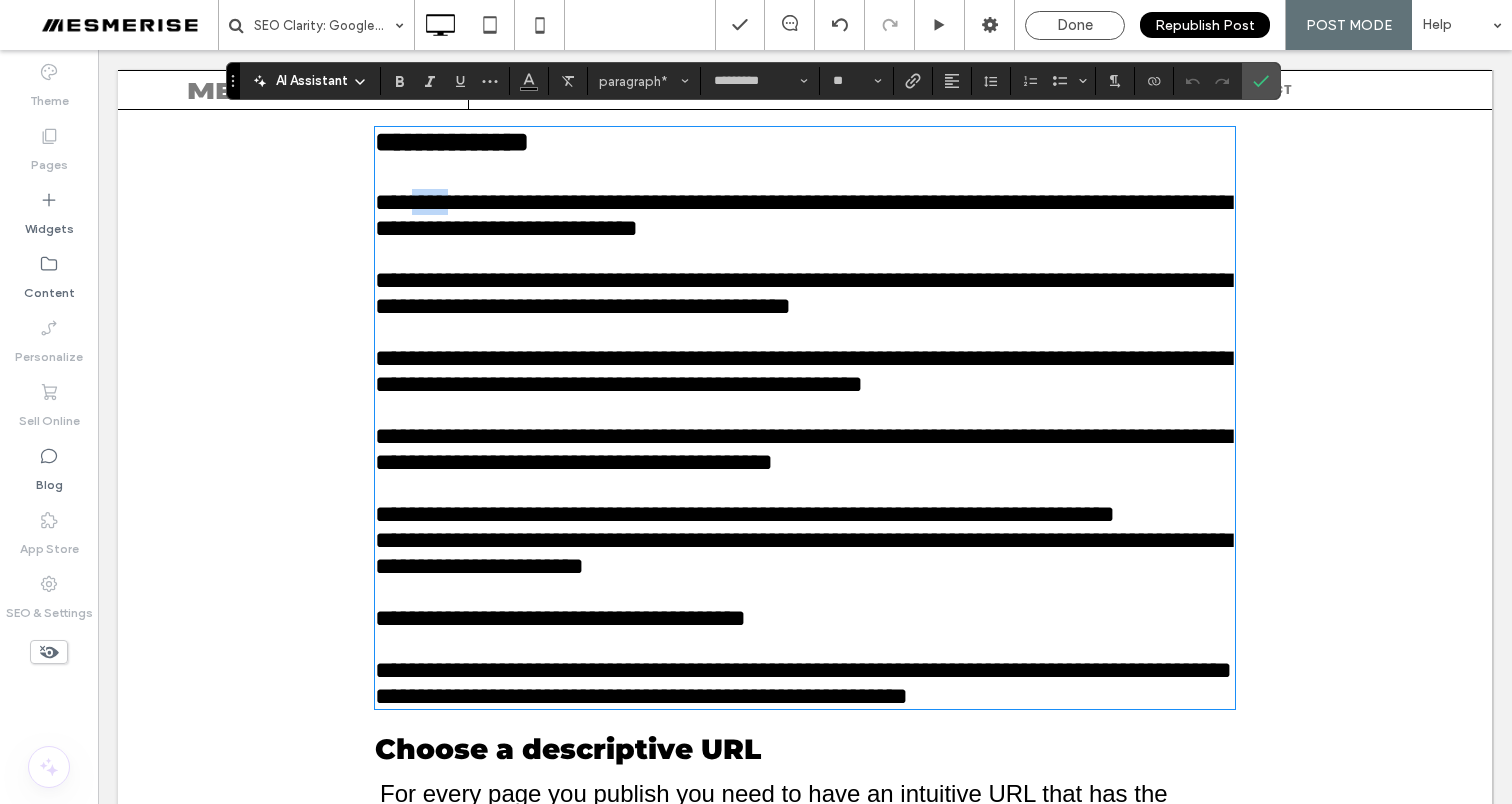 scroll, scrollTop: 6497, scrollLeft: 0, axis: vertical 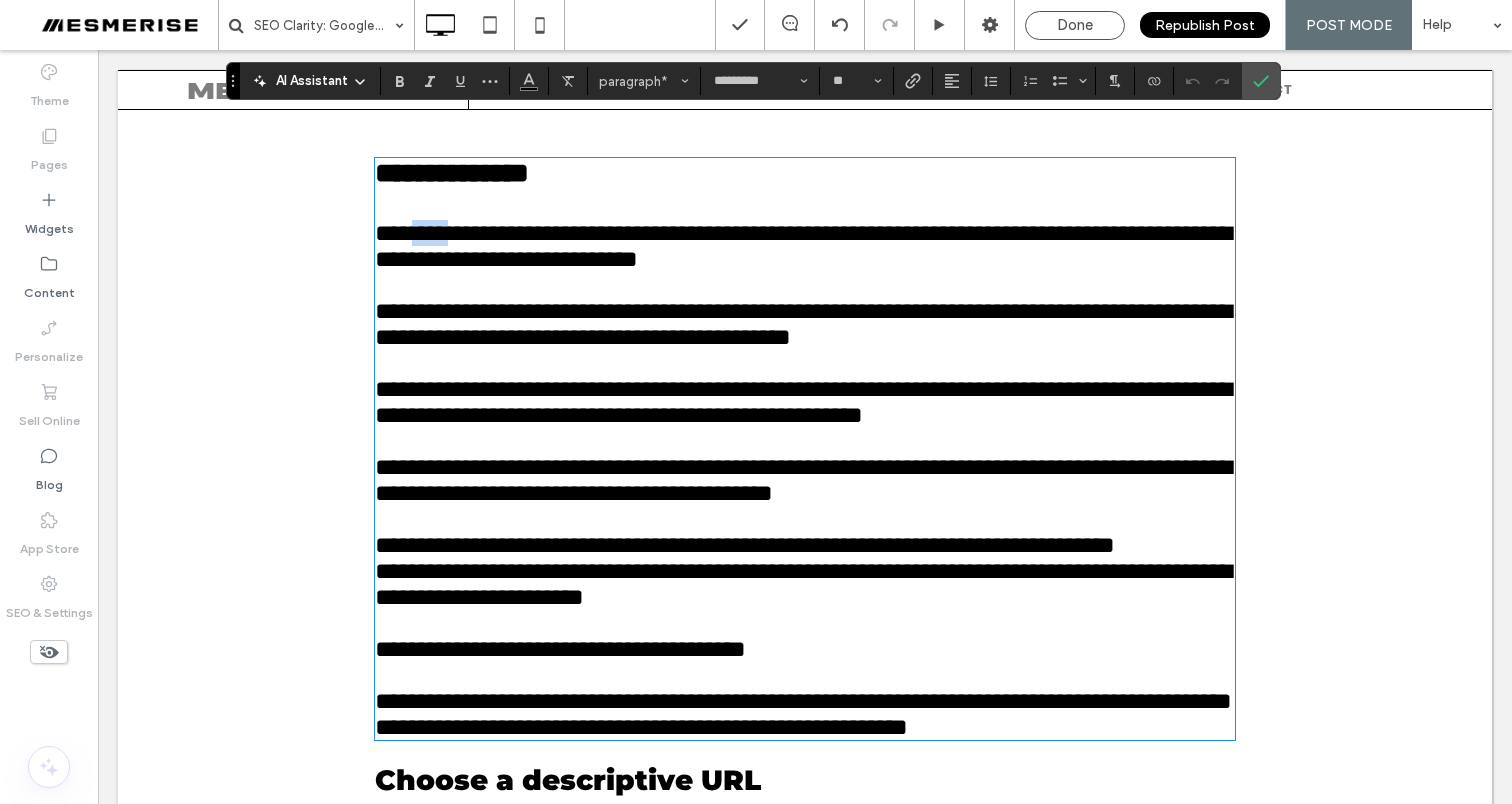 type on "**********" 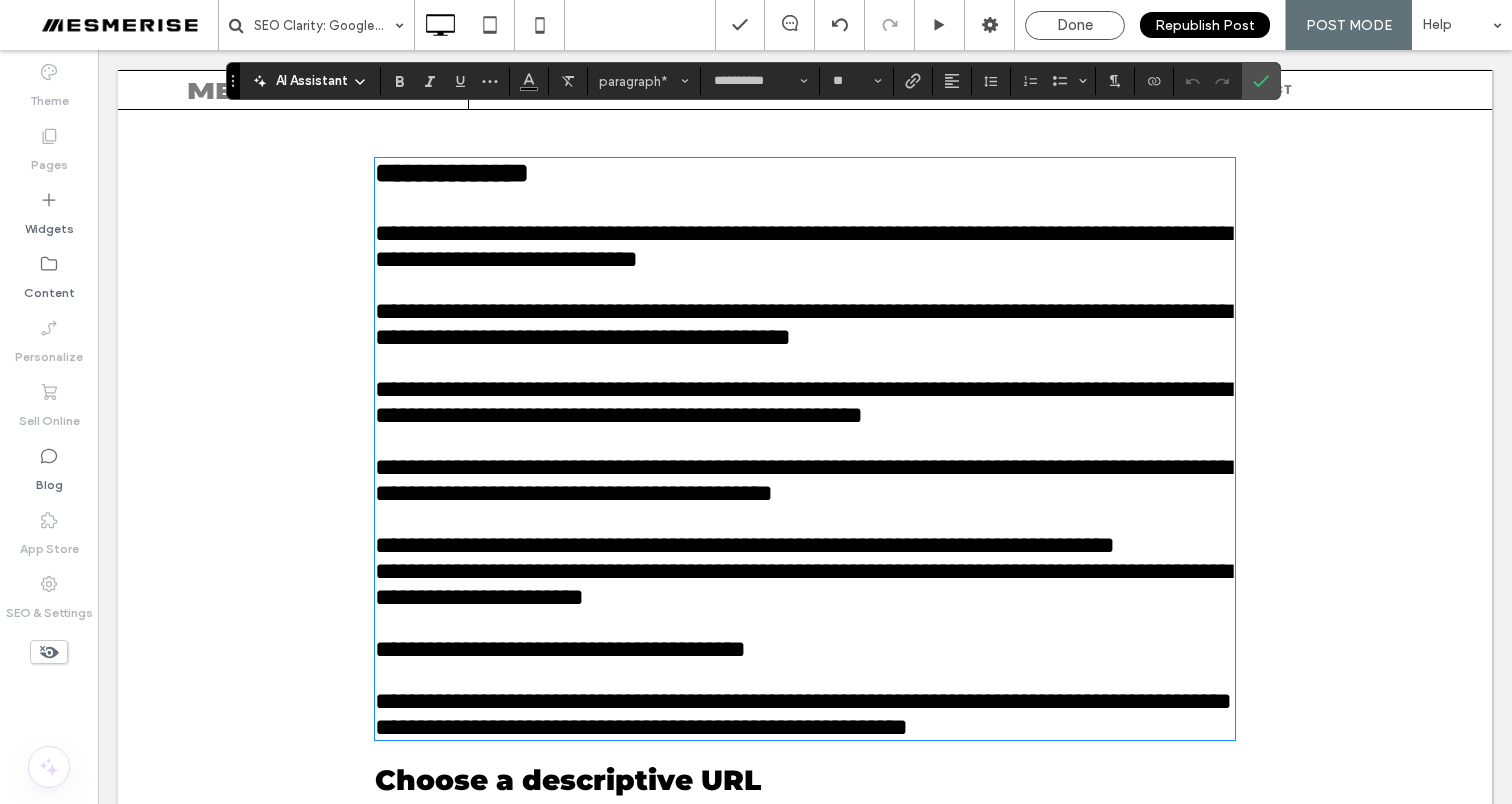 click at bounding box center (805, 204) 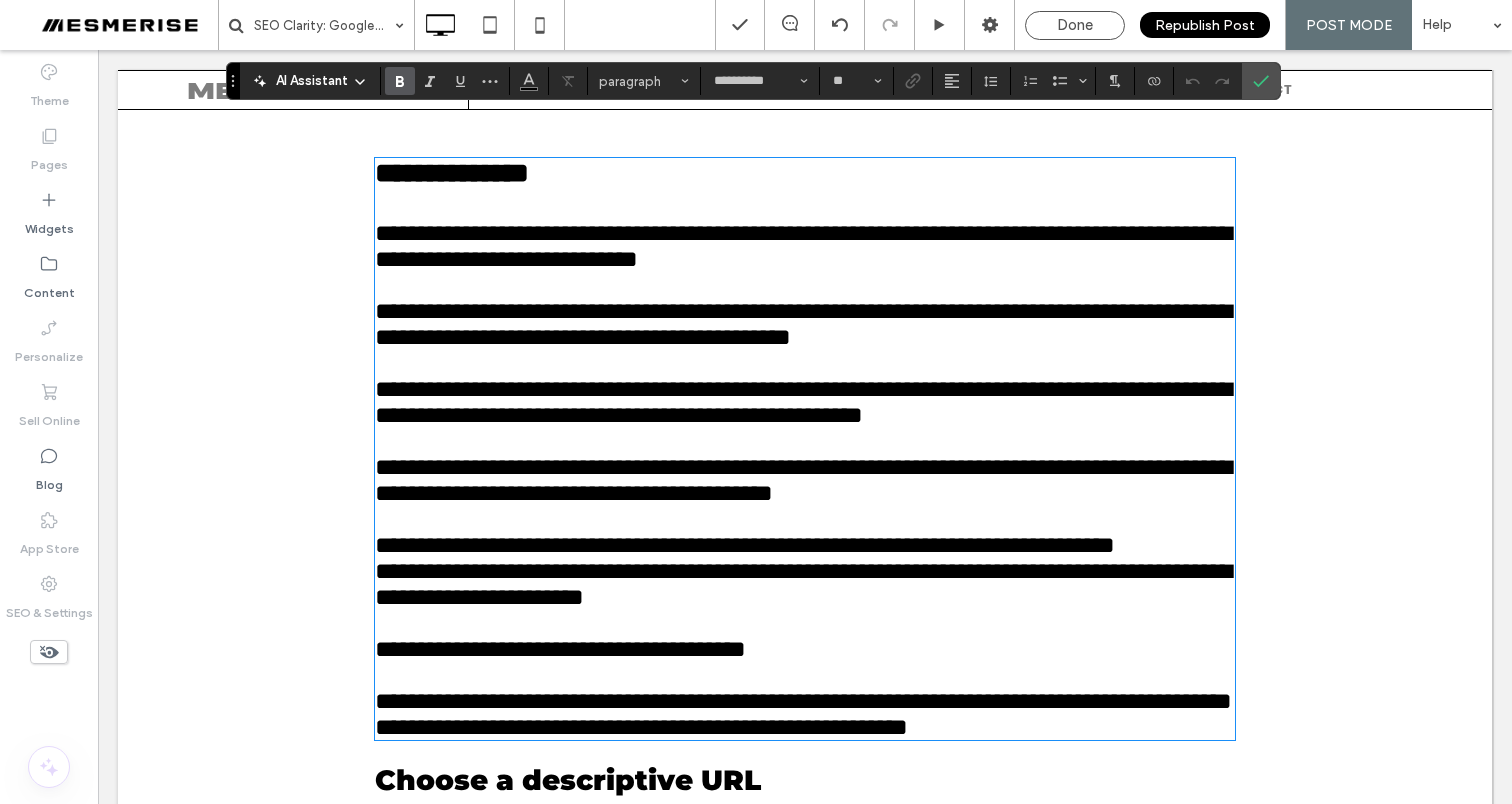 type on "*********" 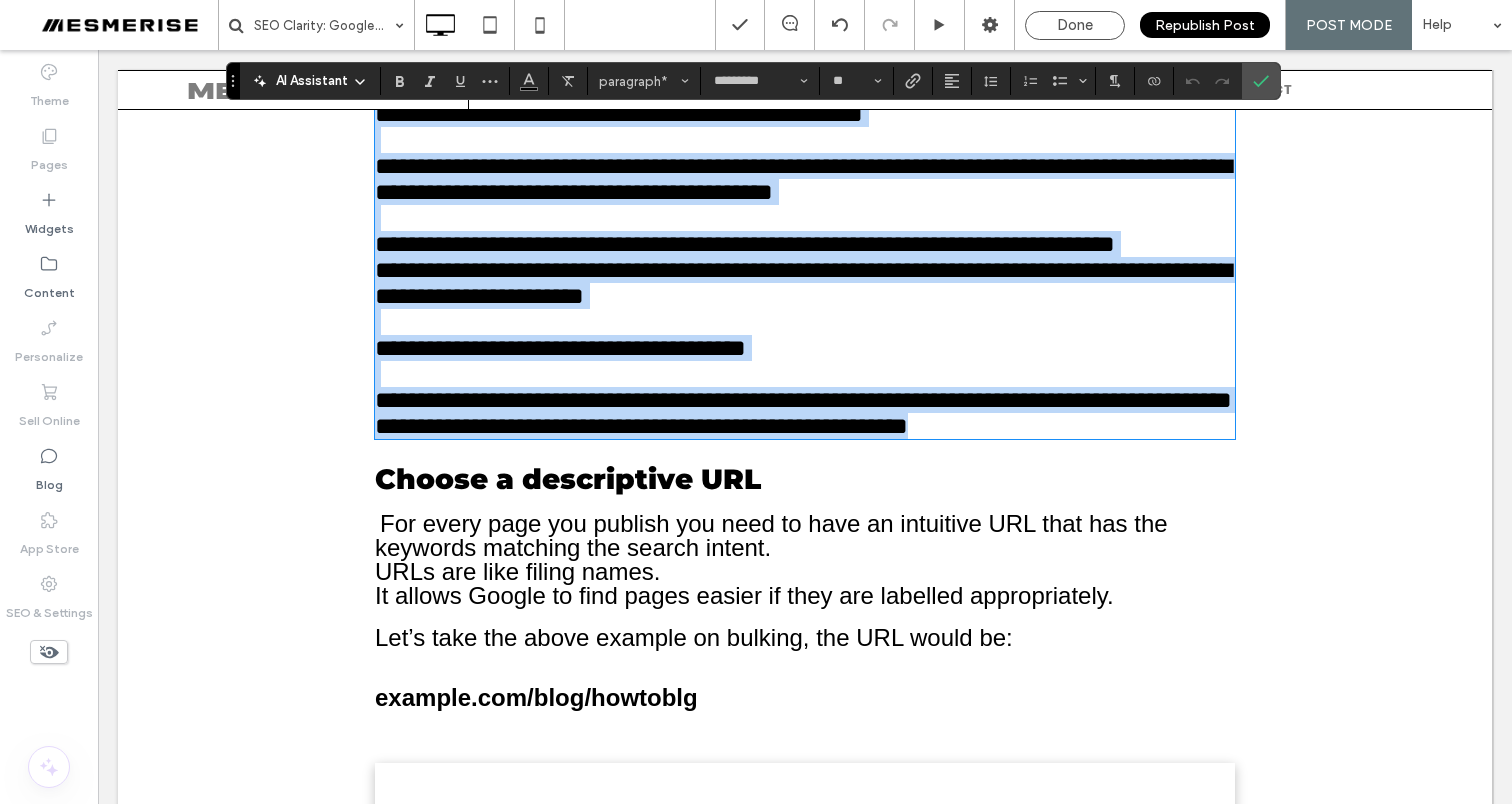 scroll, scrollTop: 7056, scrollLeft: 0, axis: vertical 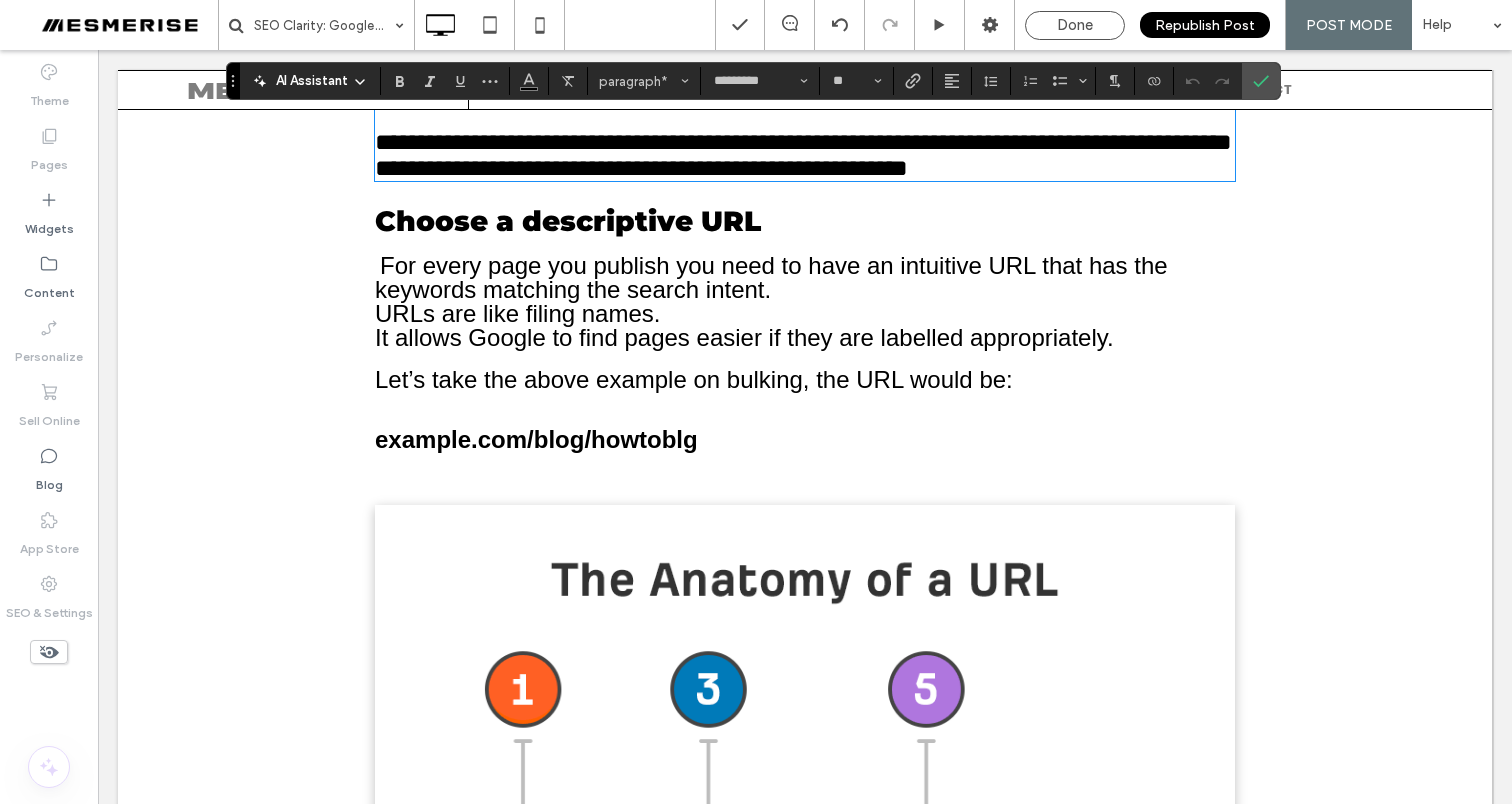 click on "Choose a descriptive URL" at bounding box center [568, 221] 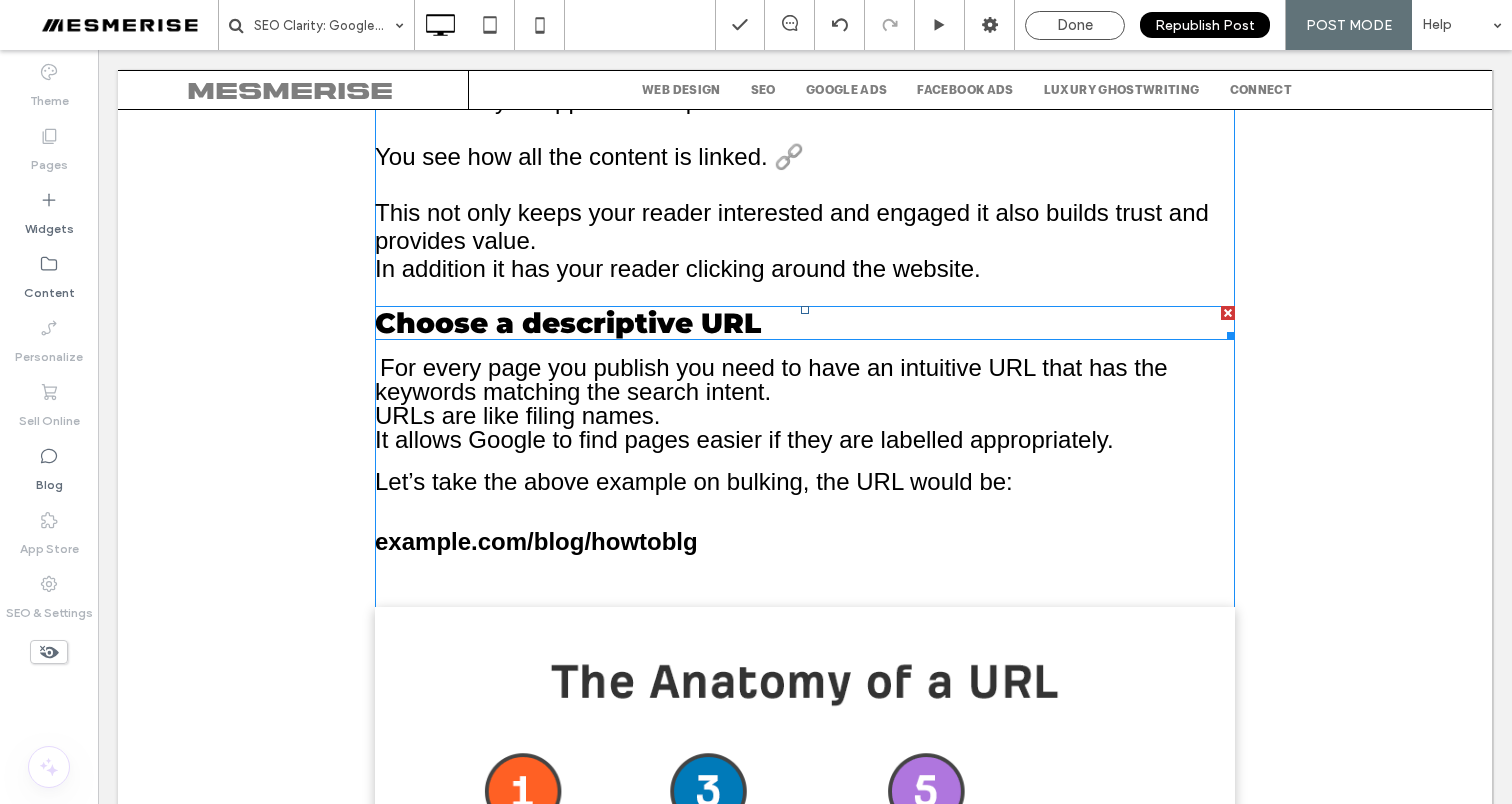 click on "Choose a descriptive URL" at bounding box center [568, 323] 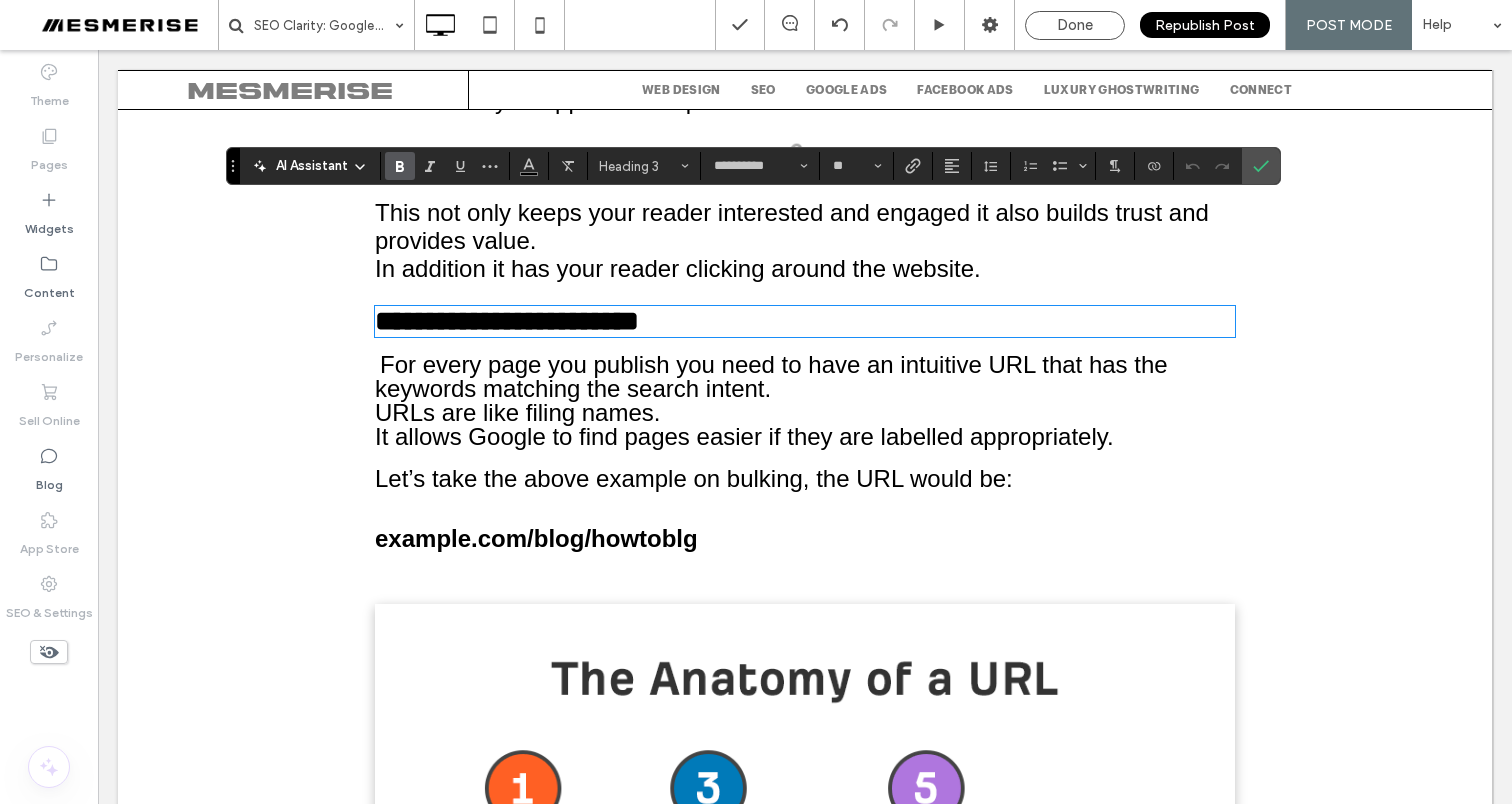 click on "For every page you publish you need to have an intuitive" at bounding box center [681, 364] 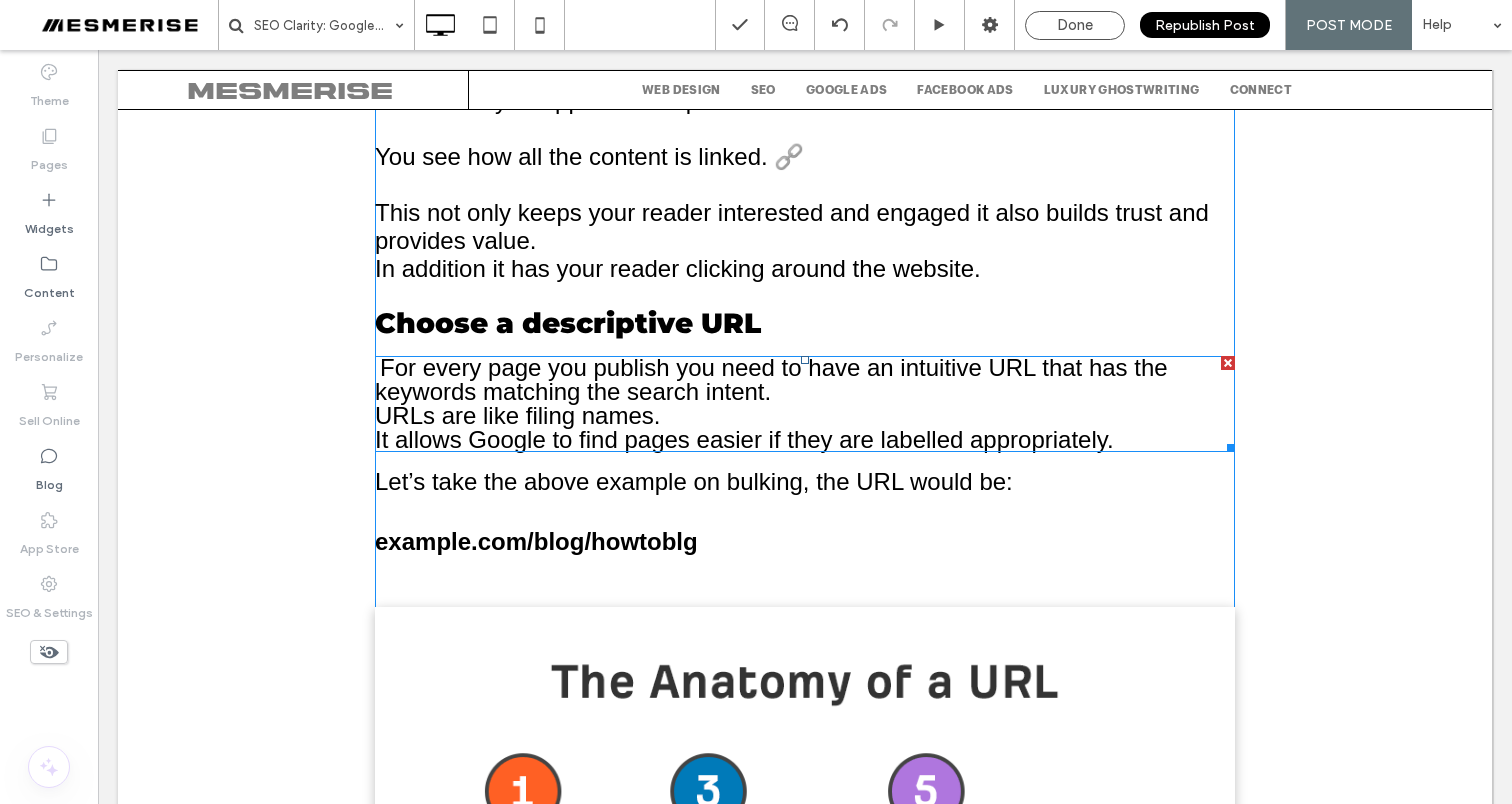 click on "For every page you publish you need to have an intuitive" at bounding box center [681, 367] 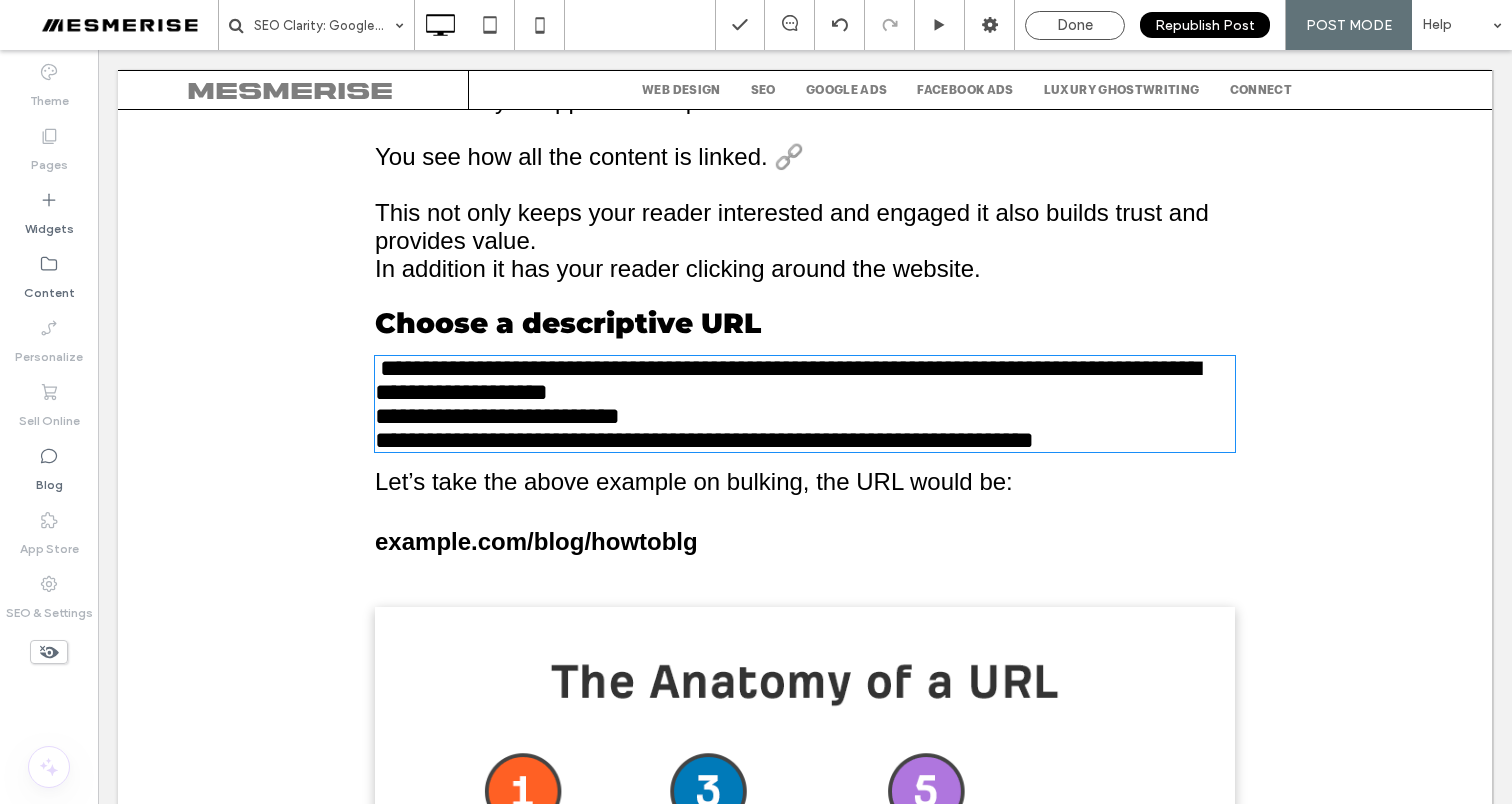 type on "*********" 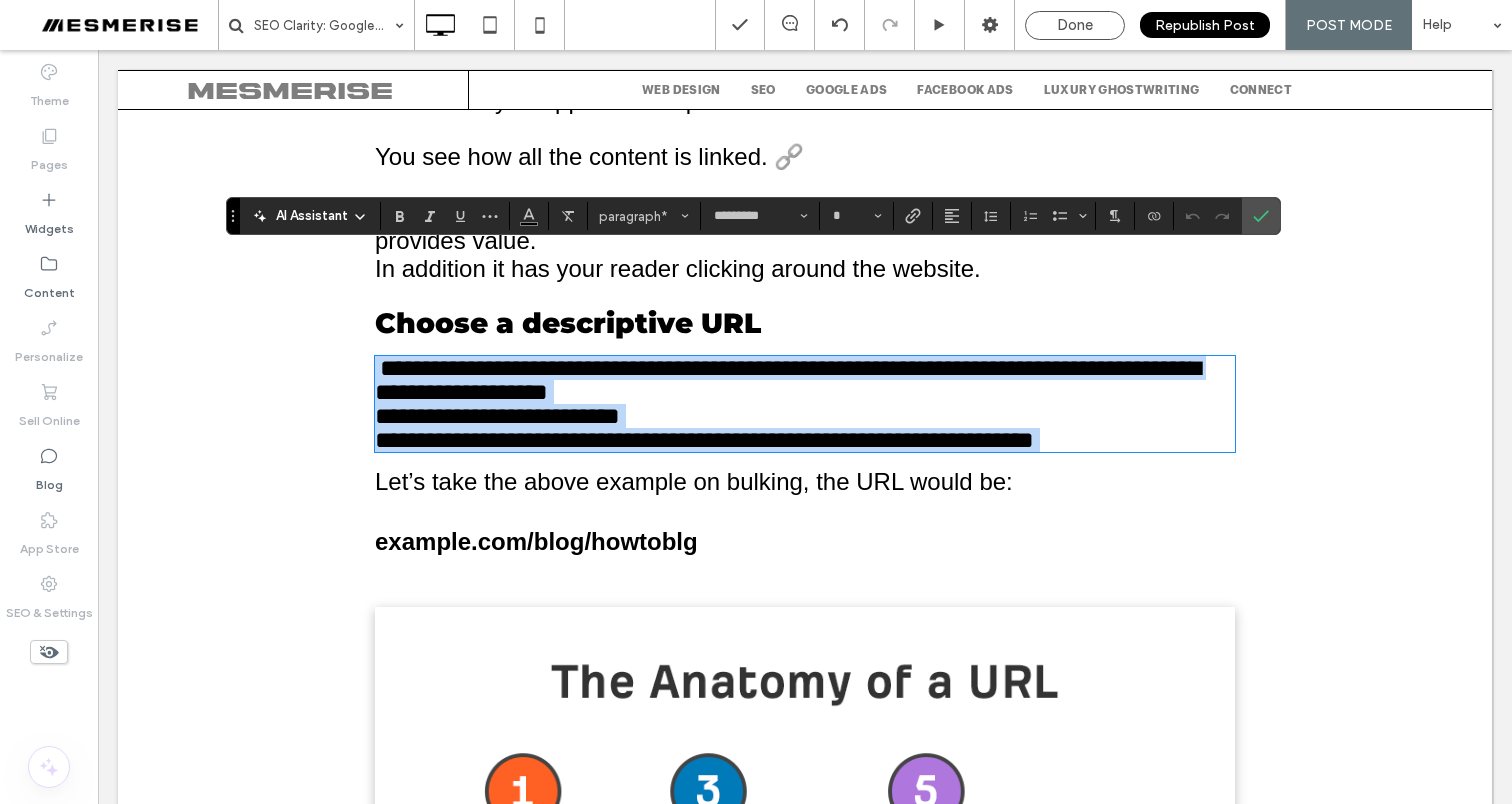 scroll, scrollTop: 7089, scrollLeft: 0, axis: vertical 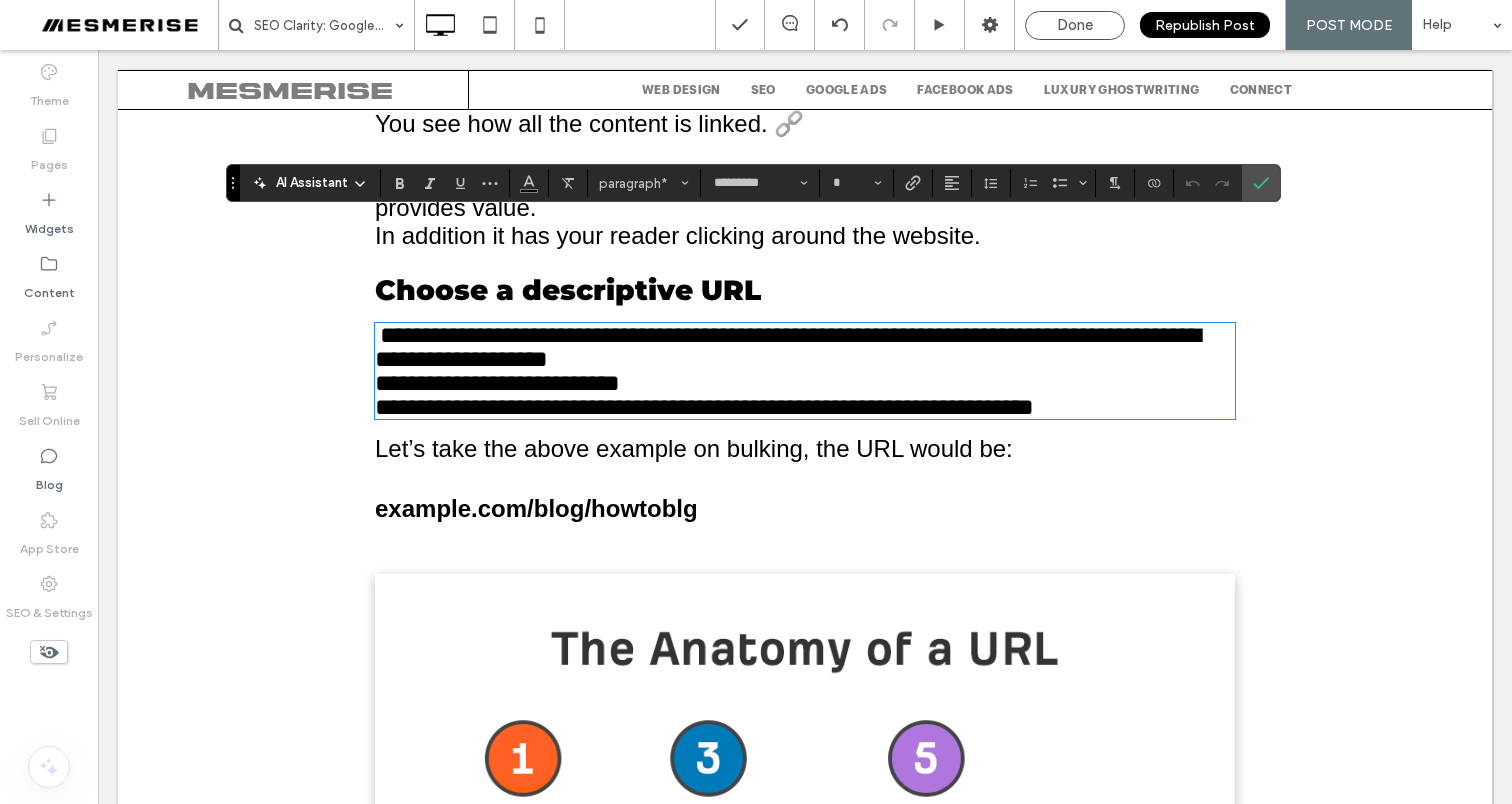 click at bounding box center (805, 471) 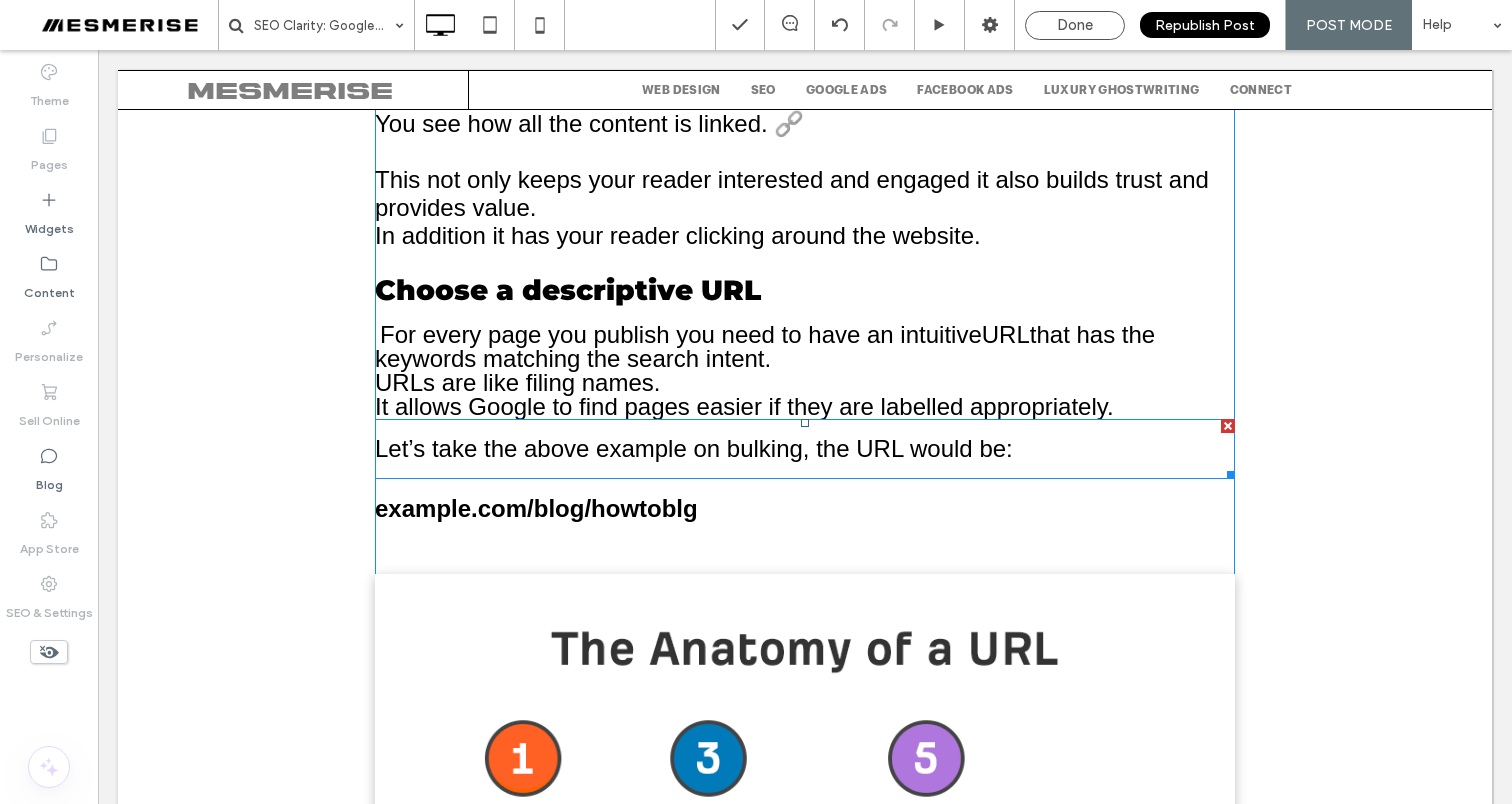 click on "Let’s take the above example on bulking, the URL would be:" at bounding box center [694, 448] 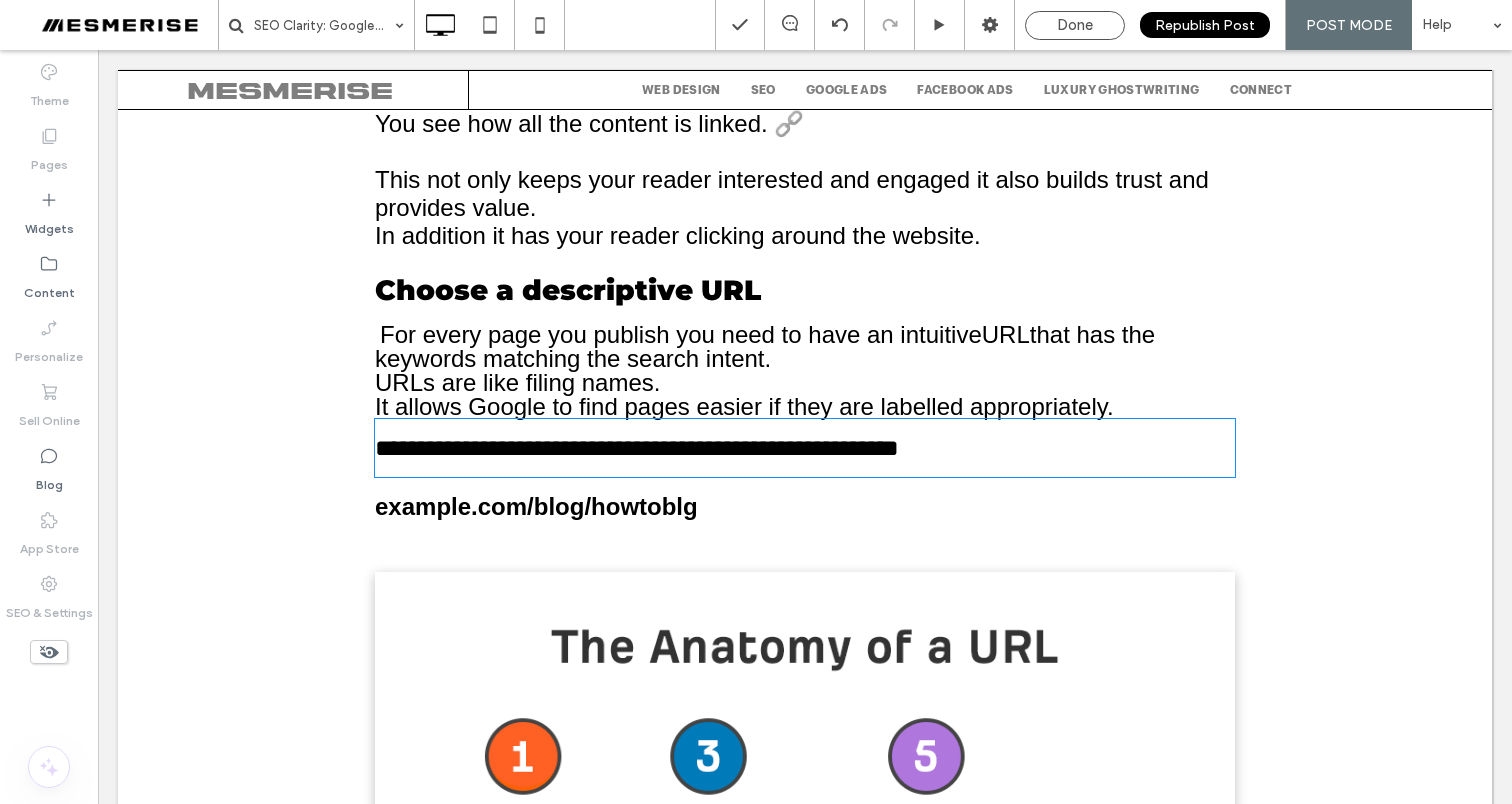 type on "*********" 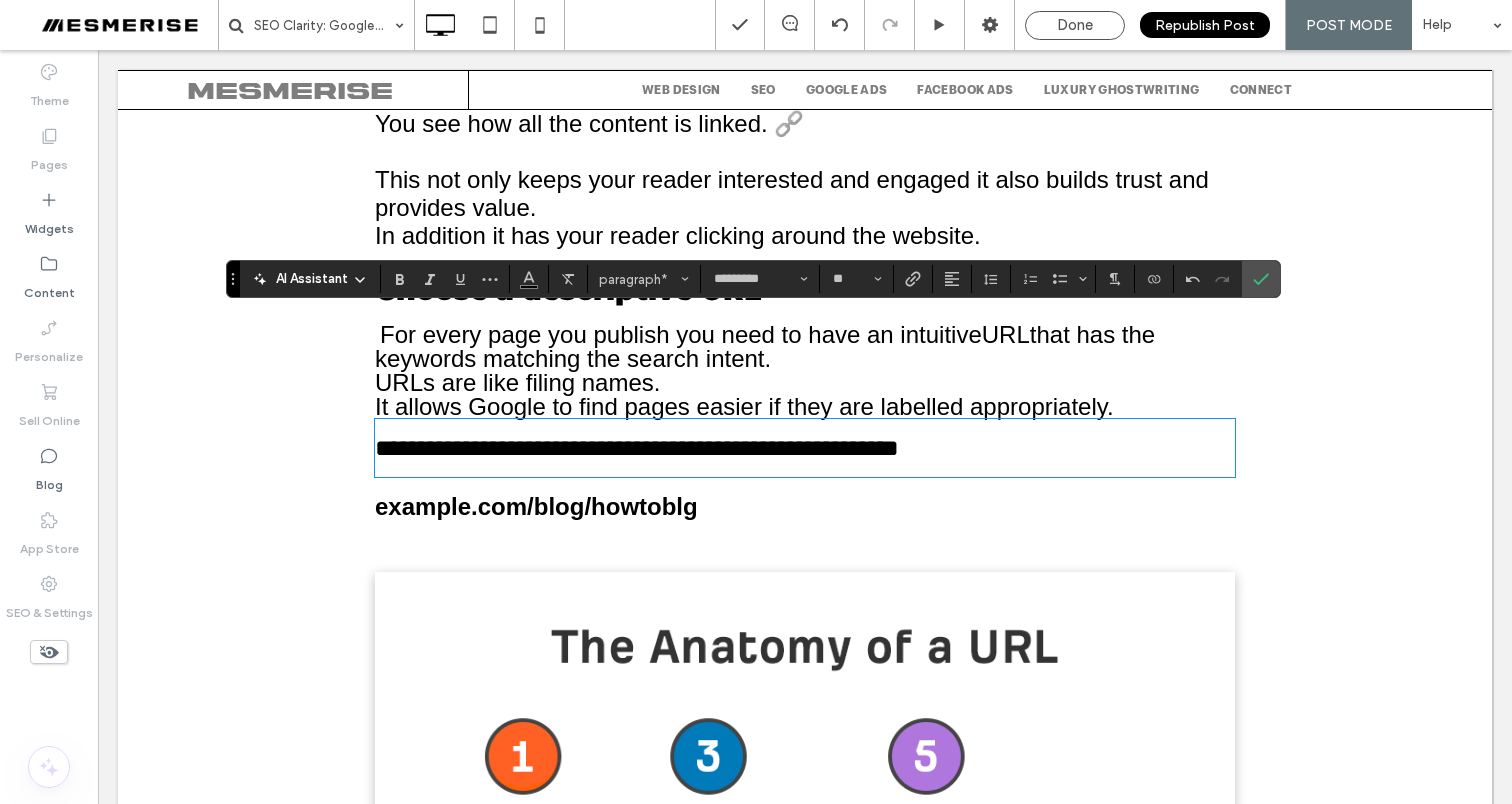 click on "example.com/blog/howtobulk" at bounding box center (536, 506) 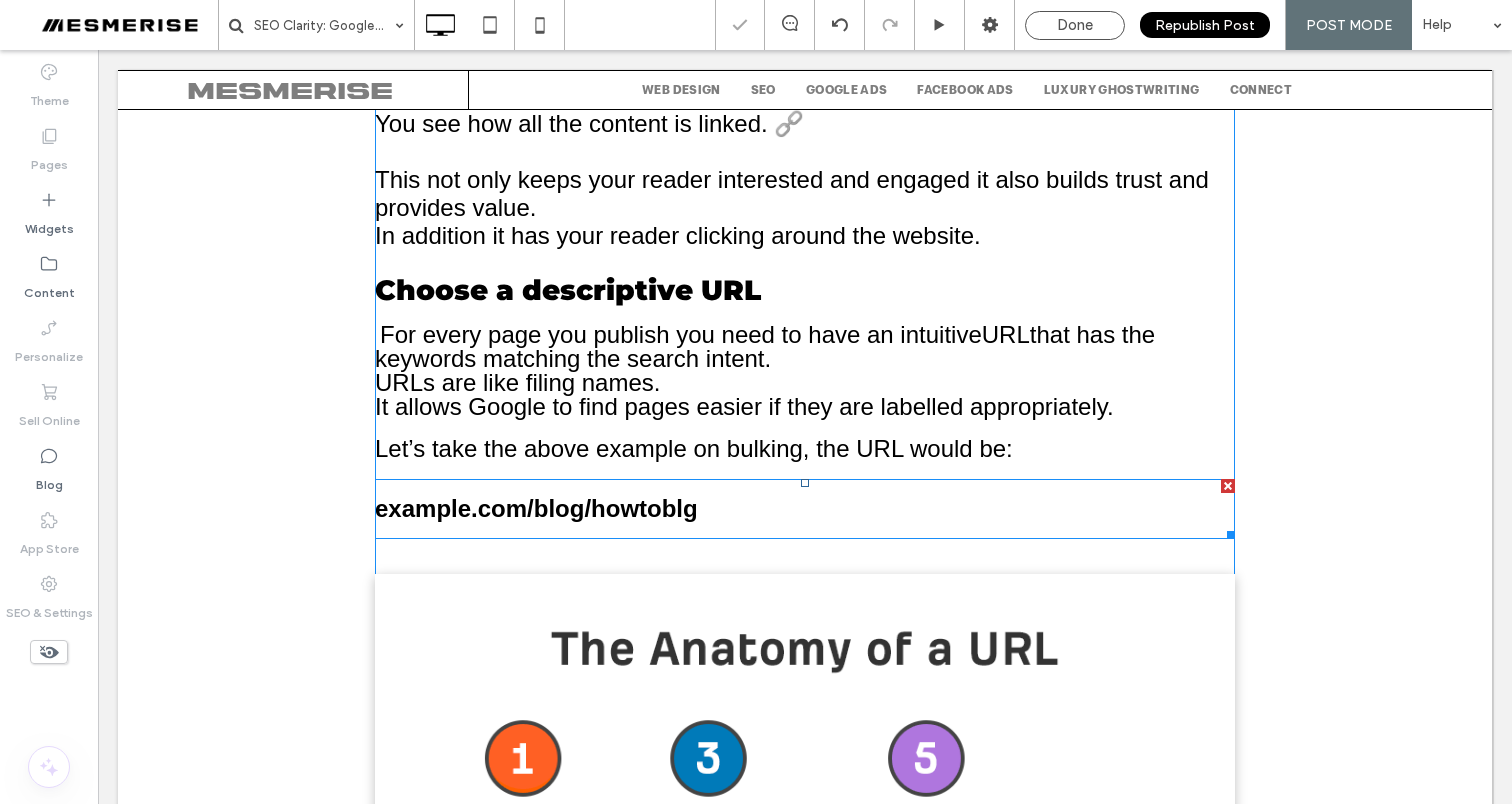 click on "example.com/blog/howtobulk" at bounding box center [536, 508] 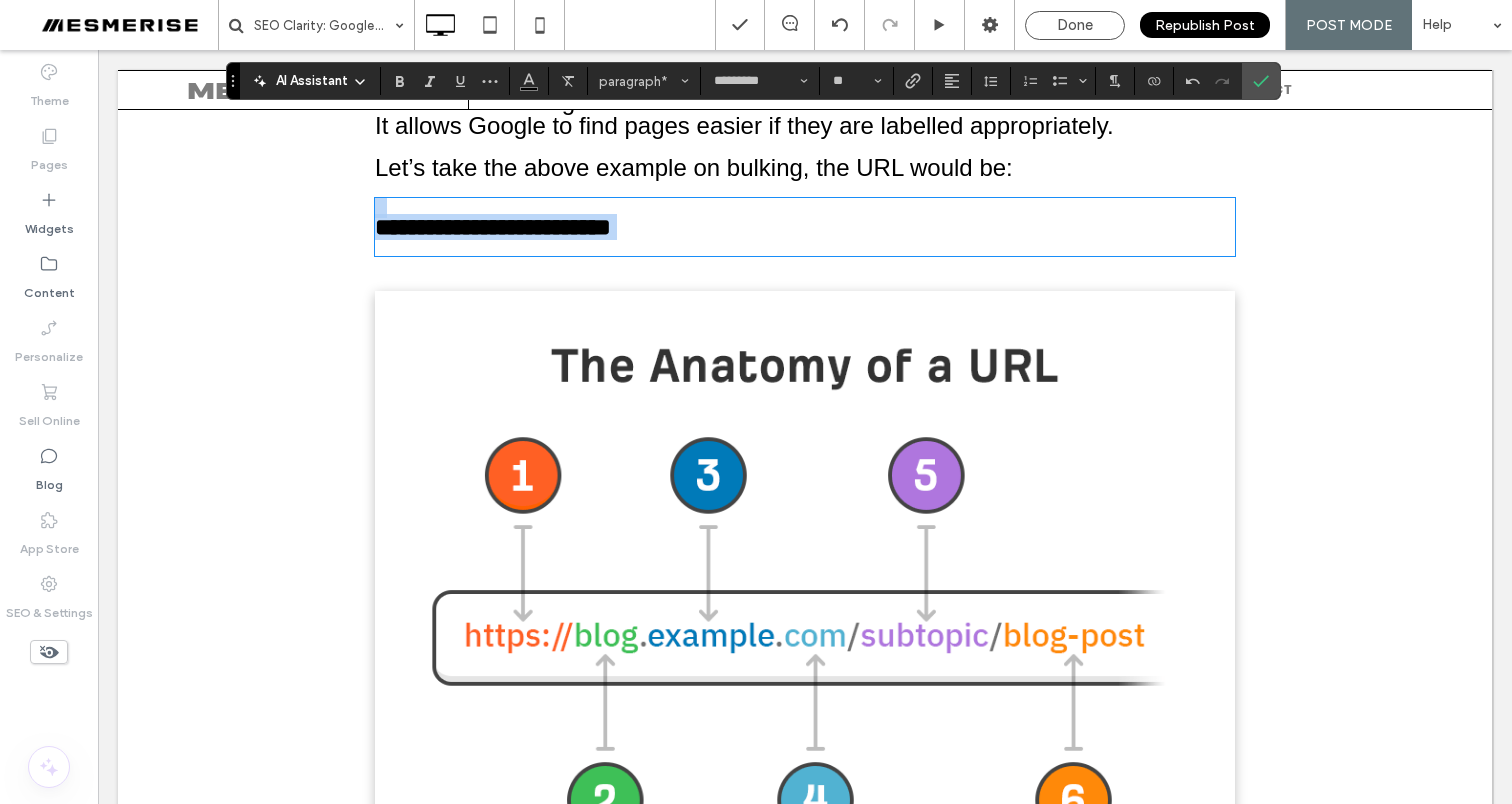 click at bounding box center (805, 711) 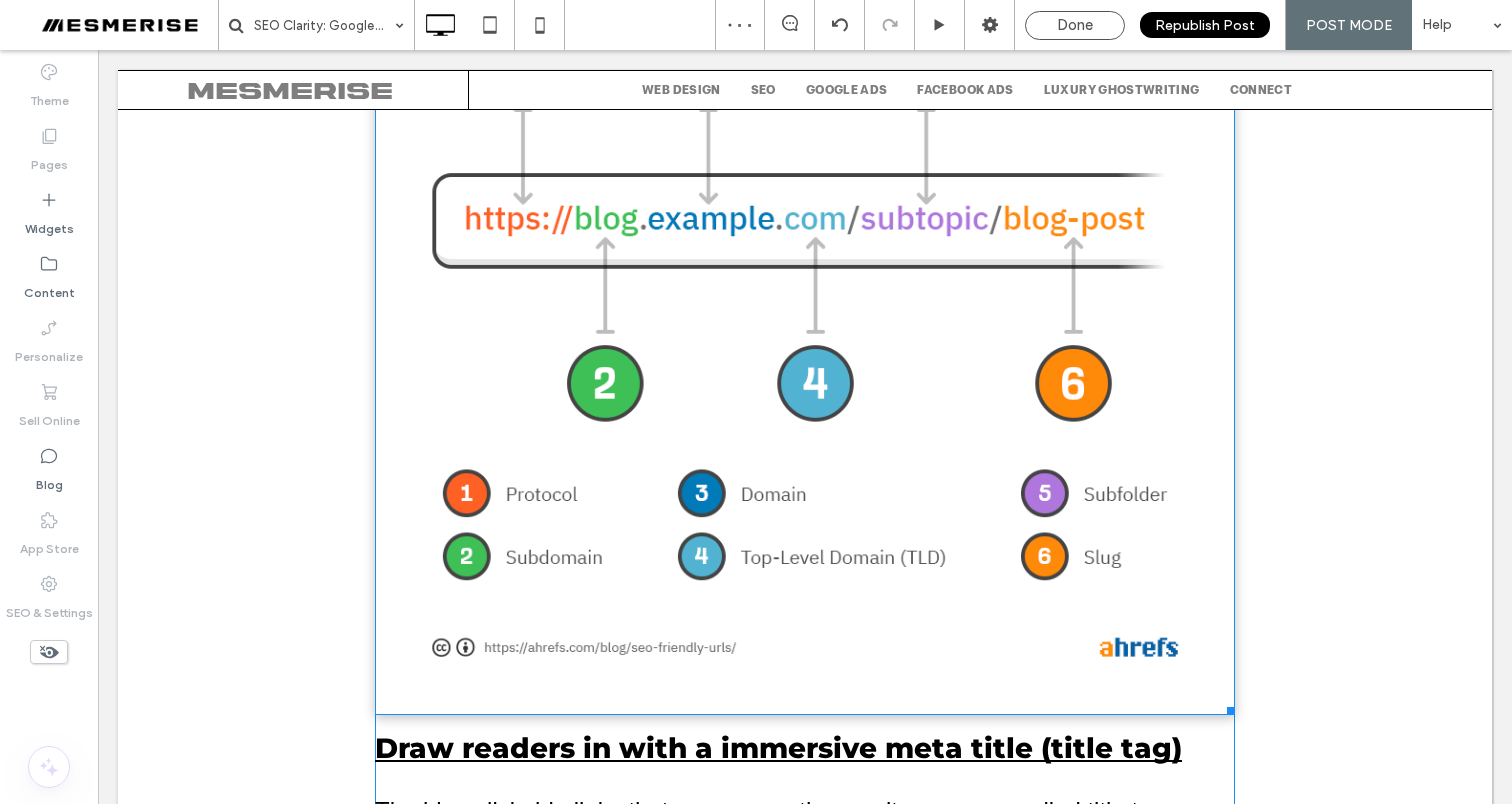 scroll, scrollTop: 7465, scrollLeft: 0, axis: vertical 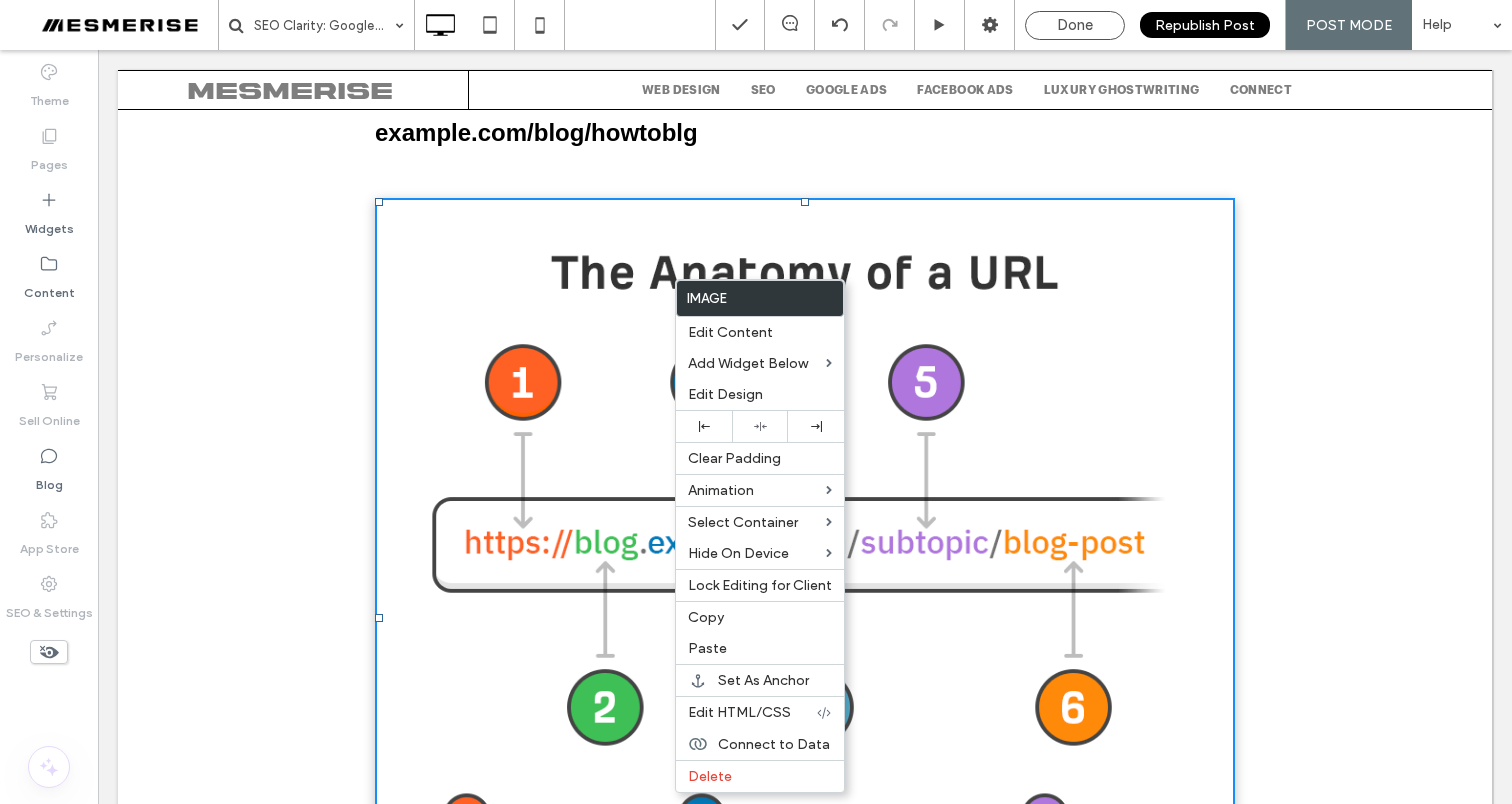 click at bounding box center (805, 618) 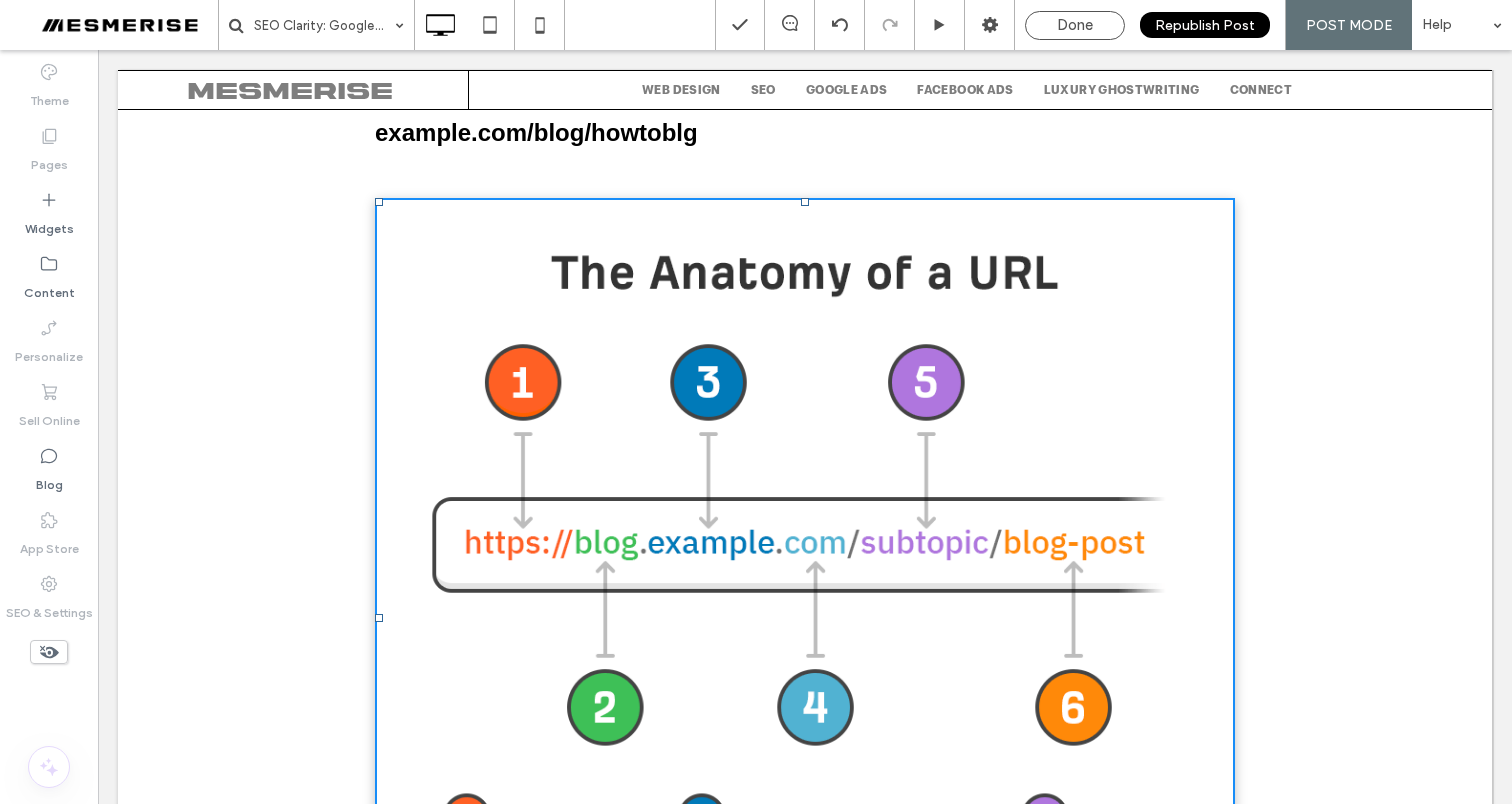 click at bounding box center (805, 618) 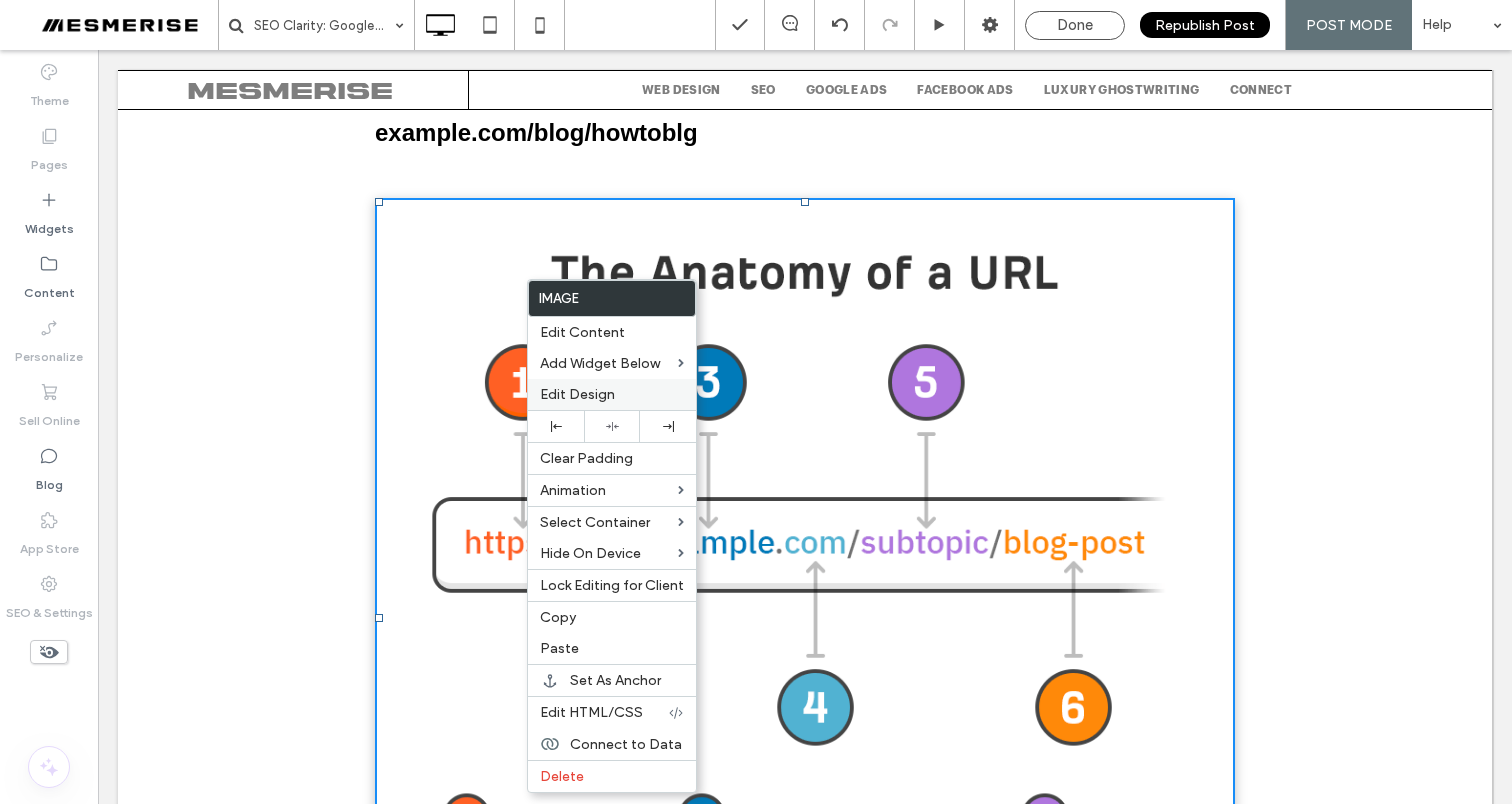 click on "Edit Design" at bounding box center (577, 394) 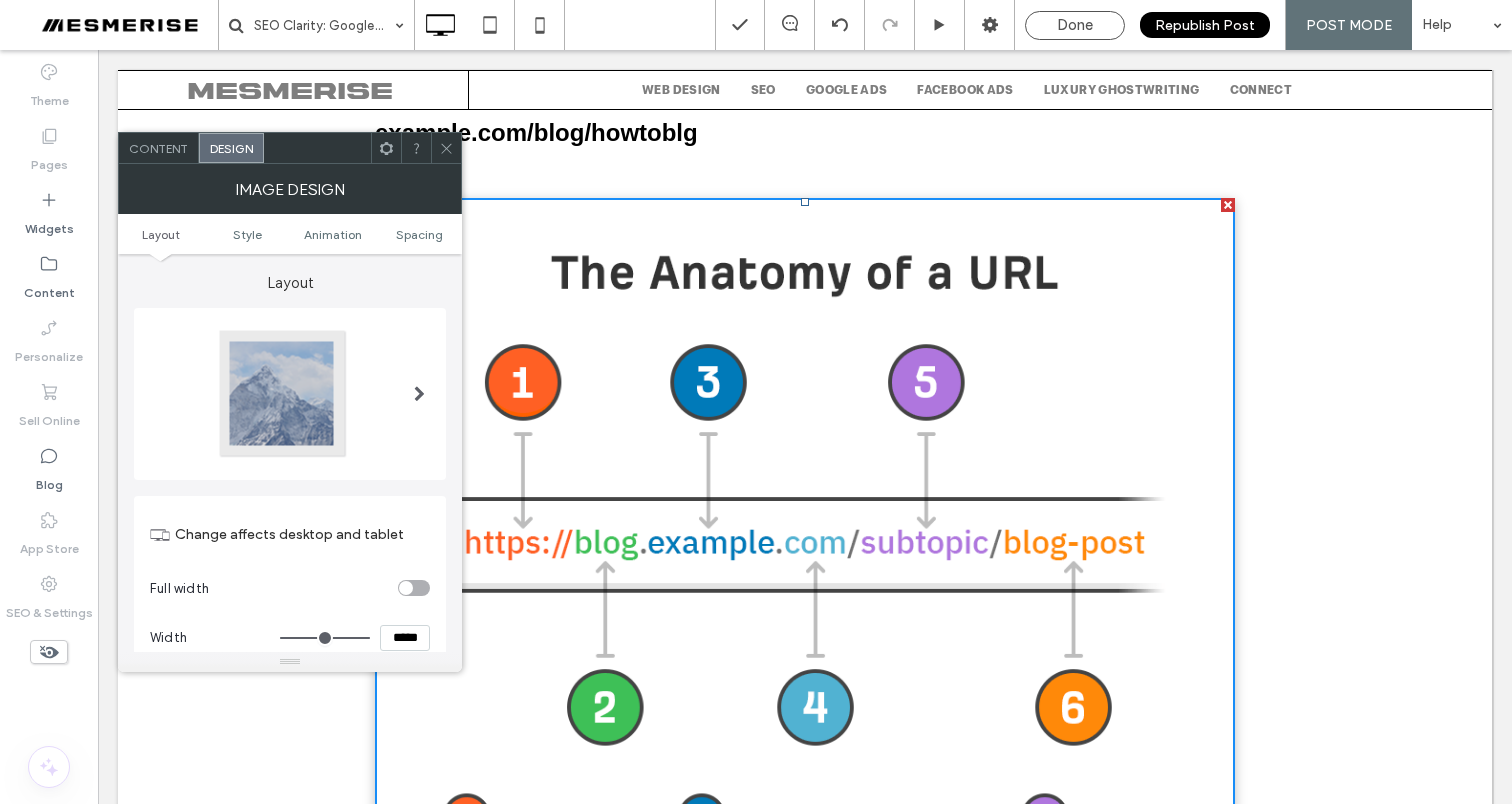 click on "Image Design" at bounding box center (290, 189) 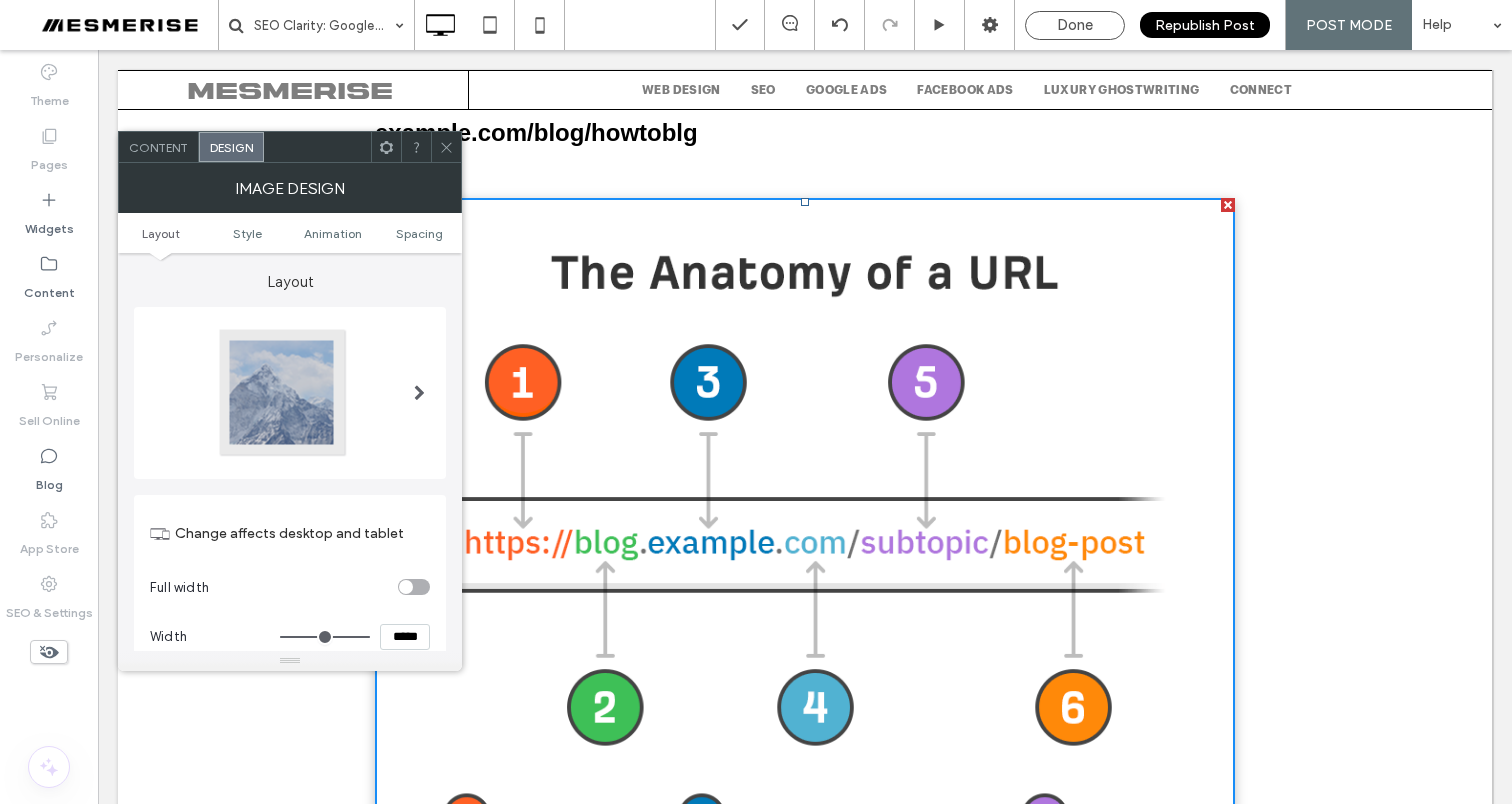 click on "Content" at bounding box center (159, 147) 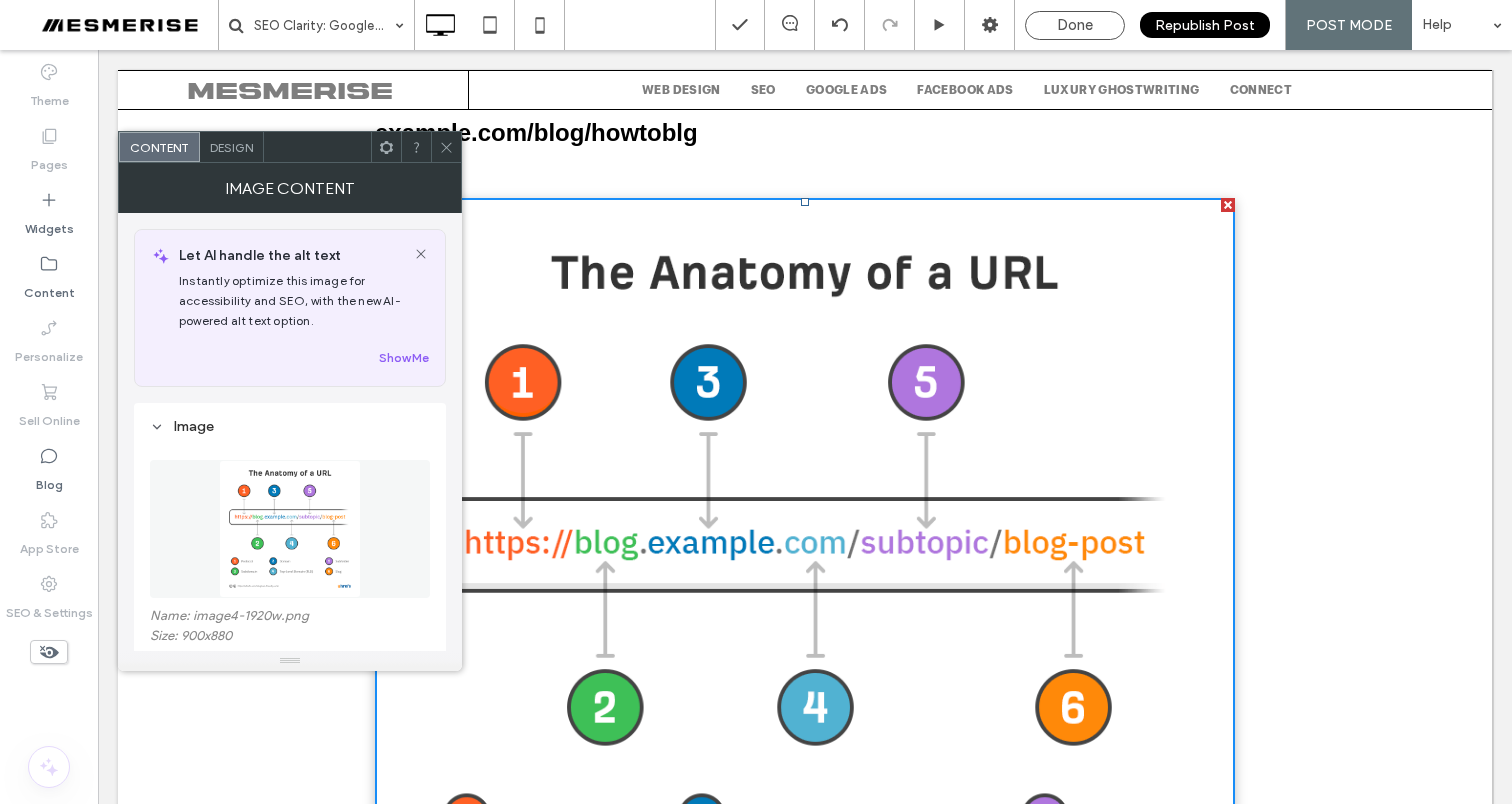 scroll, scrollTop: 258, scrollLeft: 0, axis: vertical 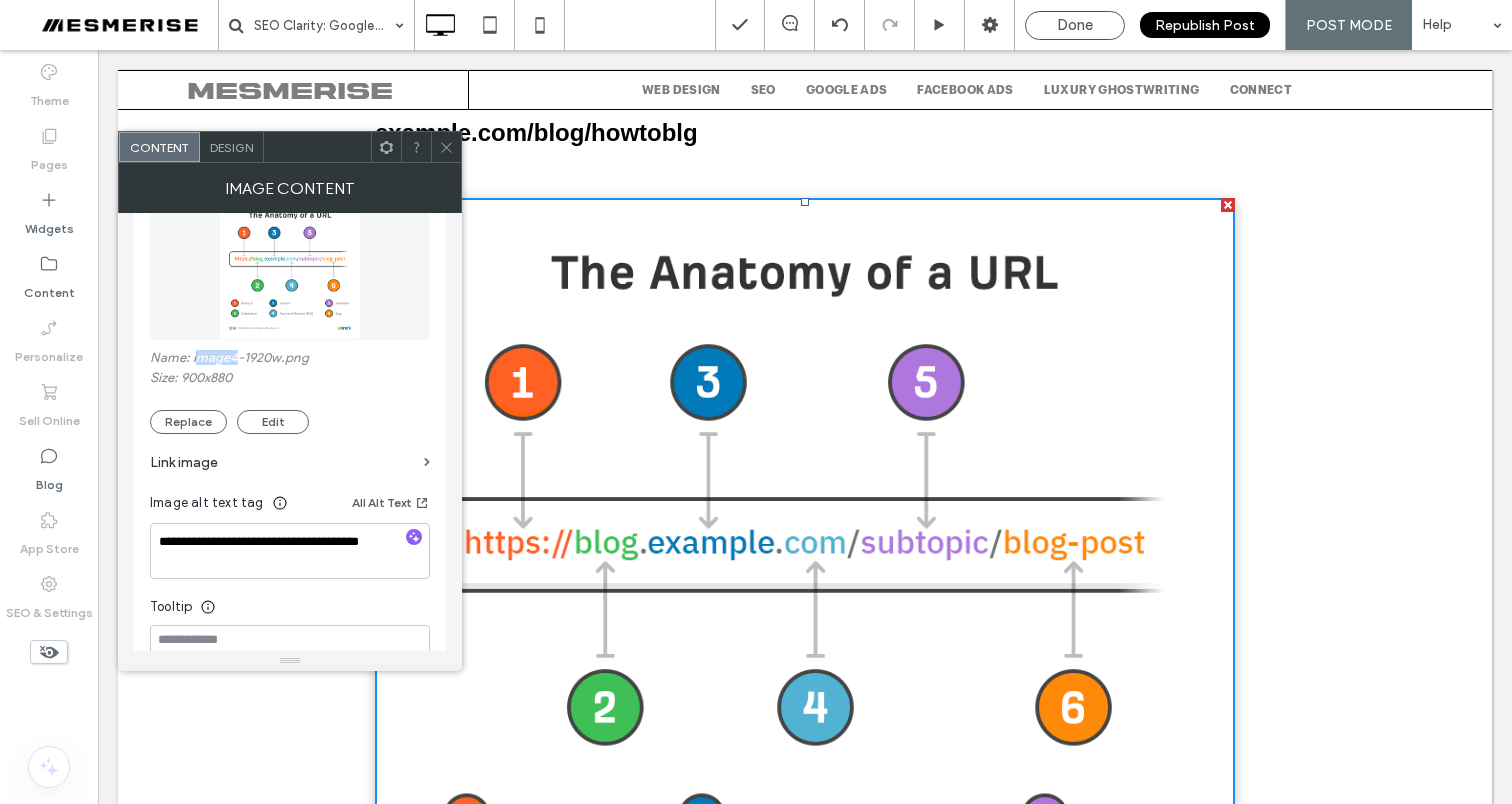 drag, startPoint x: 234, startPoint y: 360, endPoint x: 195, endPoint y: 362, distance: 39.051247 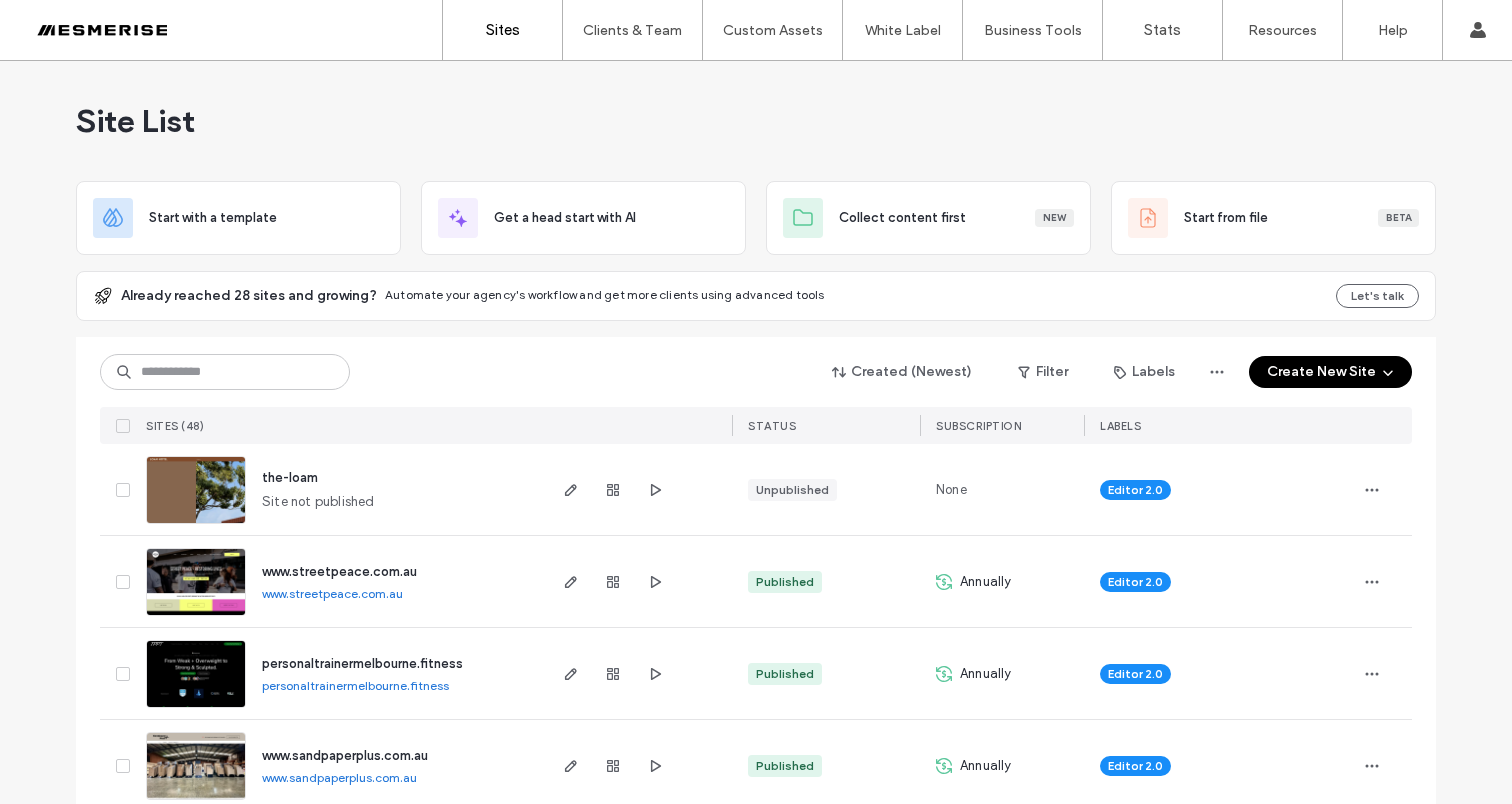 scroll, scrollTop: 0, scrollLeft: 0, axis: both 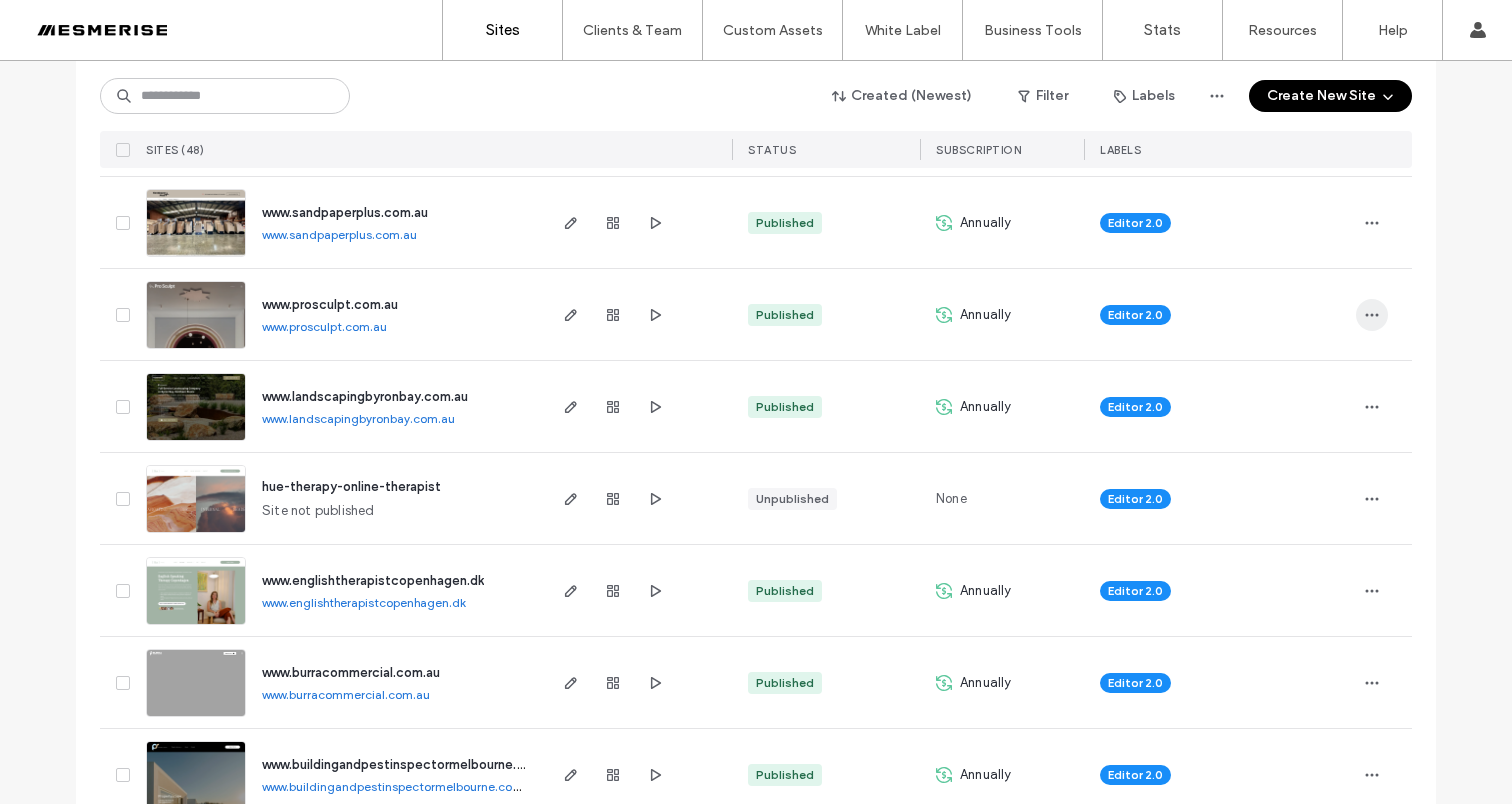 click 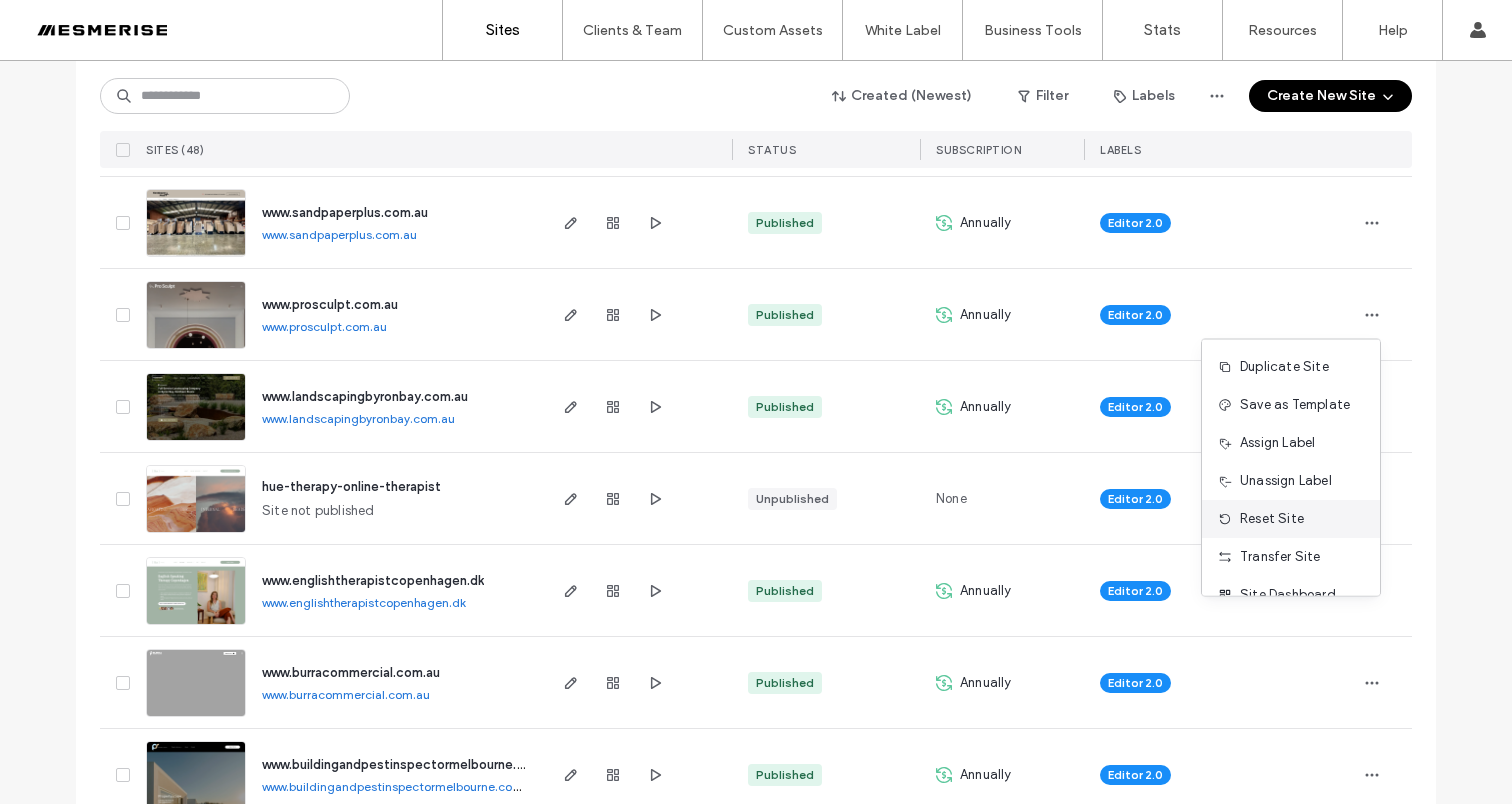 scroll, scrollTop: 64, scrollLeft: 0, axis: vertical 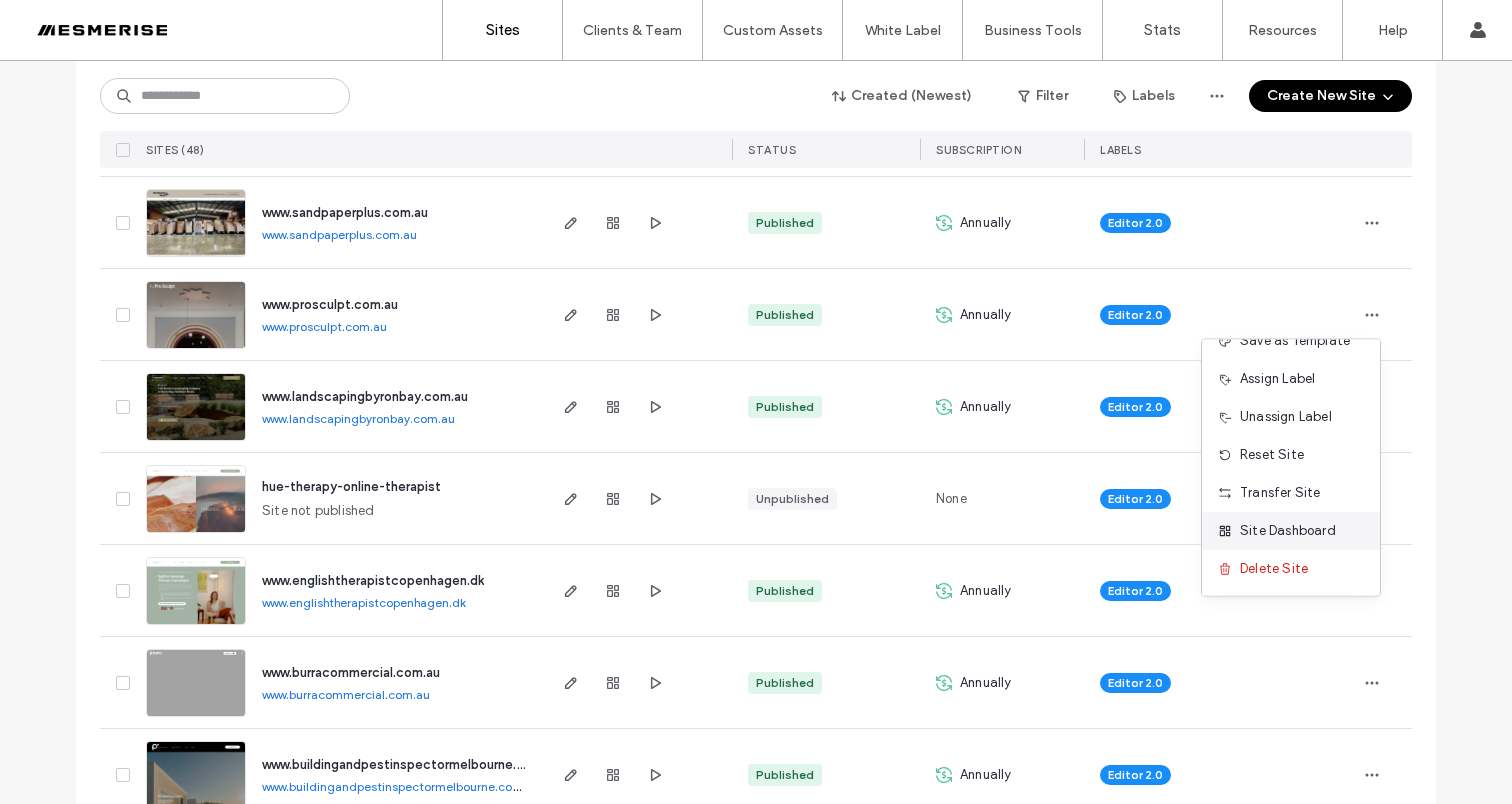 click on "Site Dashboard" at bounding box center (1288, 531) 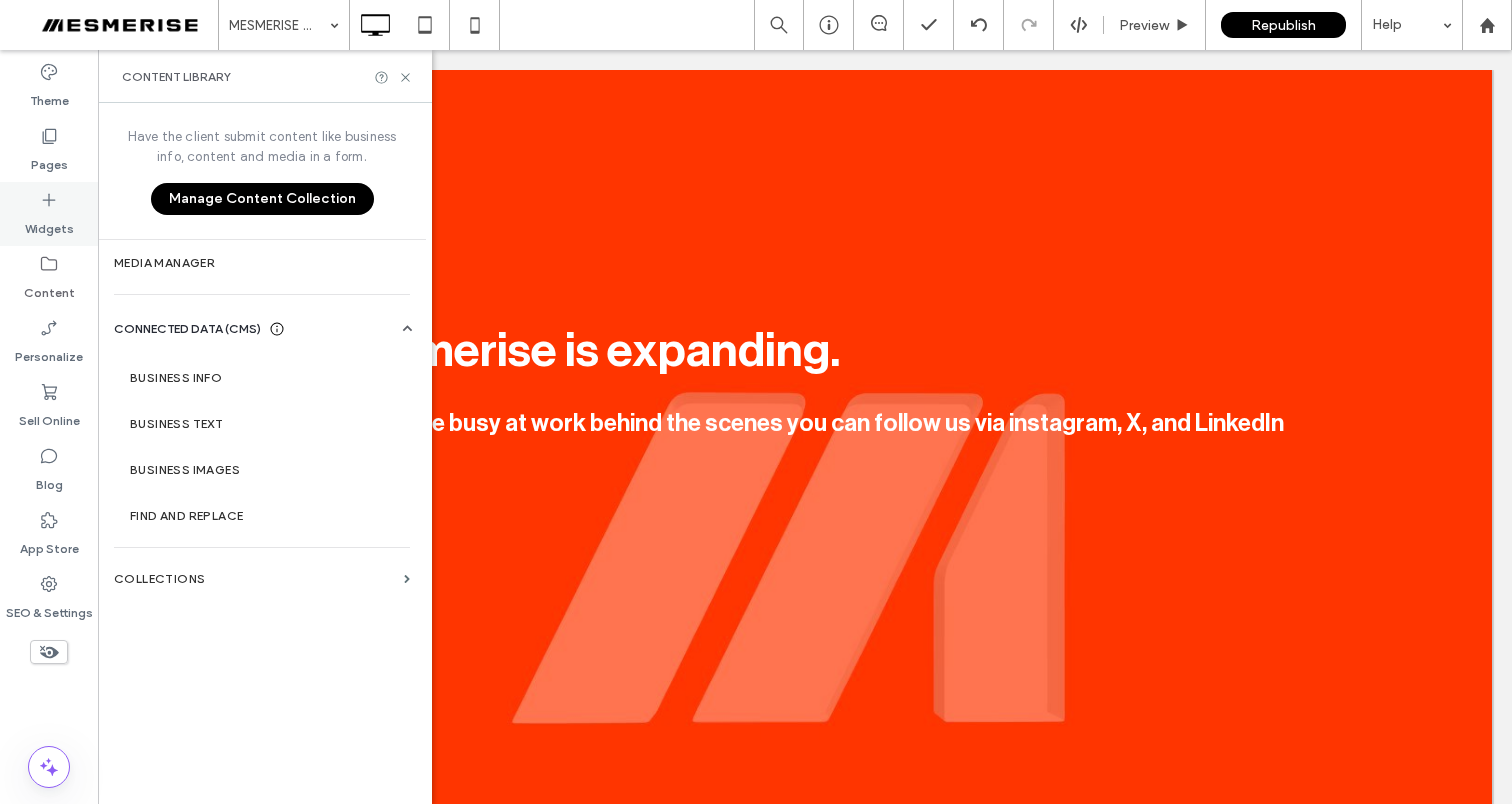 scroll, scrollTop: 0, scrollLeft: 0, axis: both 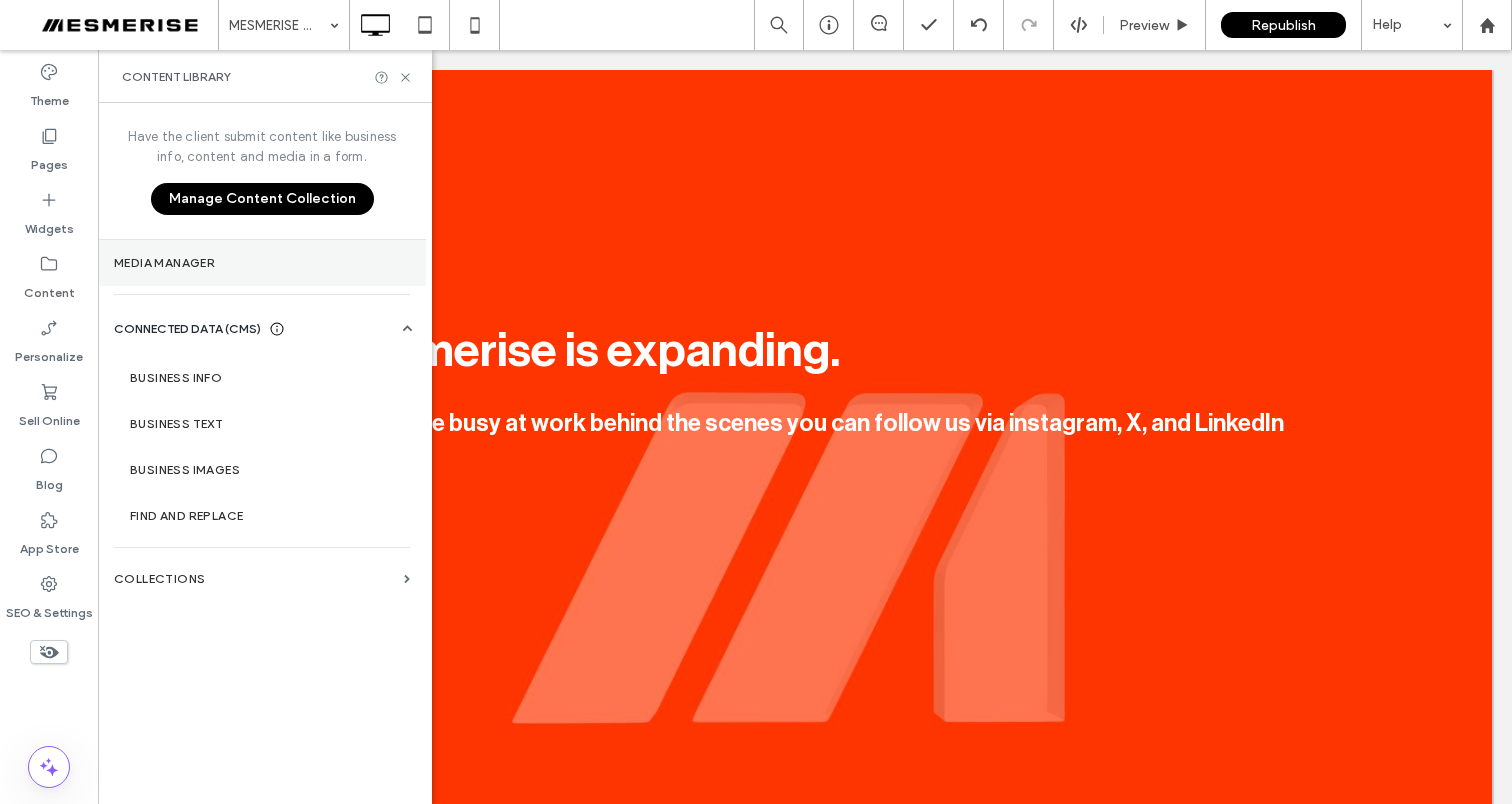 click on "Media Manager" at bounding box center [262, 263] 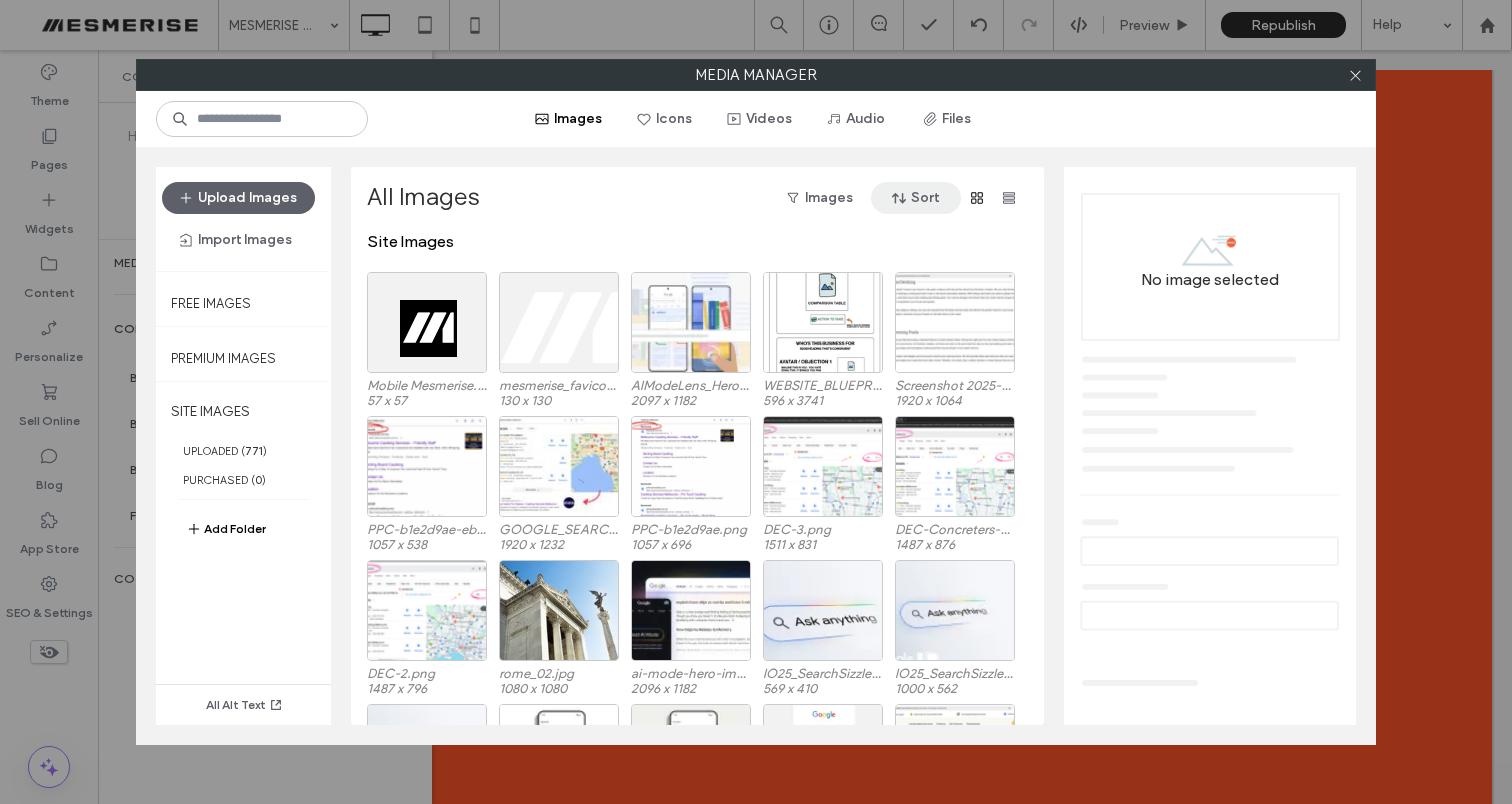 click 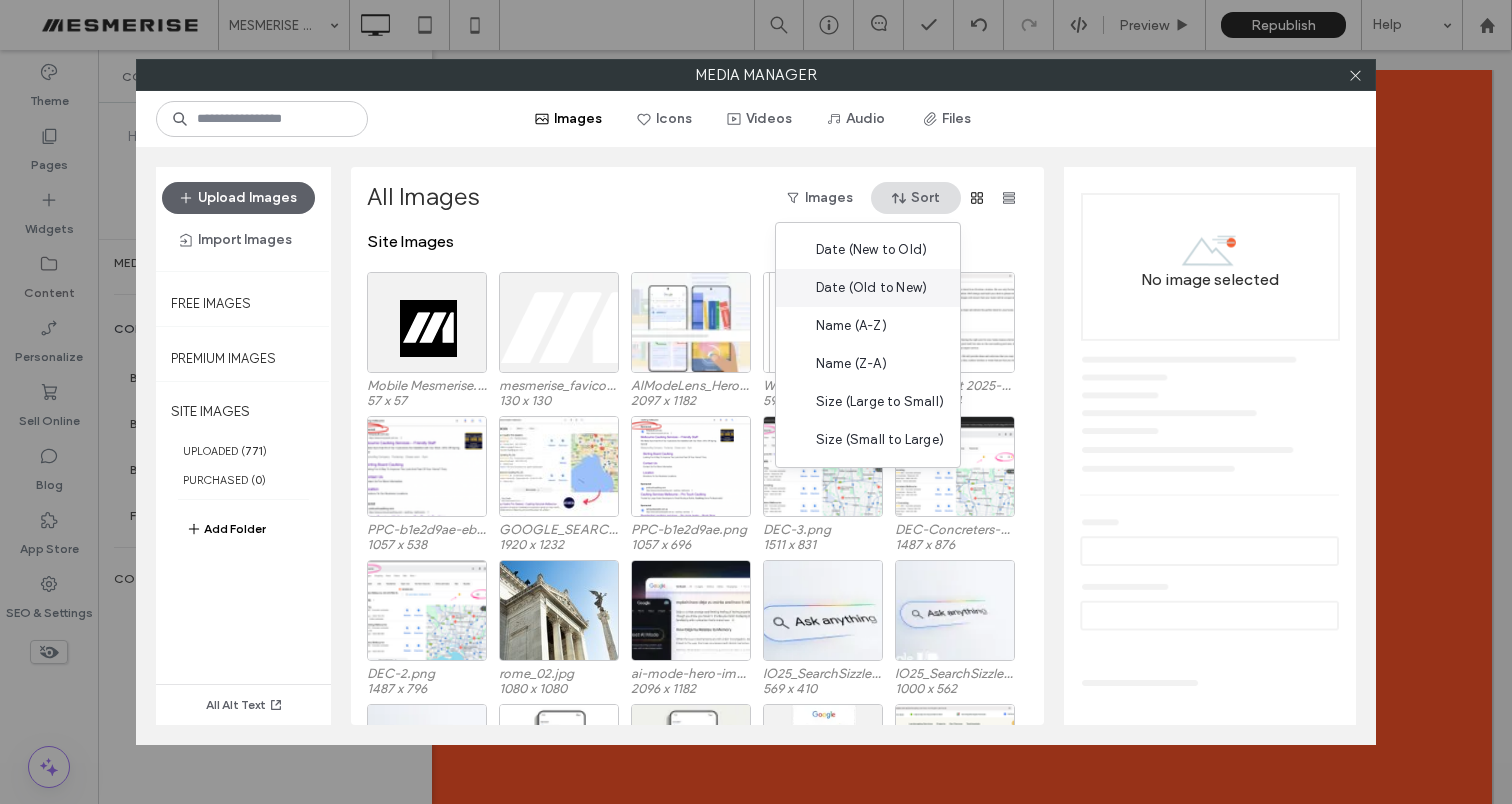 click on "Date  (Old to New)" at bounding box center (871, 288) 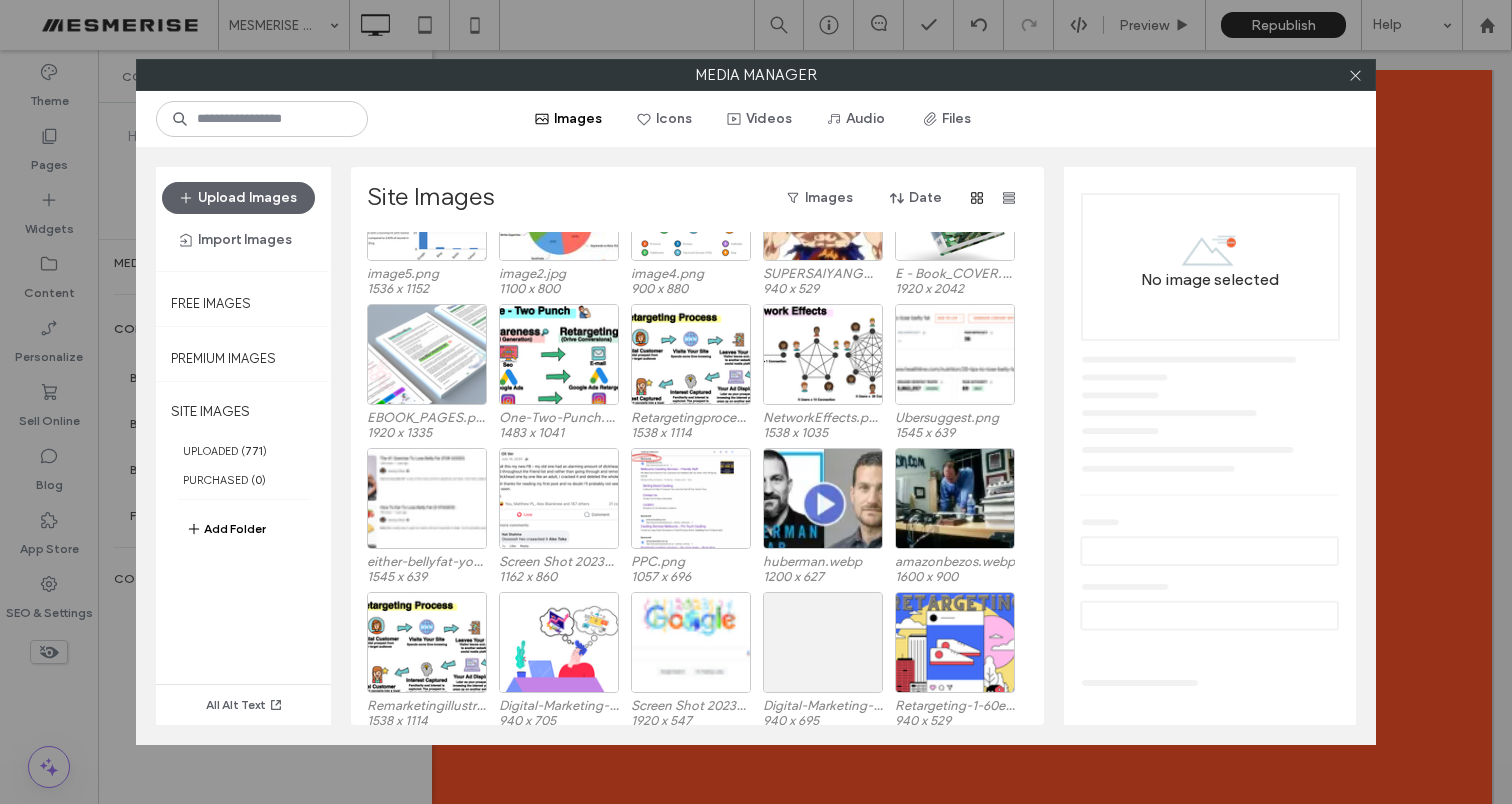 scroll, scrollTop: 6865, scrollLeft: 0, axis: vertical 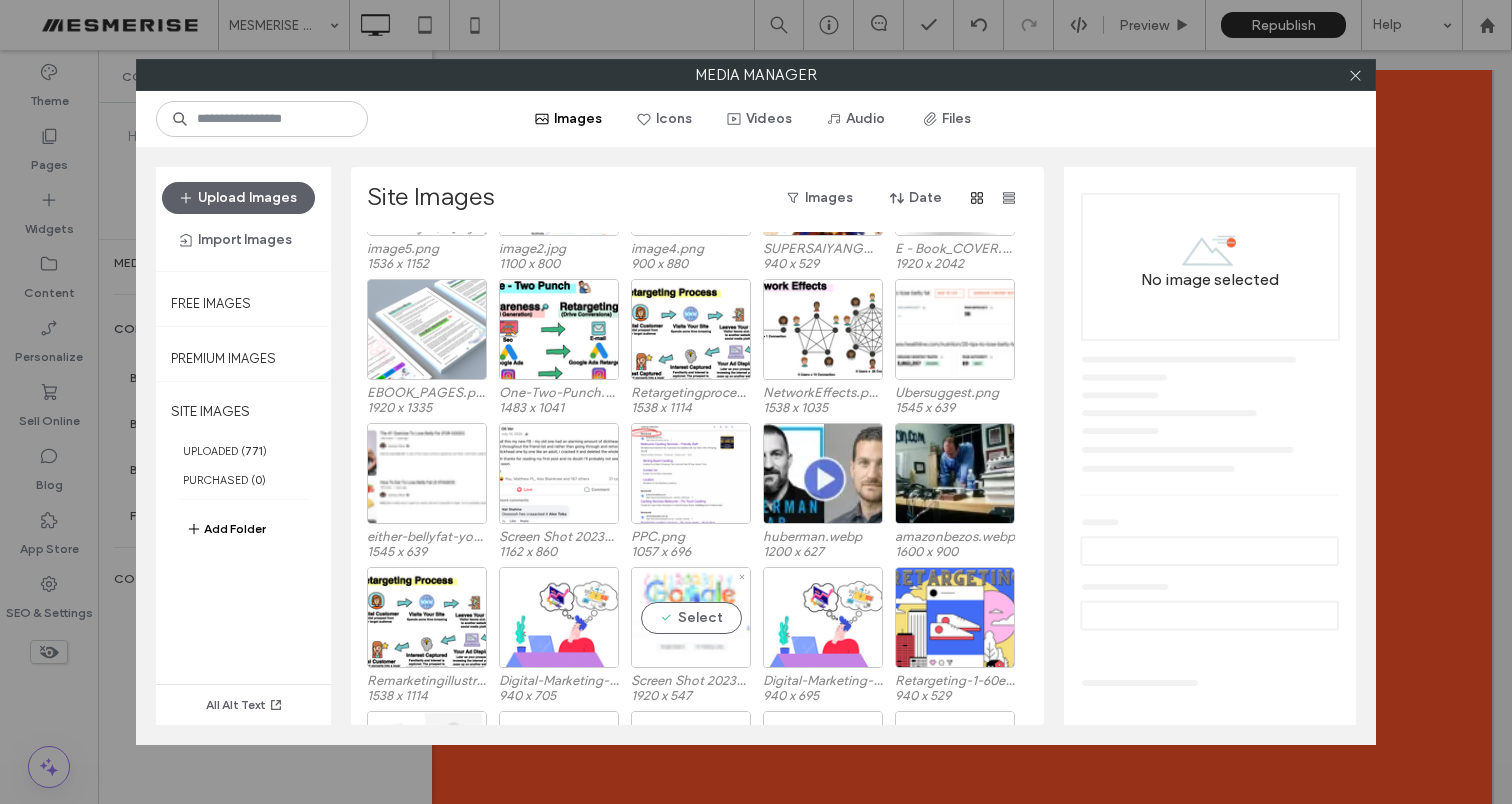 click on "Select" at bounding box center (691, 617) 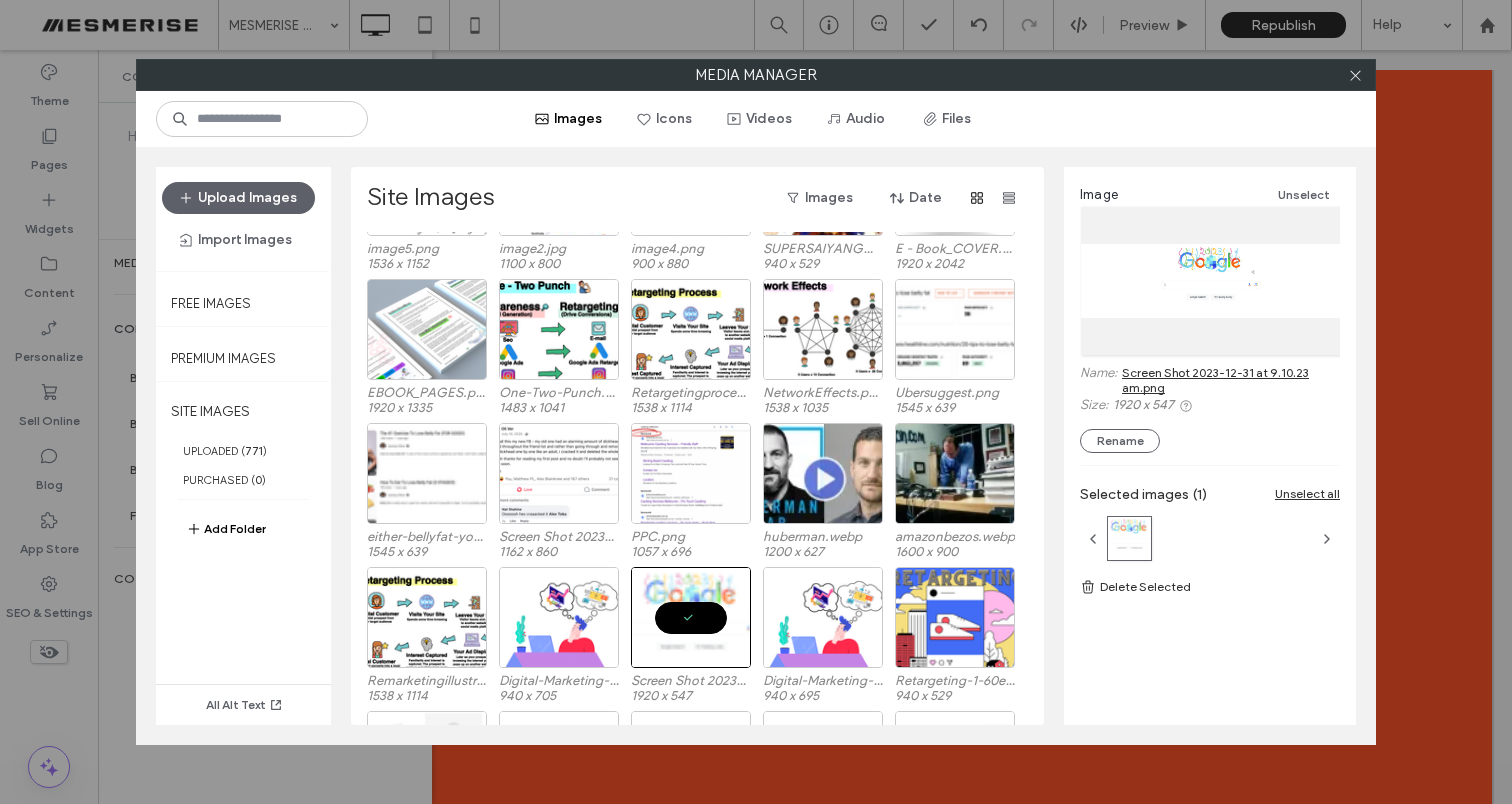 click on "Screen Shot 2023-12-31 at 9.10.23 am.png" at bounding box center [1231, 380] 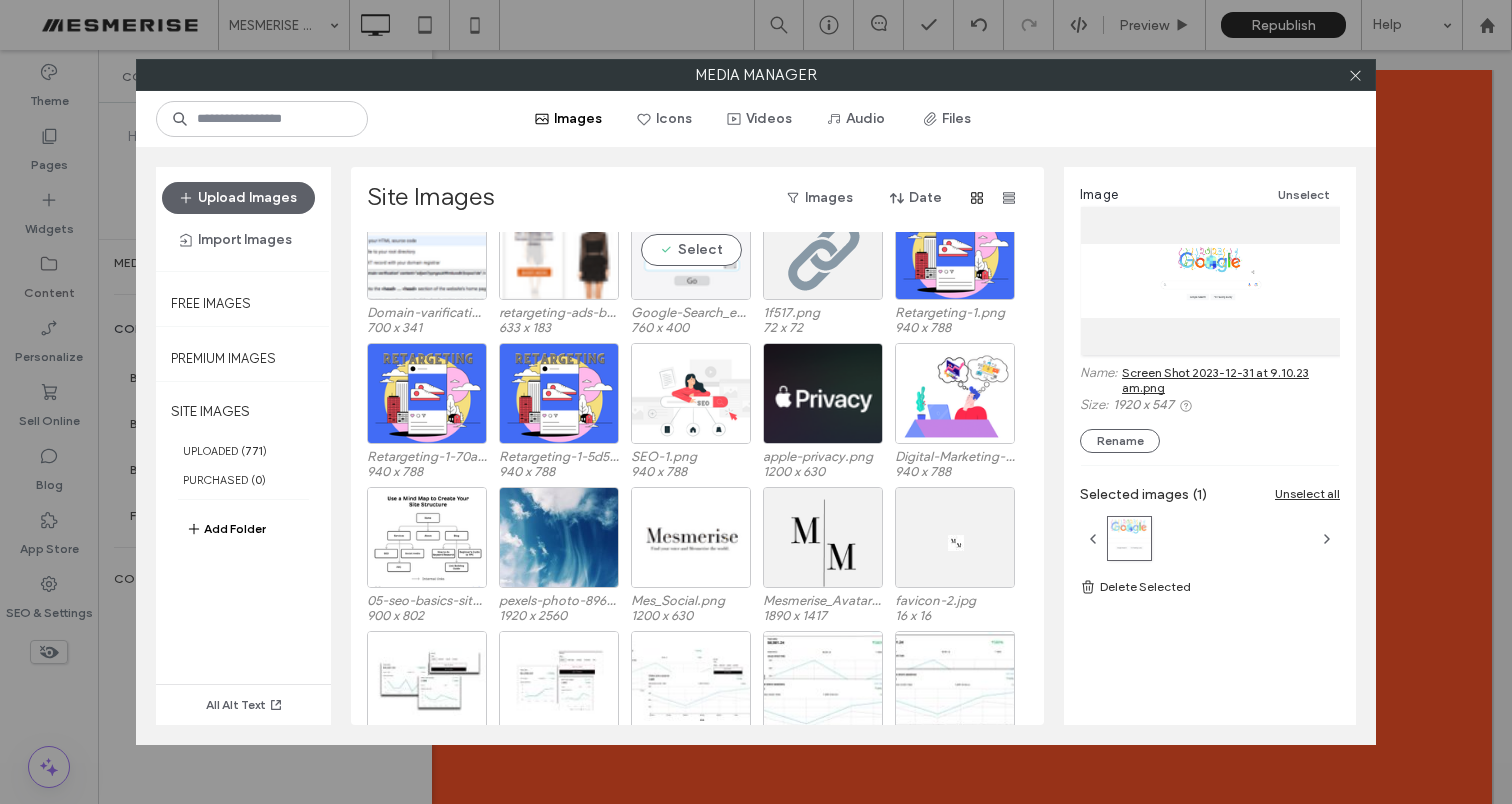scroll, scrollTop: 2792, scrollLeft: 0, axis: vertical 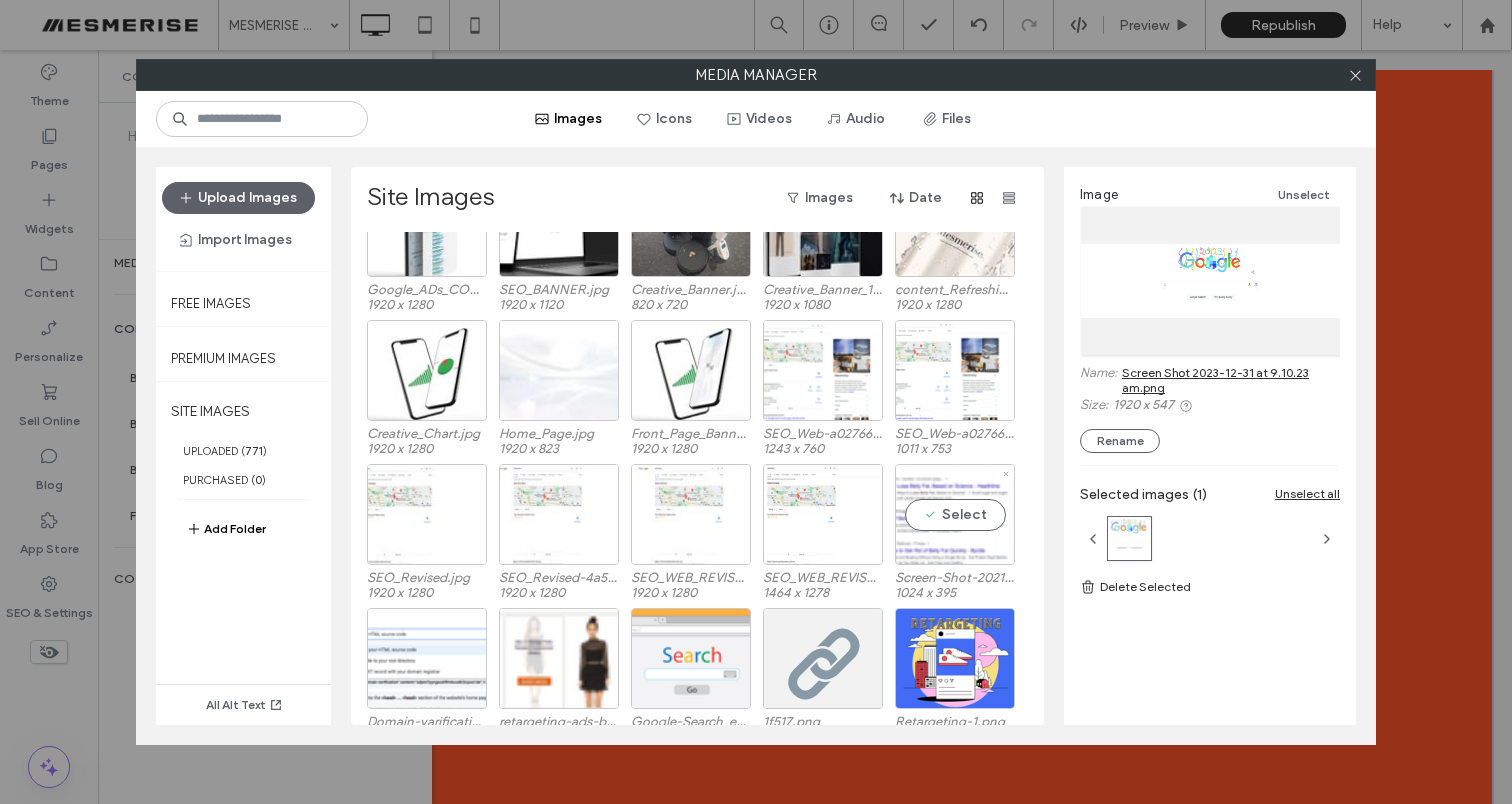 click on "Select" at bounding box center (955, 514) 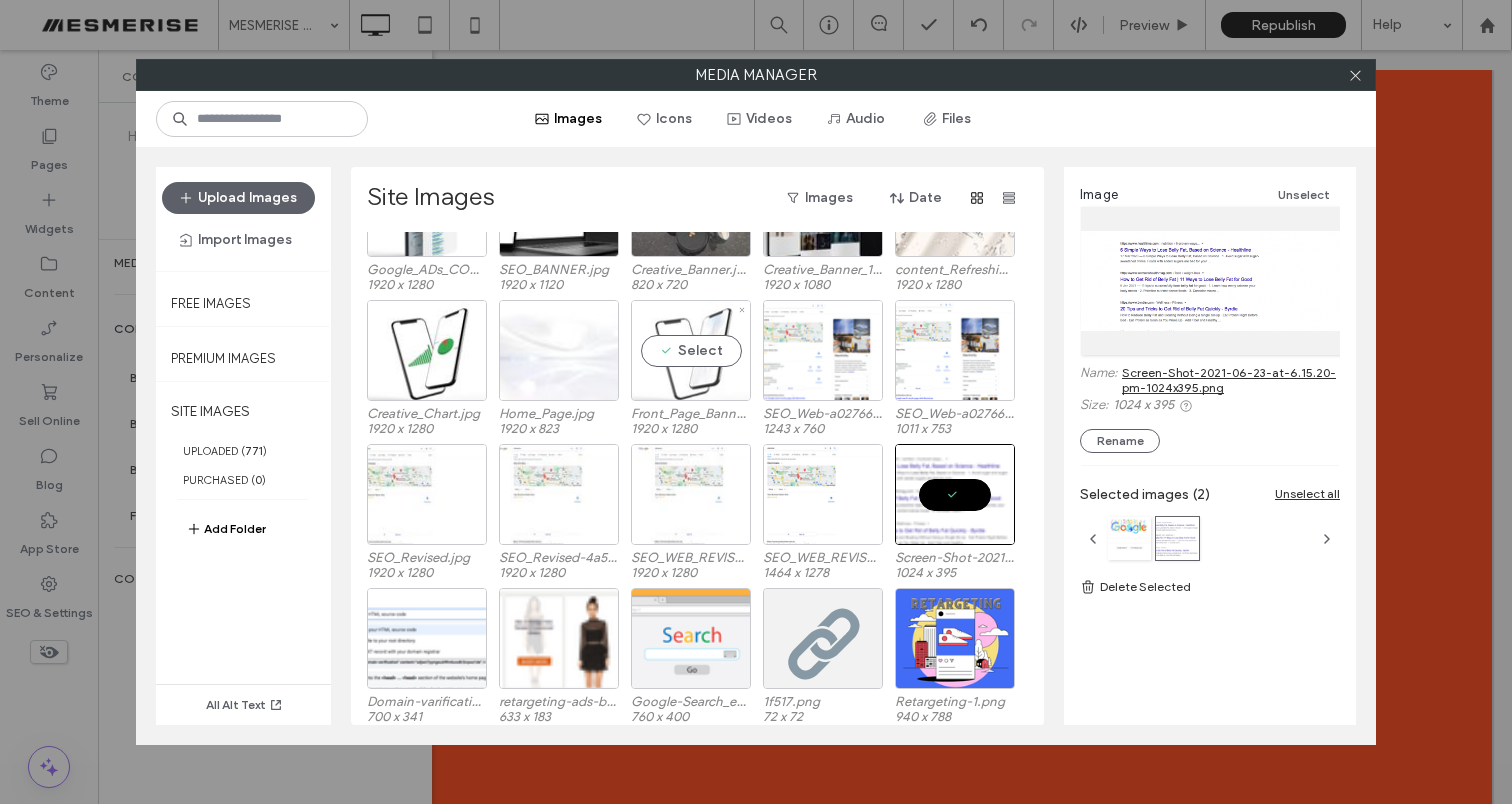scroll, scrollTop: 2773, scrollLeft: 0, axis: vertical 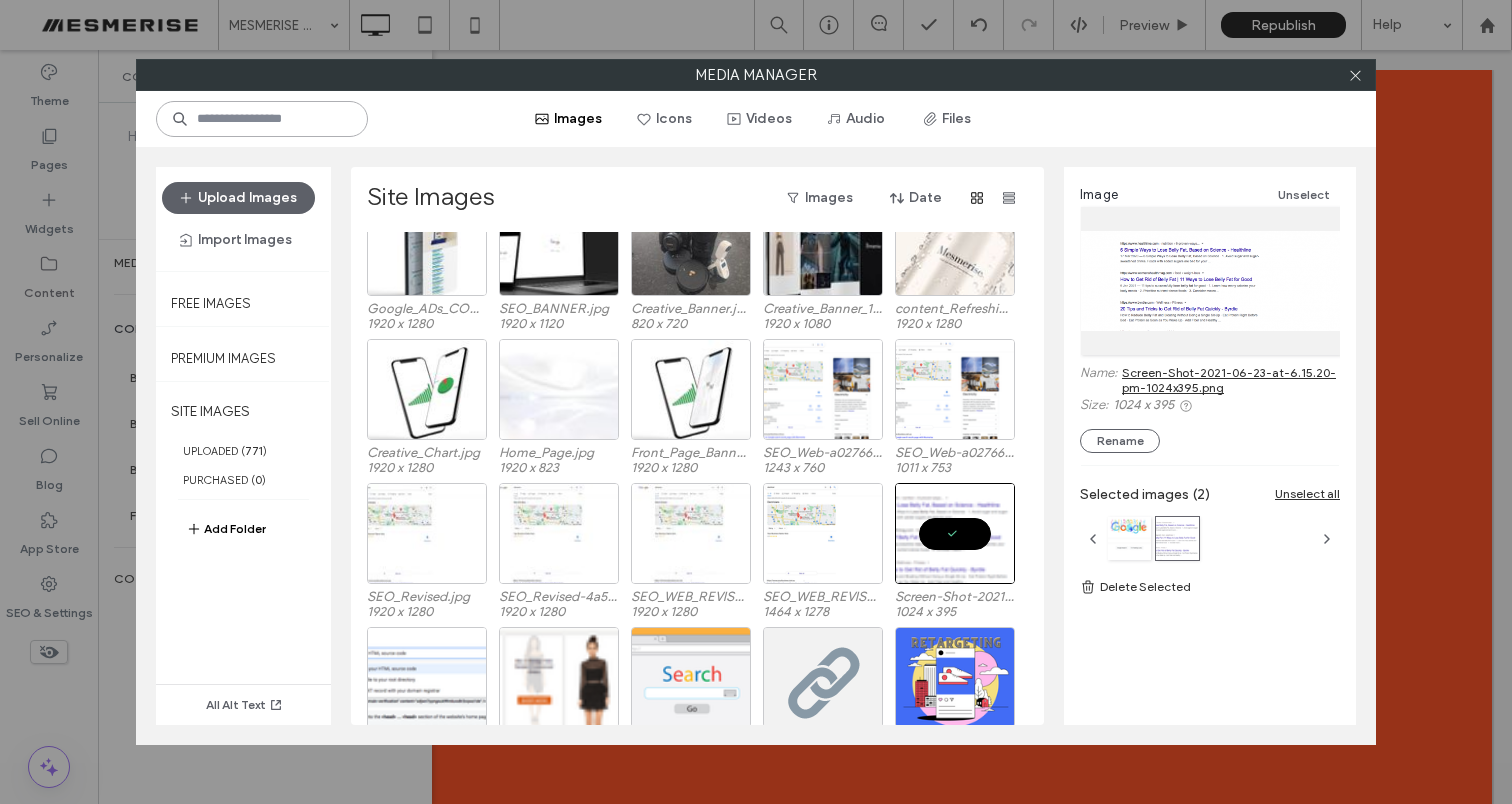 click at bounding box center [262, 119] 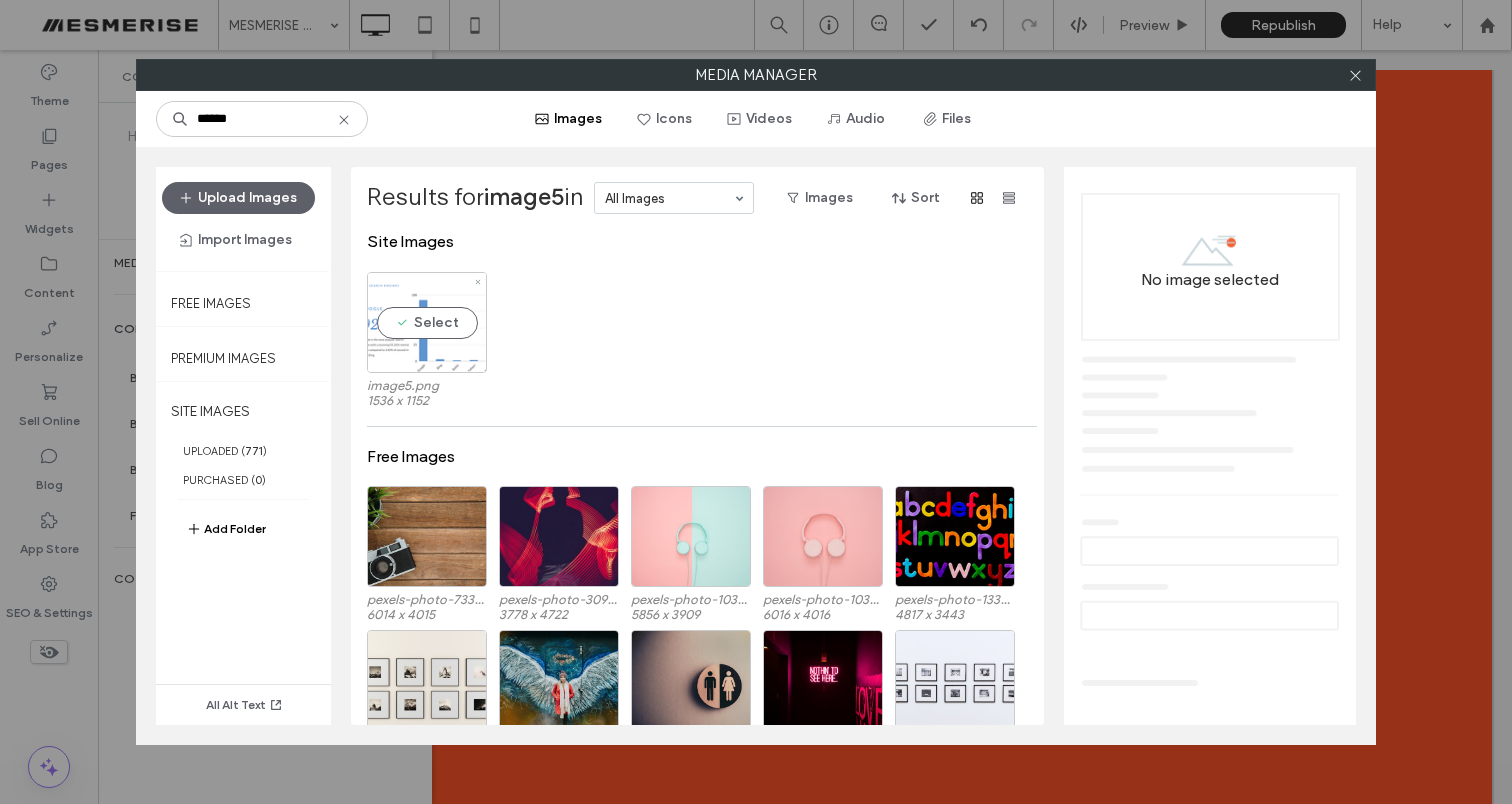 click on "Select" at bounding box center [427, 322] 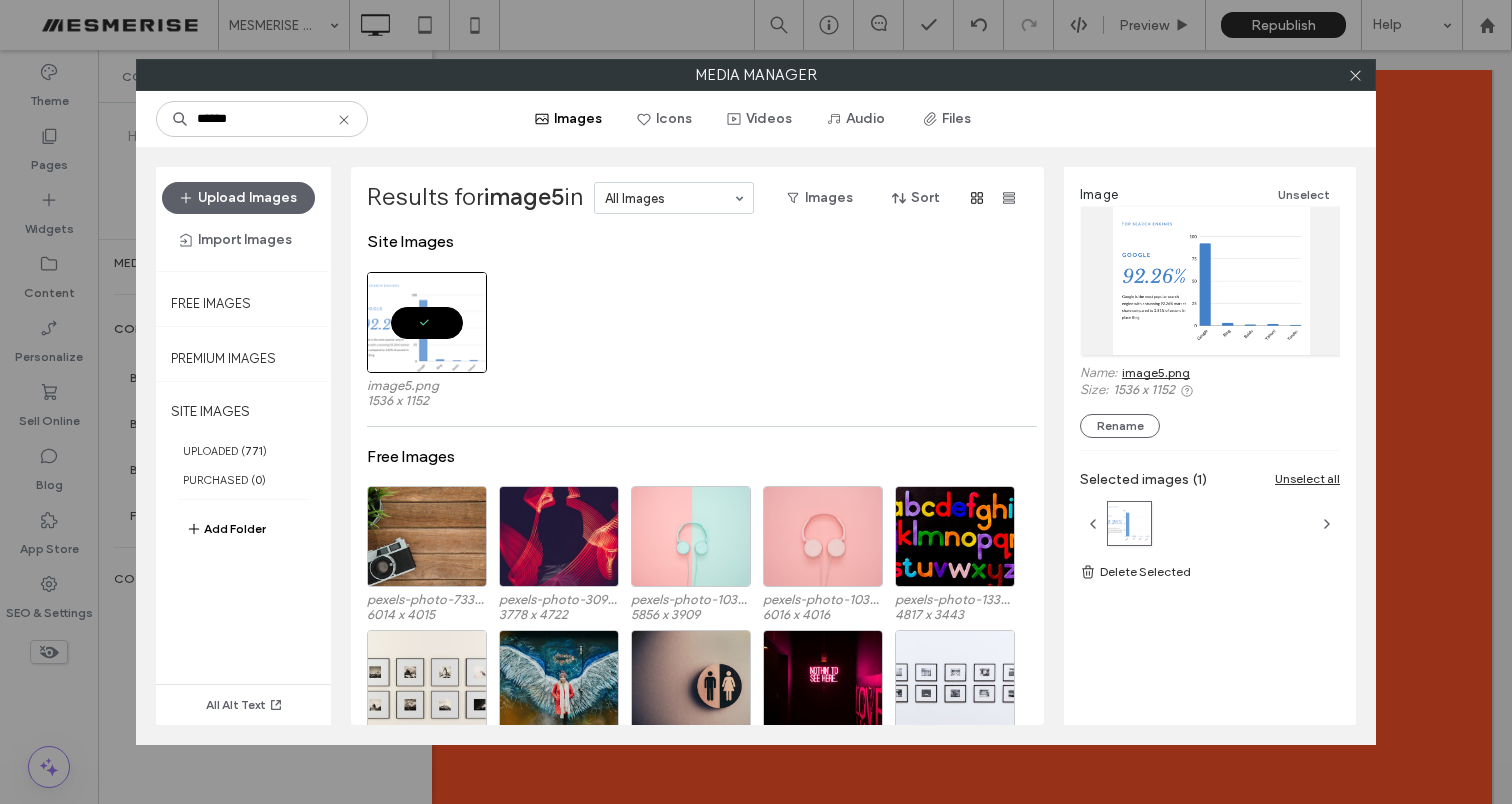 click on "image5.png" at bounding box center (1156, 372) 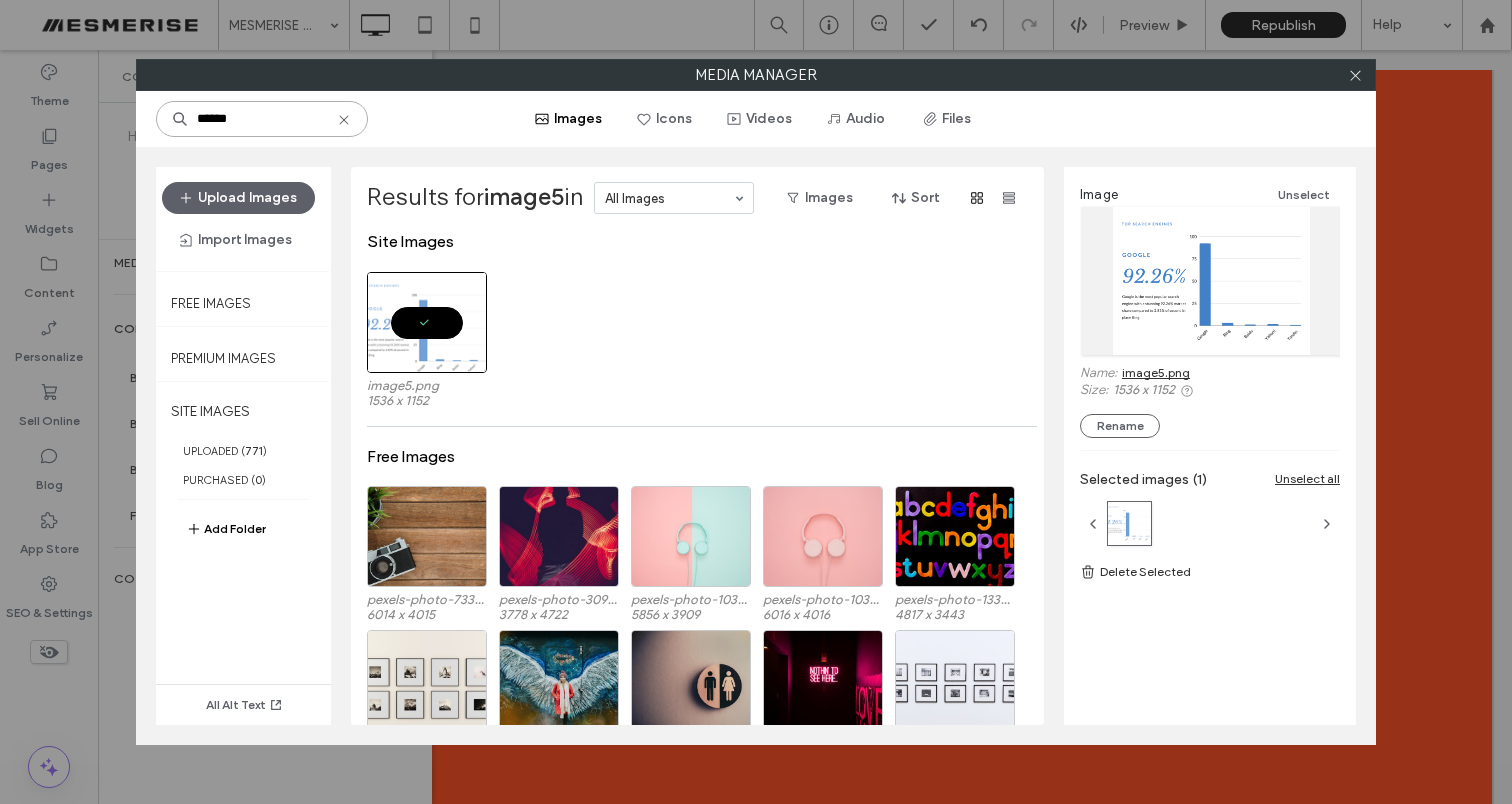 click on "******" at bounding box center [262, 119] 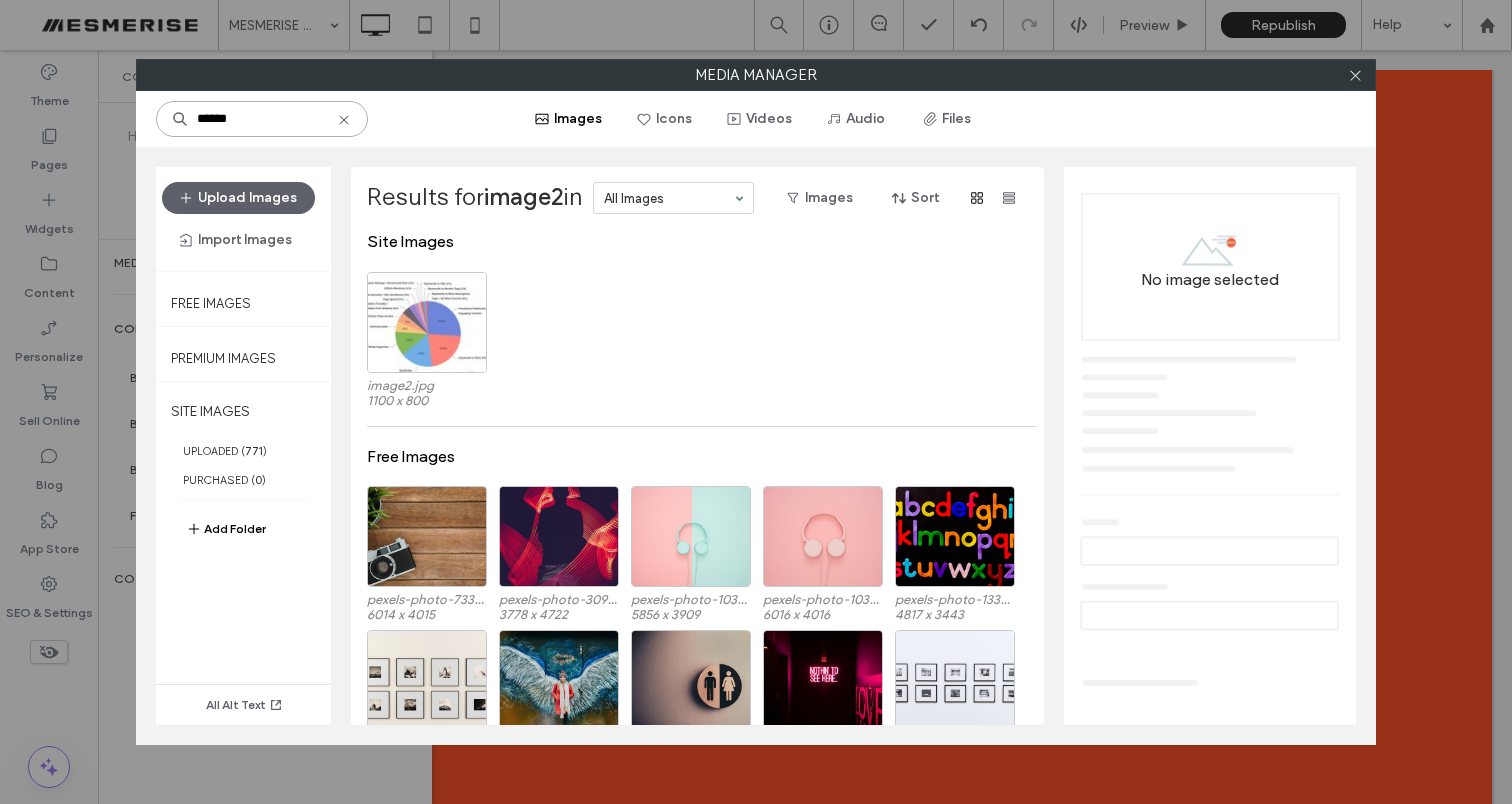 type on "******" 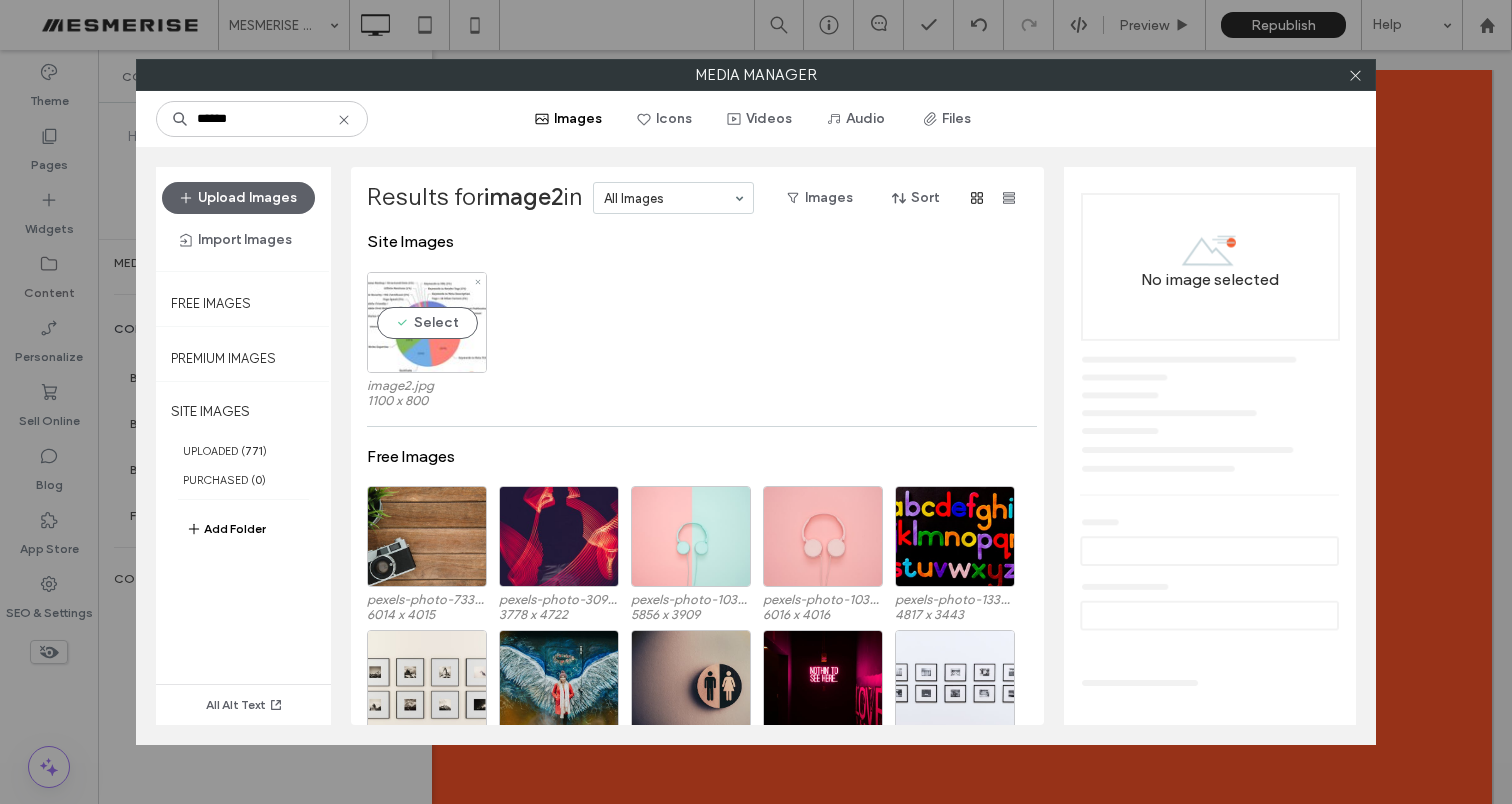 click on "Select" at bounding box center (427, 322) 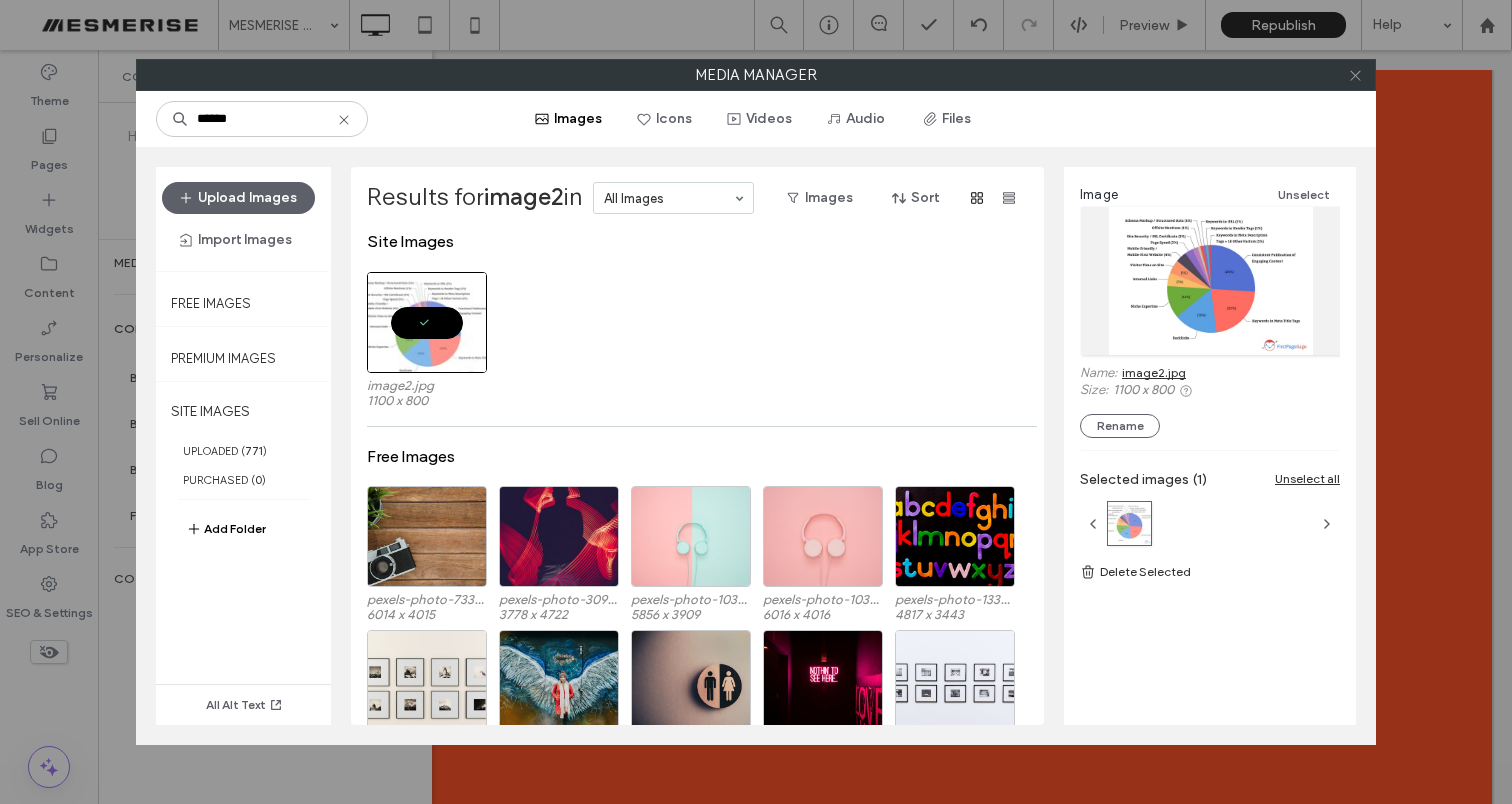 click 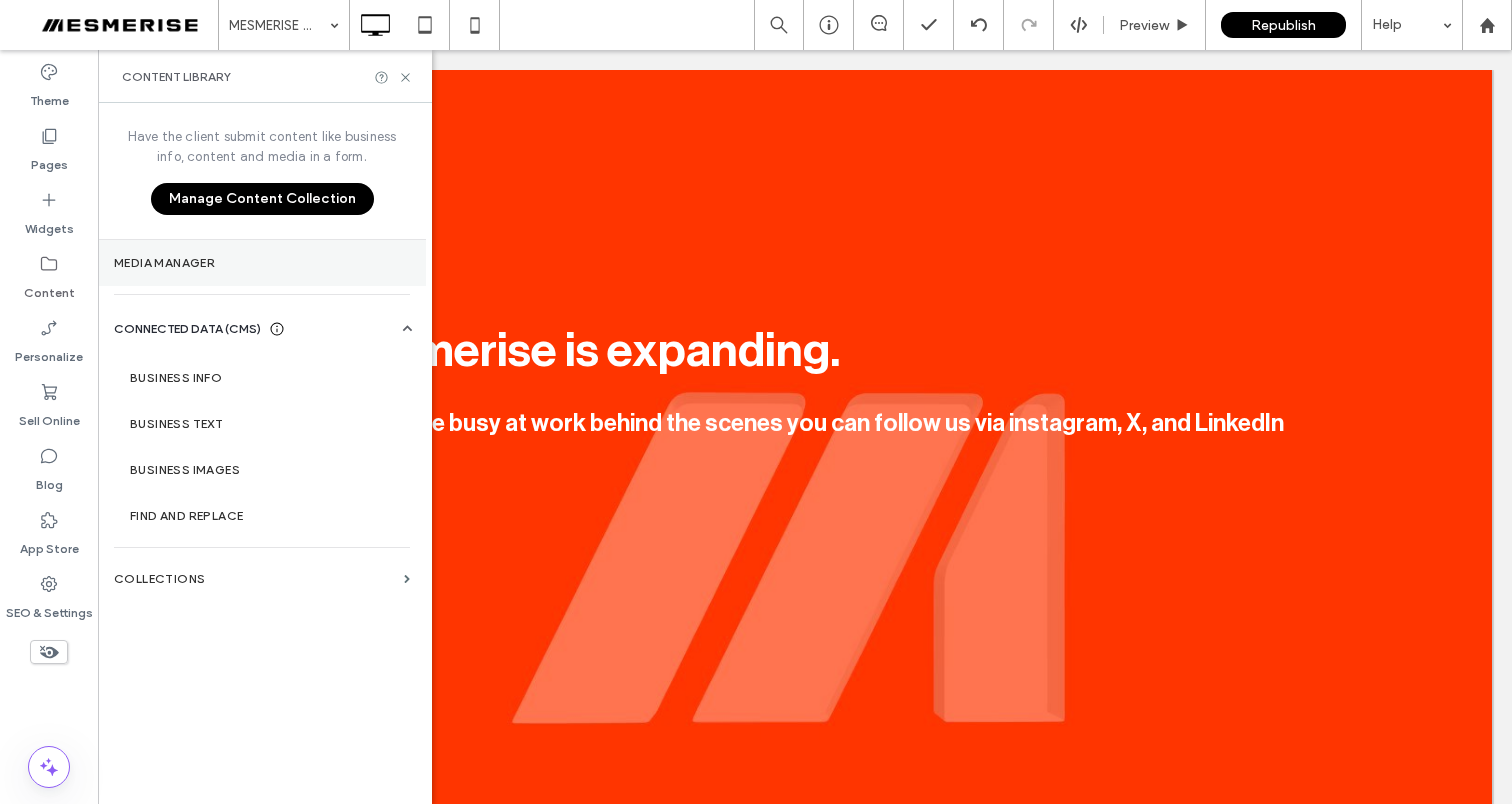 click on "Media Manager" at bounding box center [262, 263] 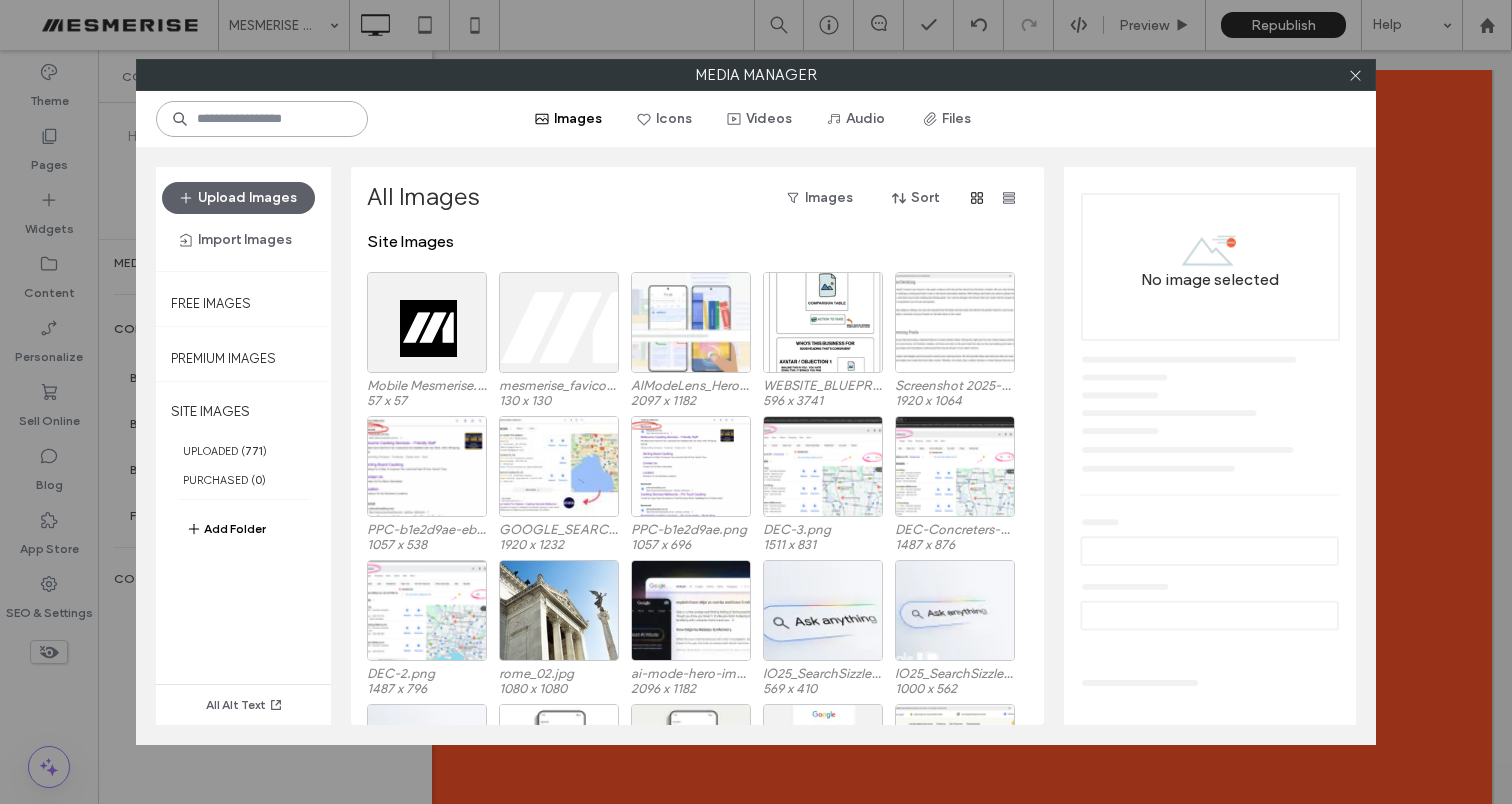 click at bounding box center [262, 119] 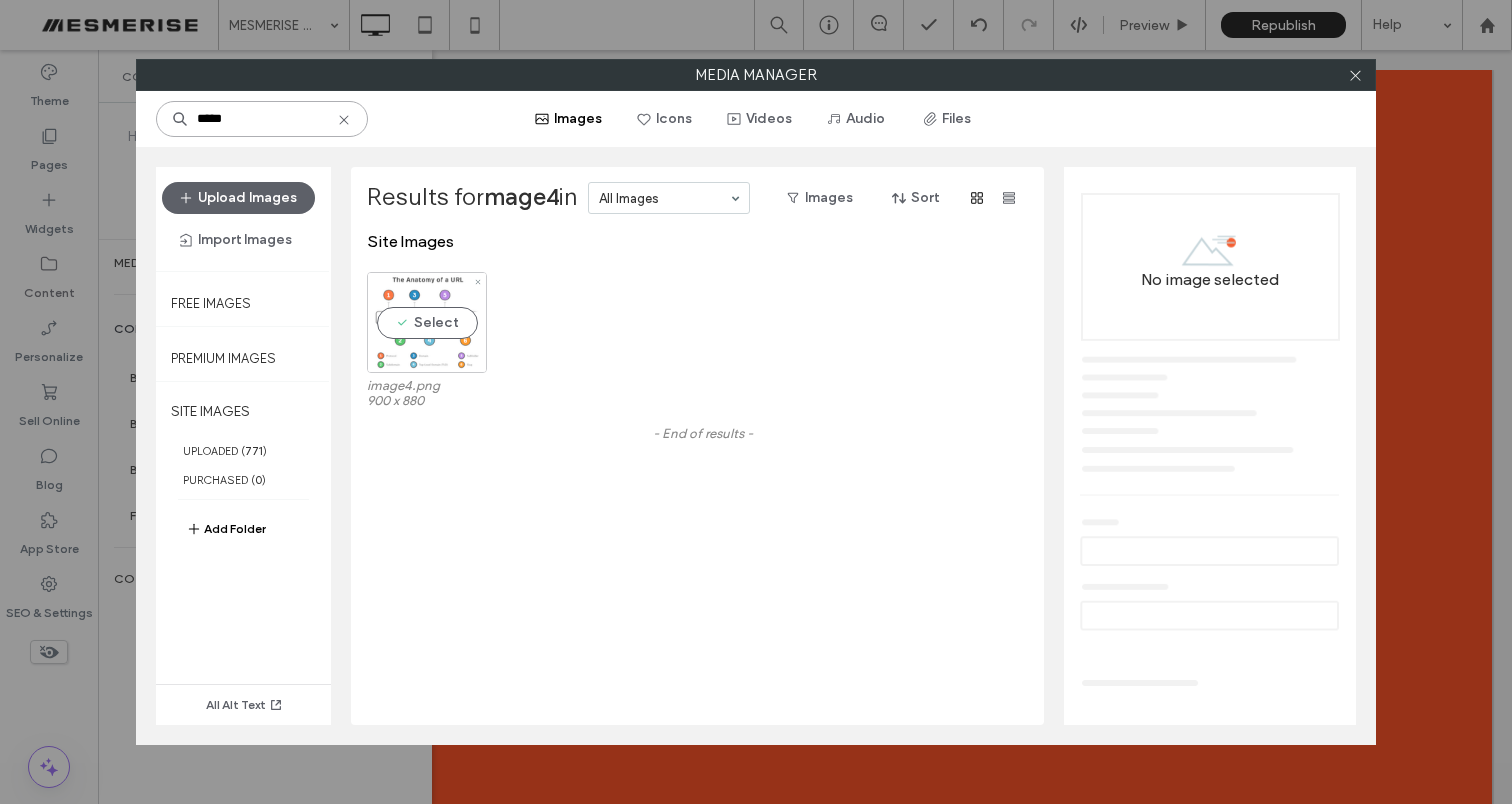 type on "*****" 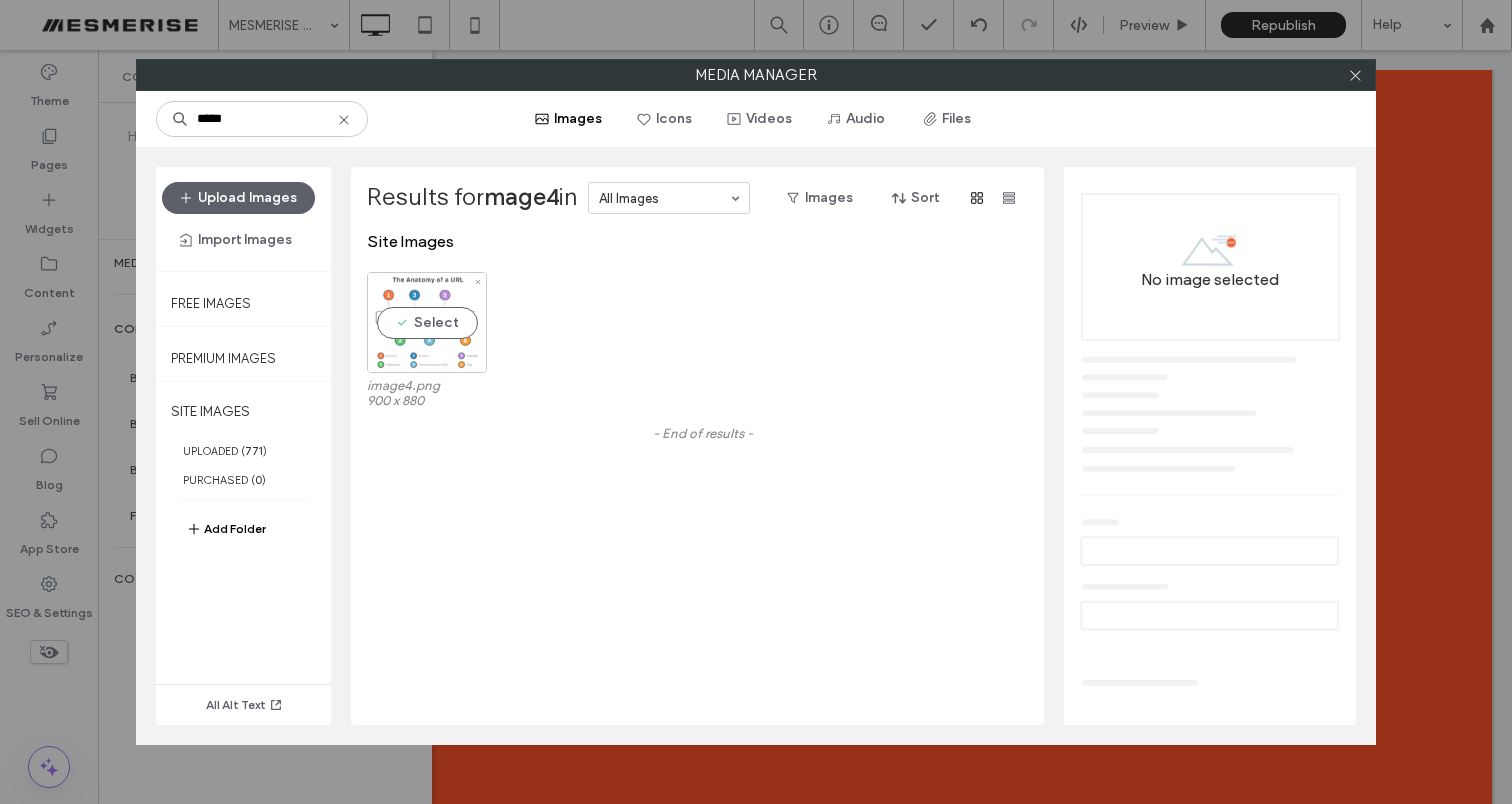 click at bounding box center [477, 281] 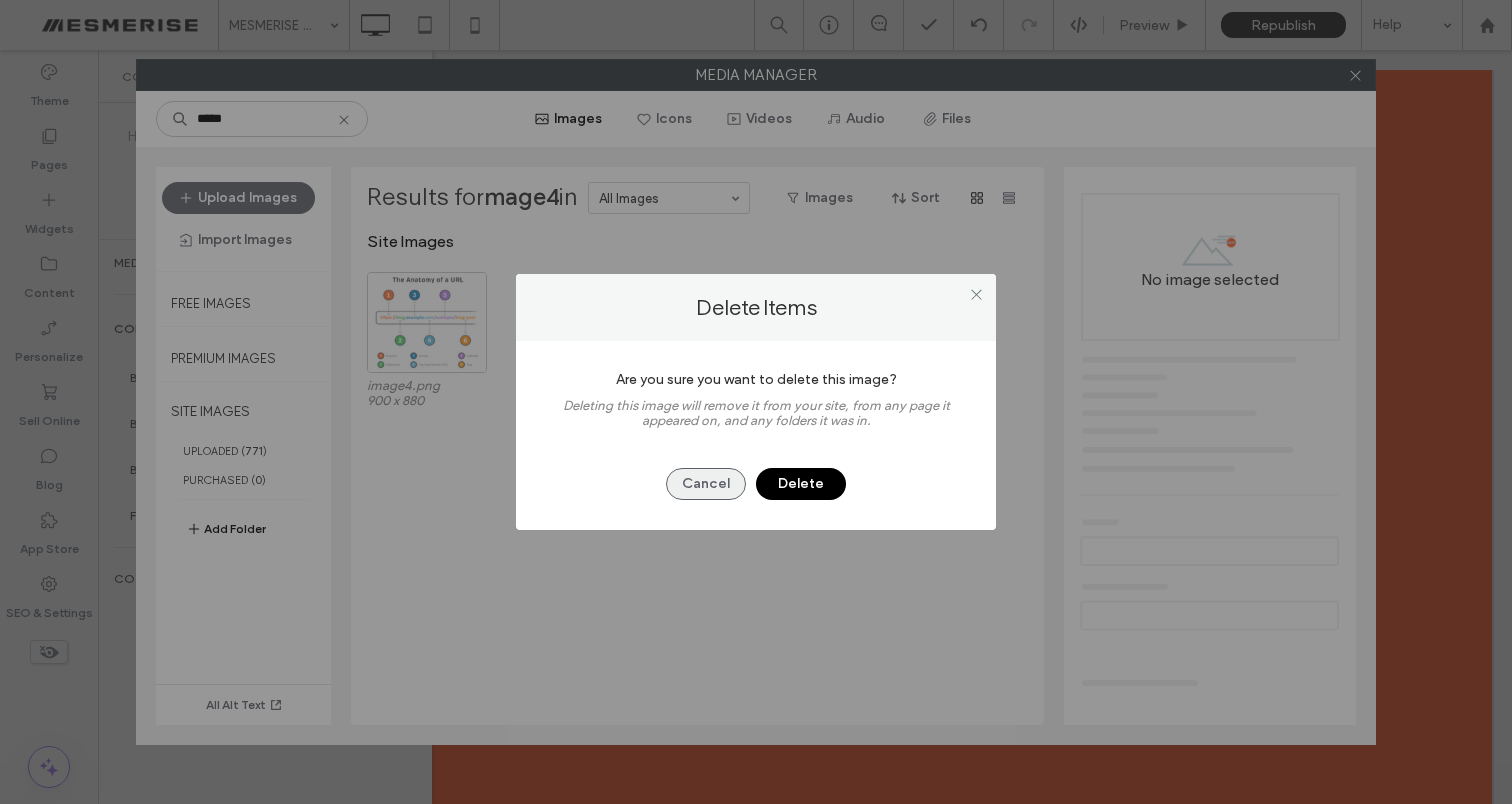 click on "Cancel" at bounding box center (706, 484) 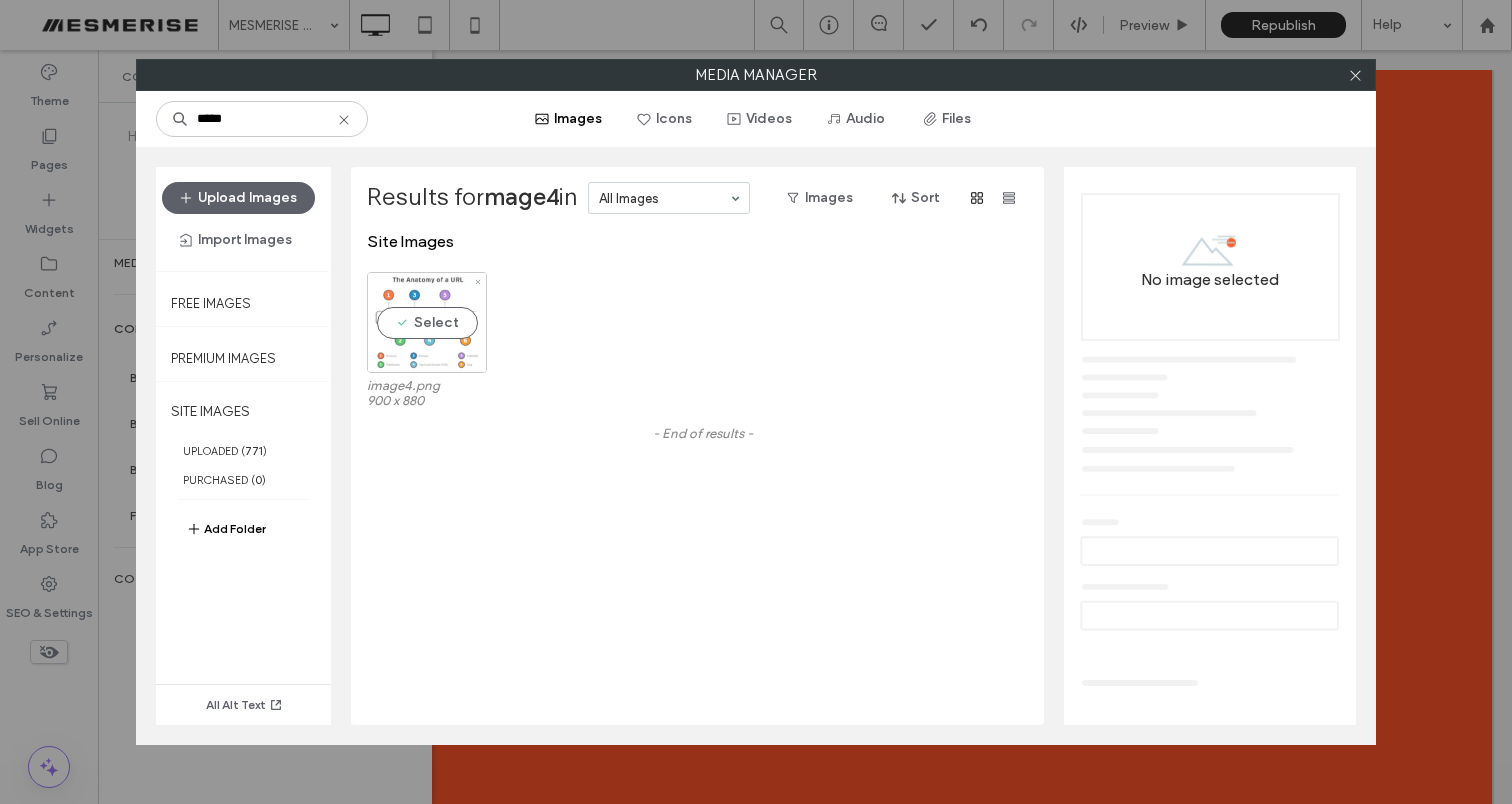 click on "Select" at bounding box center (427, 322) 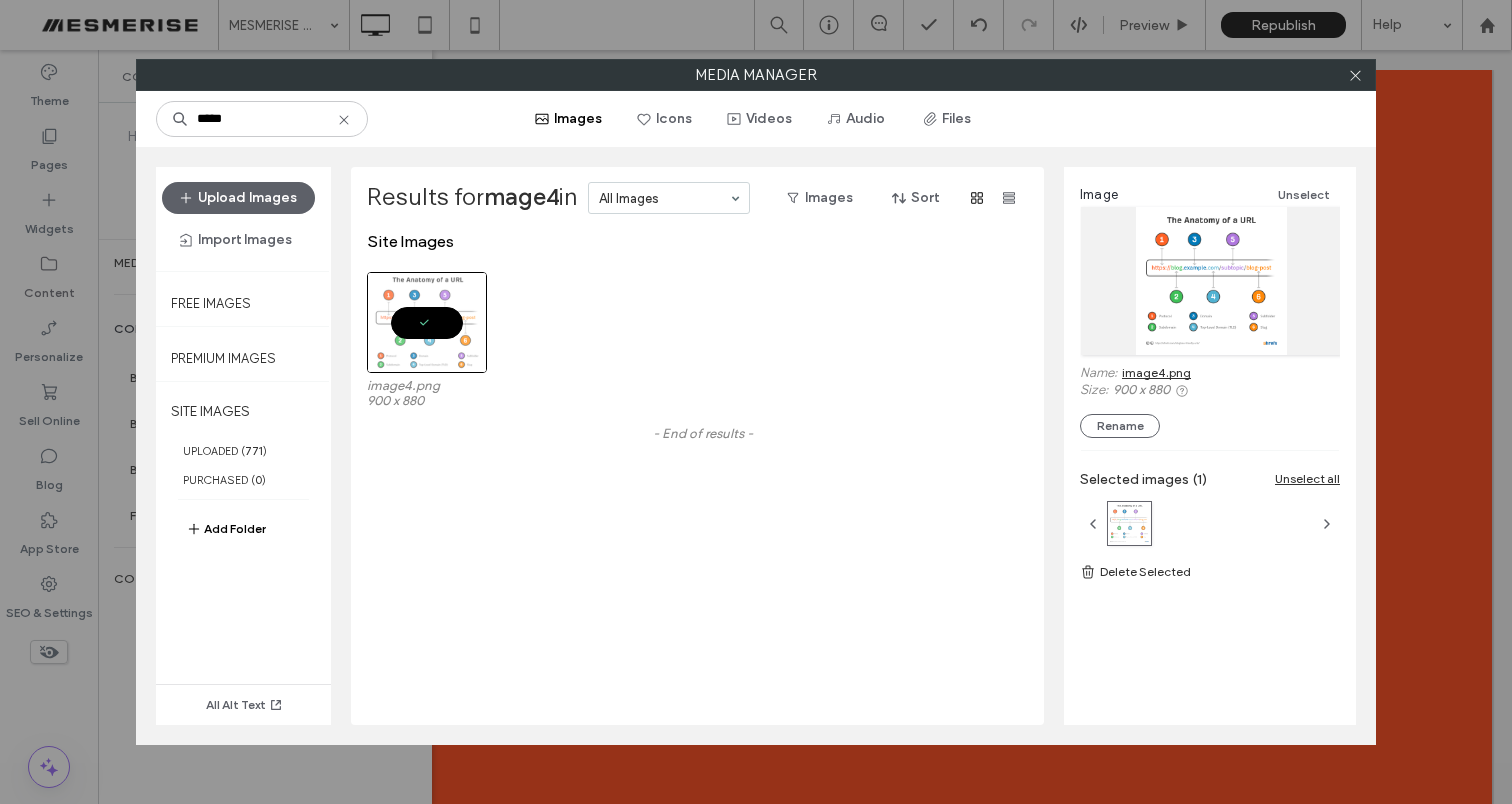 click on "image4.png" at bounding box center [1156, 372] 